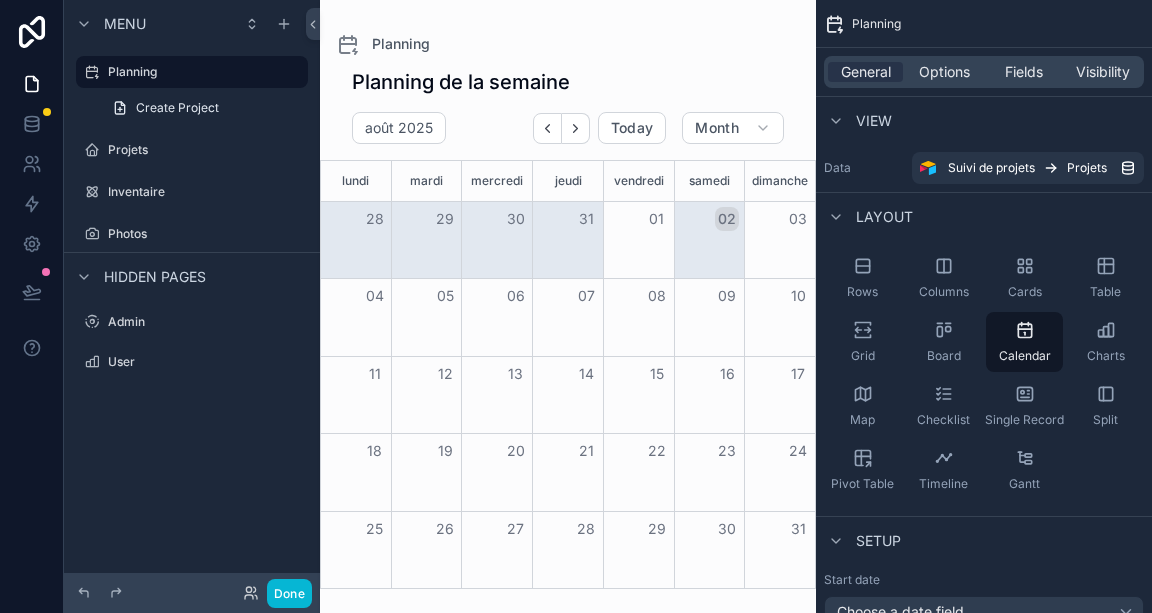 scroll, scrollTop: 0, scrollLeft: 0, axis: both 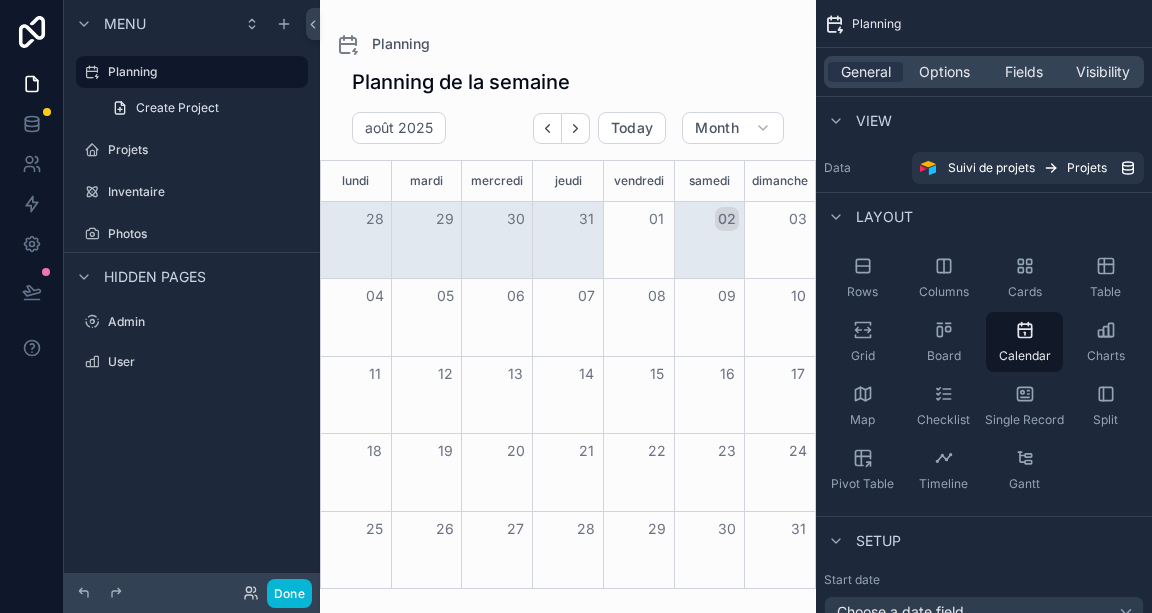 click 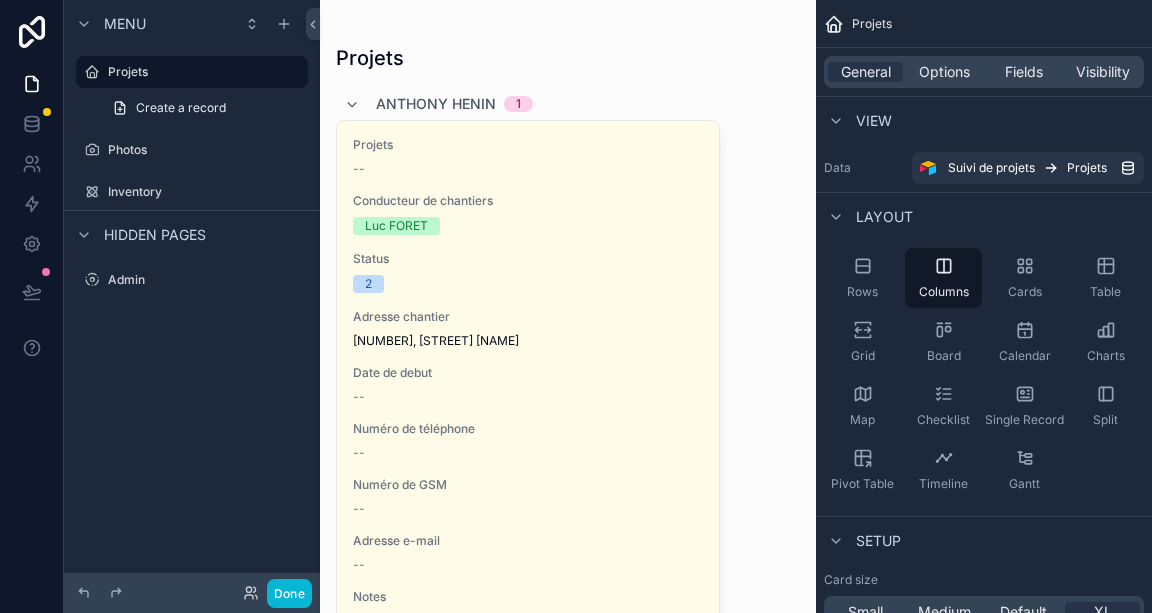 scroll, scrollTop: 0, scrollLeft: 0, axis: both 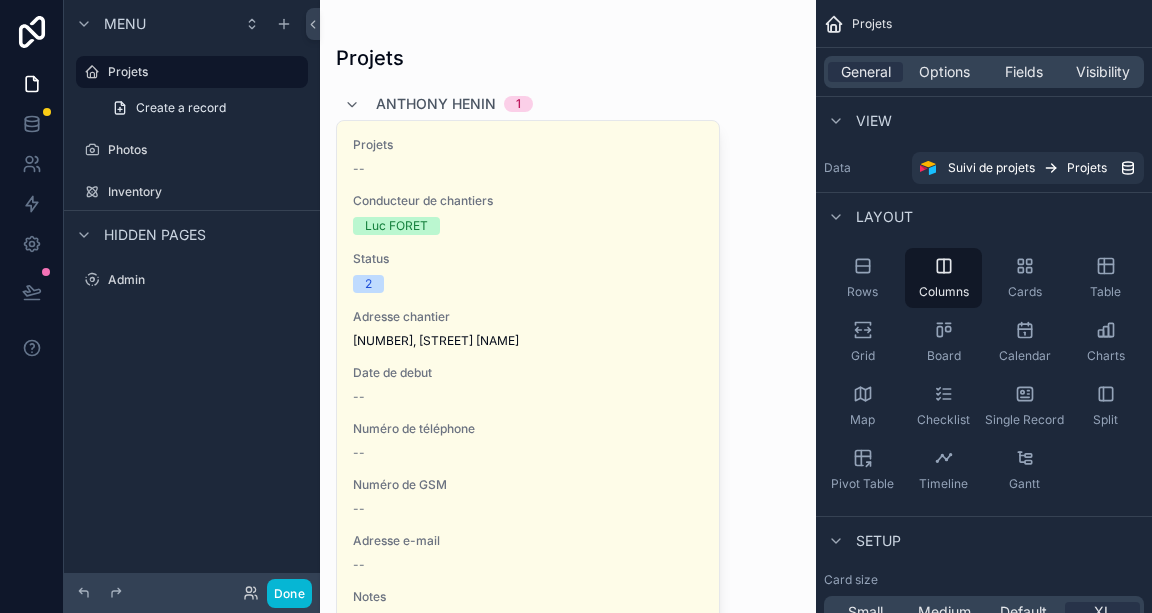 click 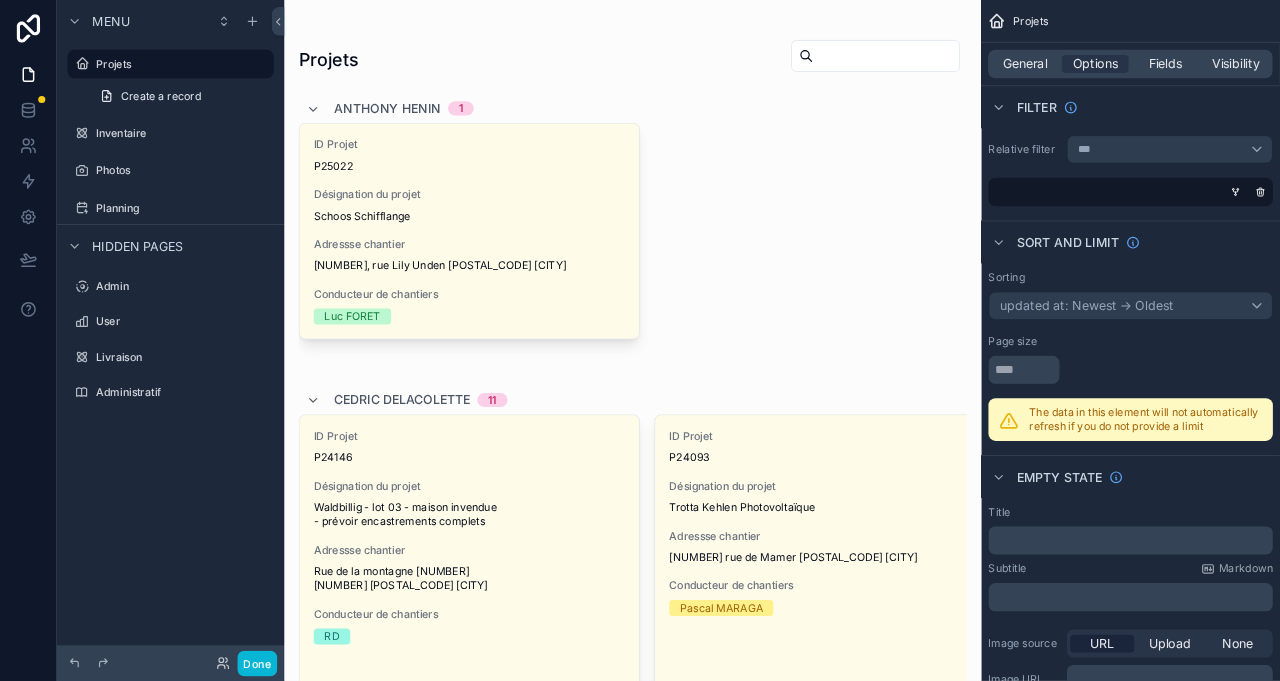 scroll, scrollTop: 0, scrollLeft: 0, axis: both 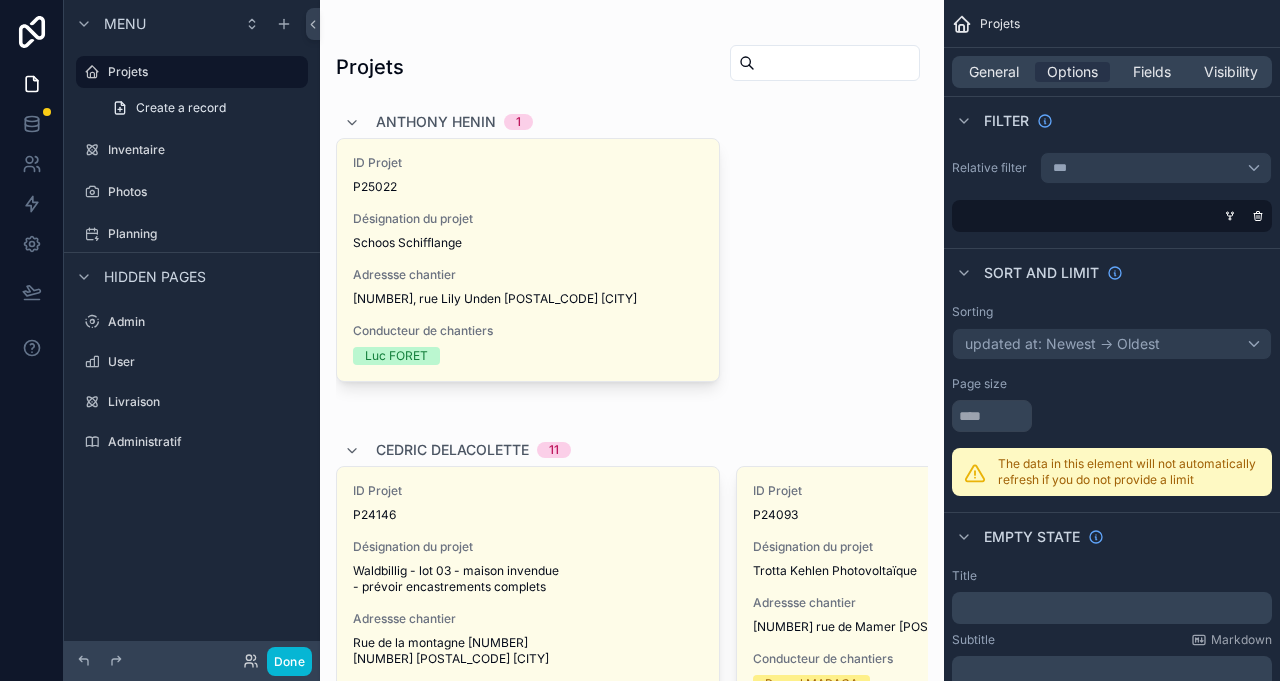 click on "Planning" at bounding box center (206, 234) 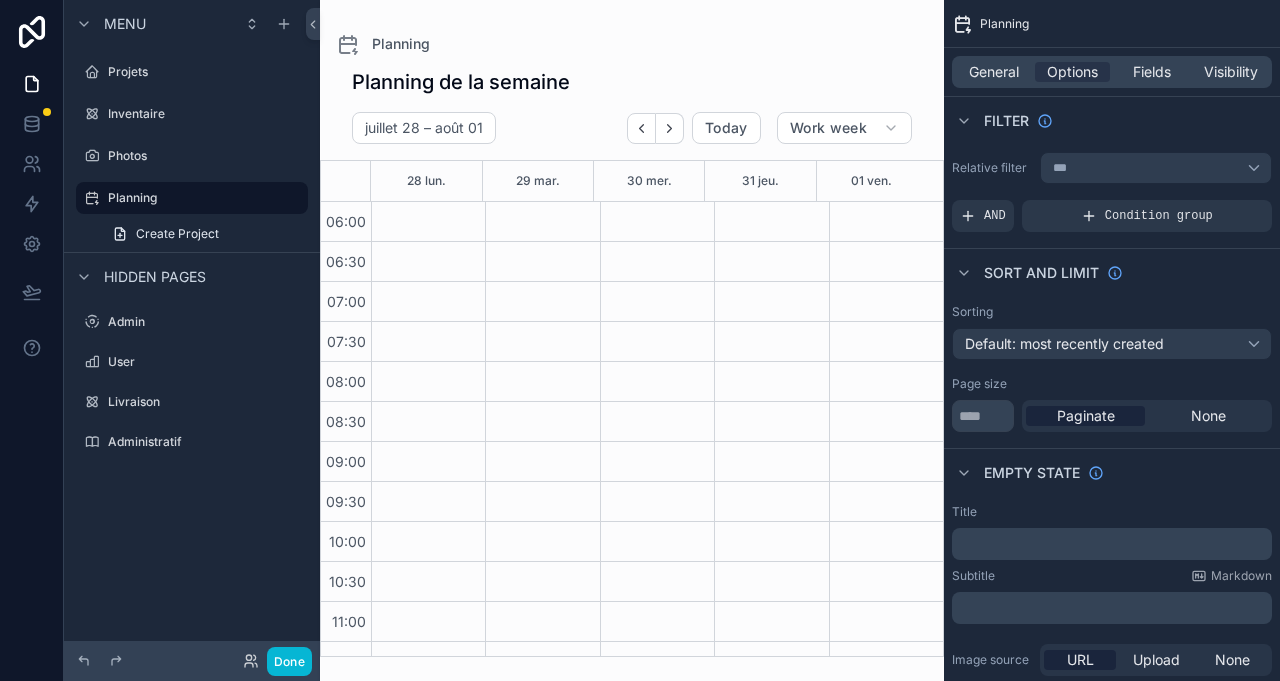 scroll, scrollTop: 480, scrollLeft: 0, axis: vertical 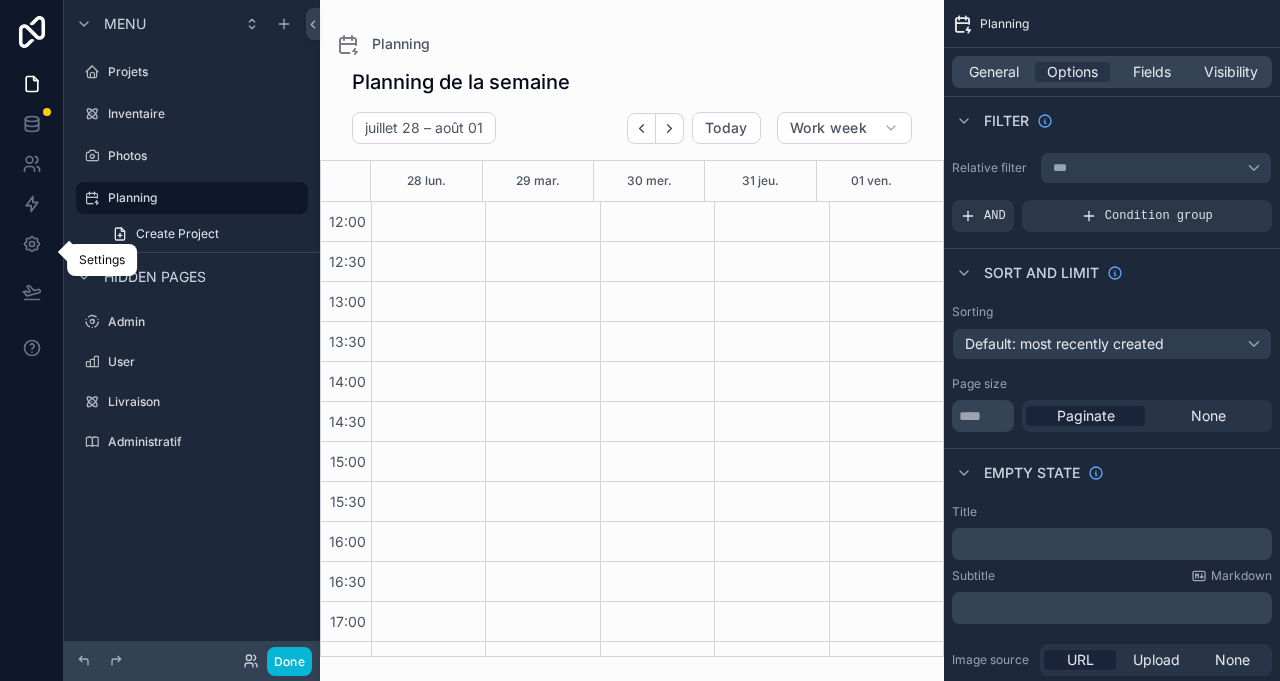 click 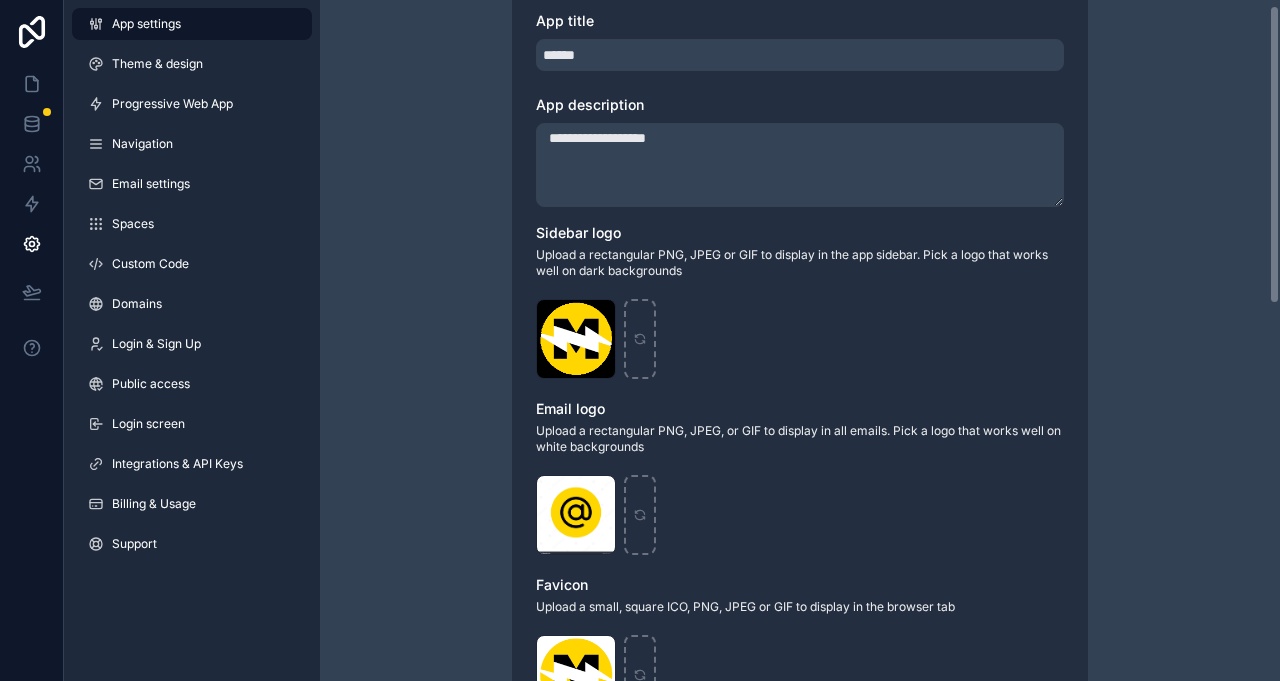 scroll, scrollTop: 444, scrollLeft: 0, axis: vertical 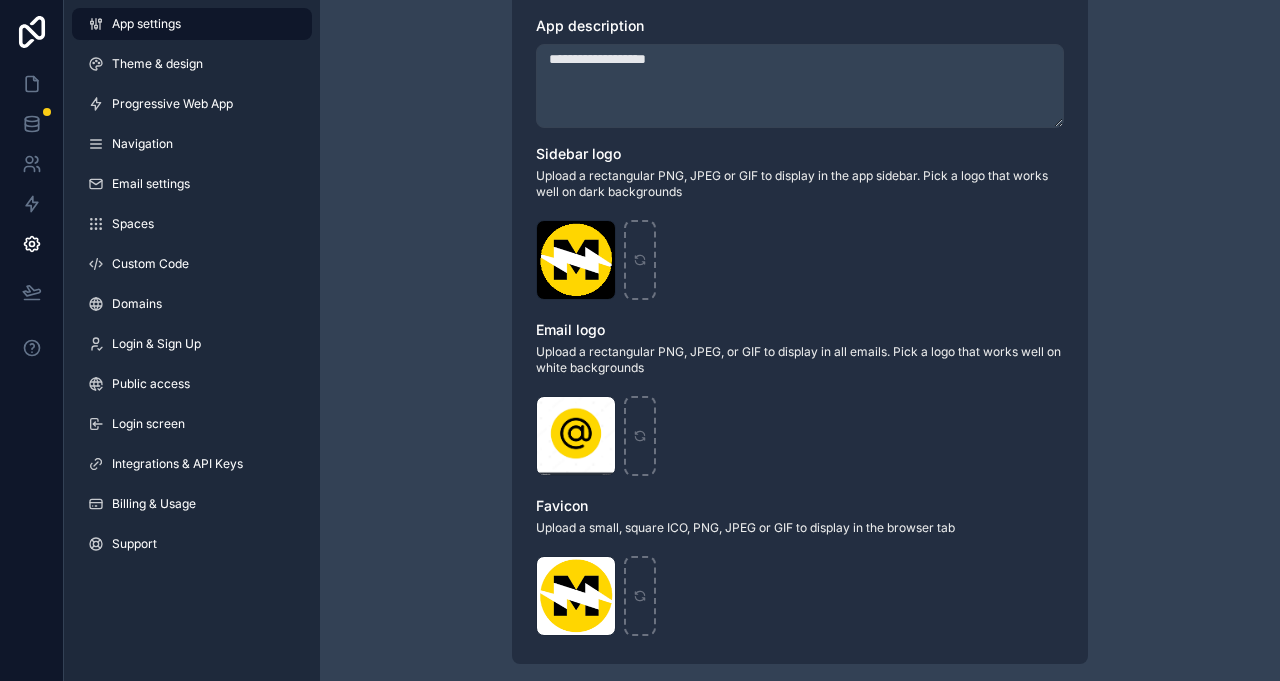 click on "Custom Code" at bounding box center (150, 264) 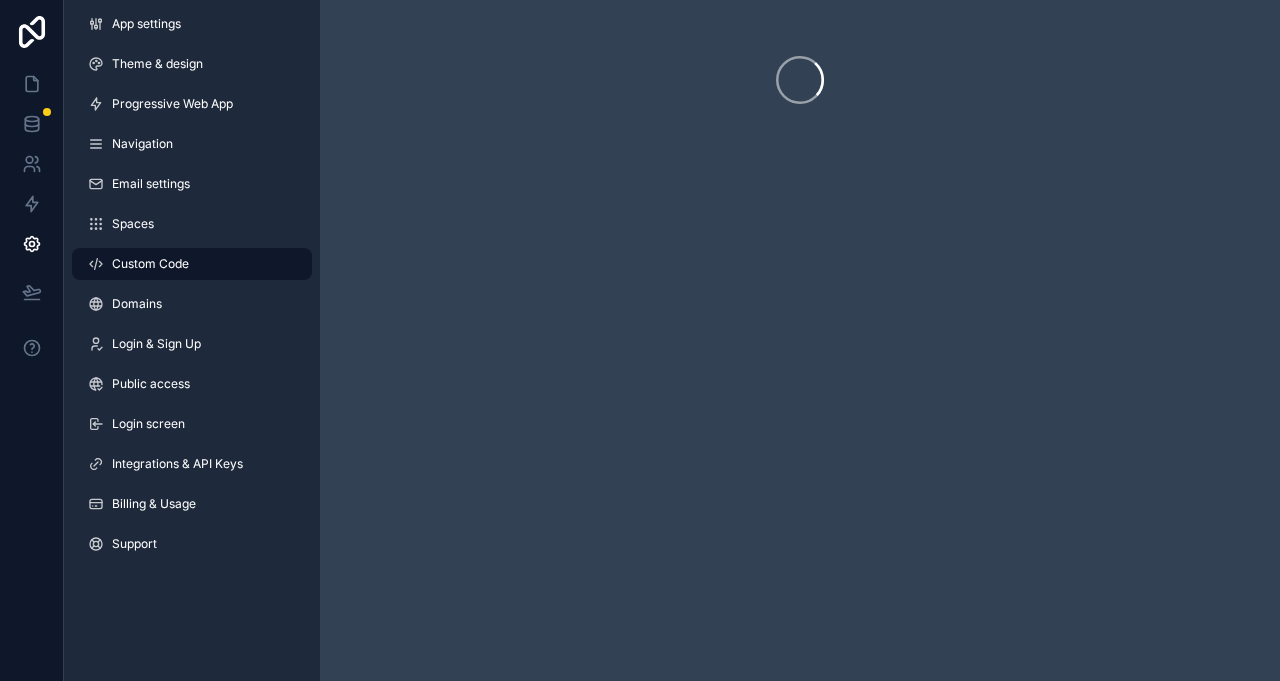 scroll, scrollTop: 0, scrollLeft: 0, axis: both 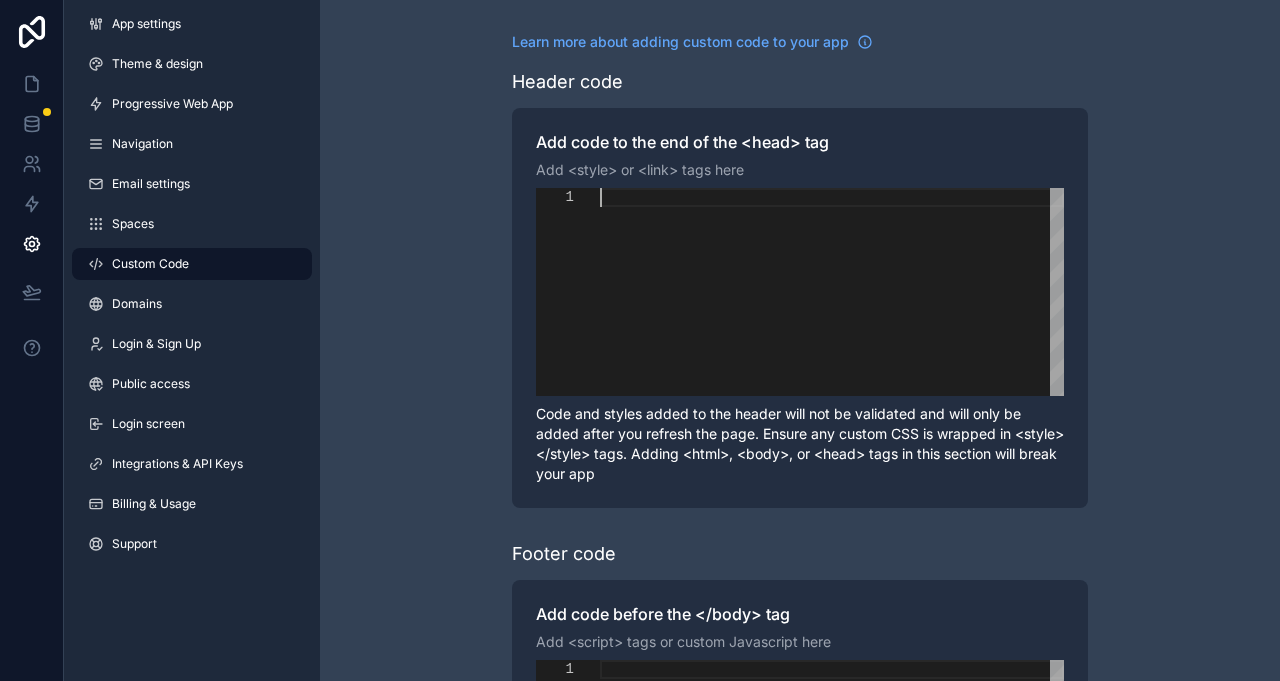 click at bounding box center [832, 197] 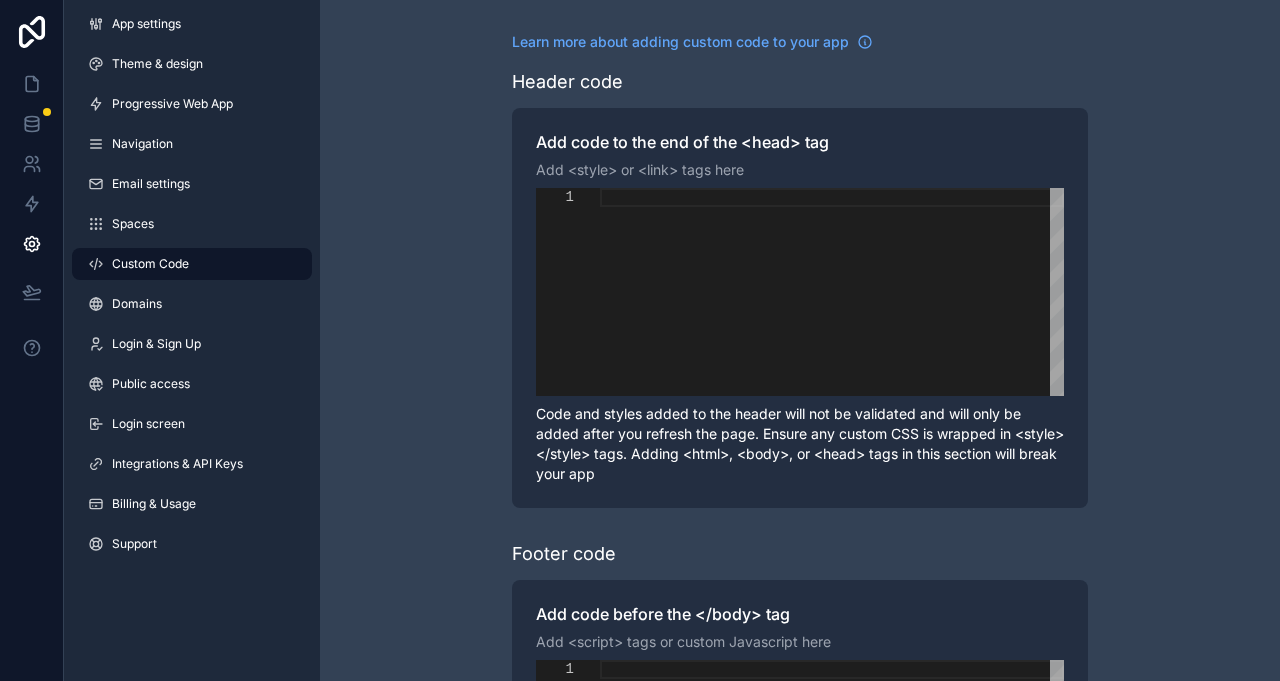 paste on "**********" 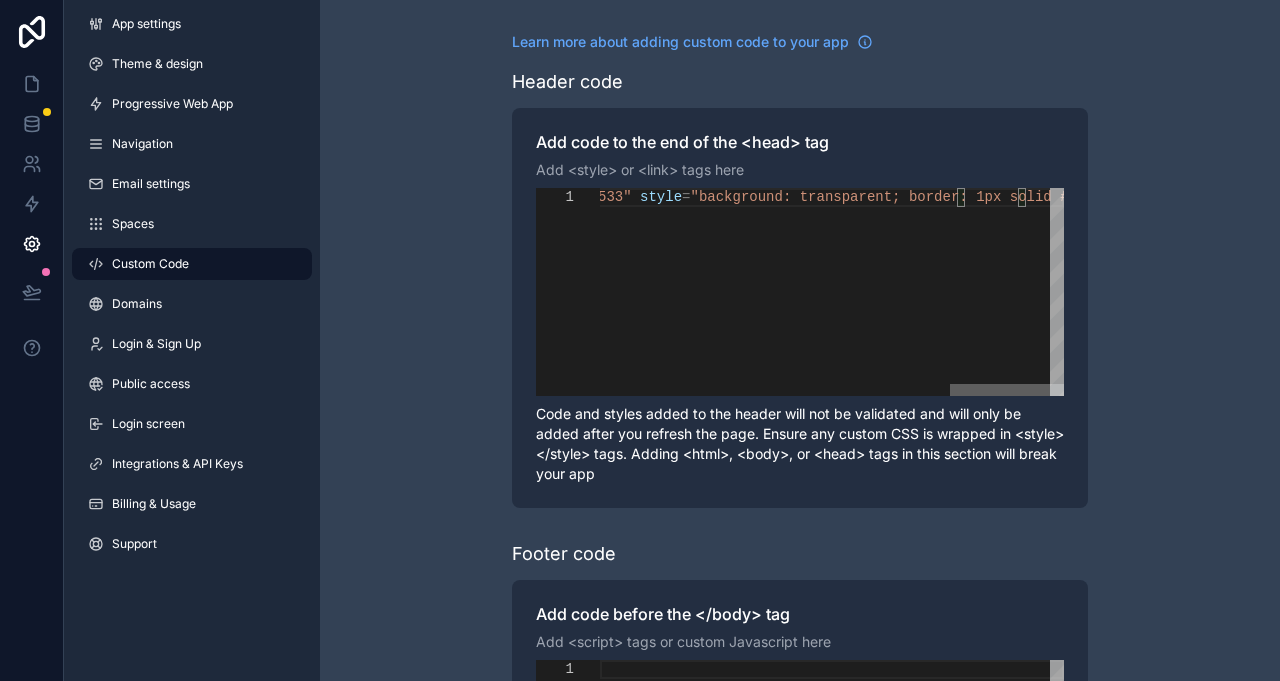 drag, startPoint x: 1020, startPoint y: 388, endPoint x: 1077, endPoint y: 394, distance: 57.31492 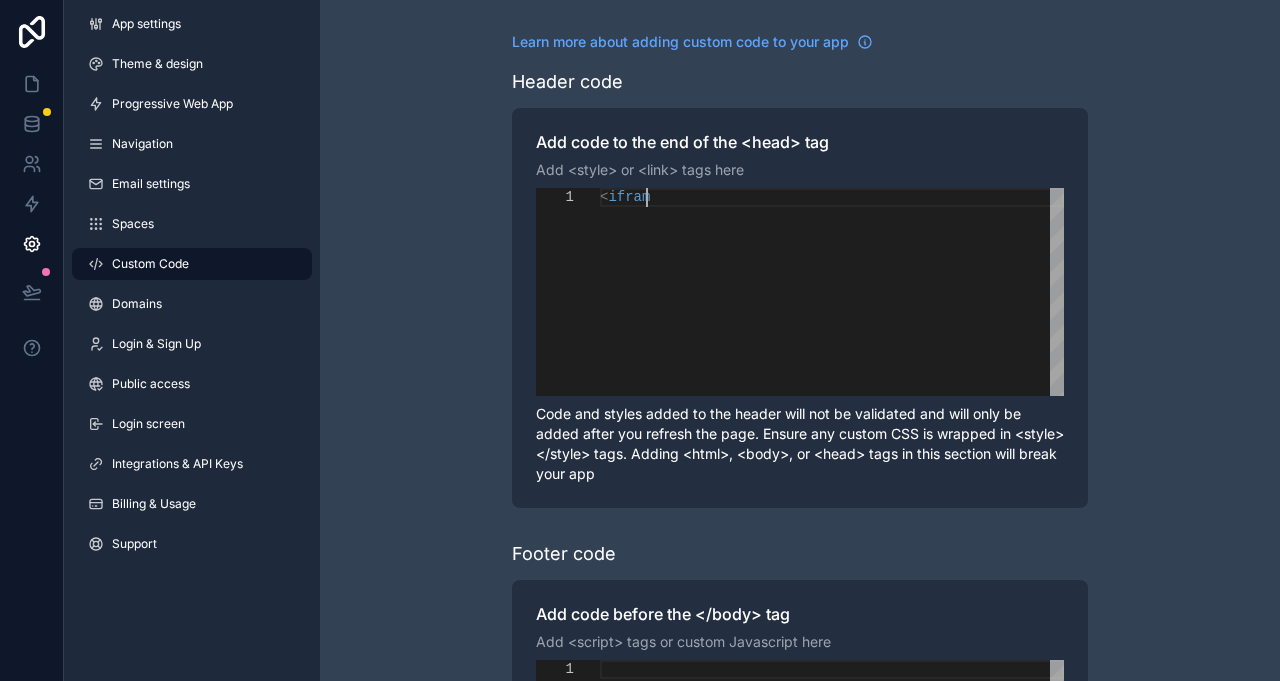 type on "*" 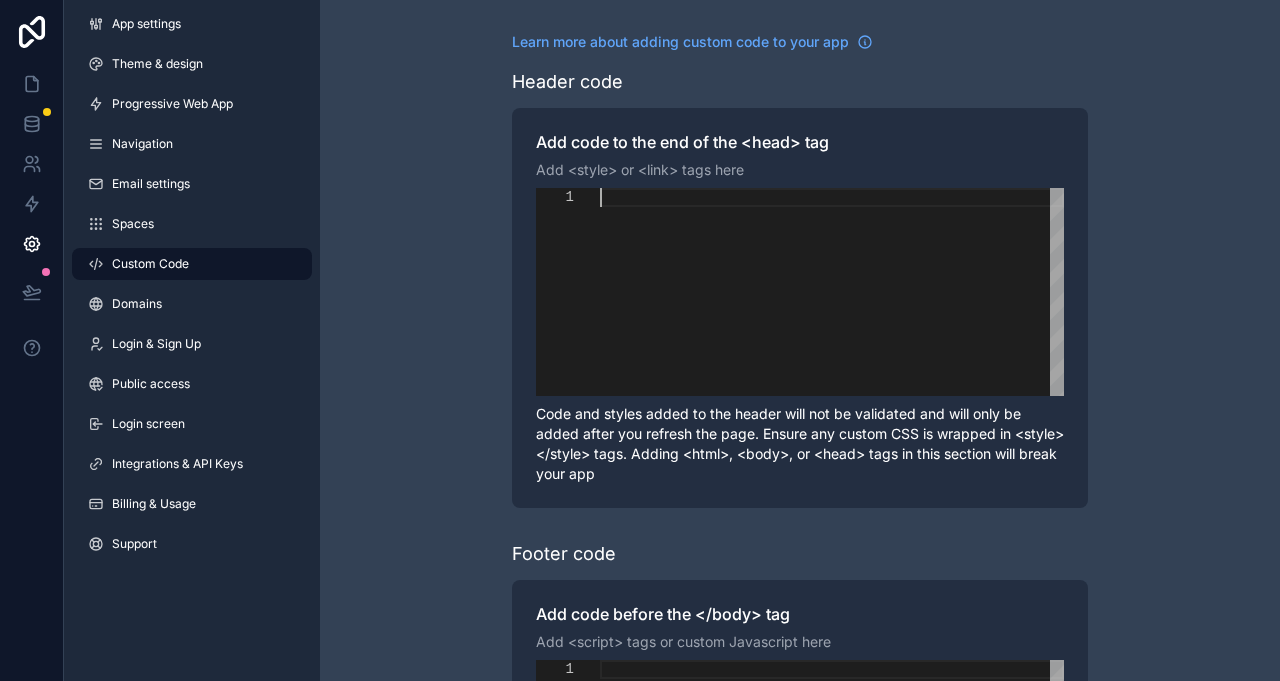paste on "**********" 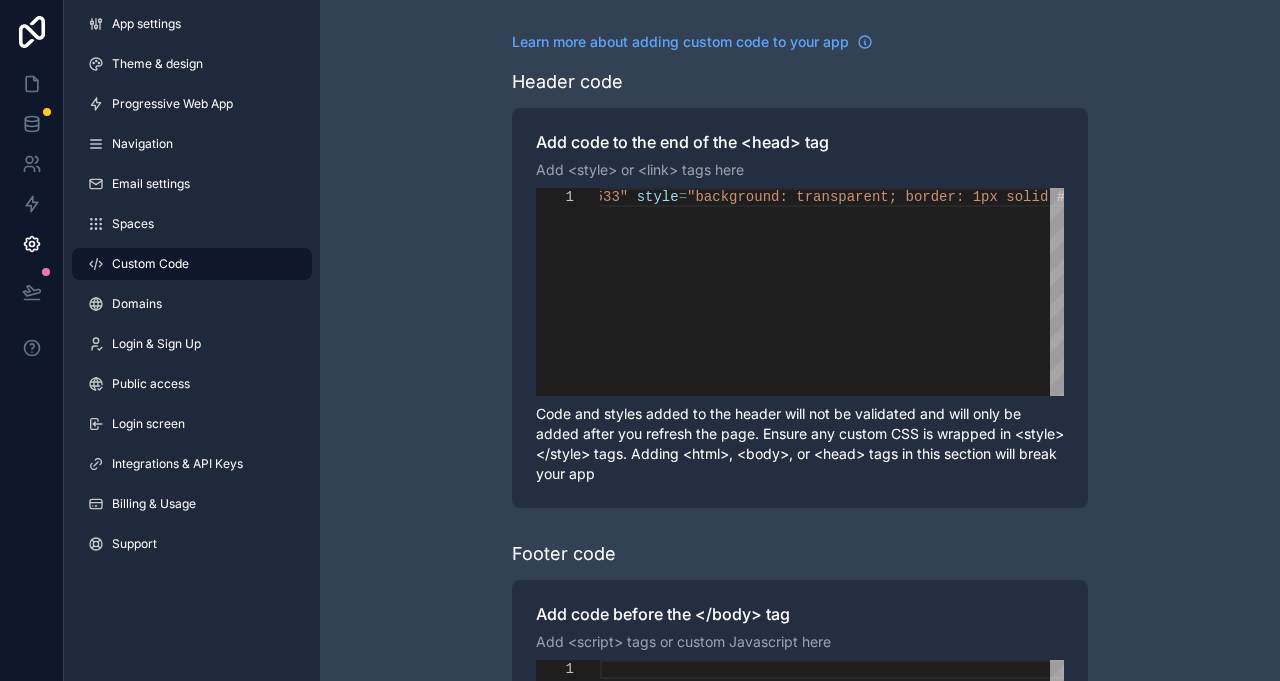 click on "**********" at bounding box center (800, 506) 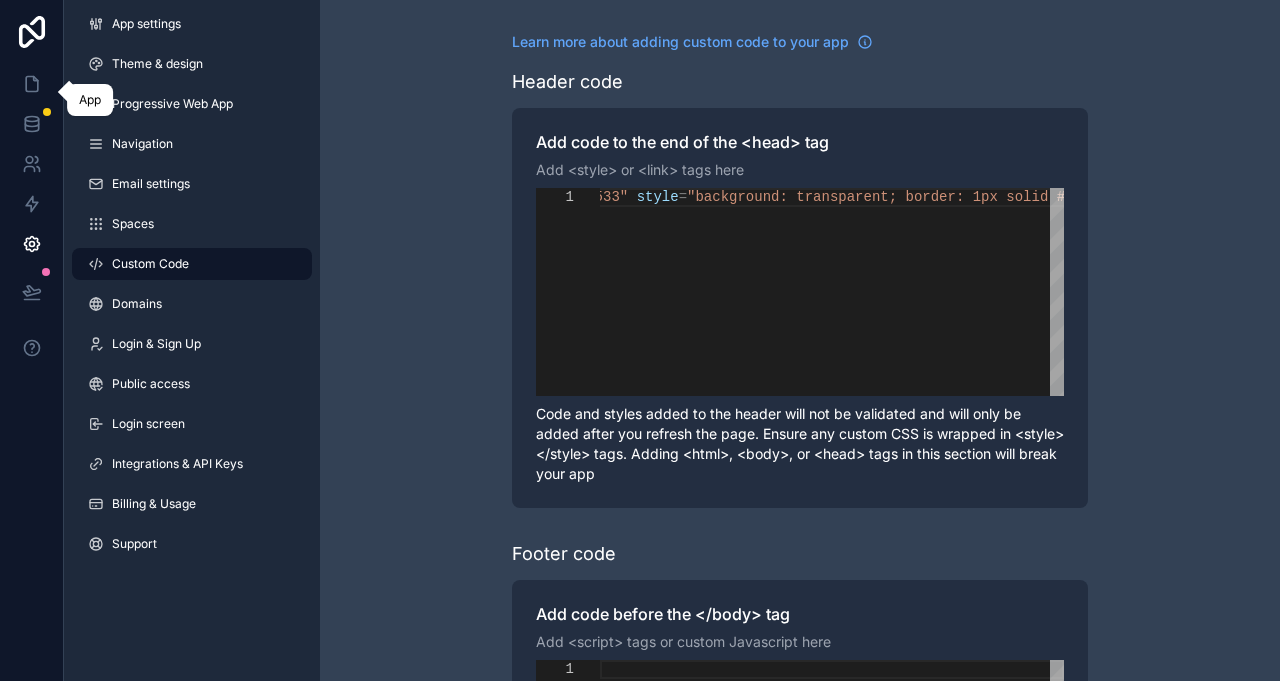 click 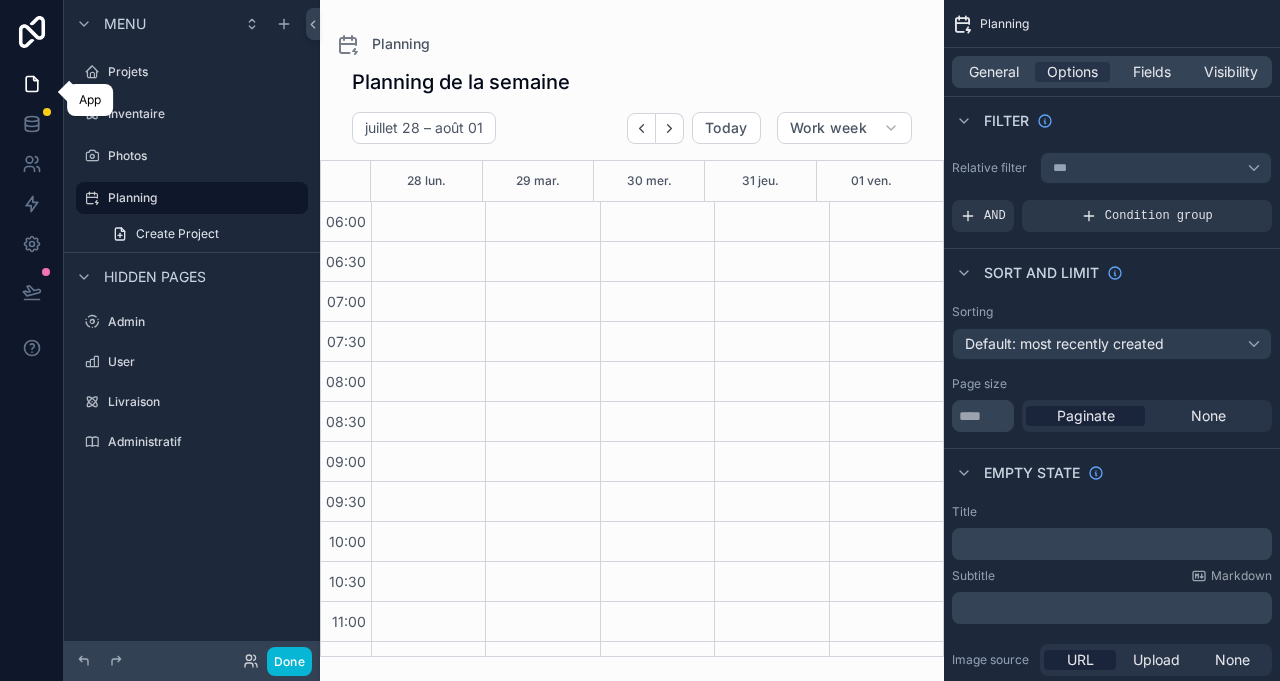 scroll, scrollTop: 480, scrollLeft: 0, axis: vertical 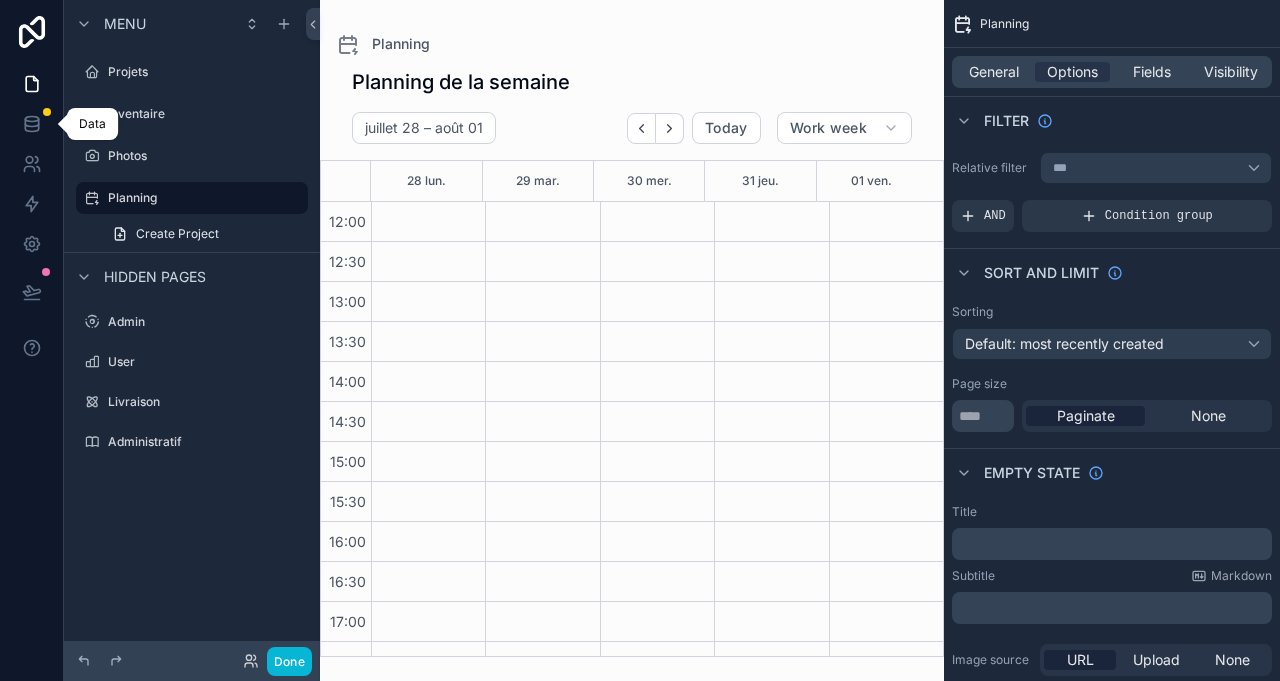 click at bounding box center [31, 124] 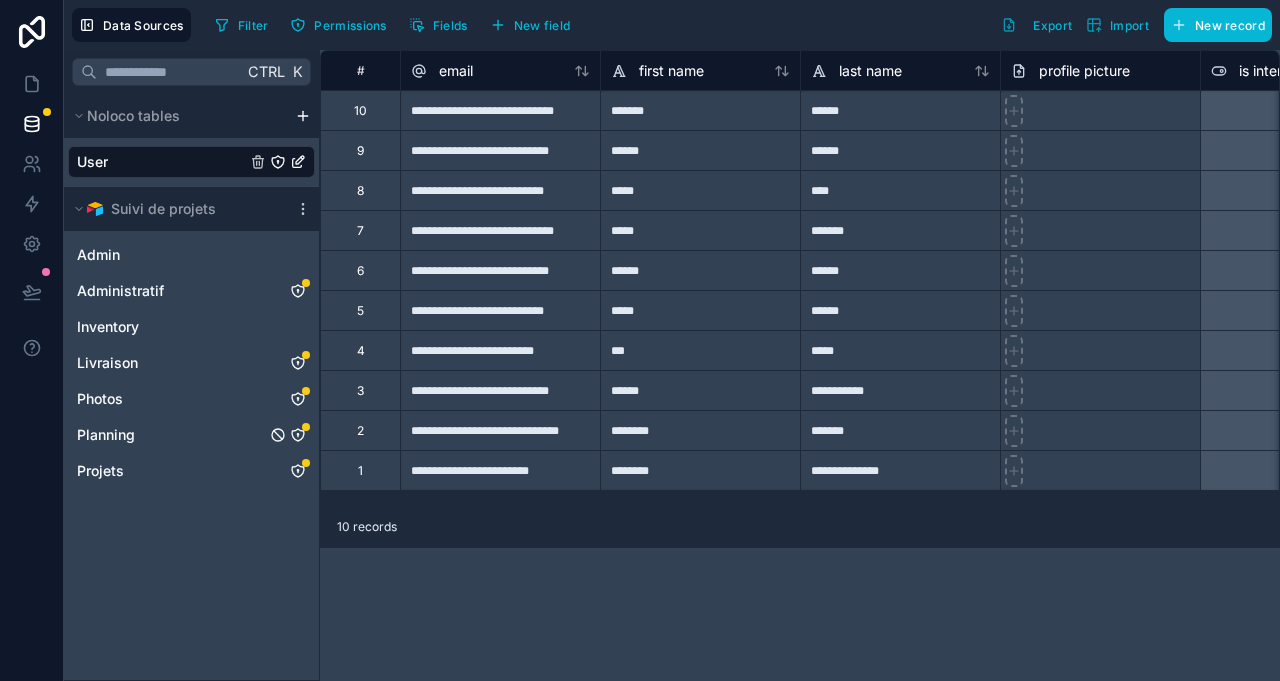 click 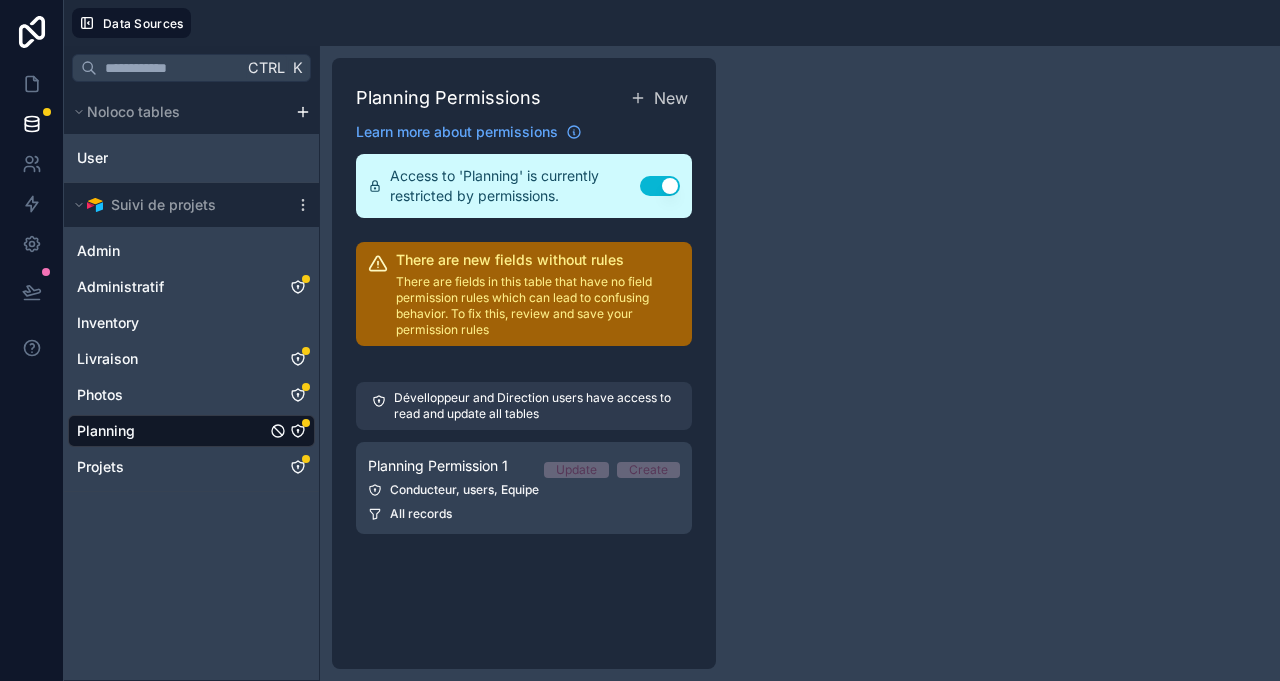 click on "Planning Permission 1 Update Create Conducteur, users, Equipe All records" at bounding box center (524, 488) 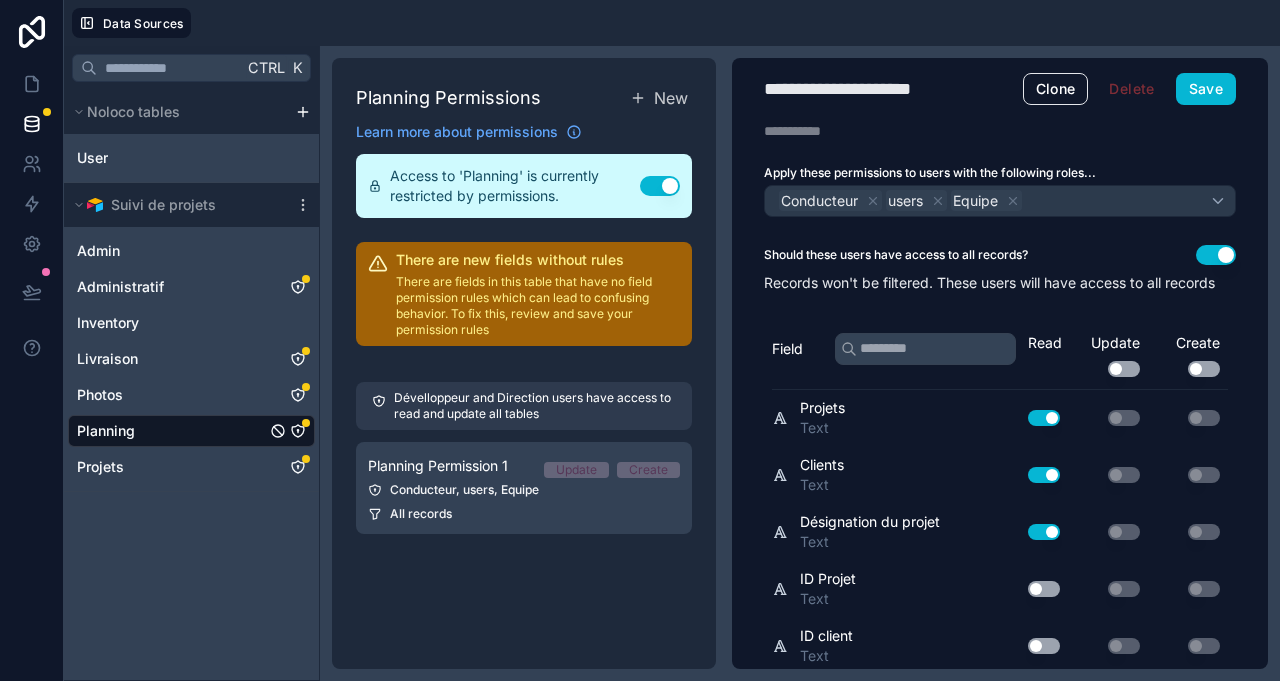 scroll, scrollTop: 0, scrollLeft: 0, axis: both 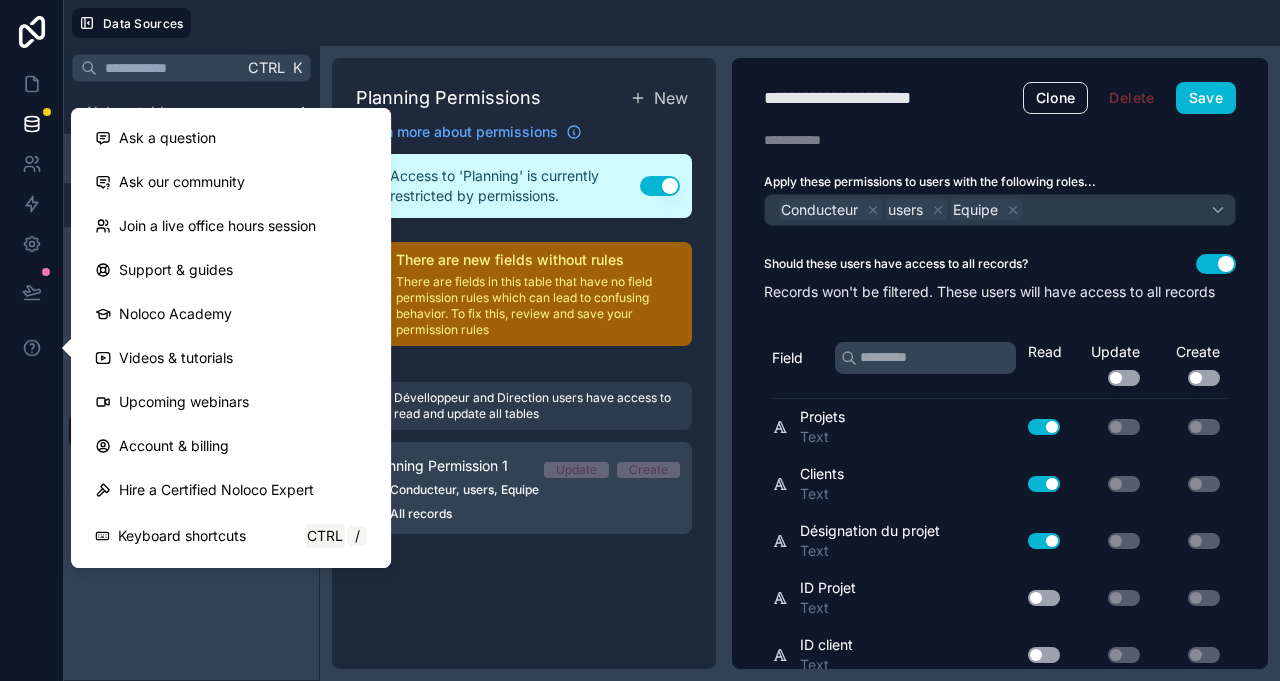 click on "Ctrl K Noloco tables User Suivi de projets Admin Administratif Inventory Livraison Photos Planning Projets" at bounding box center (192, 363) 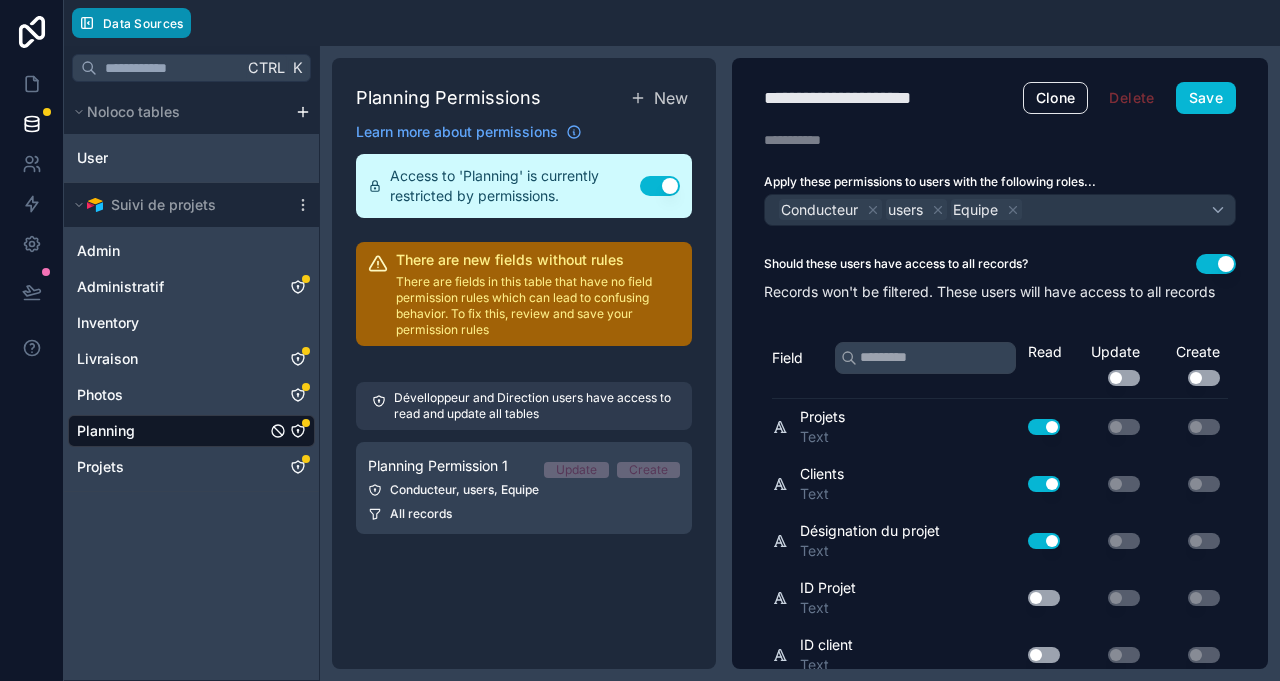 click on "Data Sources" at bounding box center [143, 23] 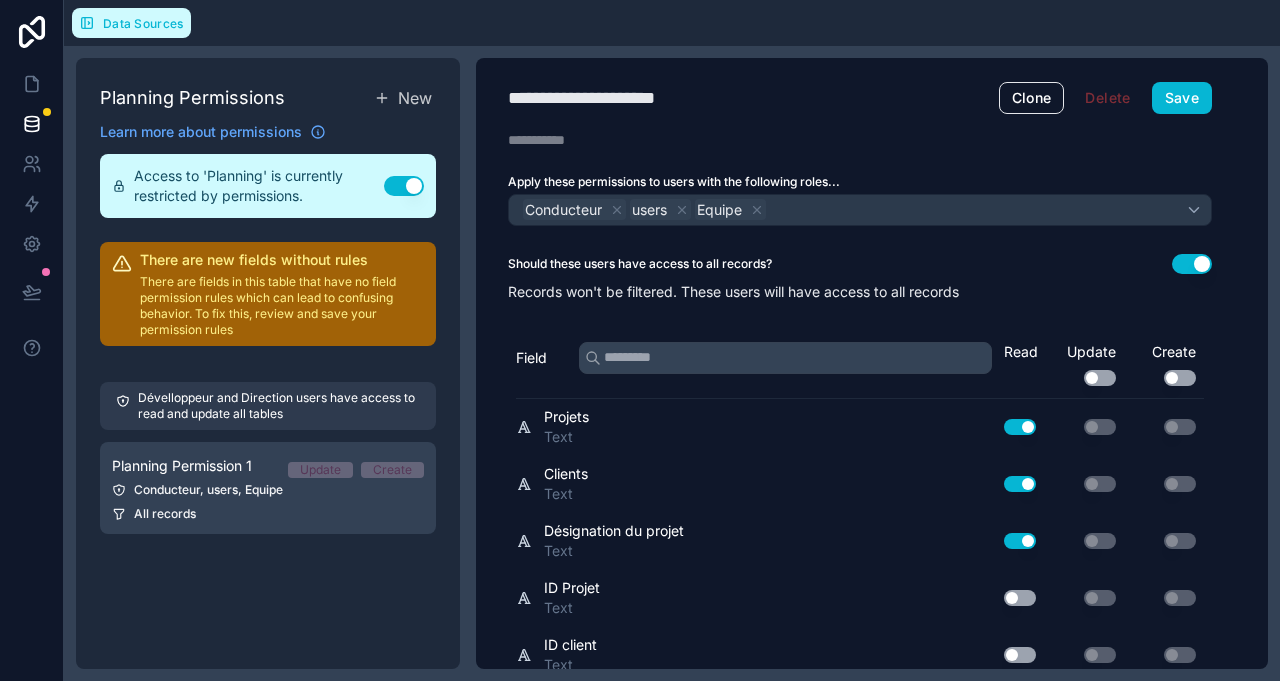 click on "Data Sources" at bounding box center (131, 23) 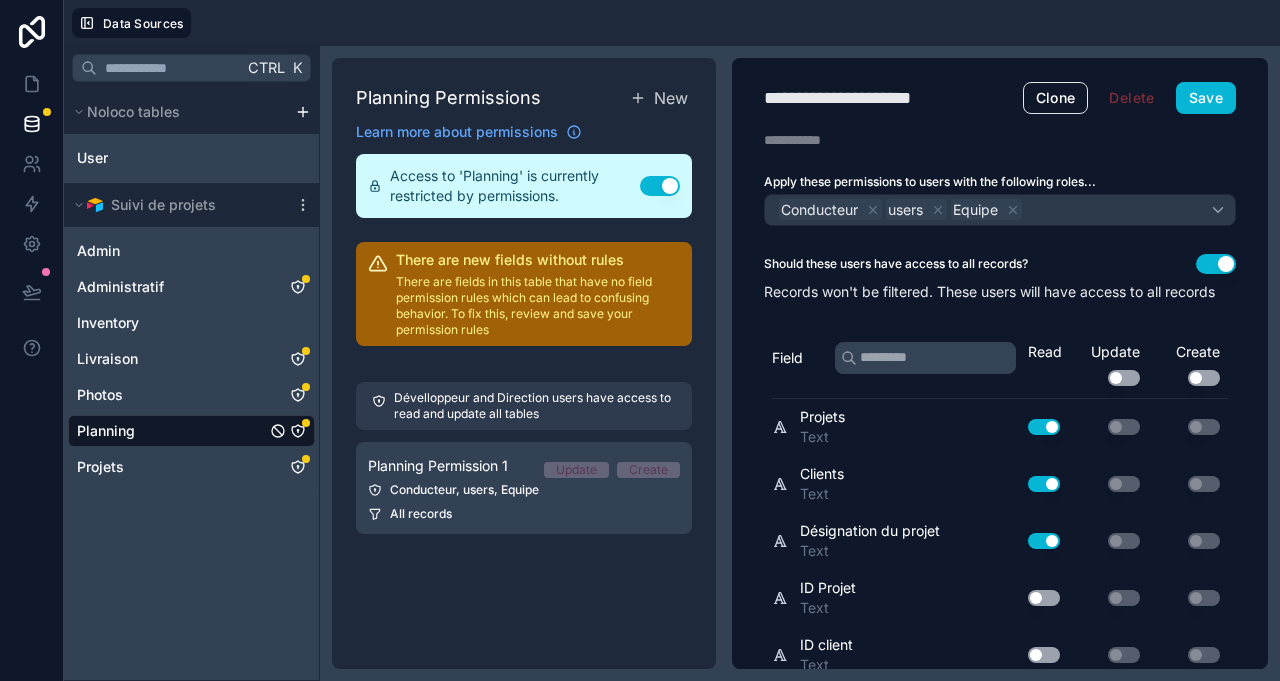 click 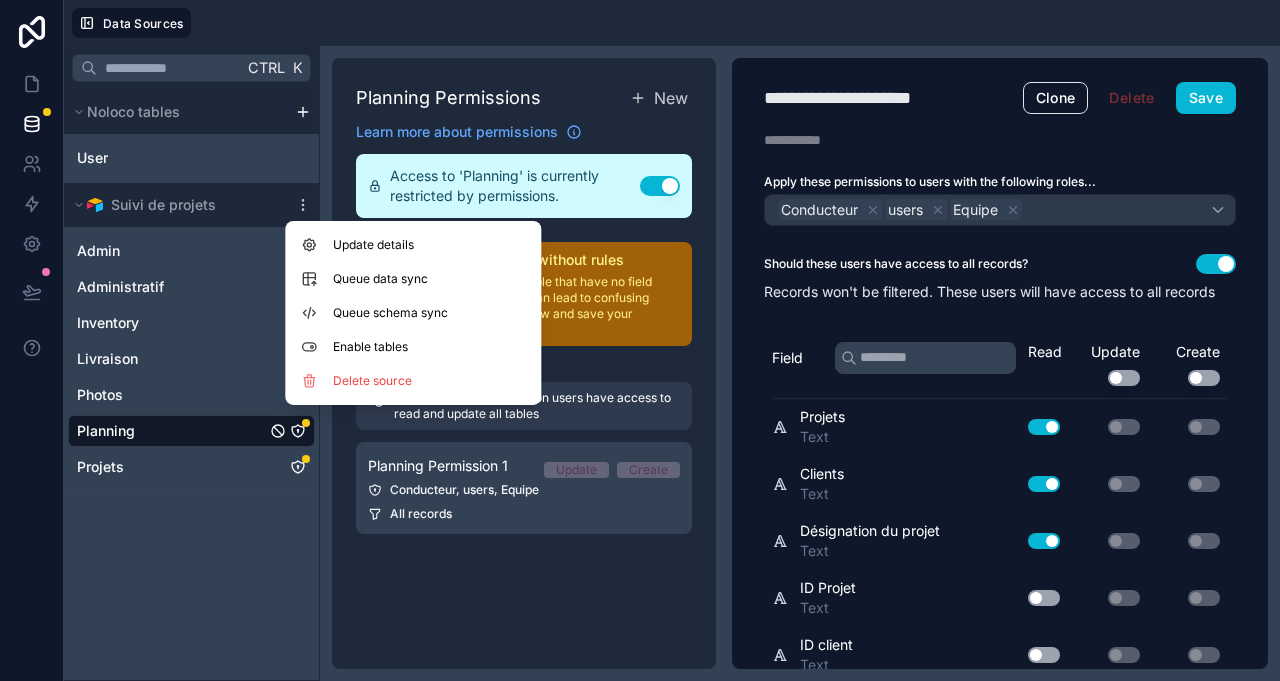 click on "Queue schema sync" at bounding box center (405, 313) 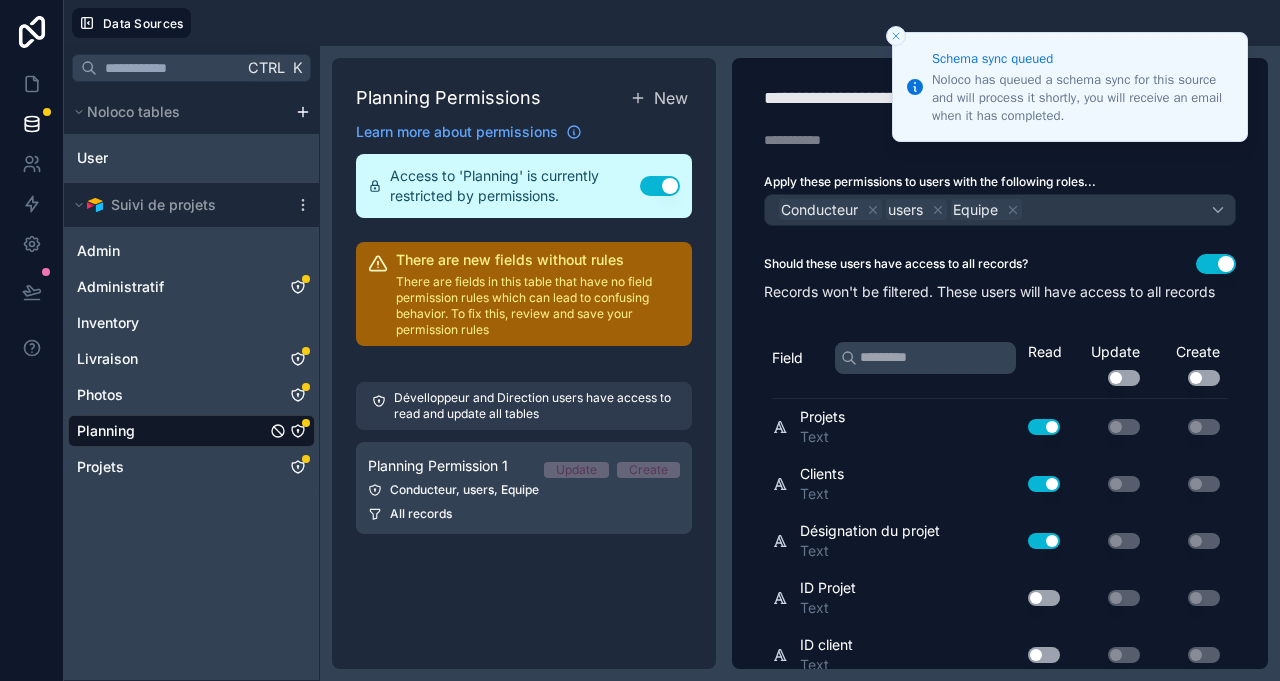 click on "Ctrl K Noloco tables User Suivi de projets Admin Administratif Inventory Livraison Photos Planning Projets" at bounding box center (192, 363) 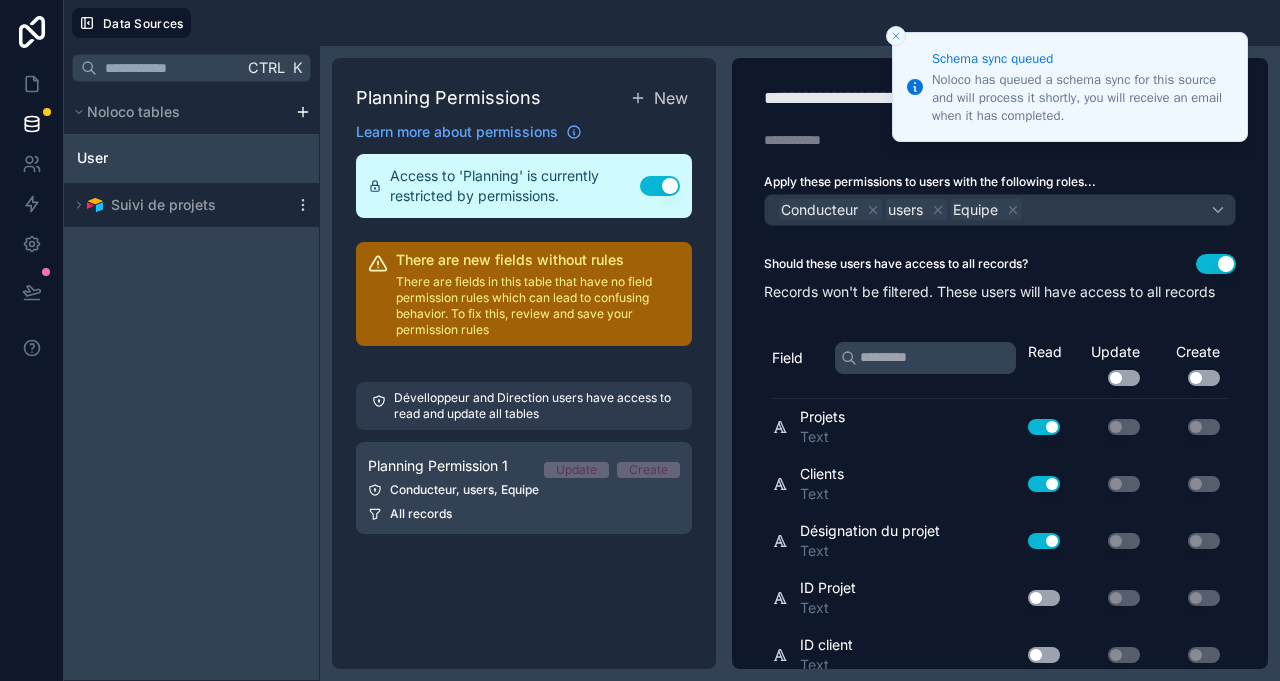 click on "Ctrl K Noloco tables User Suivi de projets Admin Administratif Inventory Livraison Photos Planning Projets" at bounding box center [192, 363] 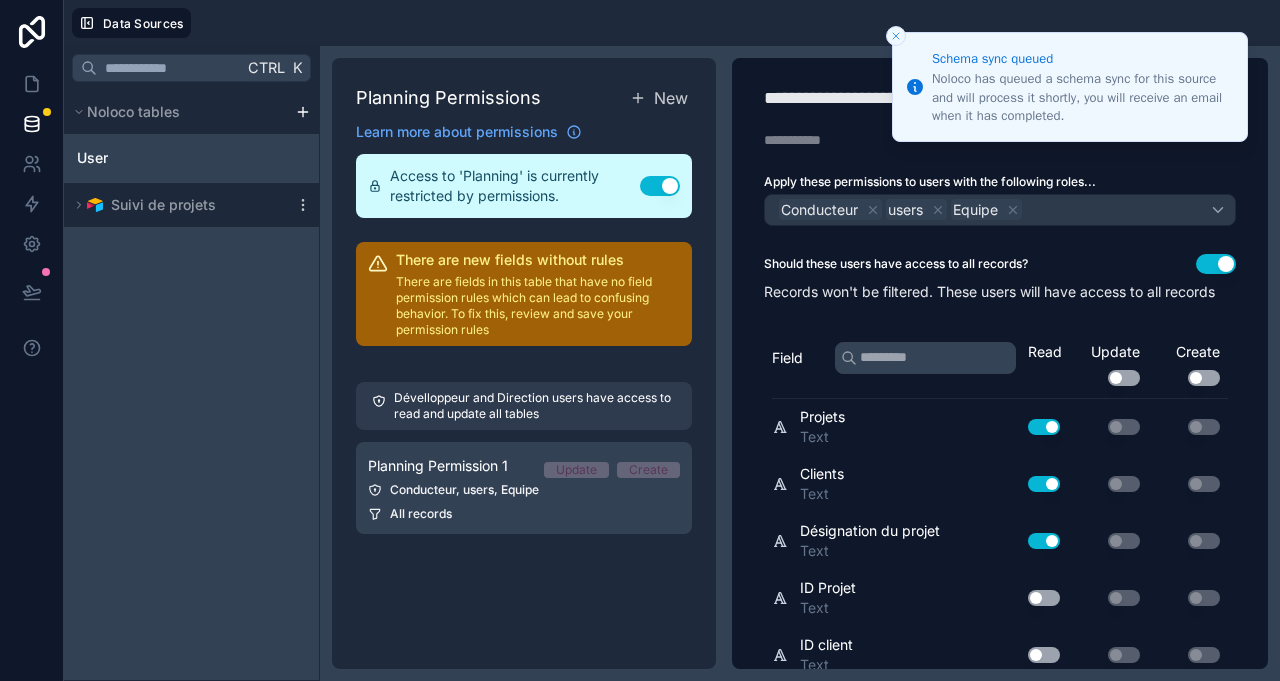click 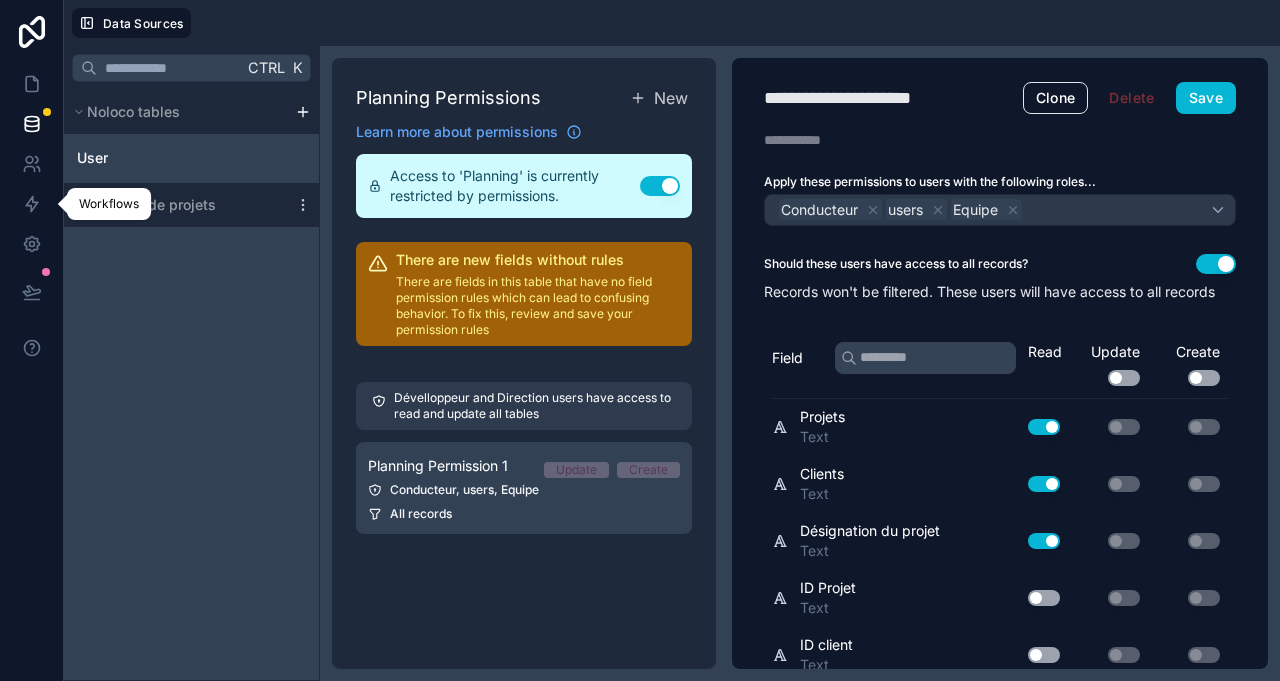 click at bounding box center [31, 204] 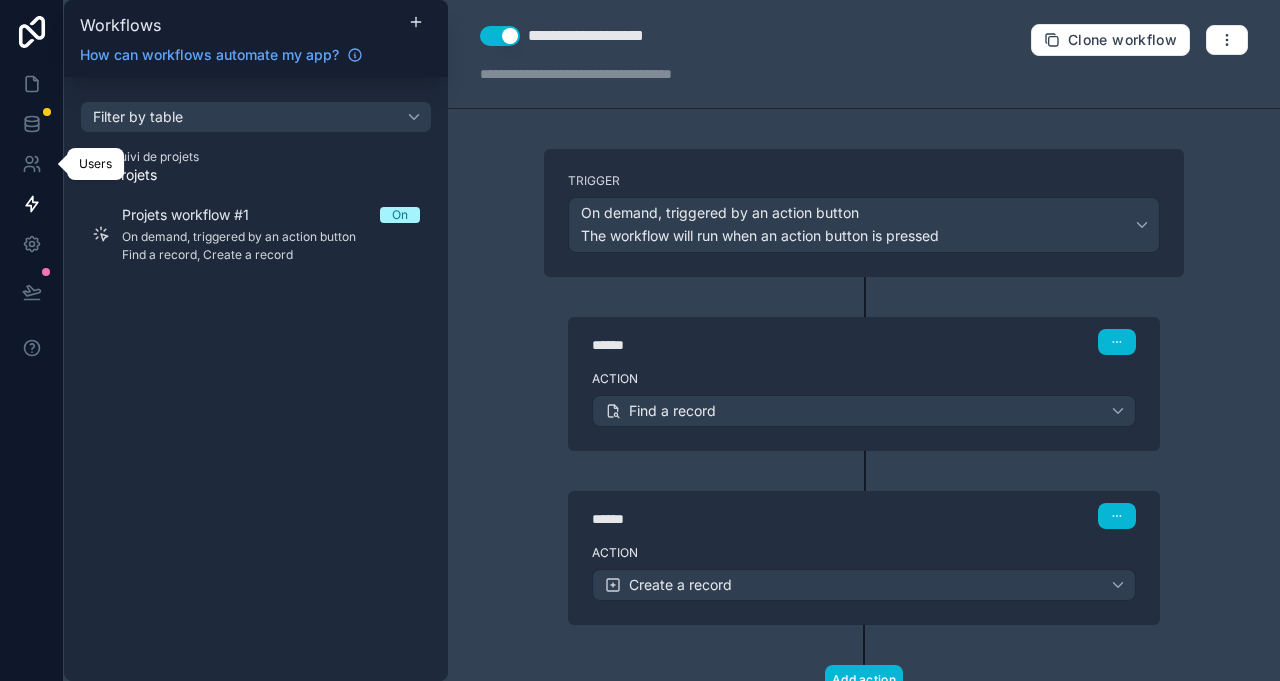 click at bounding box center (31, 164) 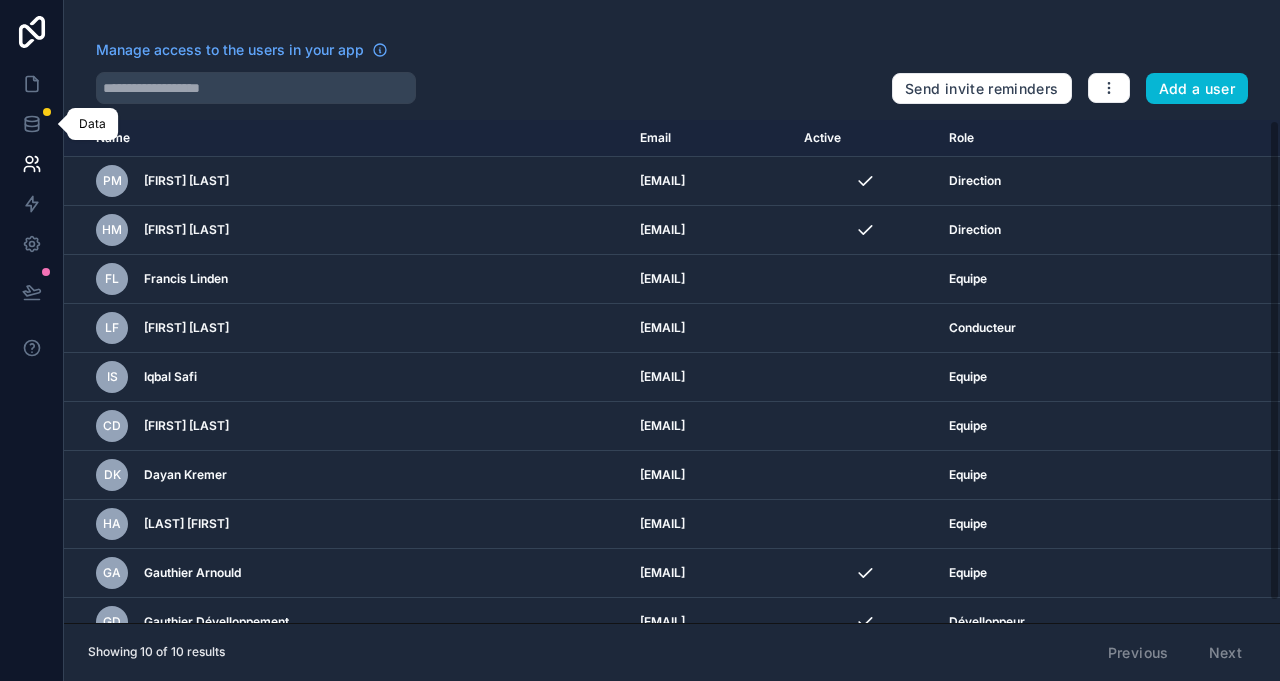 click at bounding box center (31, 124) 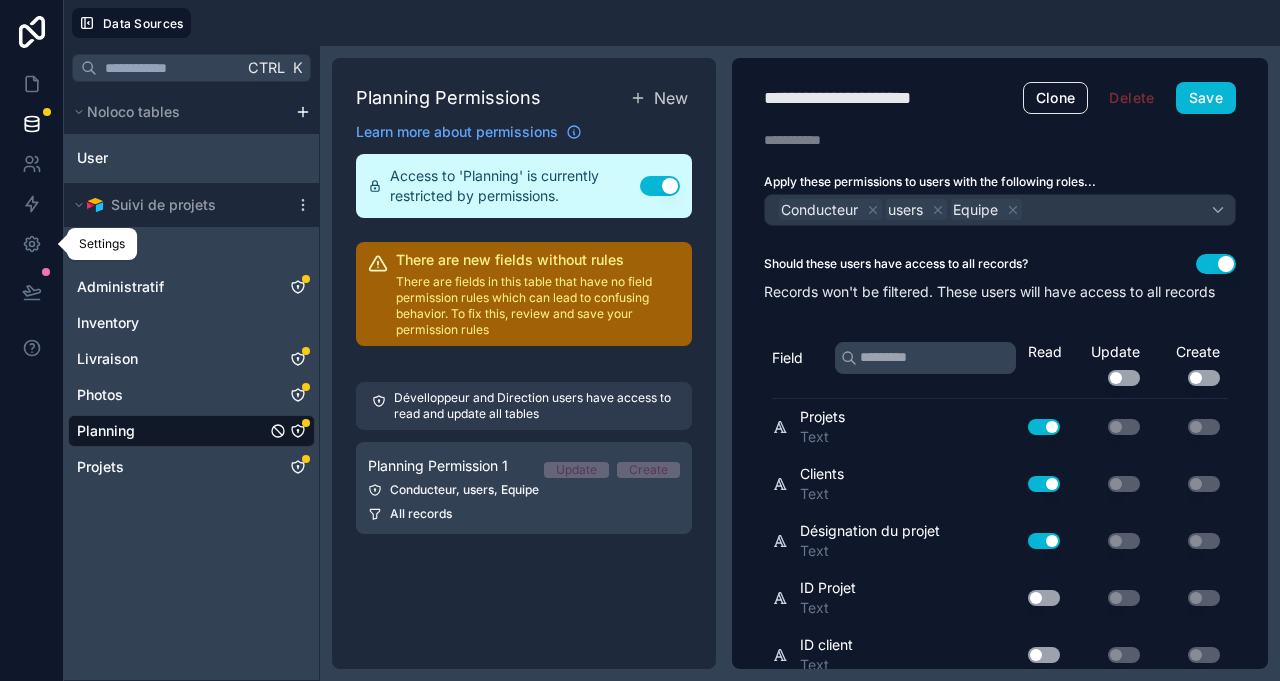 click 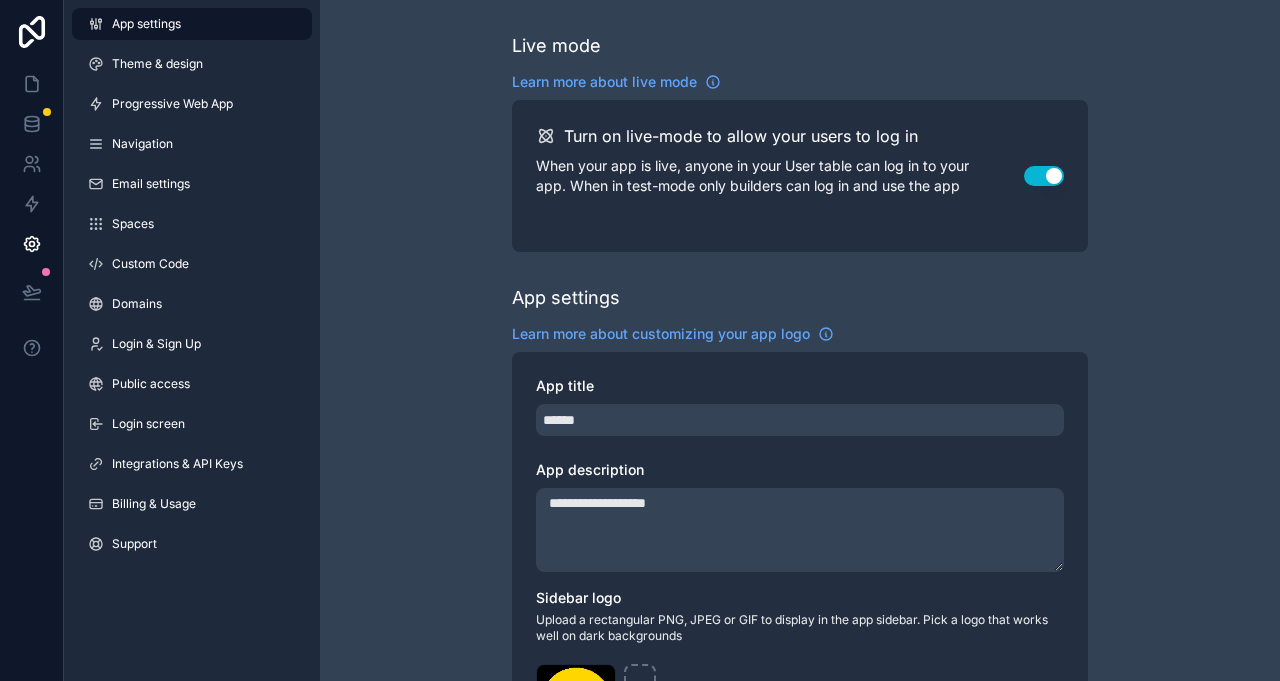 click on "Progressive Web App" at bounding box center (192, 104) 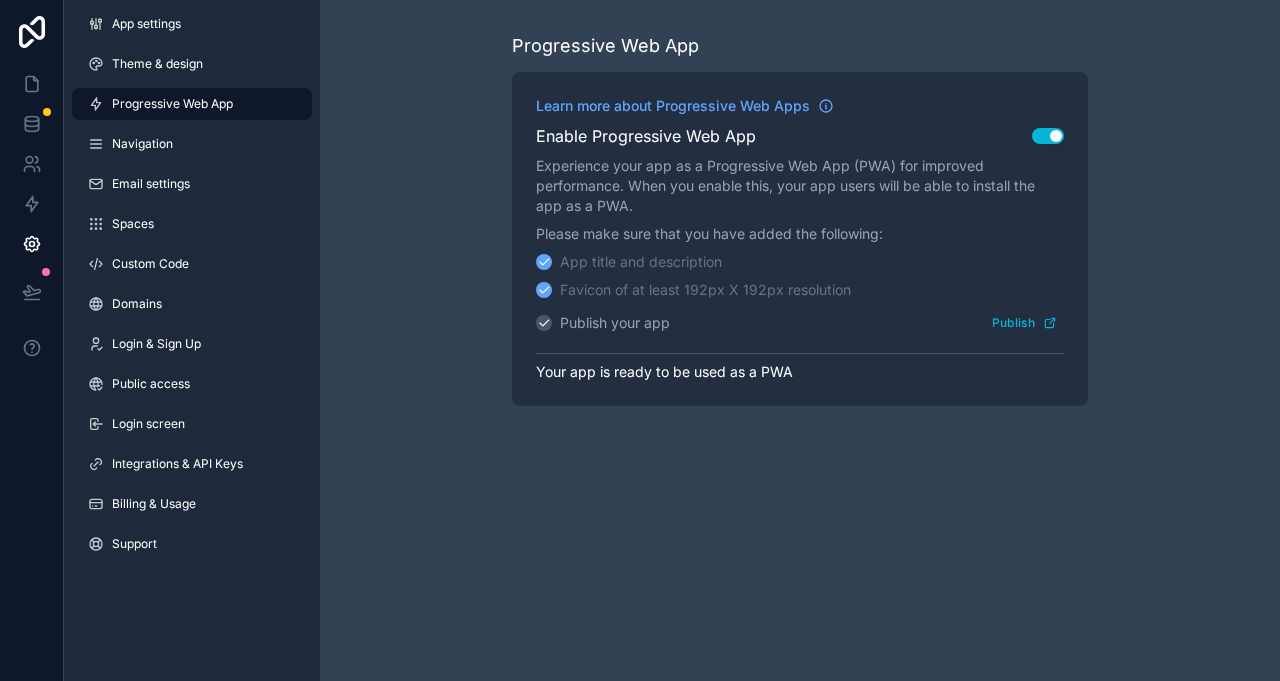 click on "Navigation" at bounding box center [192, 144] 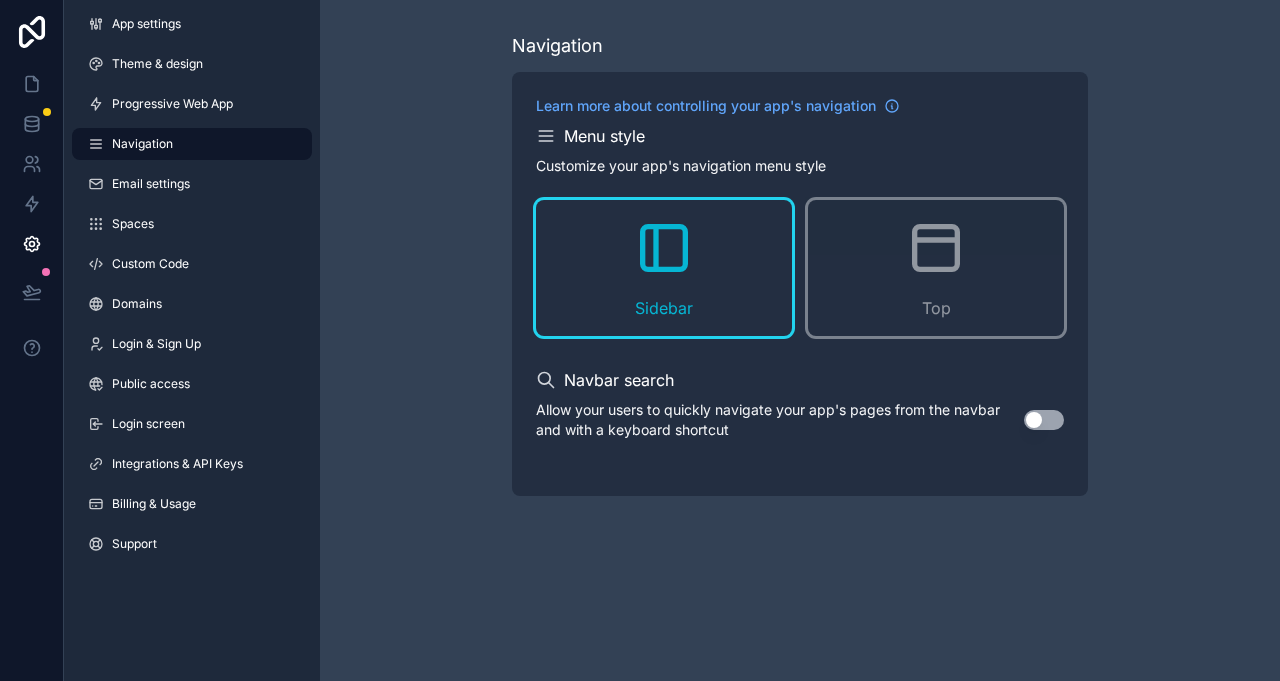 click on "Spaces" at bounding box center [192, 224] 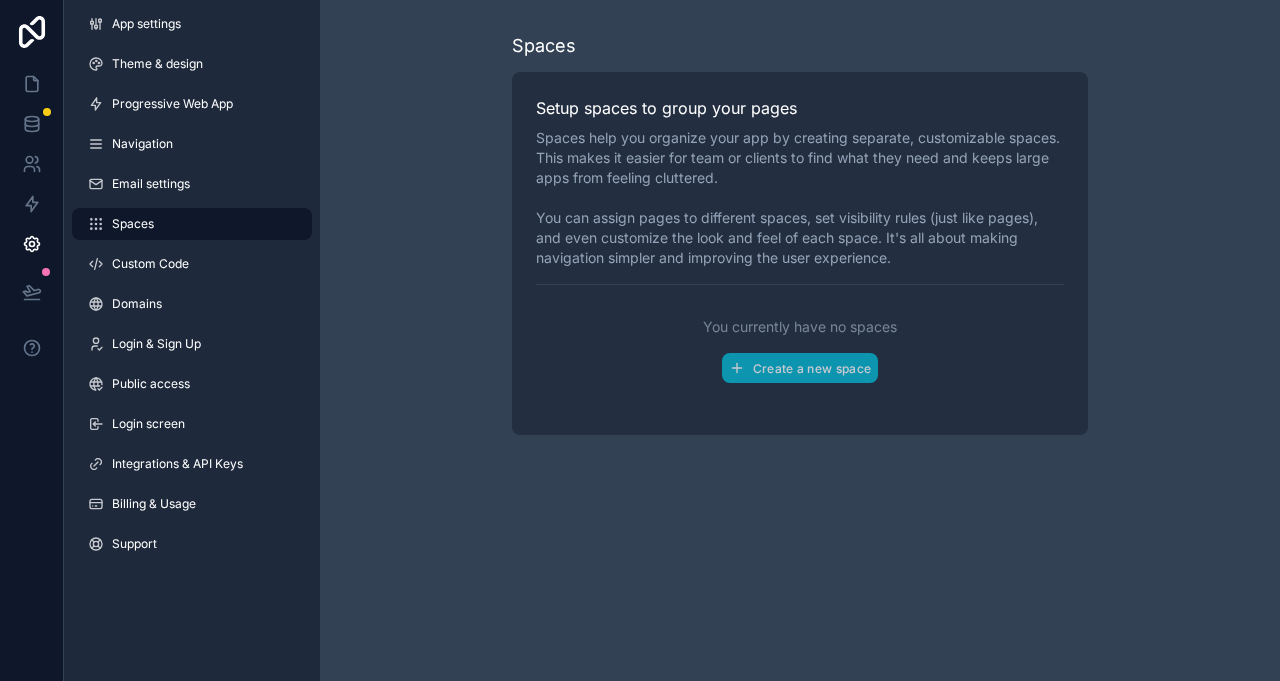 click on "Custom Code" at bounding box center (150, 264) 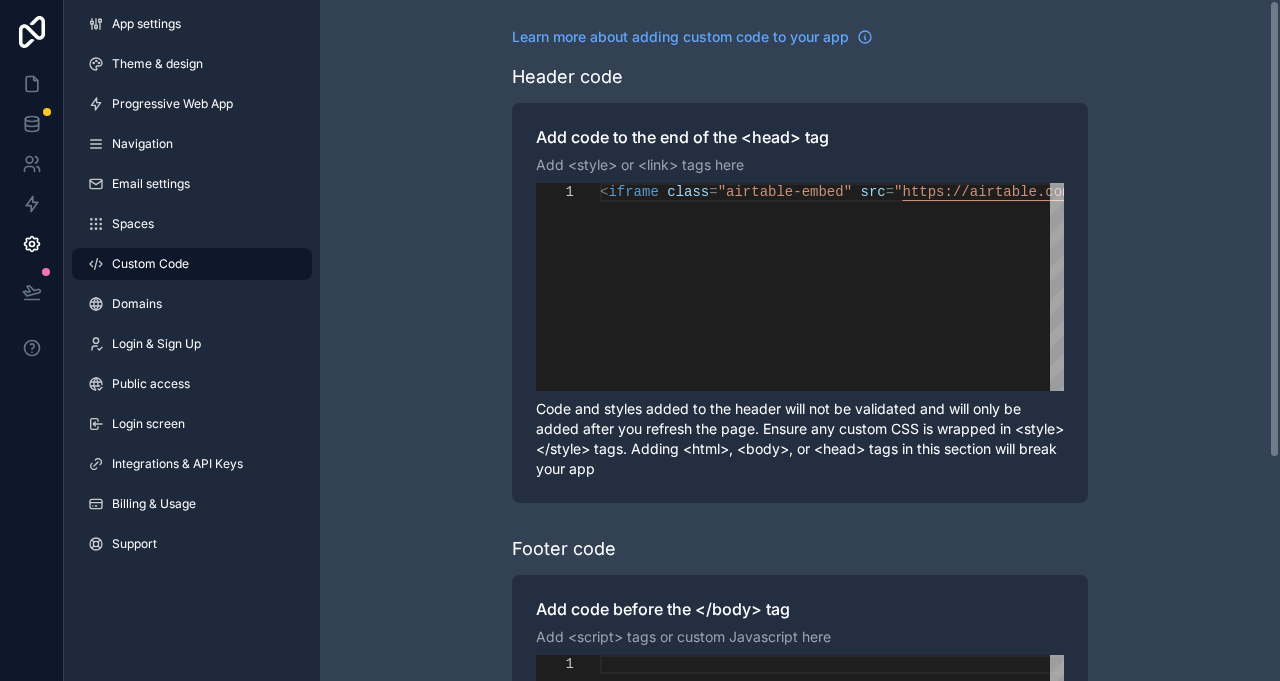 scroll, scrollTop: 0, scrollLeft: 0, axis: both 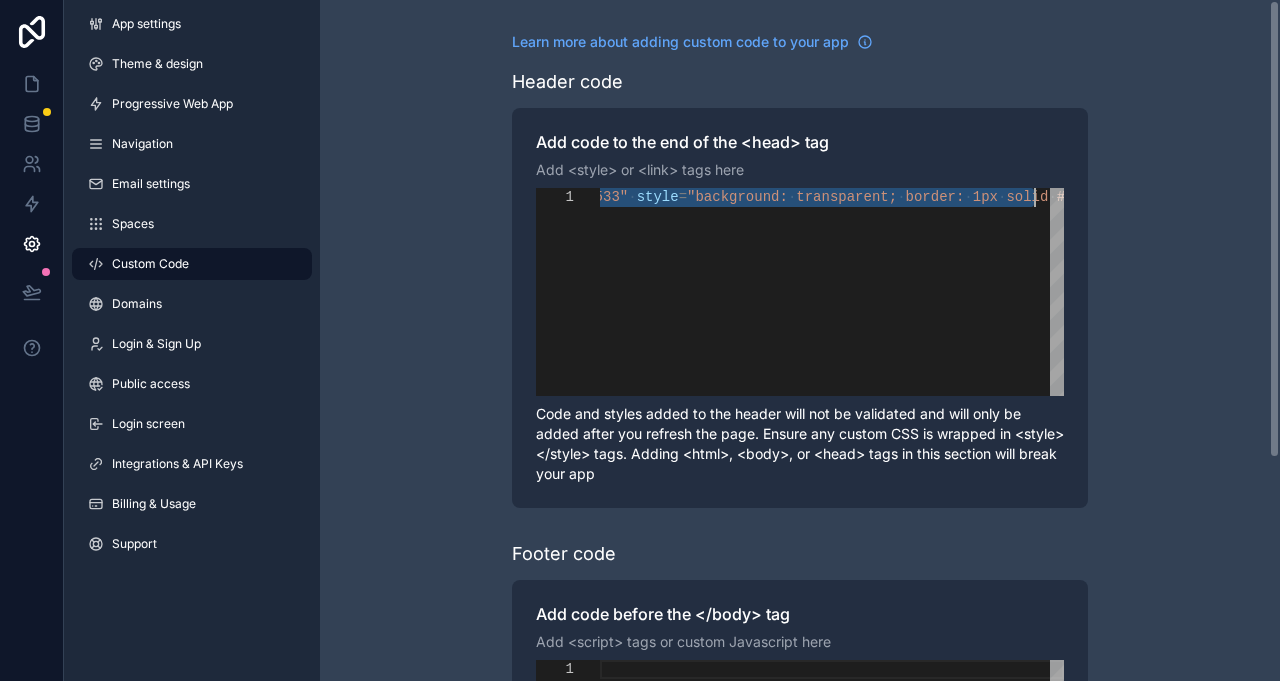 drag, startPoint x: 602, startPoint y: 193, endPoint x: 1279, endPoint y: 328, distance: 690.3289 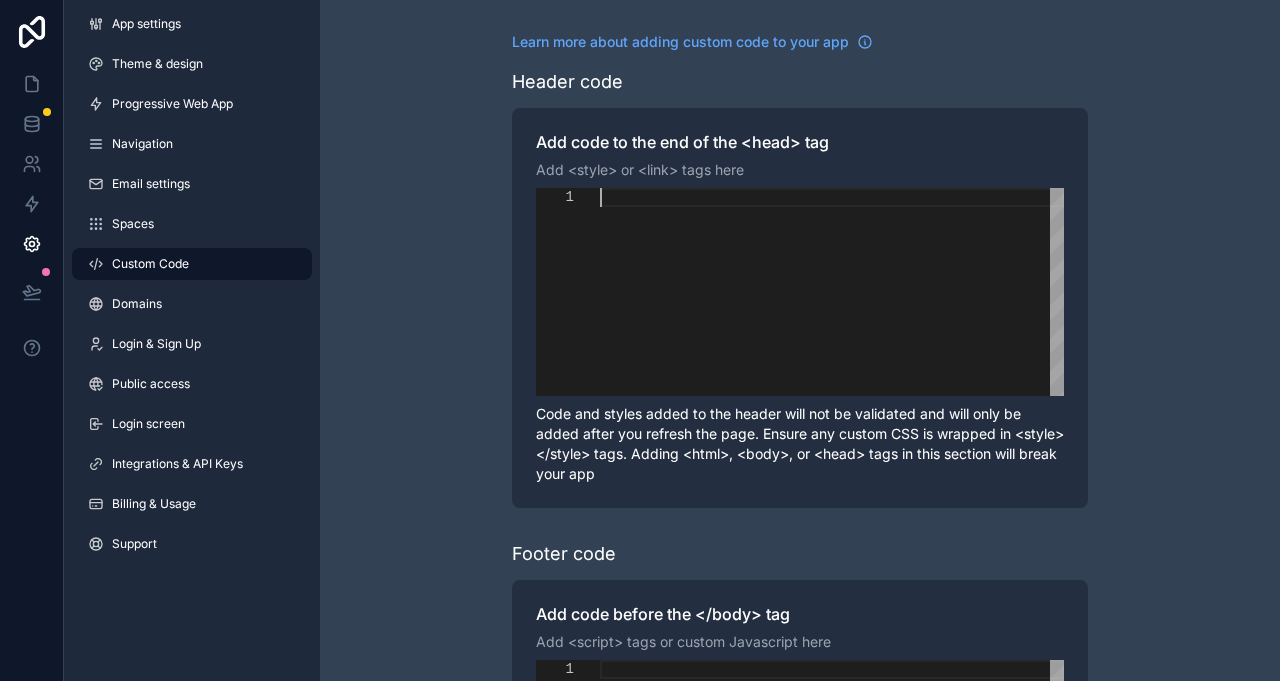paste on "**********" 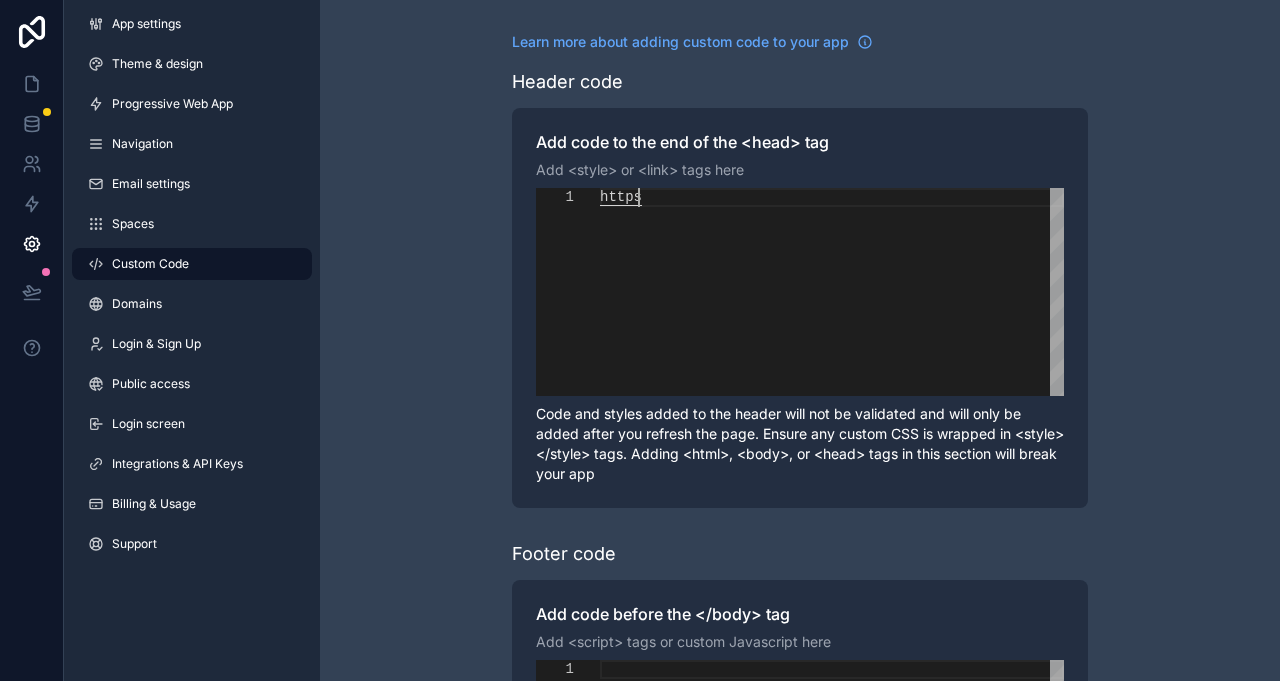 type on "*" 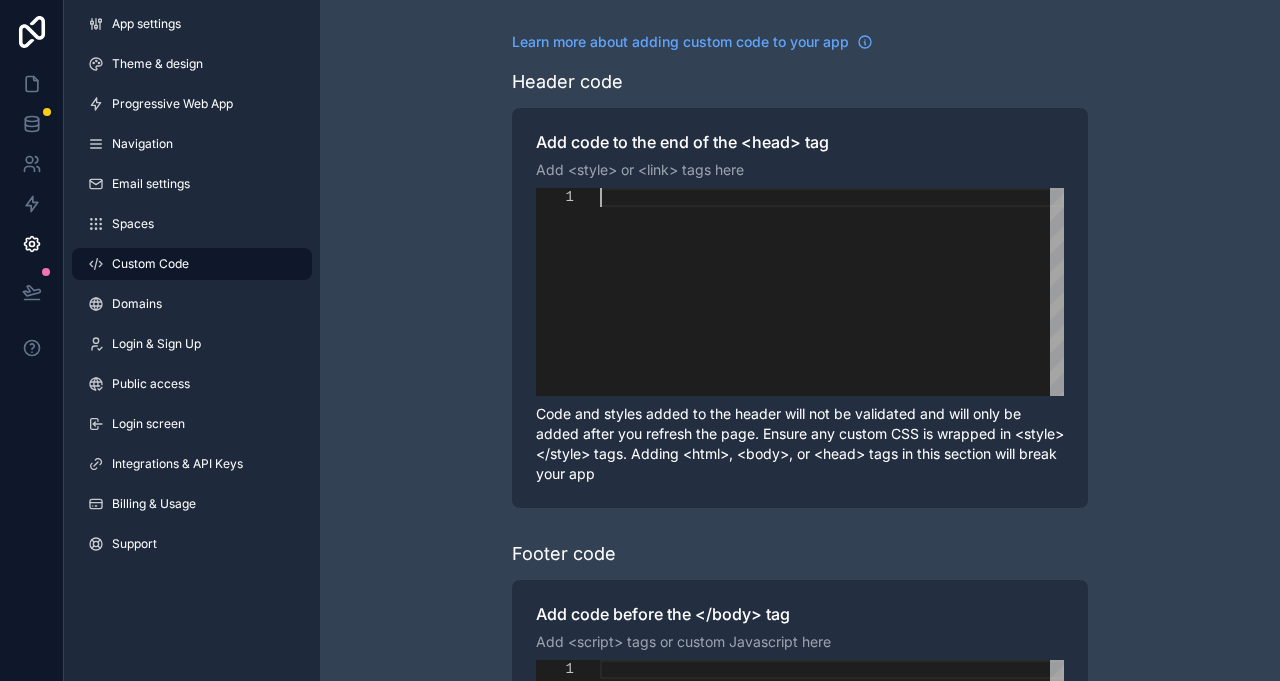 click on "Domains" at bounding box center [137, 304] 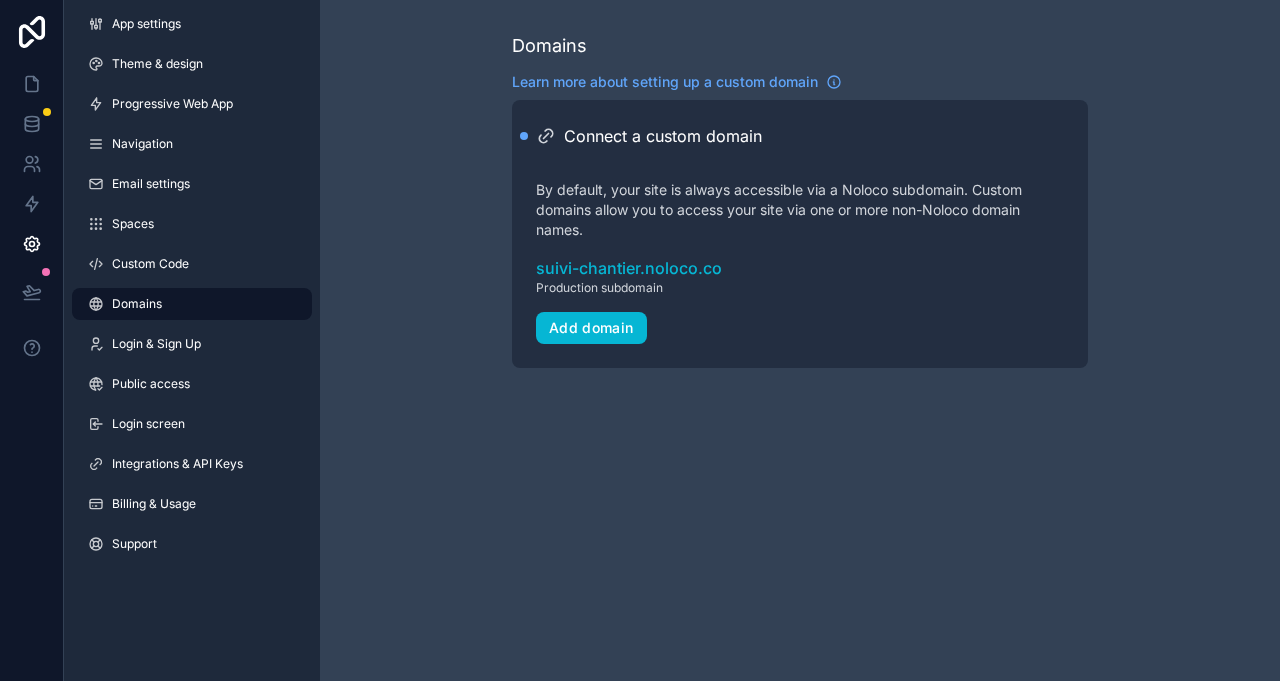 click on "Login & Sign Up" at bounding box center (156, 344) 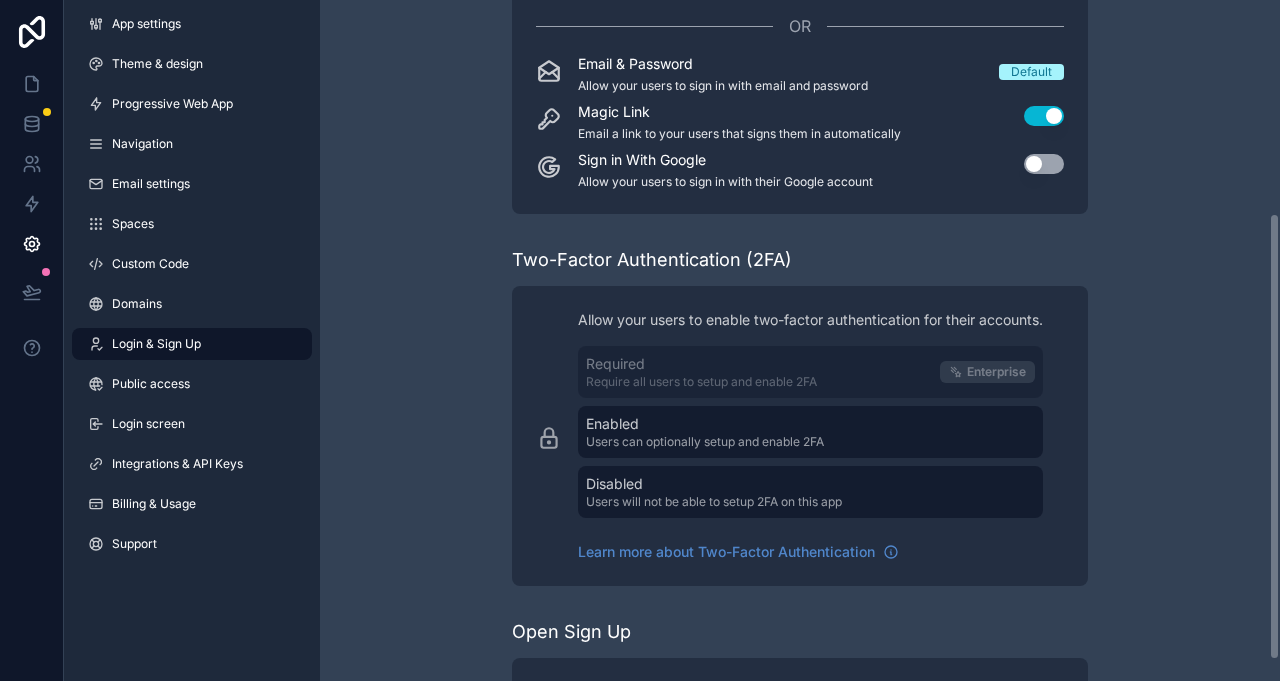 scroll, scrollTop: 354, scrollLeft: 0, axis: vertical 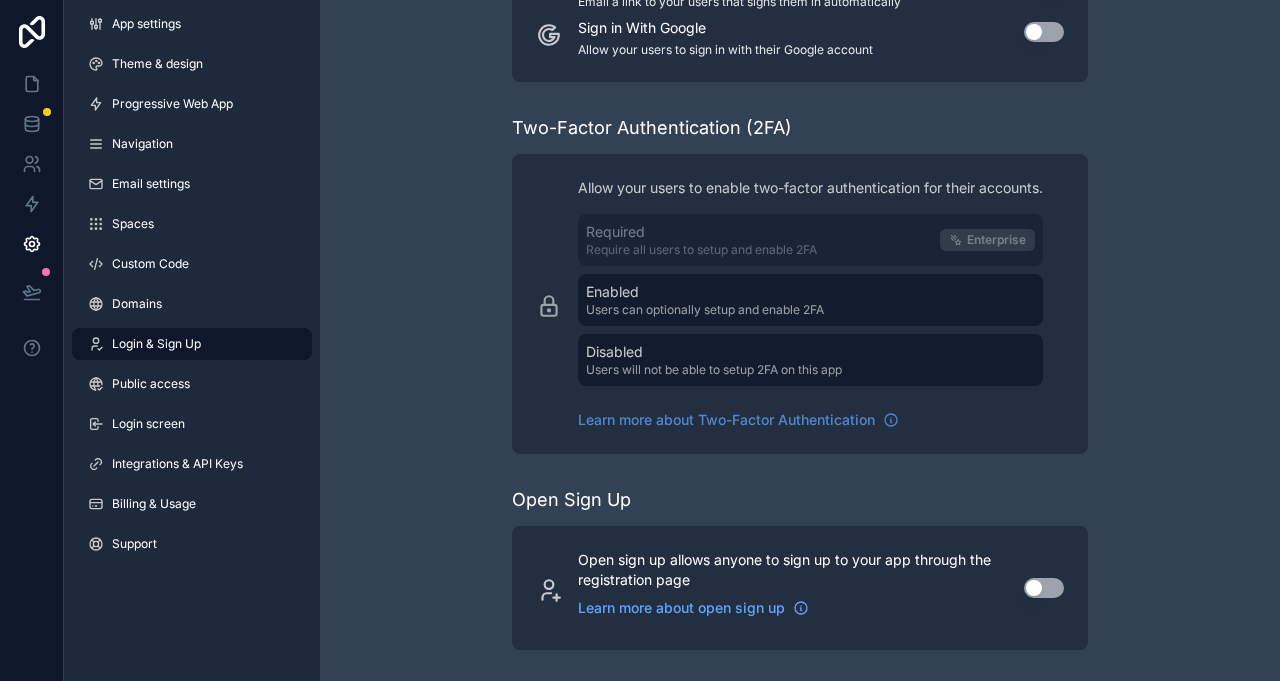 click on "Public access" at bounding box center [151, 384] 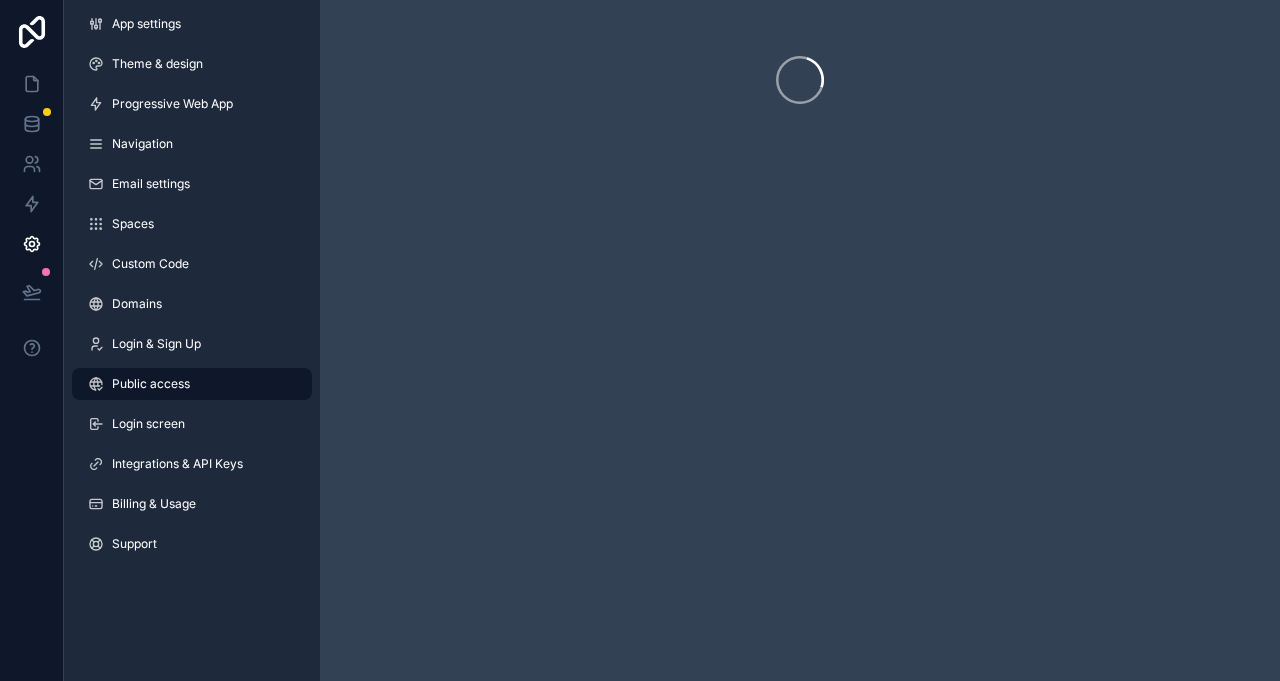scroll, scrollTop: 0, scrollLeft: 0, axis: both 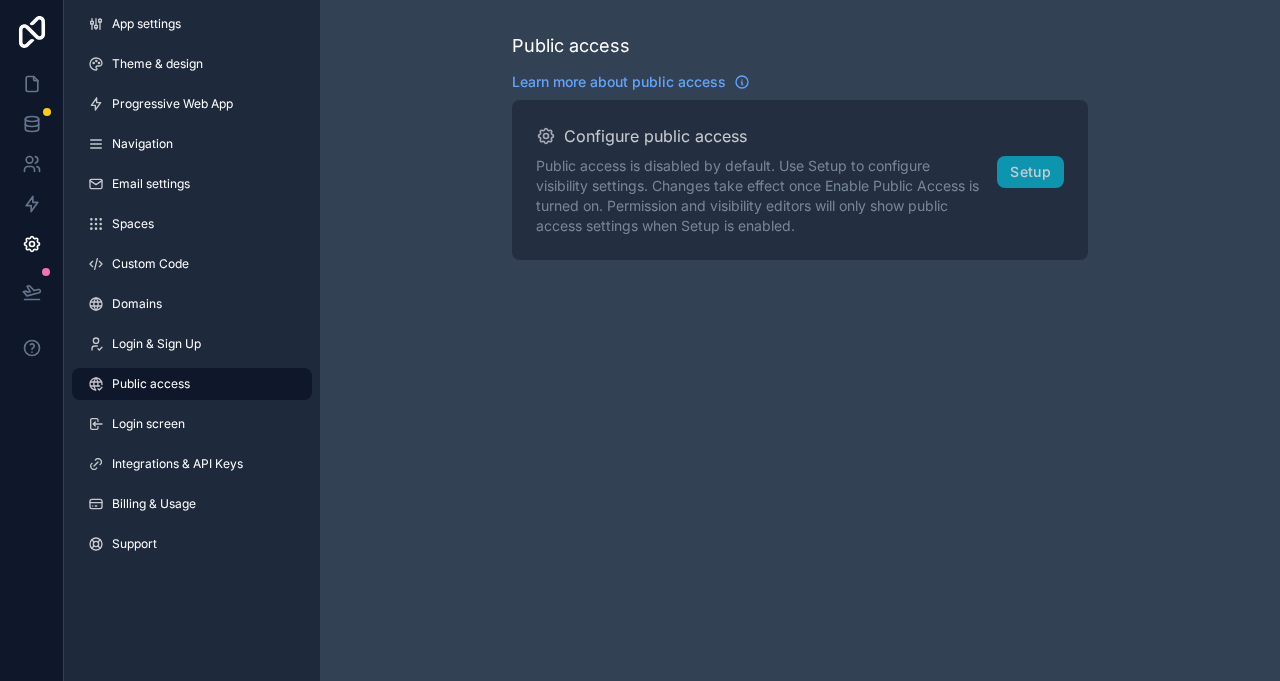 click on "Login screen" at bounding box center [192, 424] 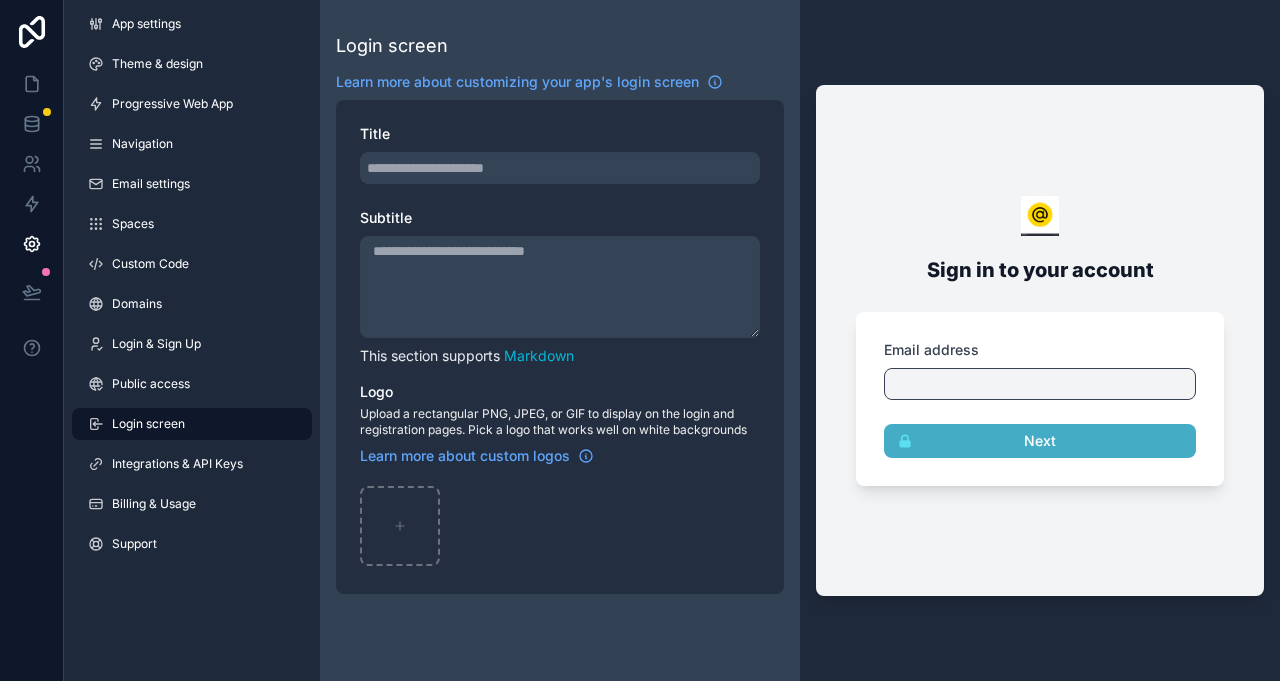 click on "Integrations & API Keys" at bounding box center (177, 464) 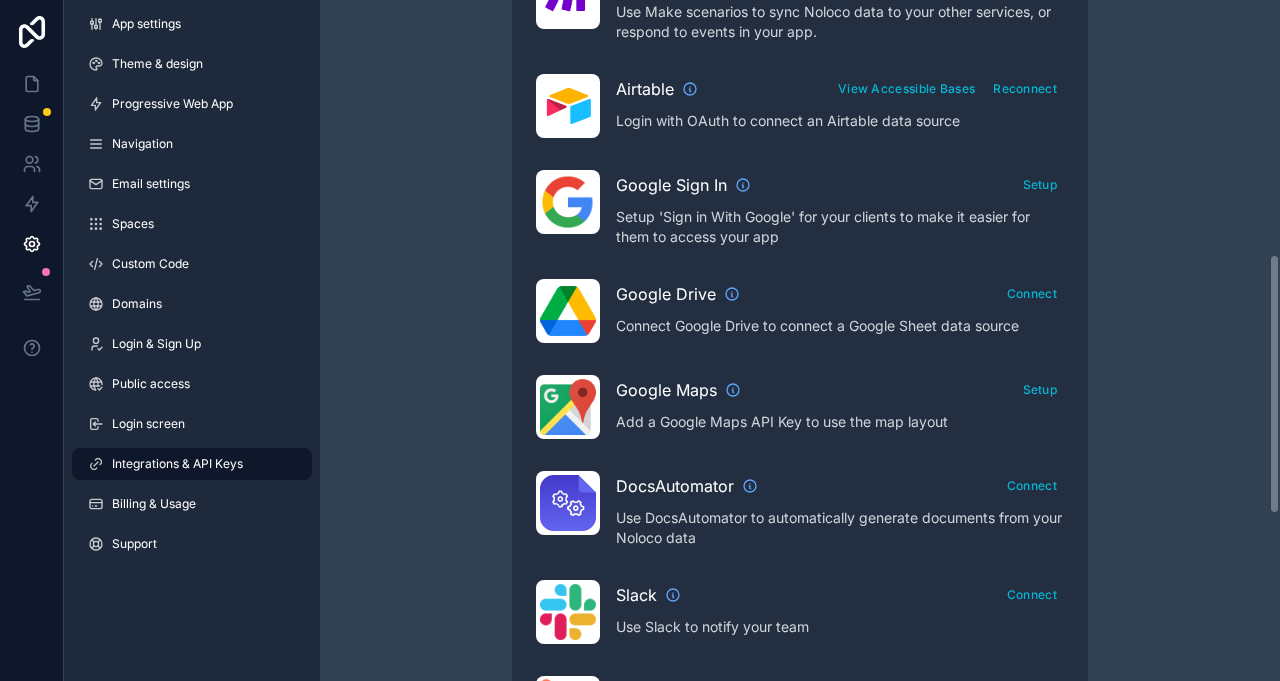 scroll, scrollTop: 655, scrollLeft: 0, axis: vertical 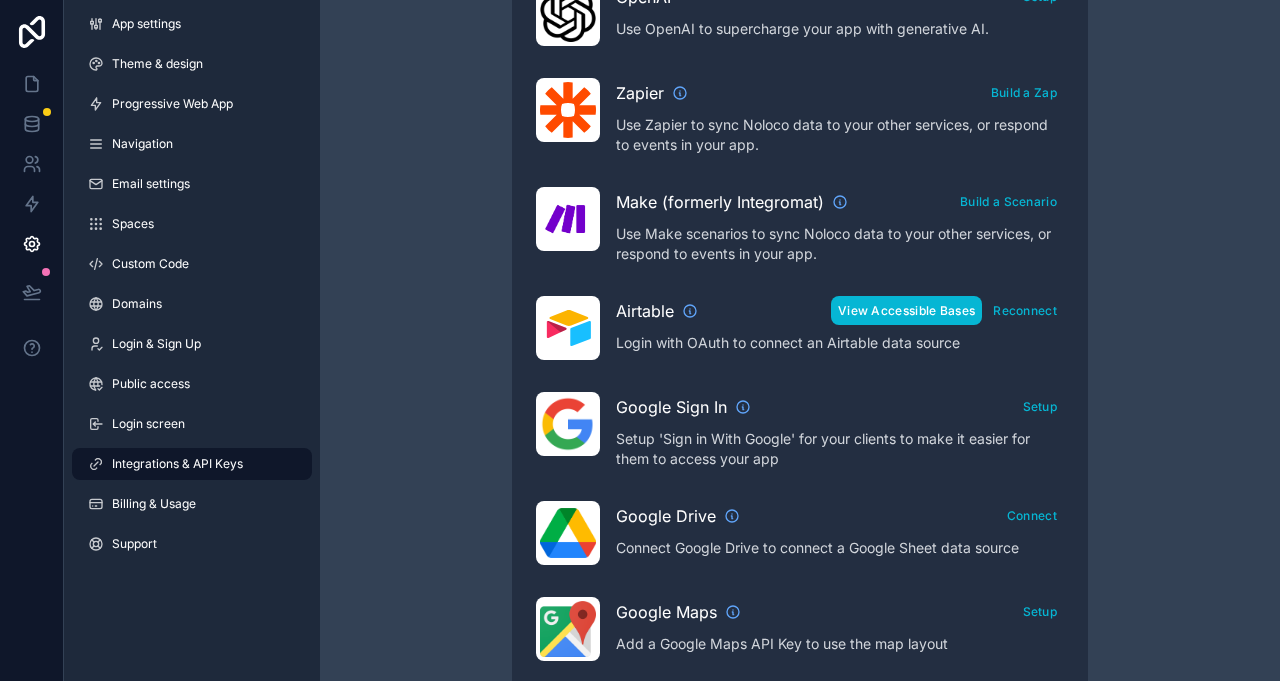 click on "View Accessible Bases" at bounding box center [906, 310] 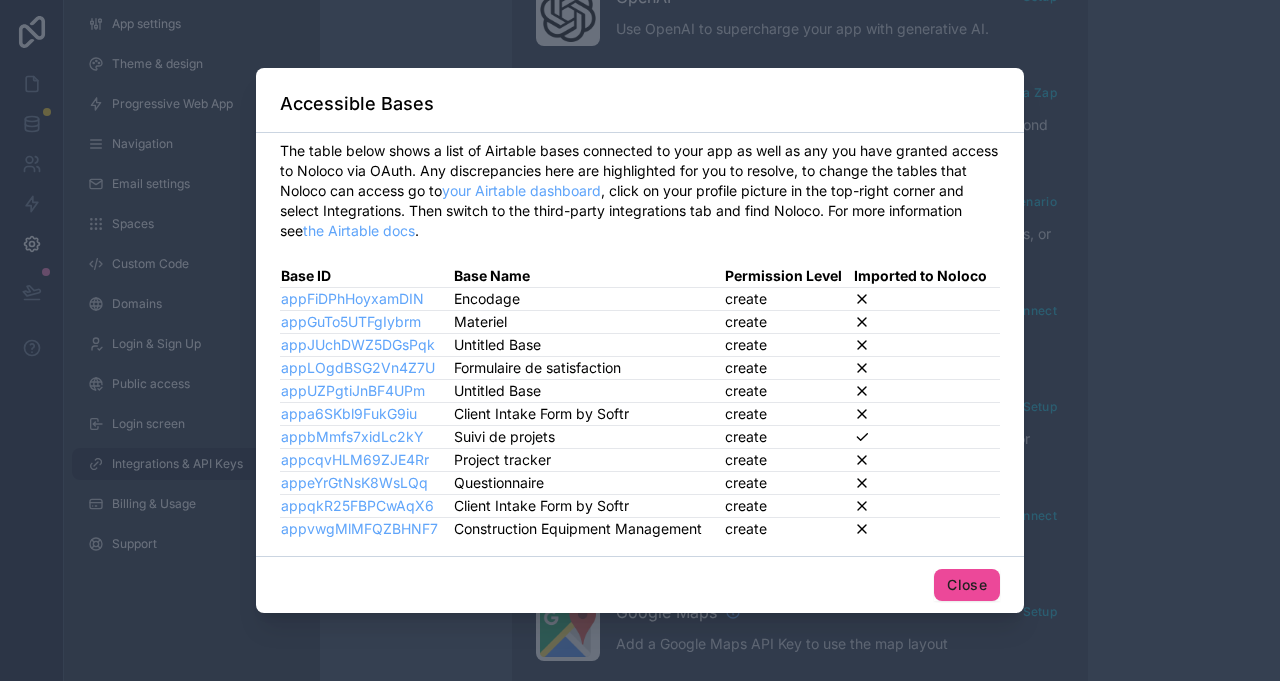 click 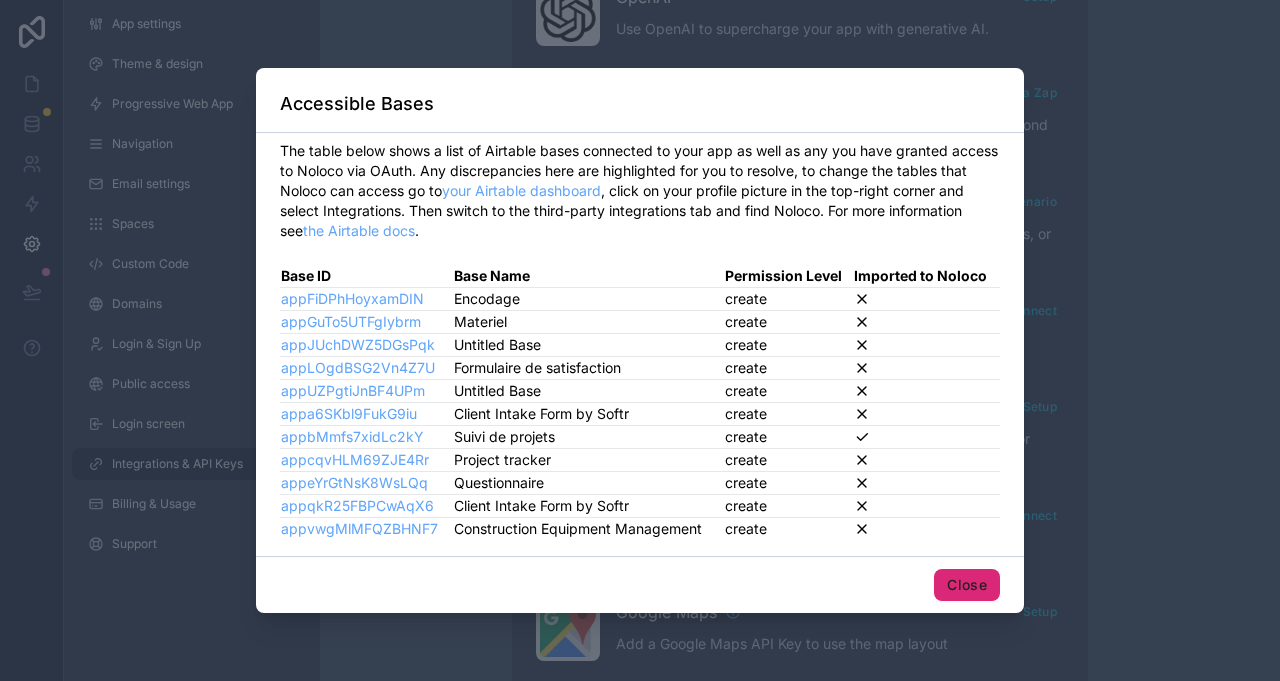 click on "Close" at bounding box center [967, 585] 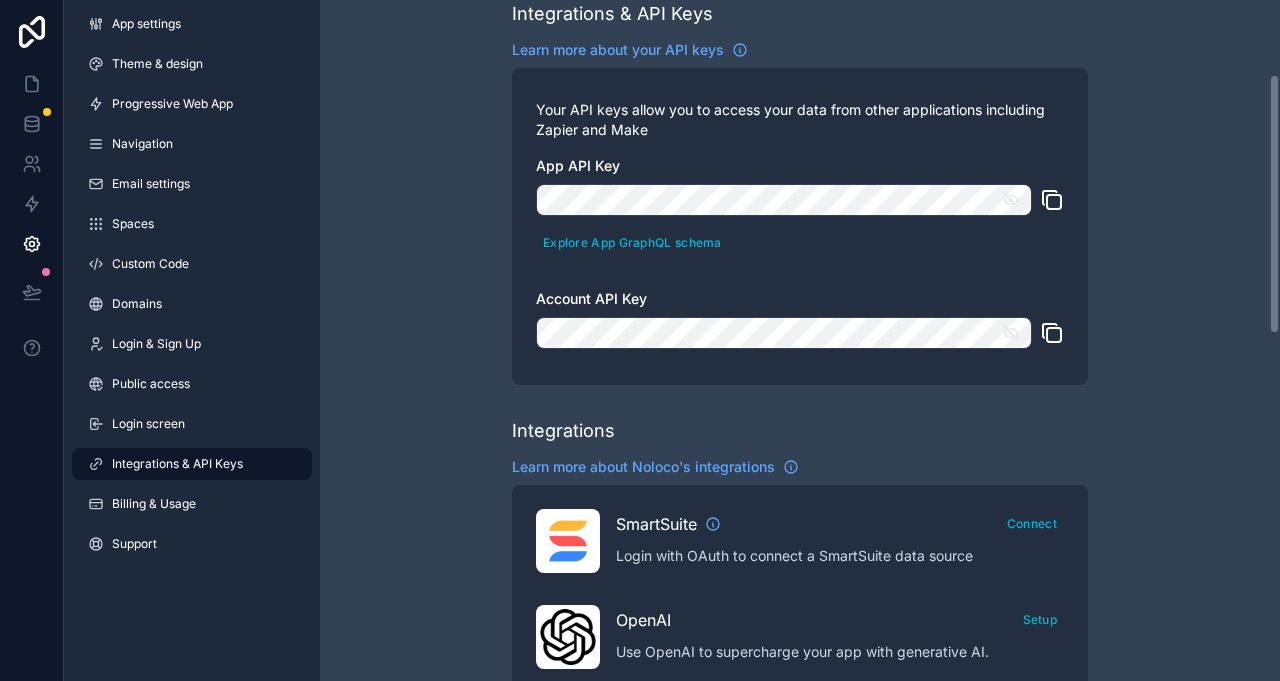 scroll, scrollTop: 0, scrollLeft: 0, axis: both 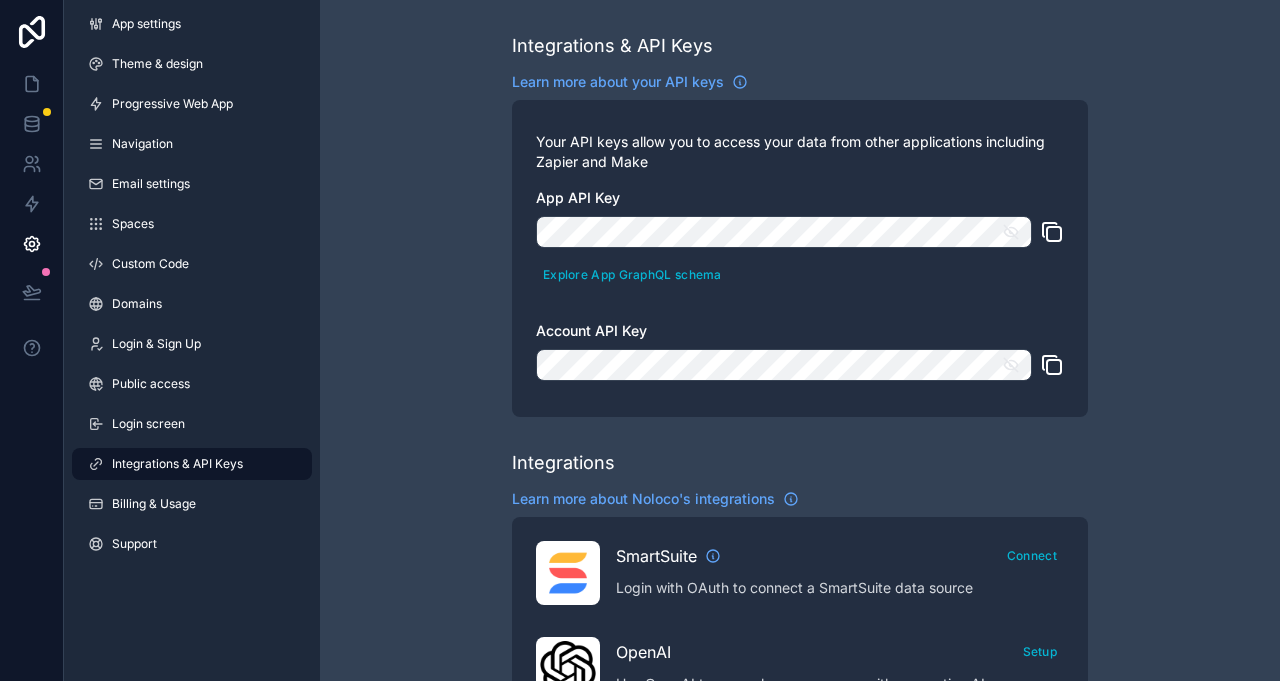 click 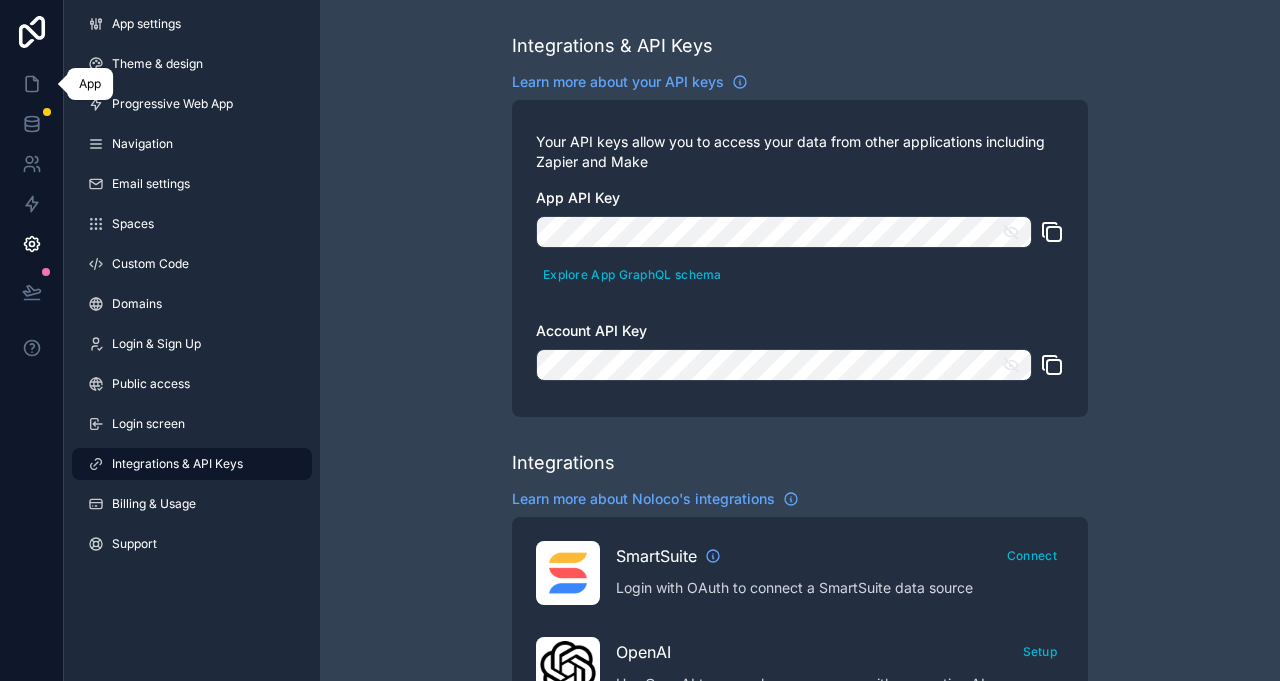 click at bounding box center (31, 84) 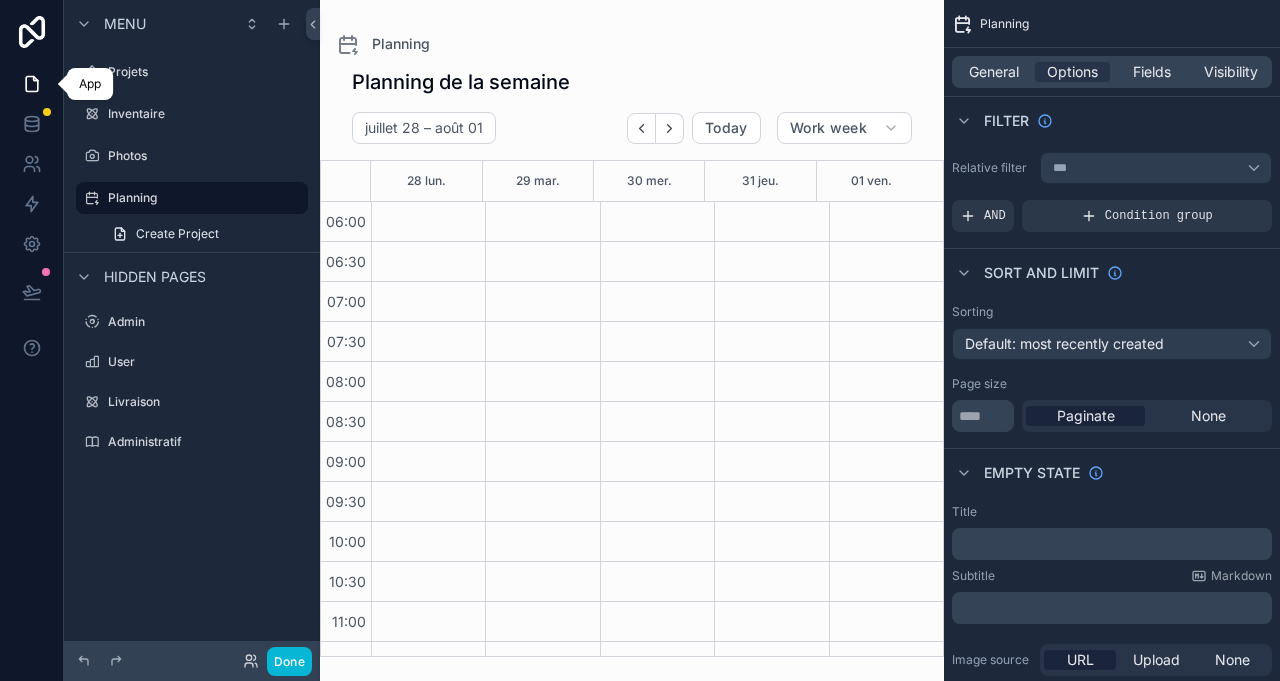 scroll, scrollTop: 480, scrollLeft: 0, axis: vertical 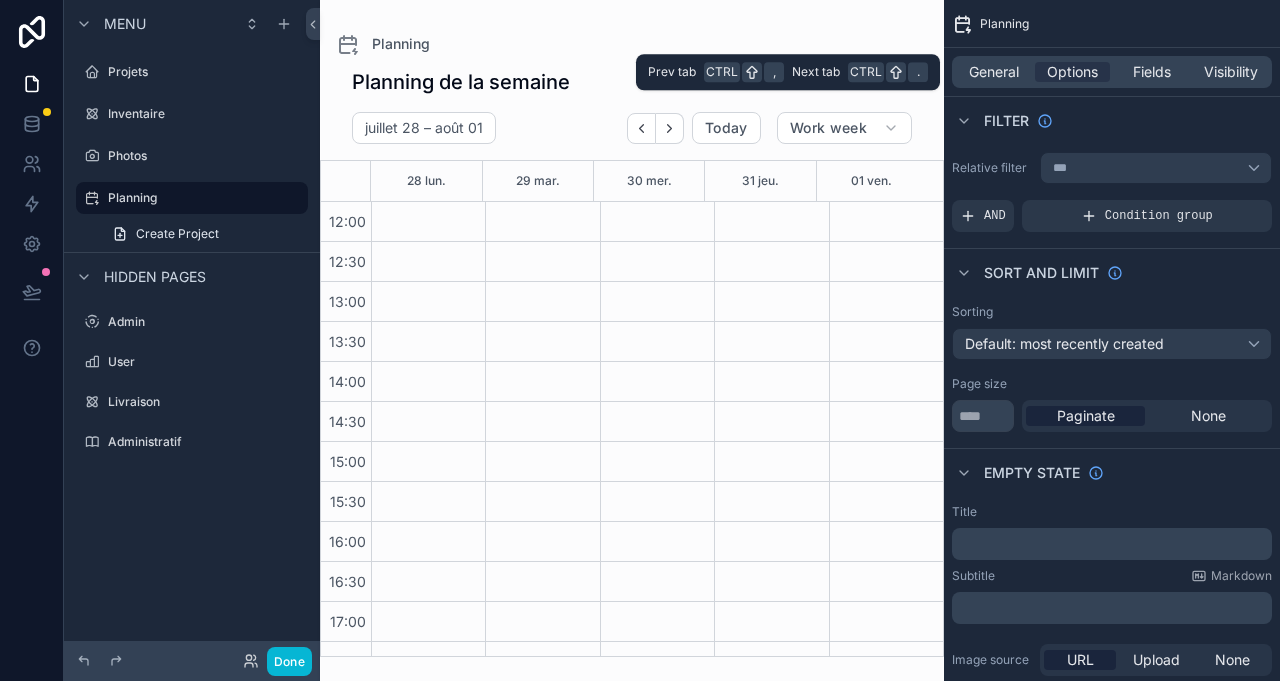 click on "General Options Fields Visibility" at bounding box center (1112, 72) 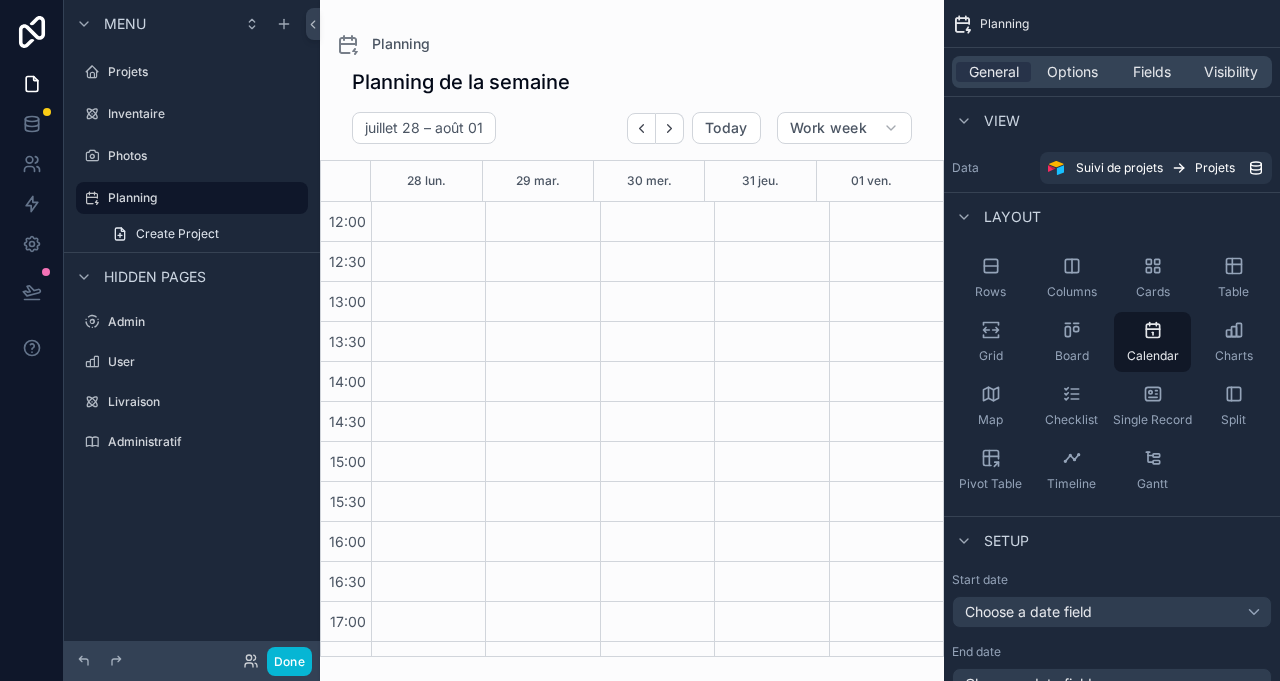 click on "Projets" at bounding box center [1215, 168] 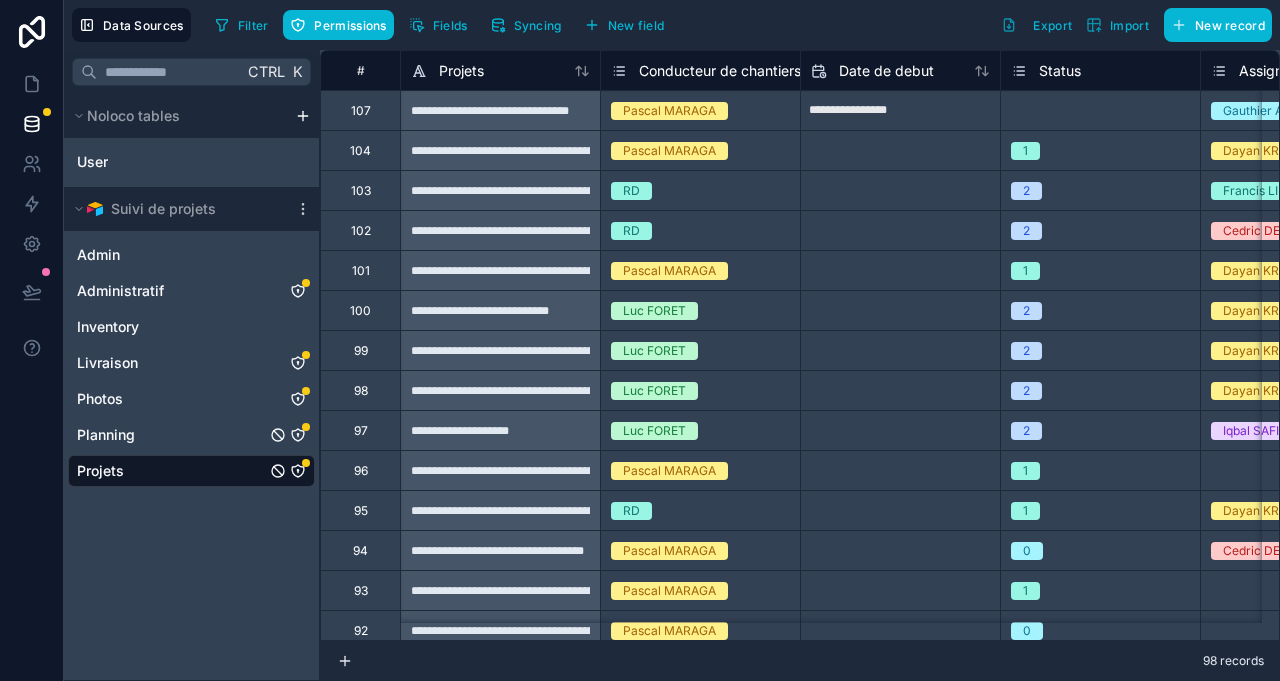 click on "Planning" at bounding box center [106, 435] 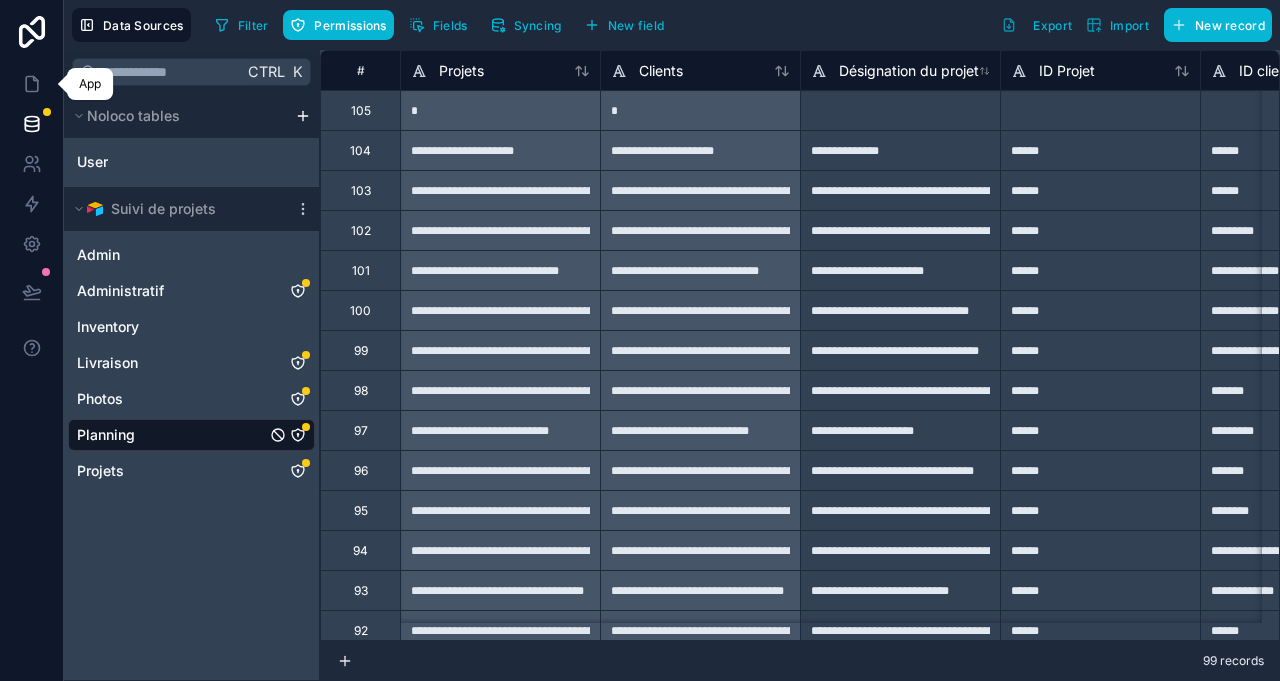 click 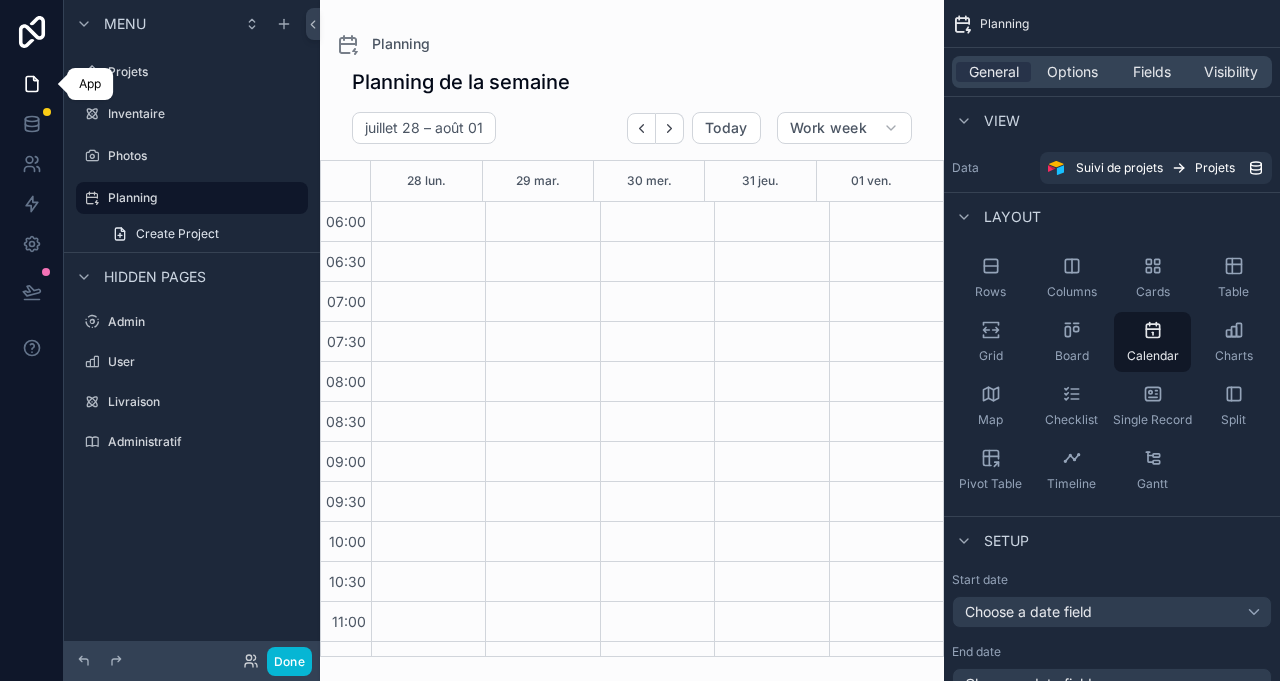 scroll, scrollTop: 480, scrollLeft: 0, axis: vertical 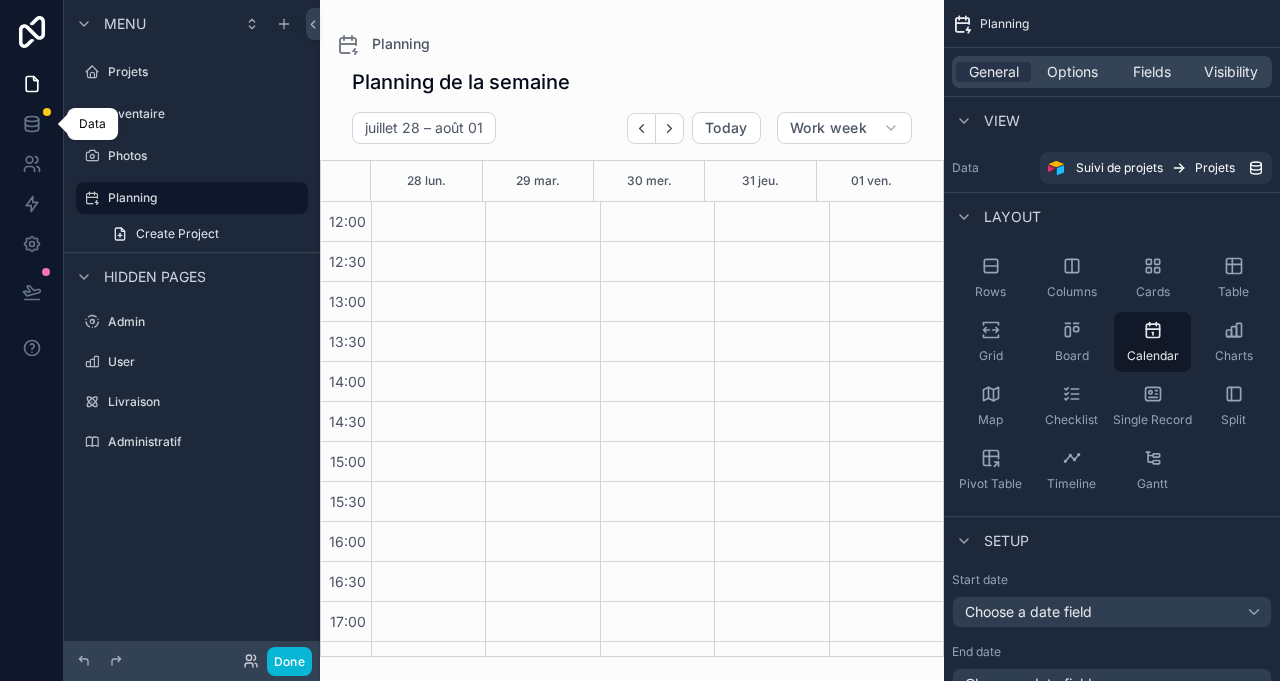 click 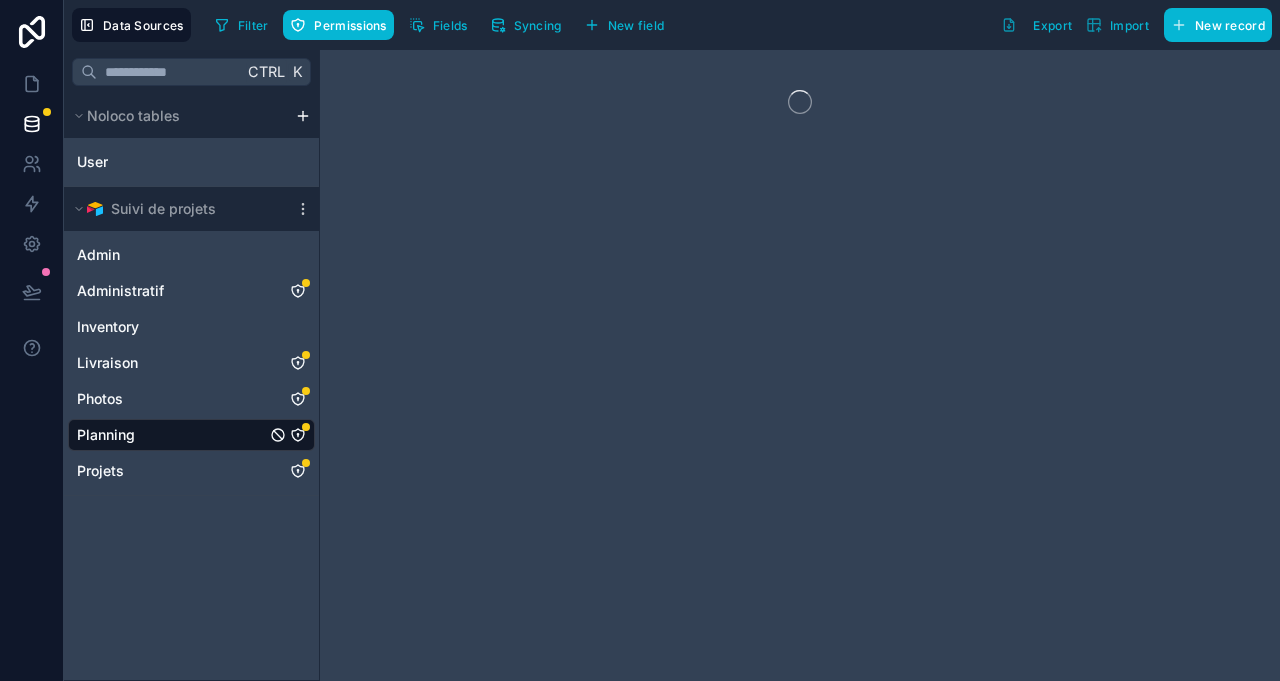 click 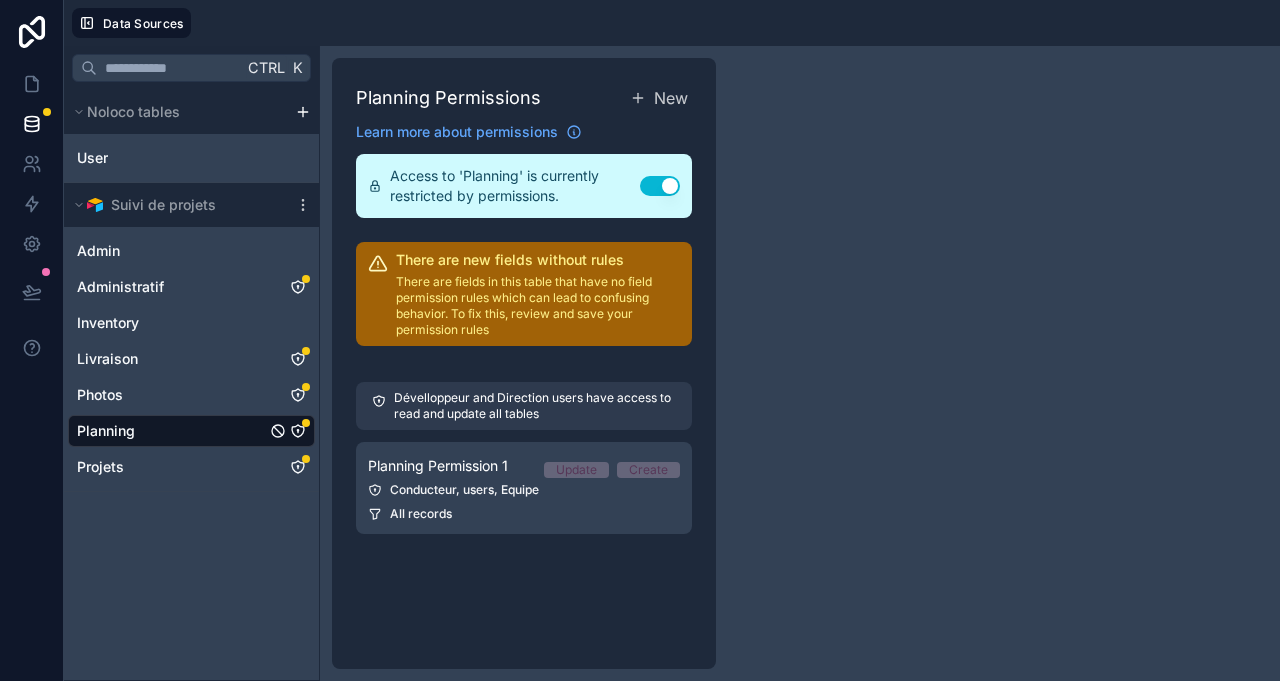 click on "Conducteur, users, Equipe" at bounding box center (524, 490) 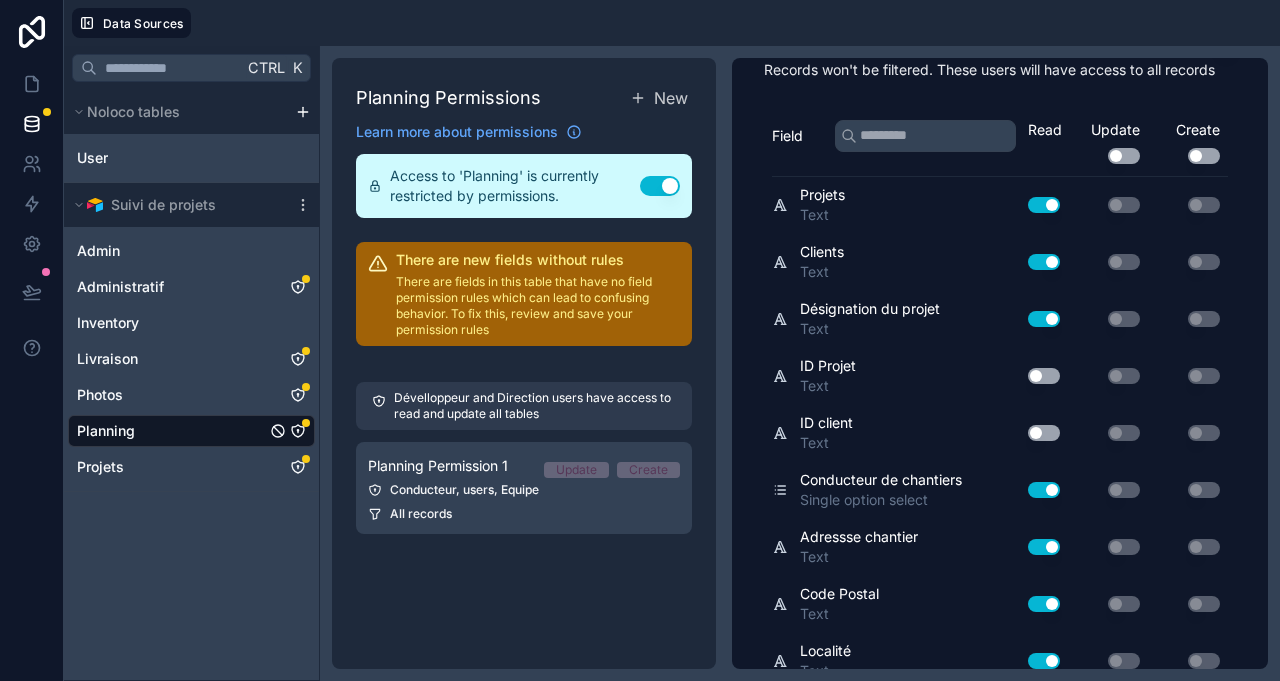 scroll, scrollTop: 0, scrollLeft: 0, axis: both 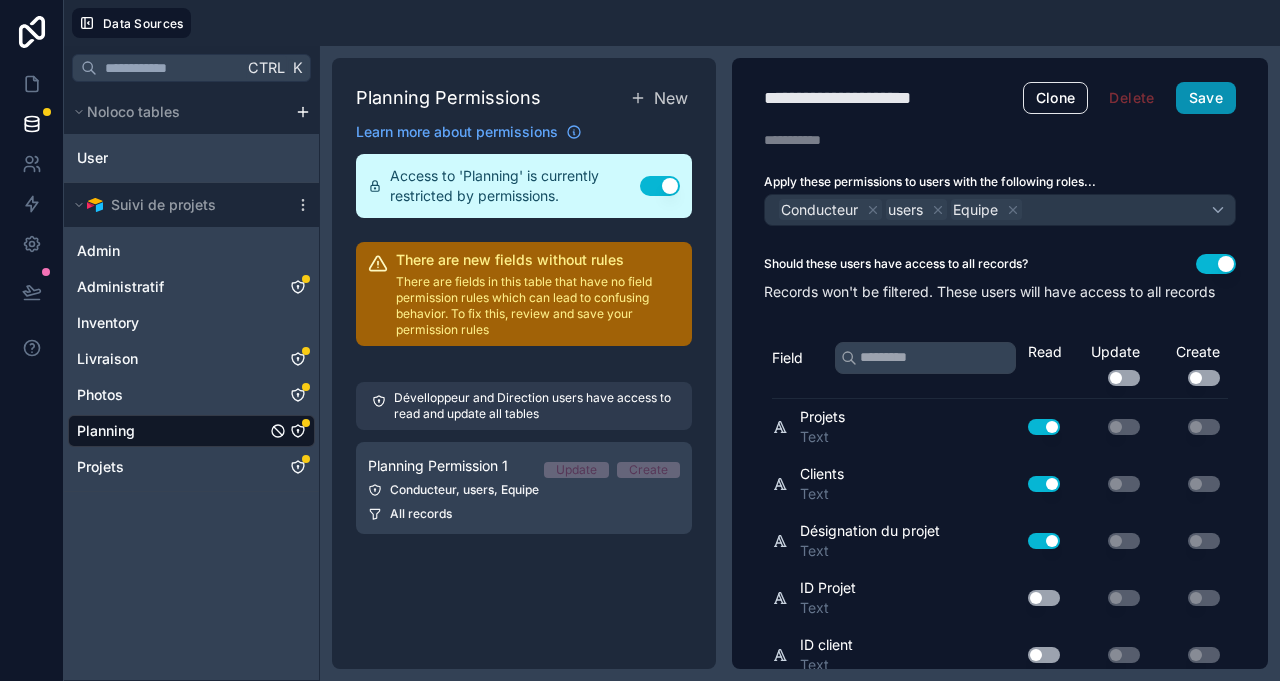 click on "Save" at bounding box center [1206, 98] 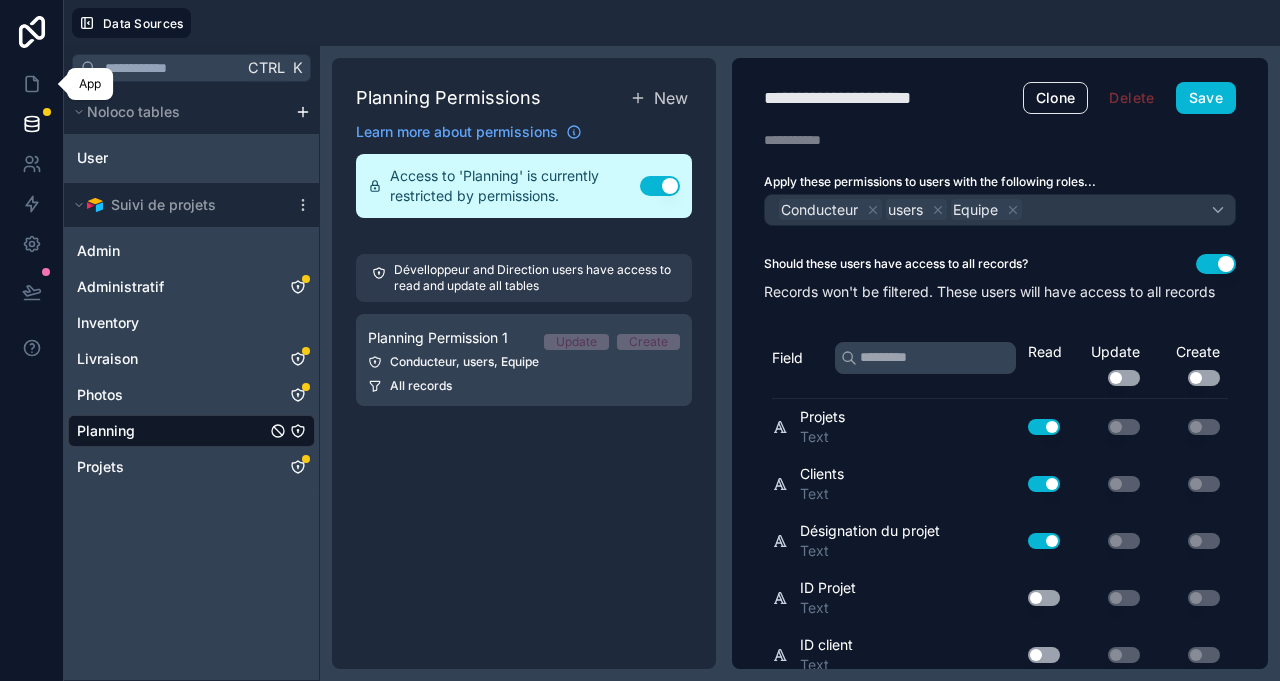 click 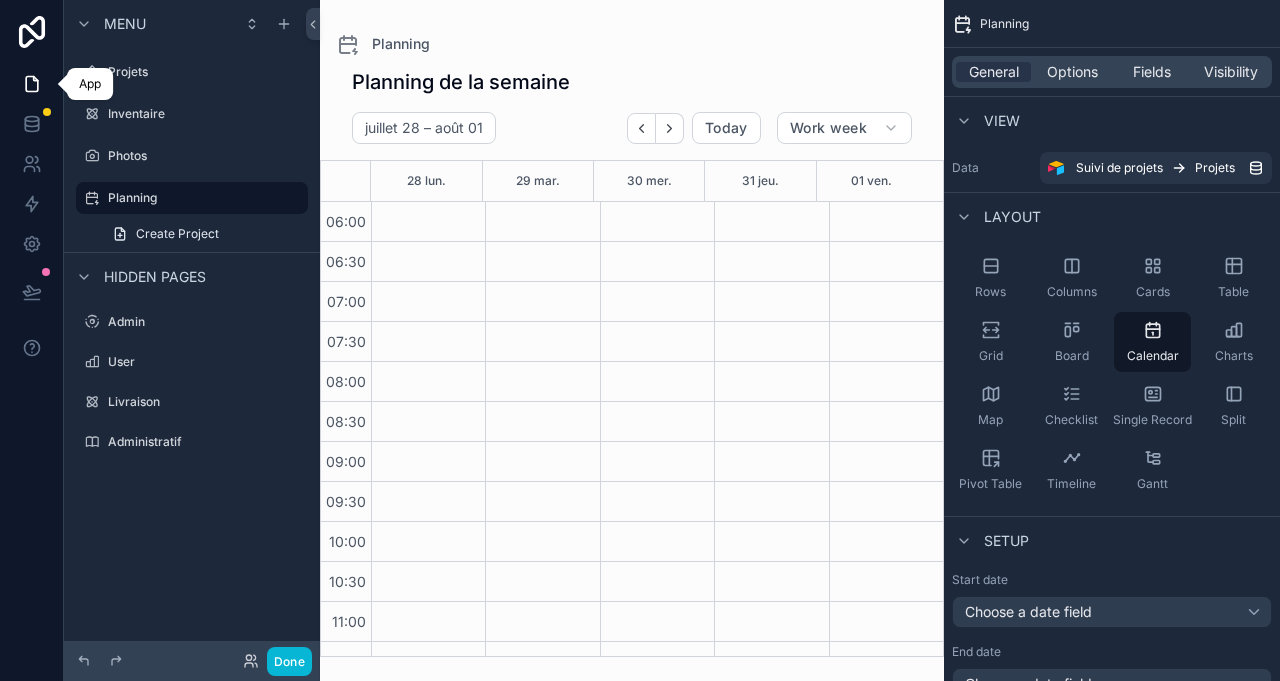 scroll, scrollTop: 480, scrollLeft: 0, axis: vertical 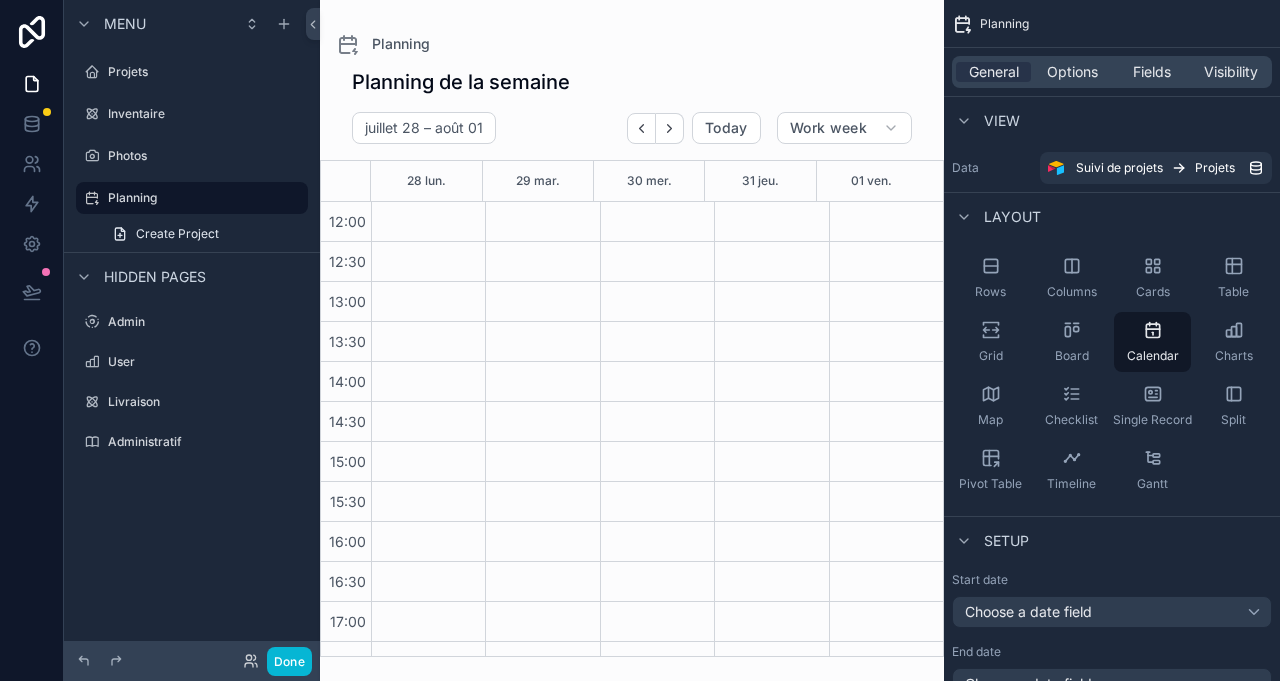 click on "Checklist" at bounding box center (1071, 406) 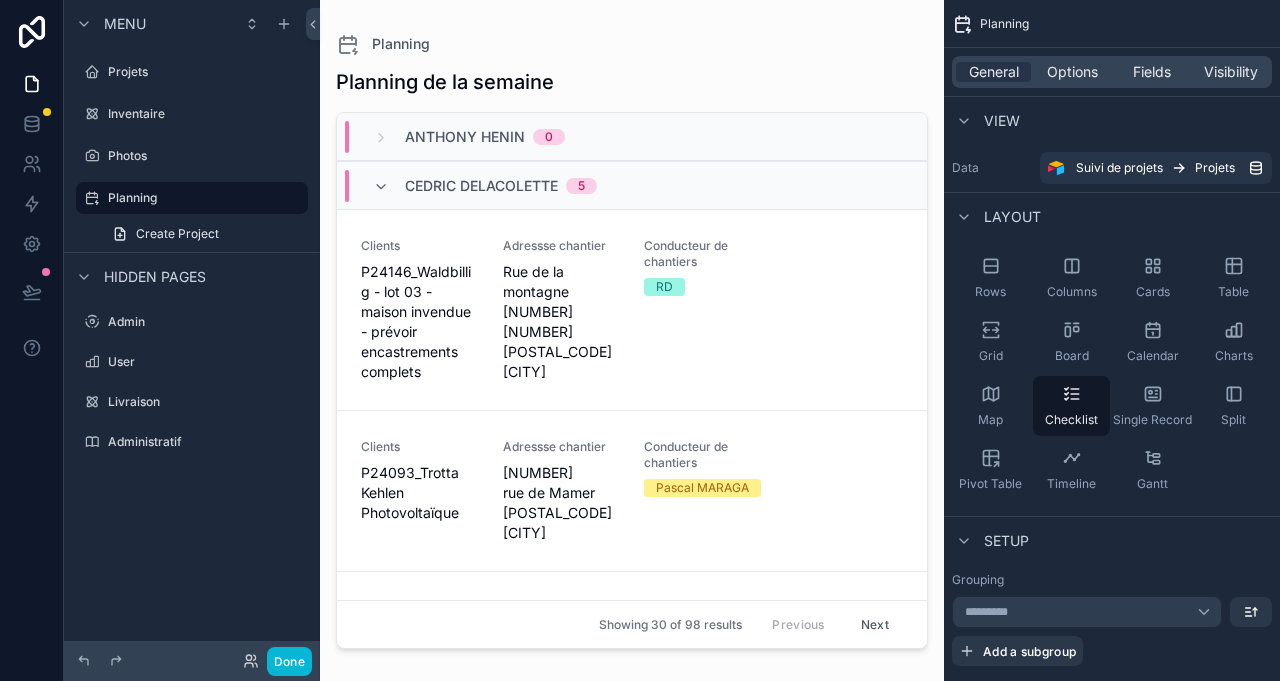 click on "Pivot Table" at bounding box center (990, 470) 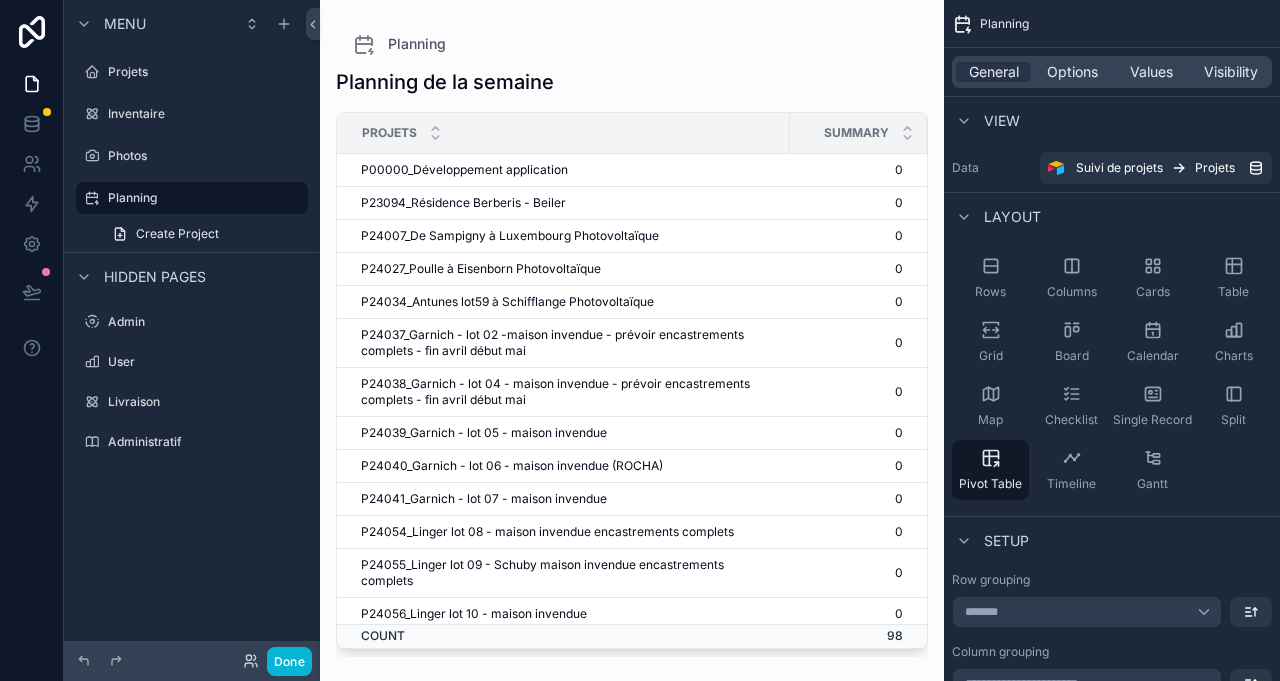 click on "Timeline" at bounding box center (1071, 470) 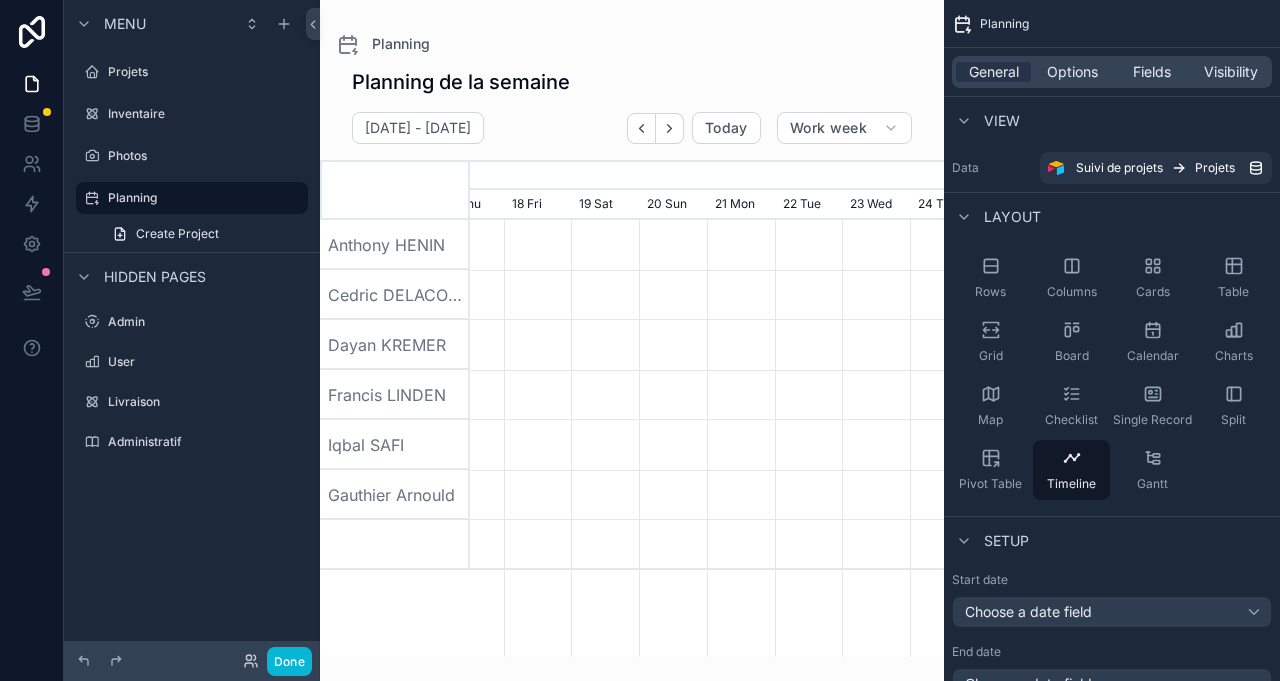 scroll, scrollTop: 0, scrollLeft: 711, axis: horizontal 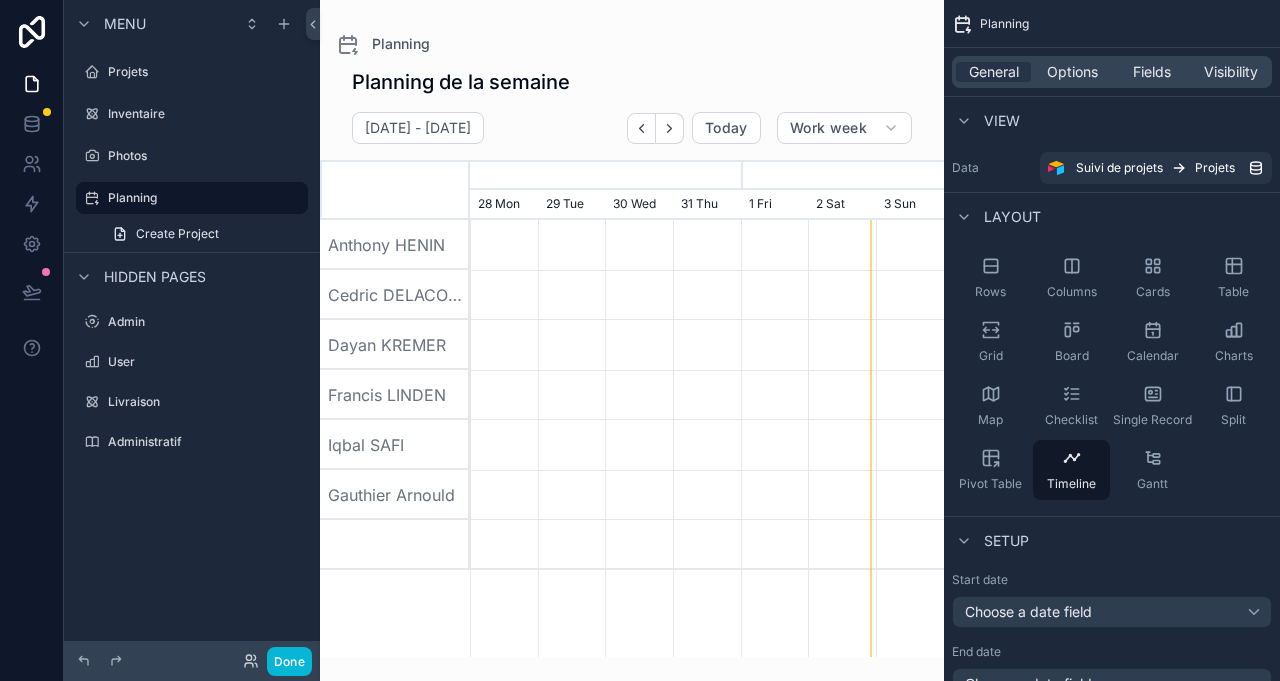 click at bounding box center [632, 328] 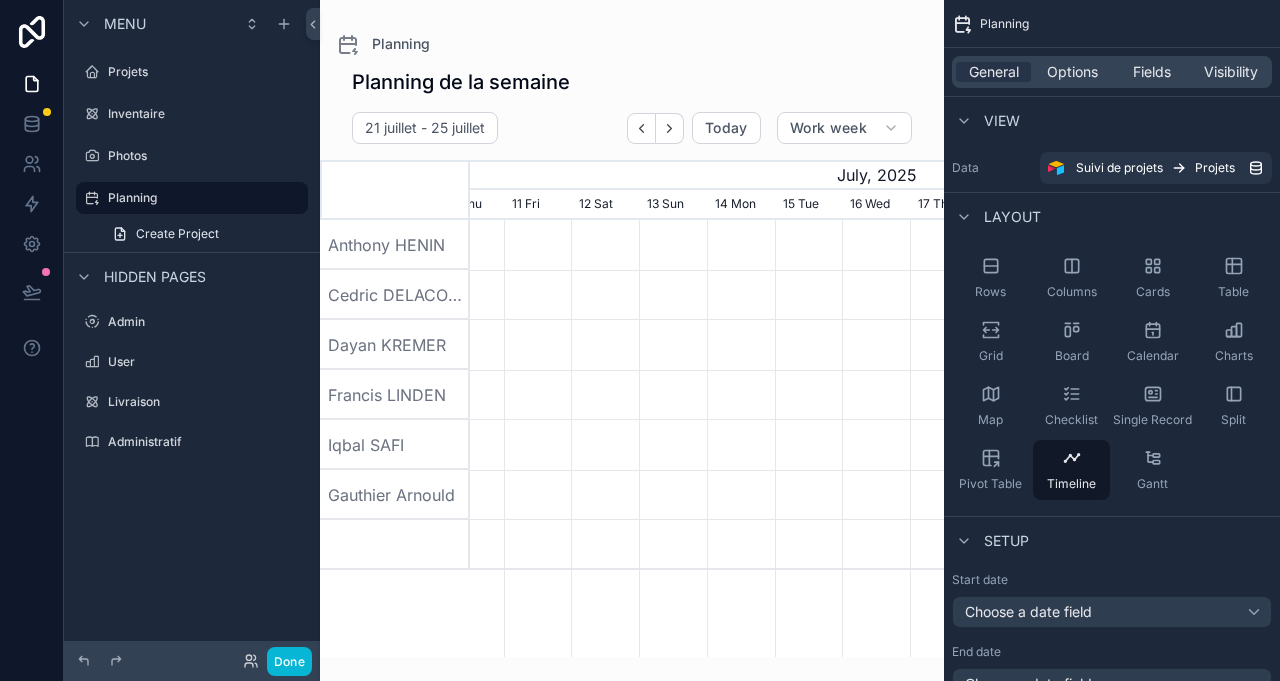 scroll, scrollTop: 0, scrollLeft: 711, axis: horizontal 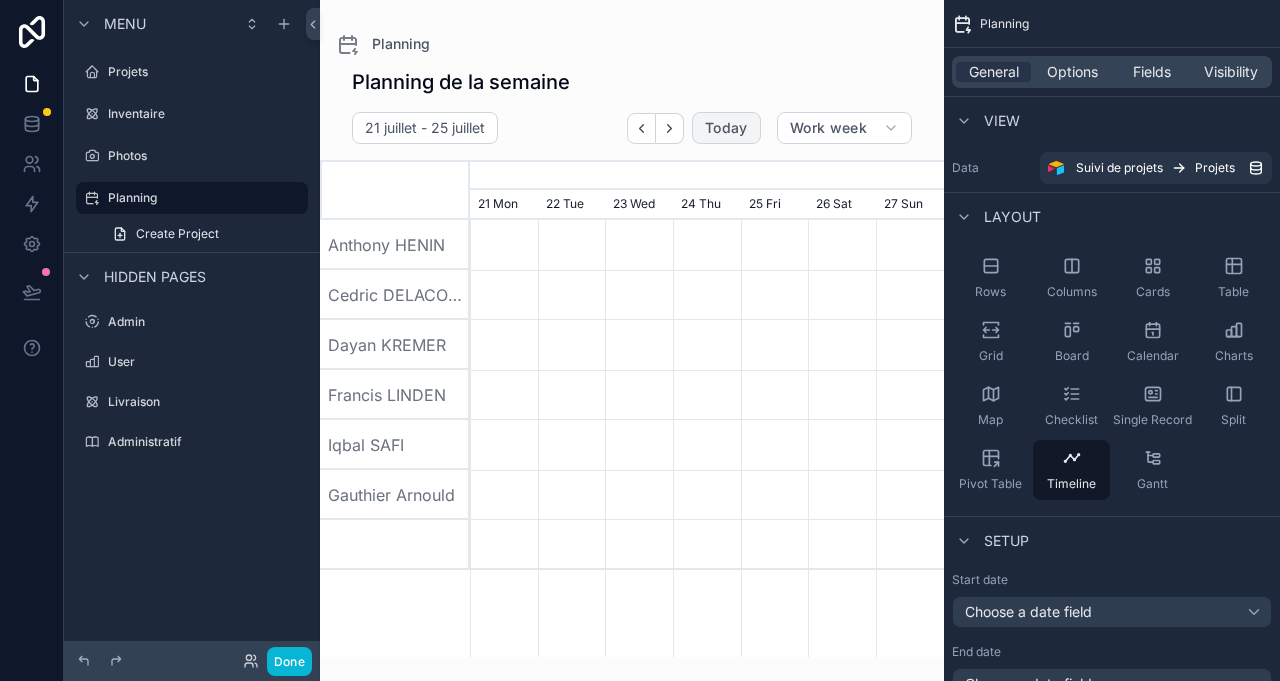 click on "Today" at bounding box center [726, 128] 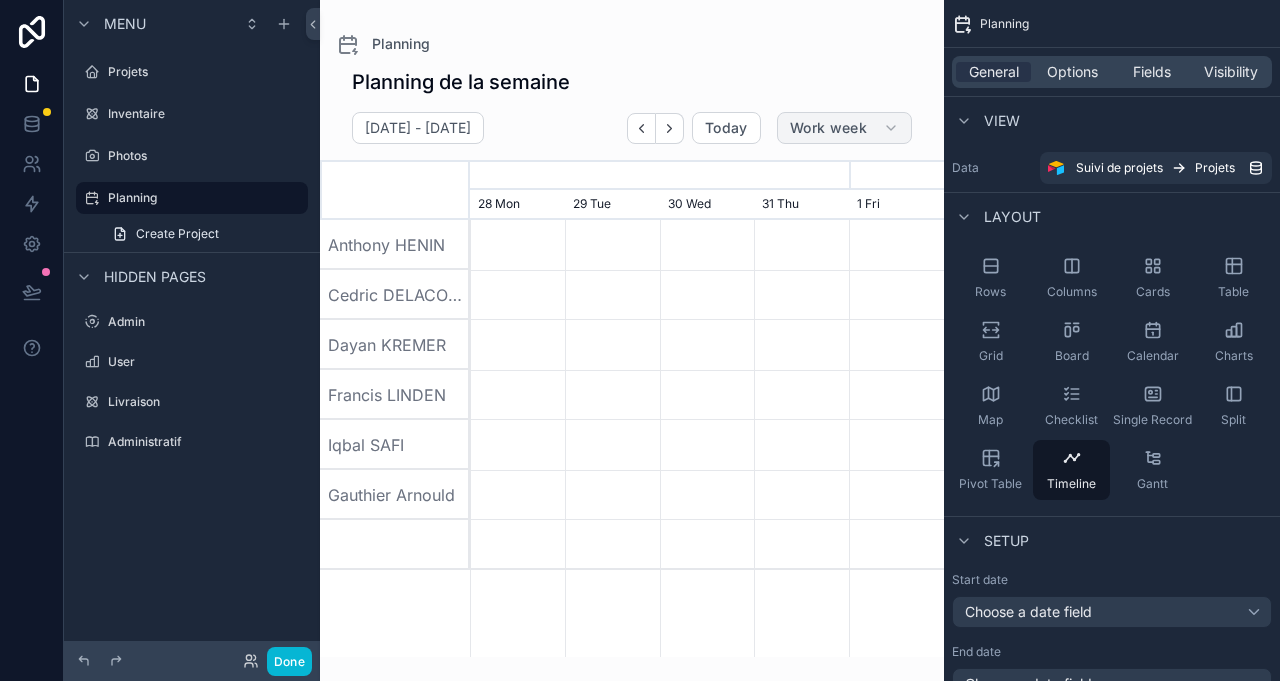 click on "Work week" at bounding box center [844, 128] 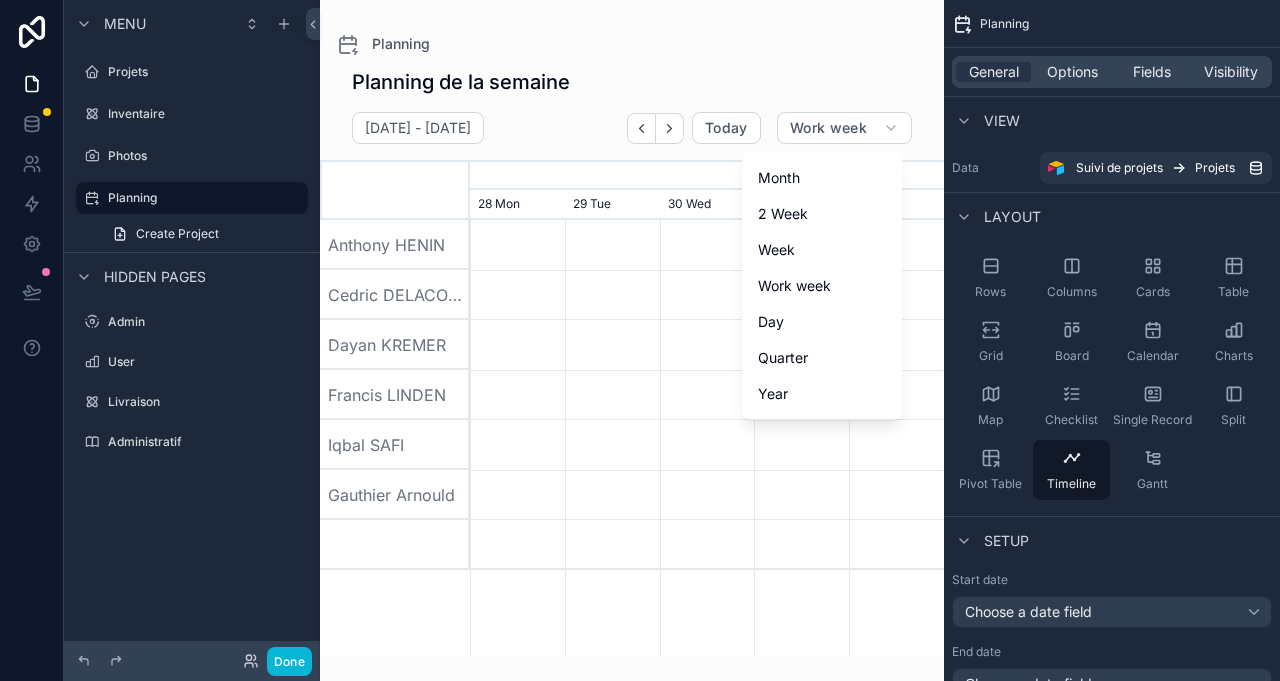 click on "Work week" at bounding box center [794, 286] 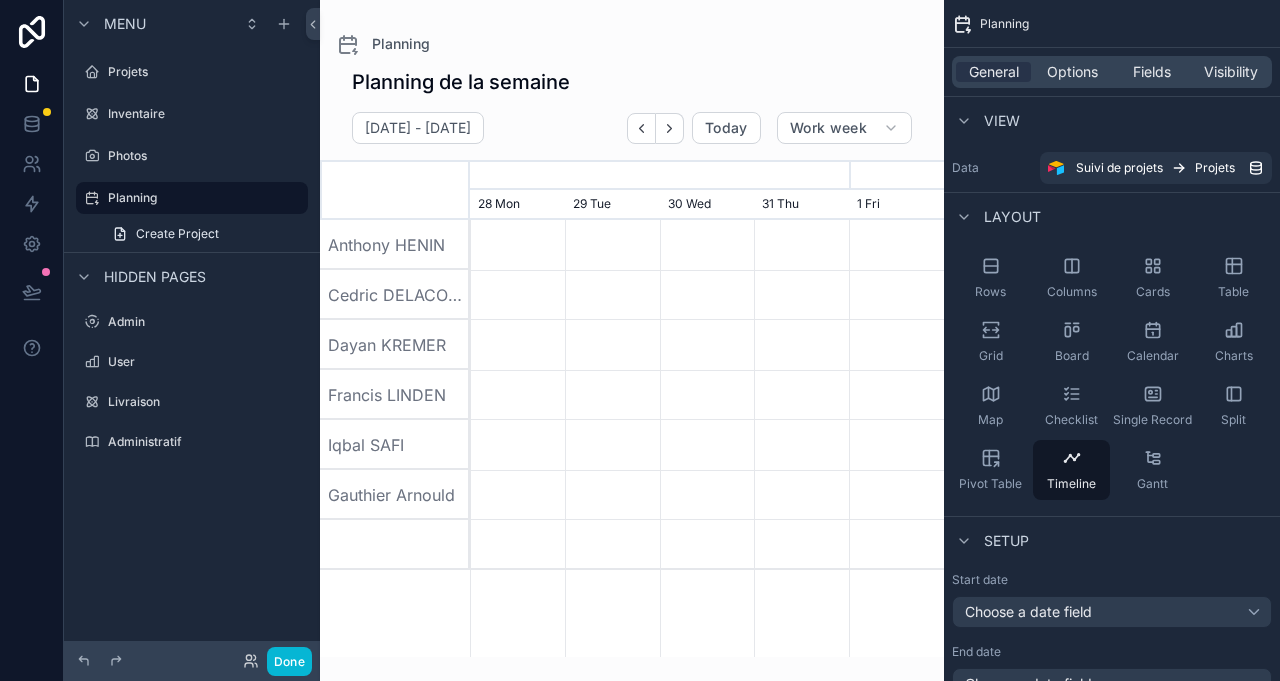 click 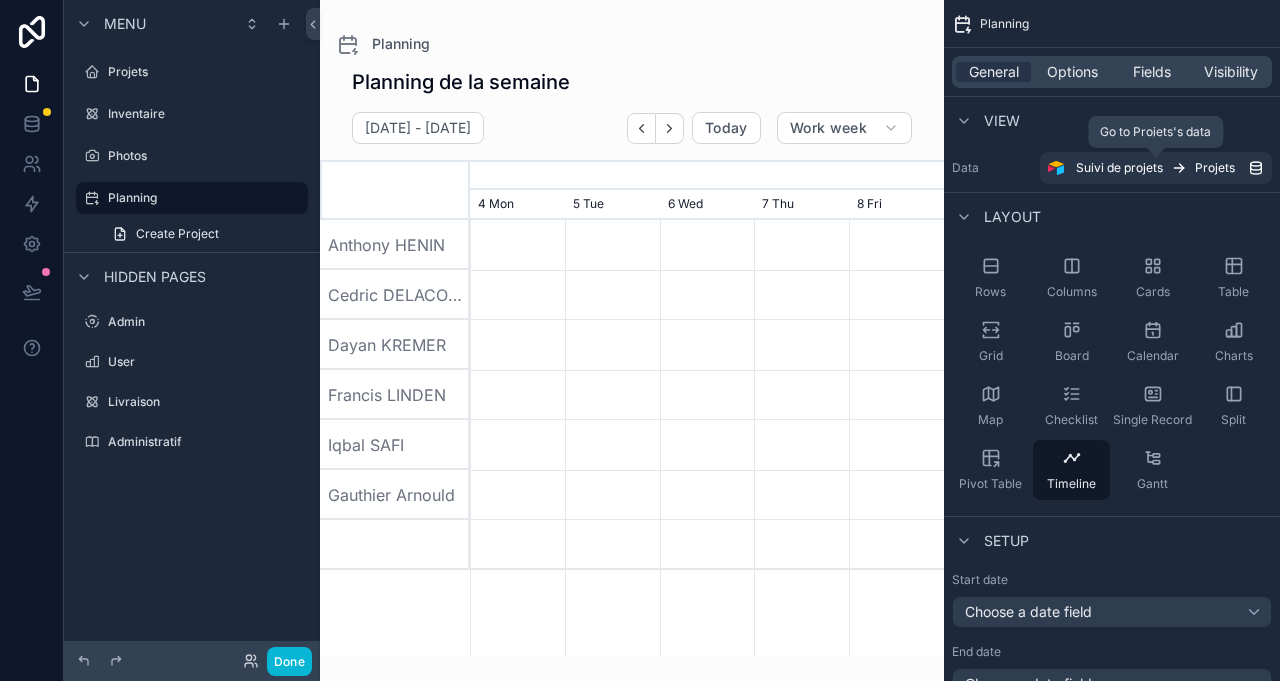 click on "Suivi de projets Projets" at bounding box center (1162, 168) 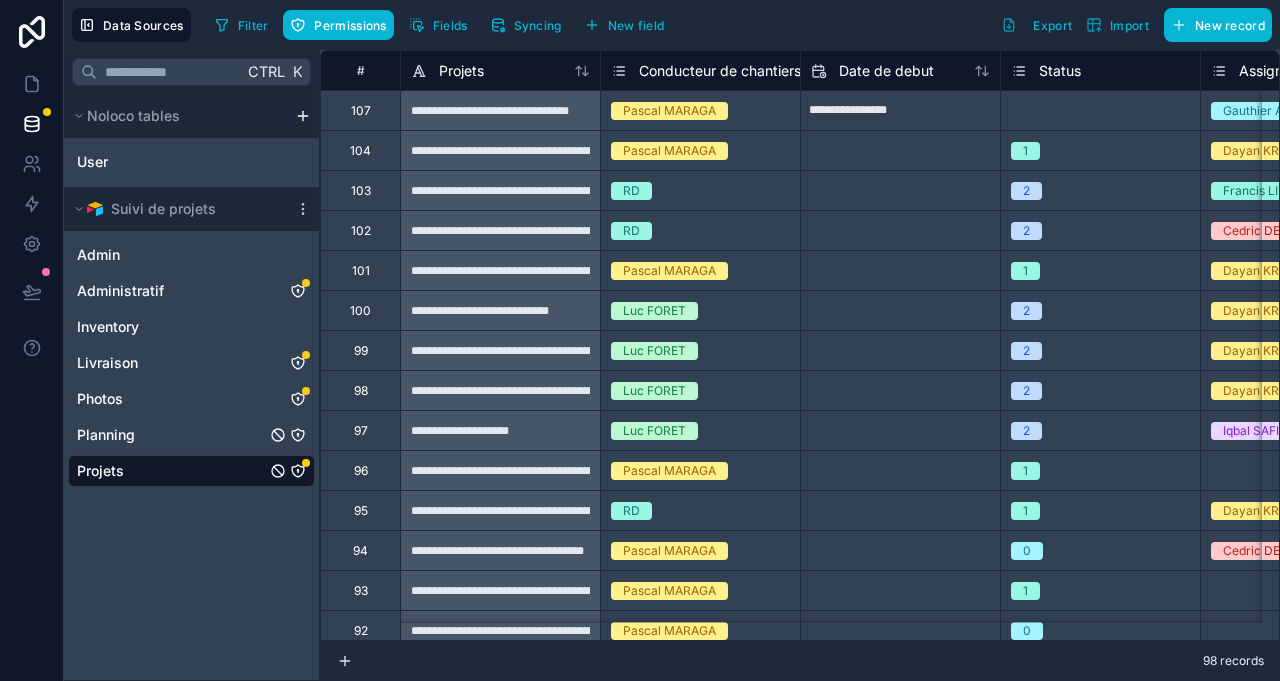 click on "Planning" at bounding box center (191, 435) 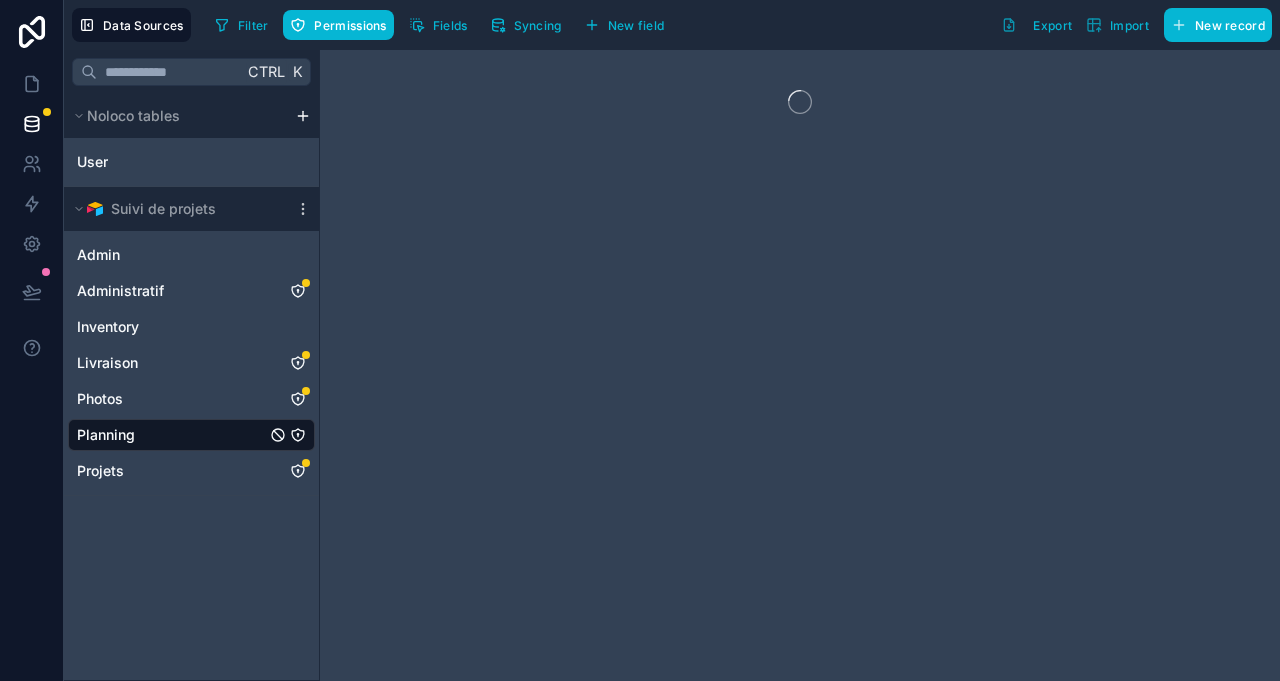 click on "Planning" at bounding box center (191, 435) 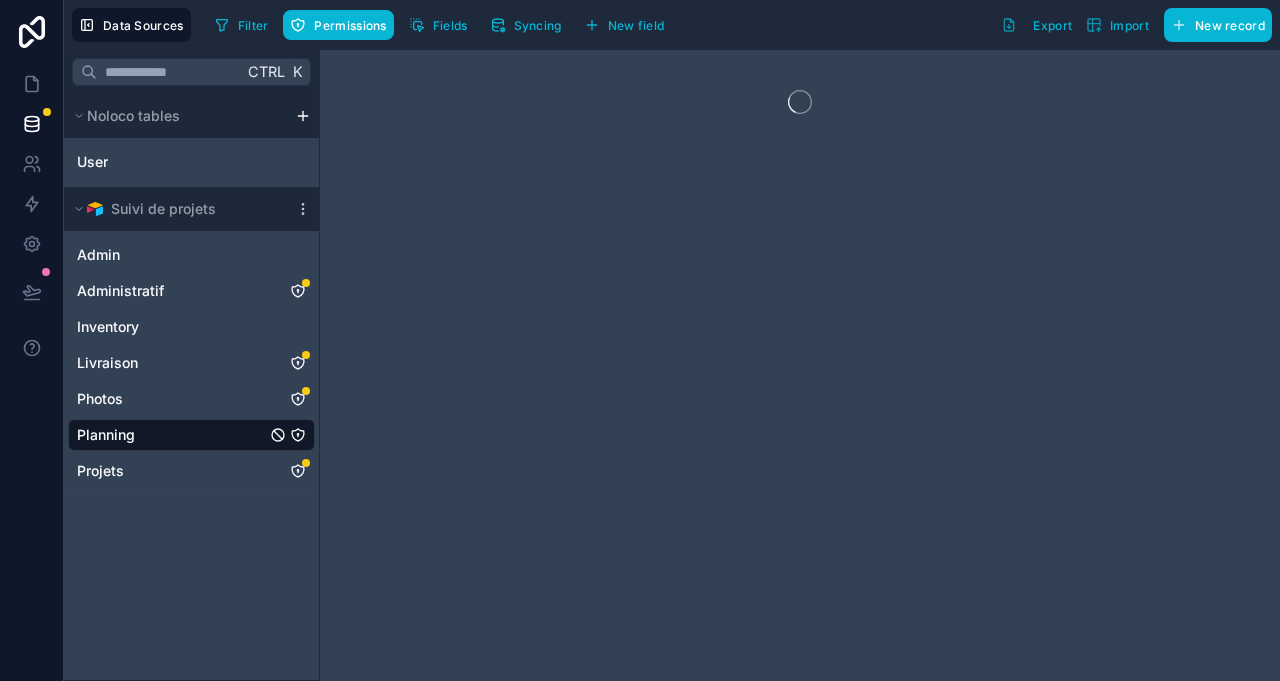 click on "Planning" at bounding box center [191, 435] 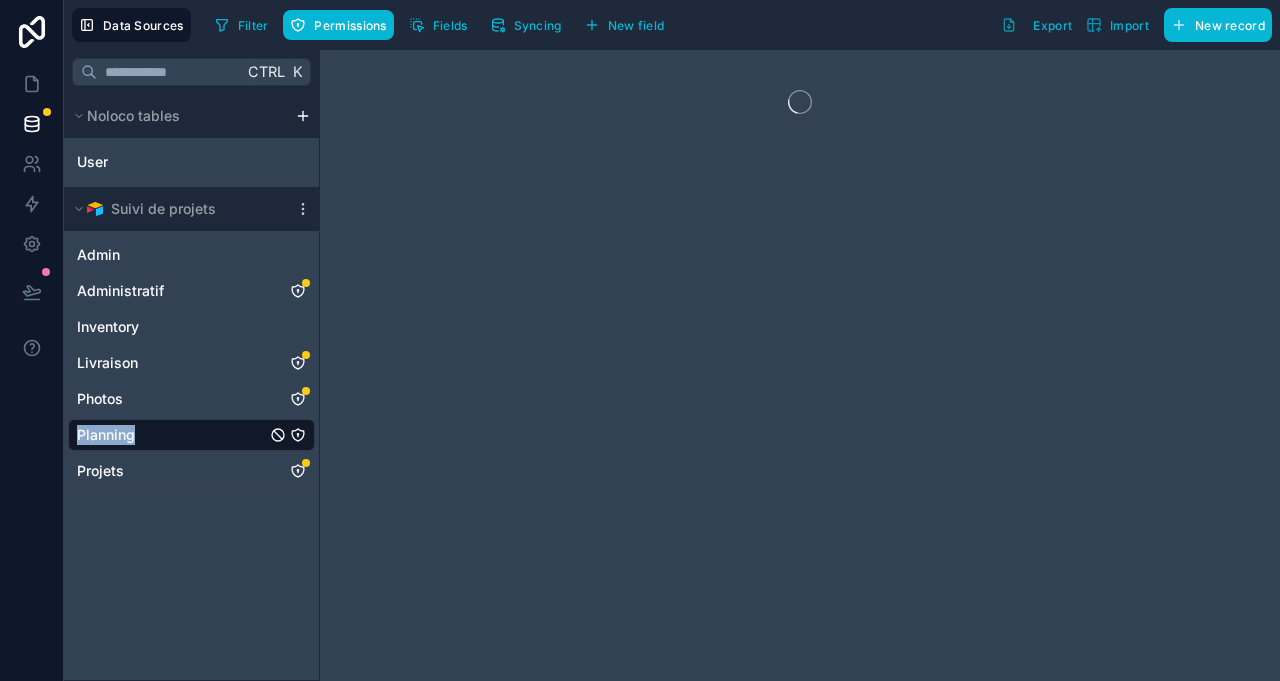 click on "Planning" at bounding box center (191, 435) 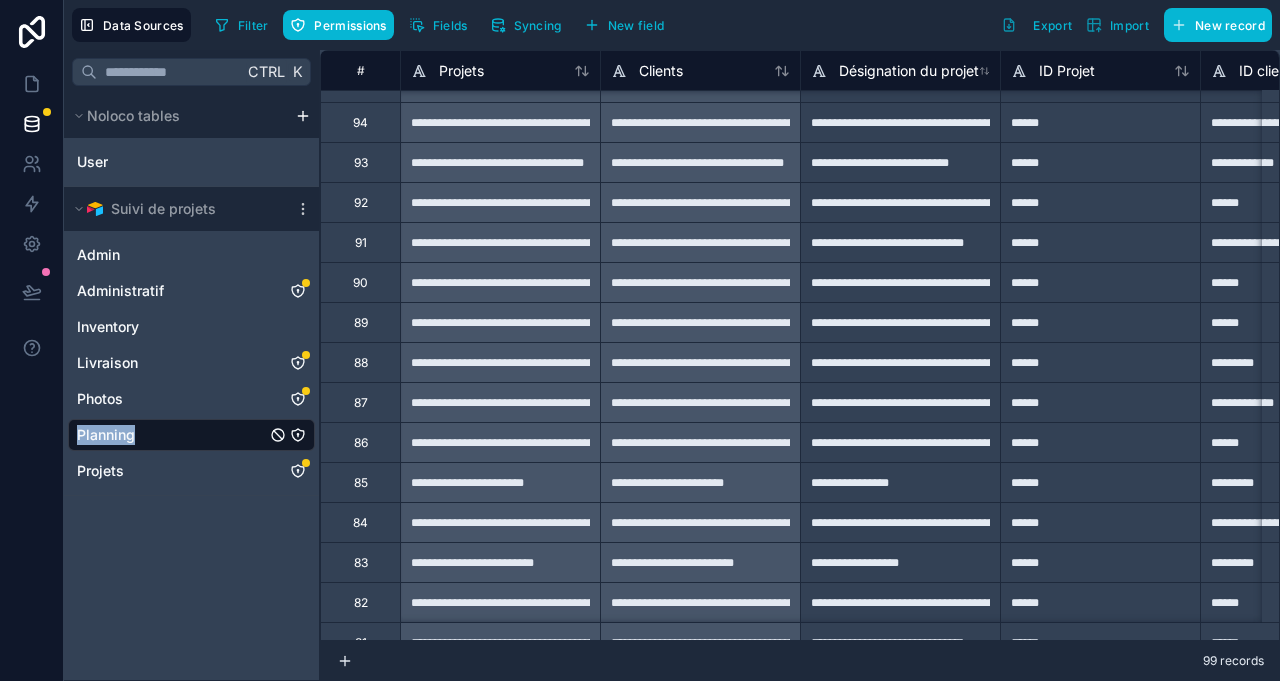 scroll, scrollTop: 0, scrollLeft: 0, axis: both 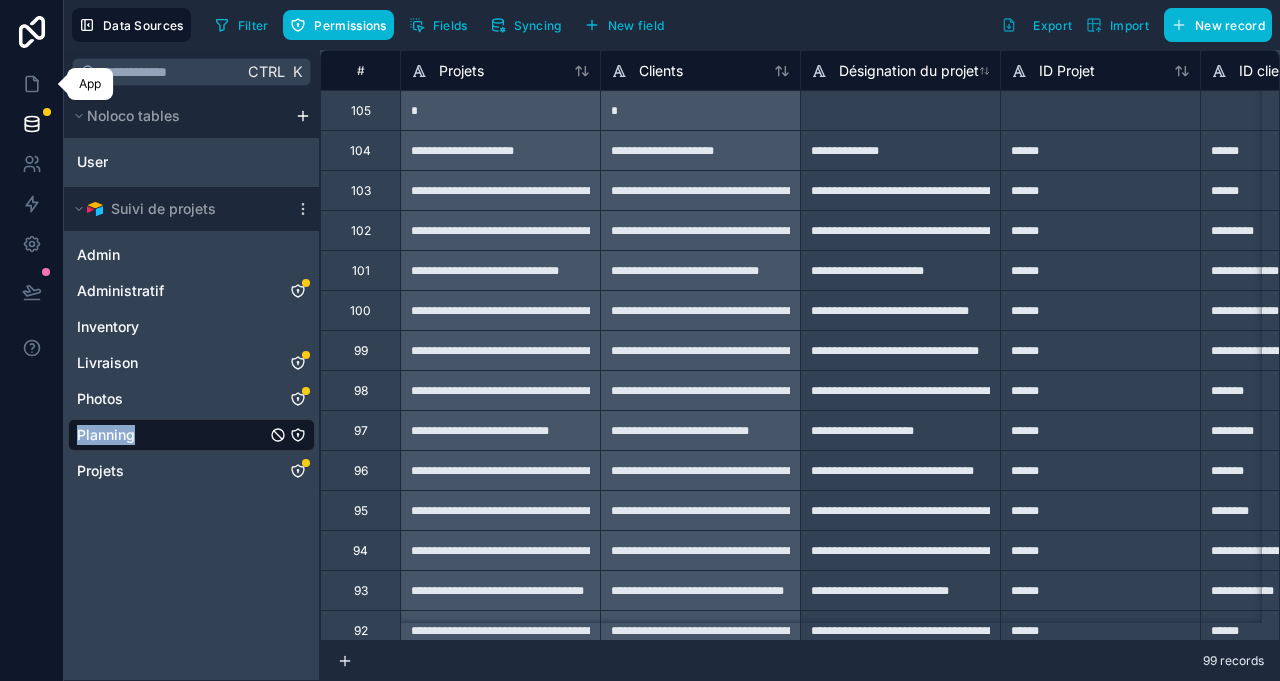 click at bounding box center (31, 84) 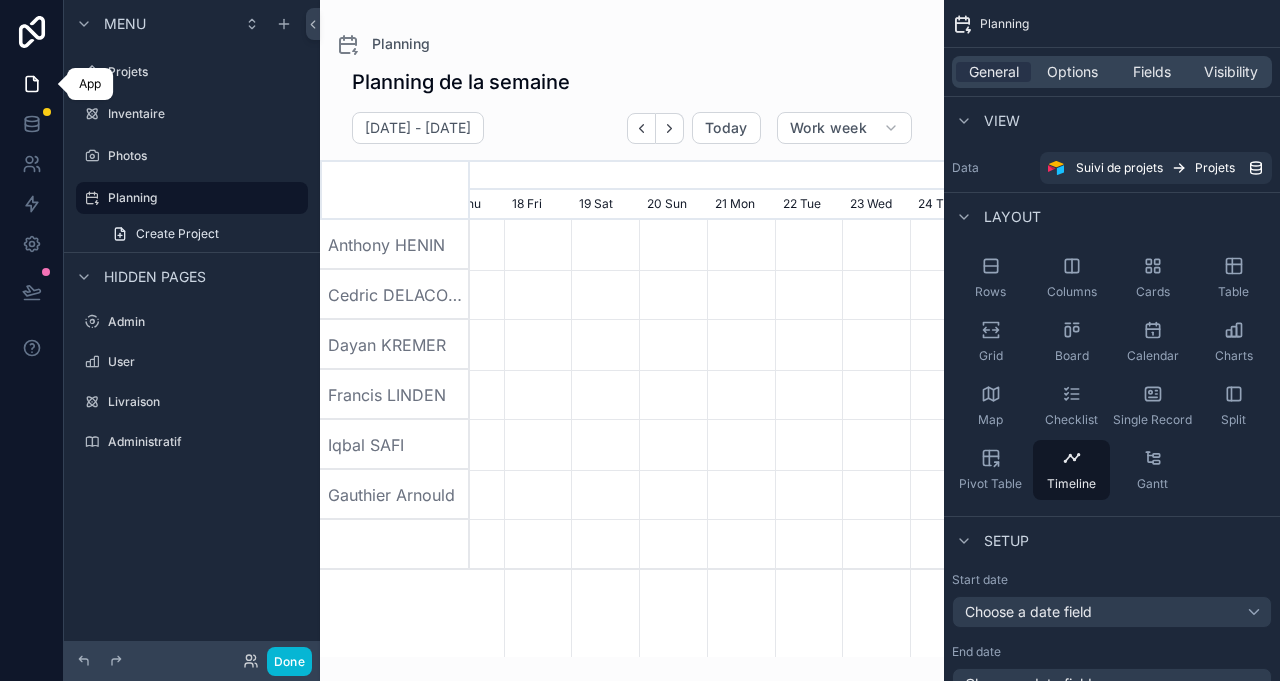 scroll, scrollTop: 0, scrollLeft: 711, axis: horizontal 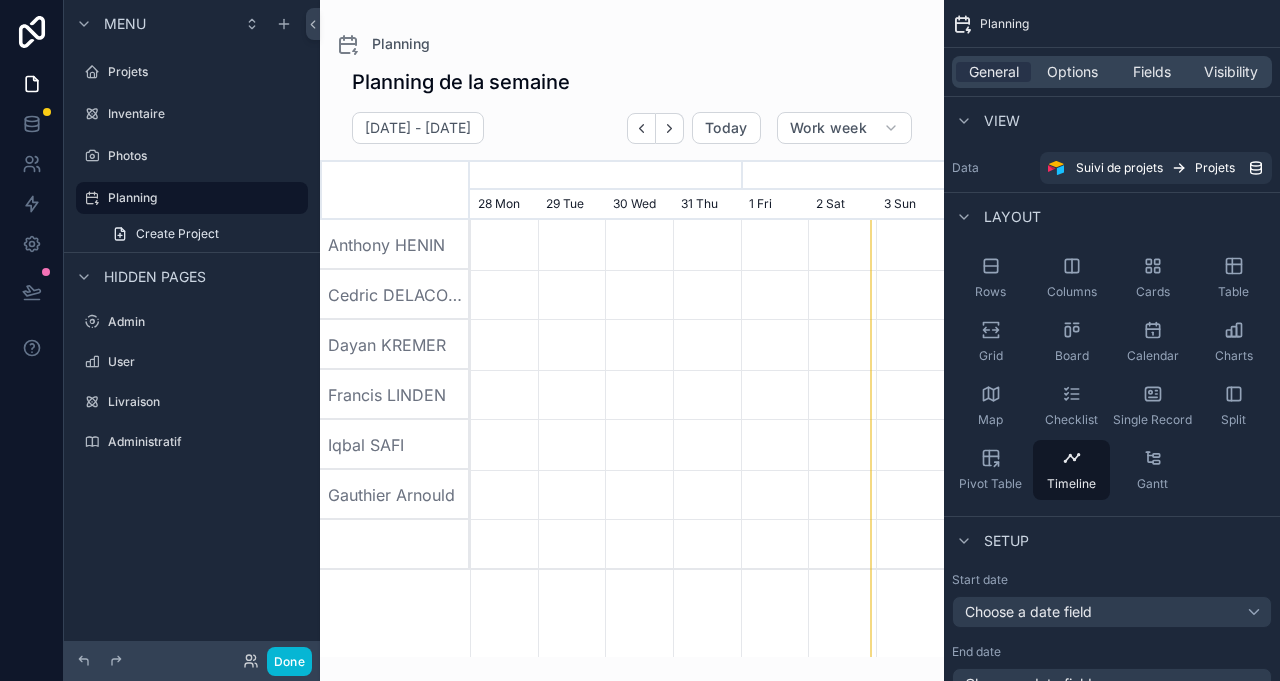 click on "Options" at bounding box center [1072, 72] 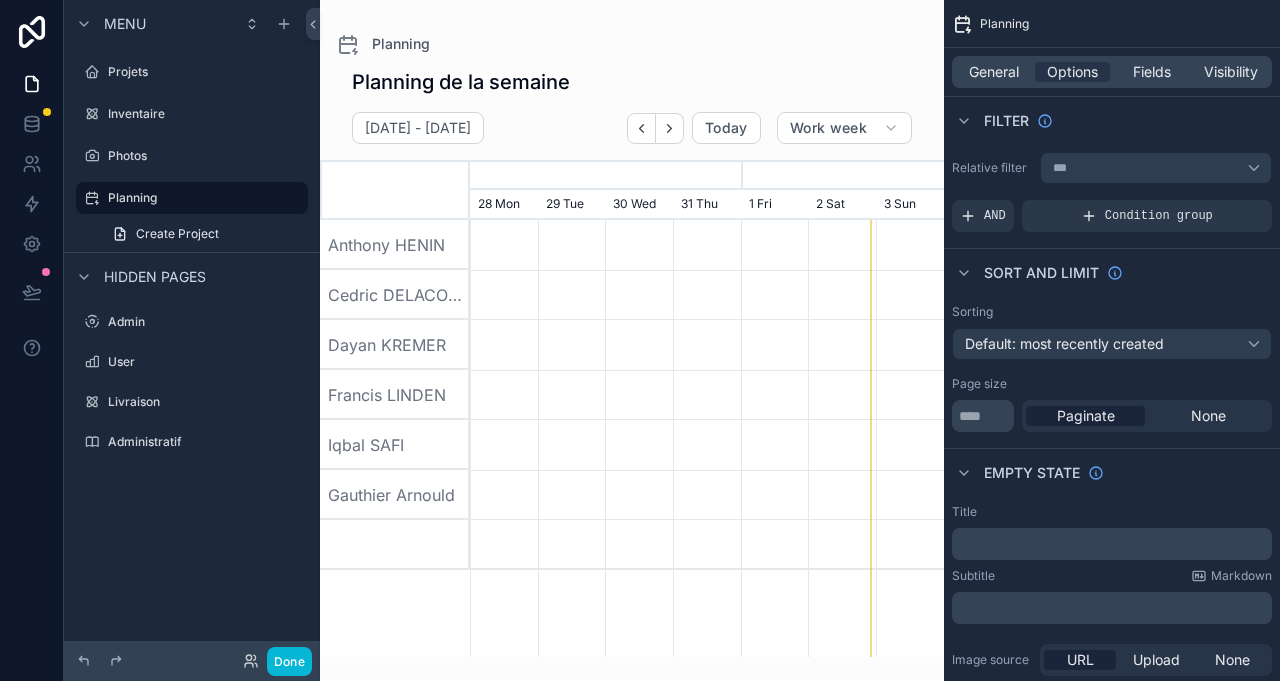 click on "Condition group" at bounding box center (1159, 216) 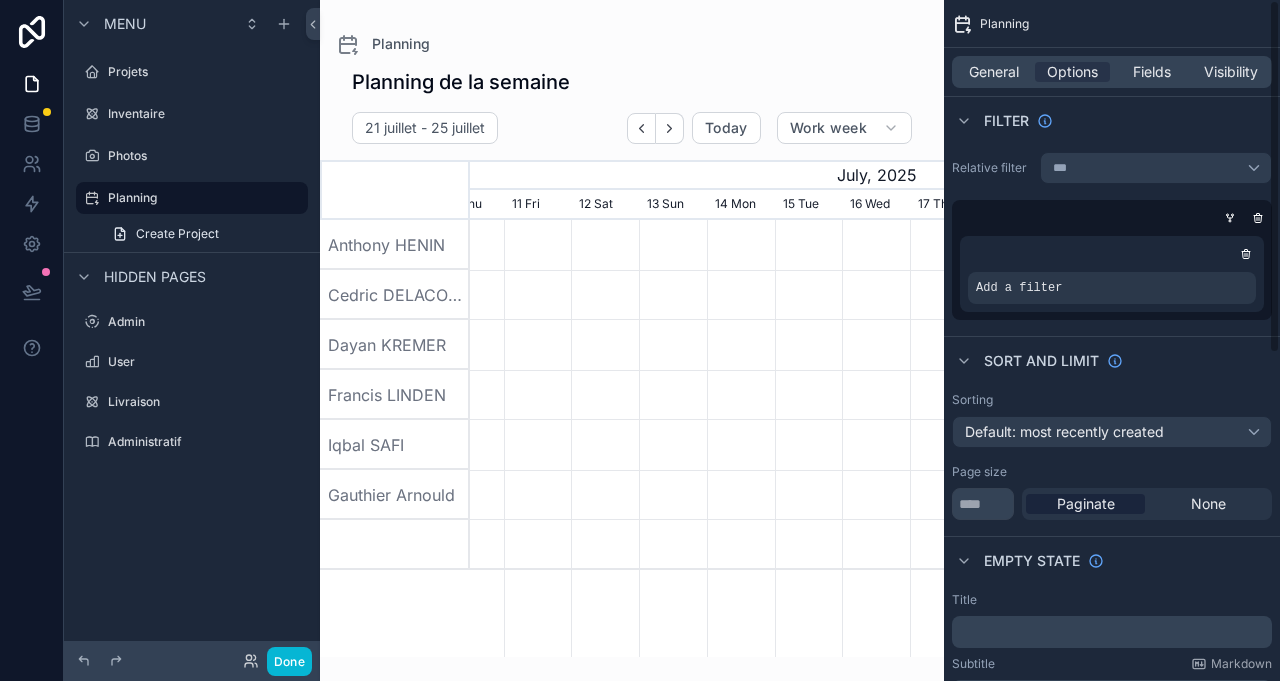 scroll, scrollTop: 0, scrollLeft: 711, axis: horizontal 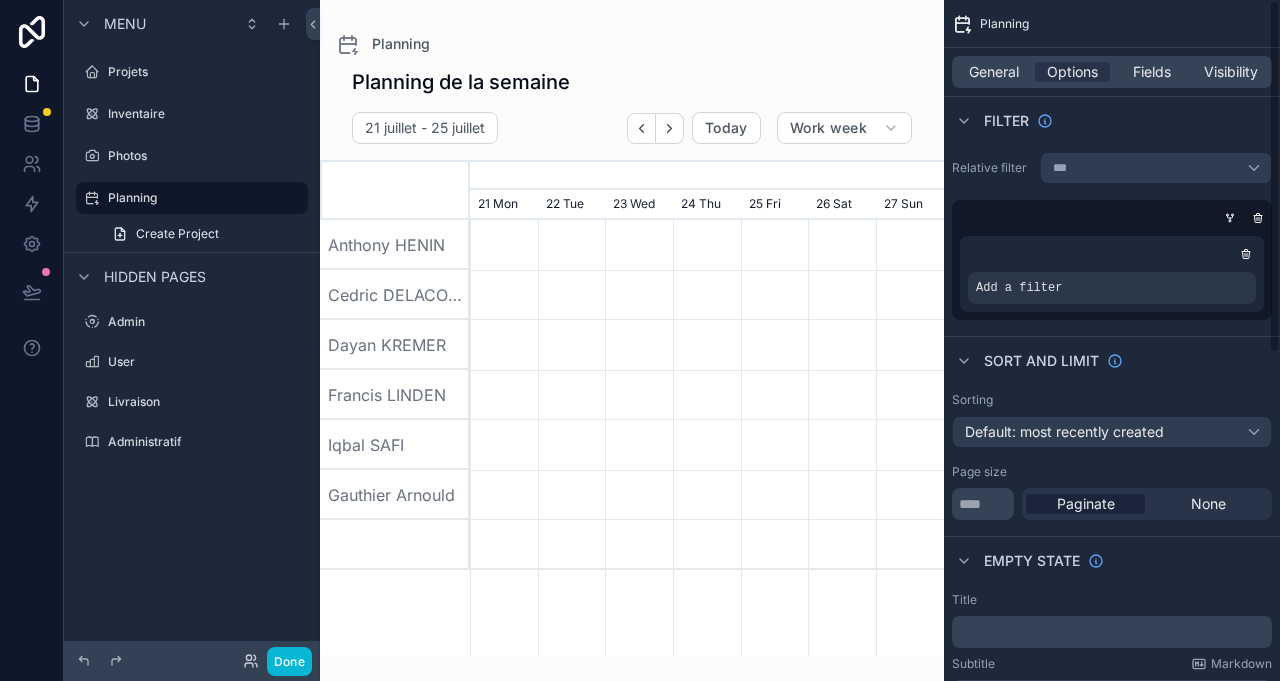click 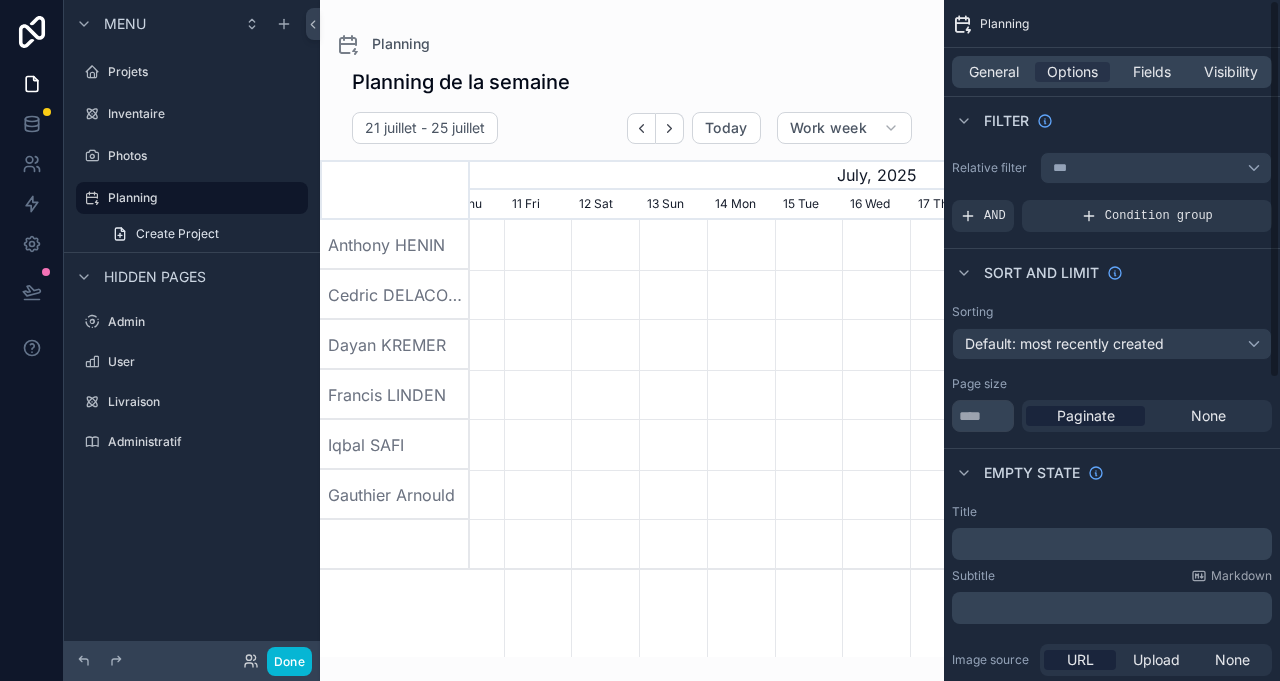scroll, scrollTop: 0, scrollLeft: 711, axis: horizontal 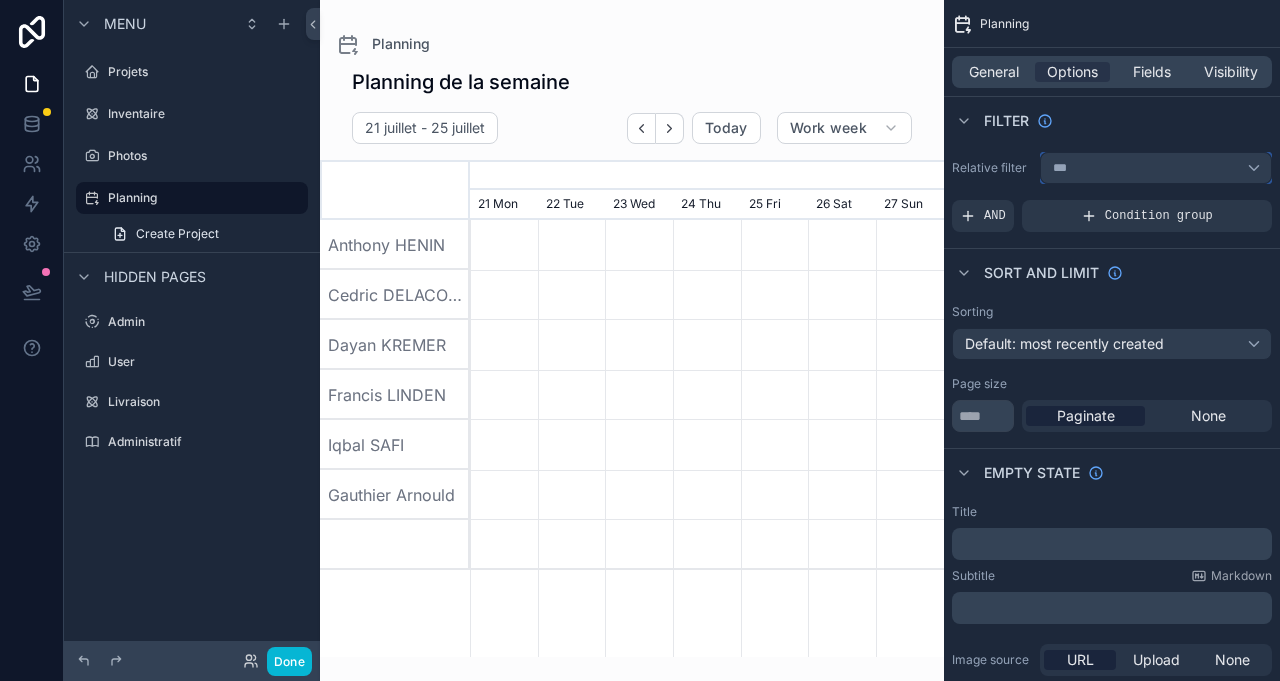click on "***" at bounding box center (1156, 168) 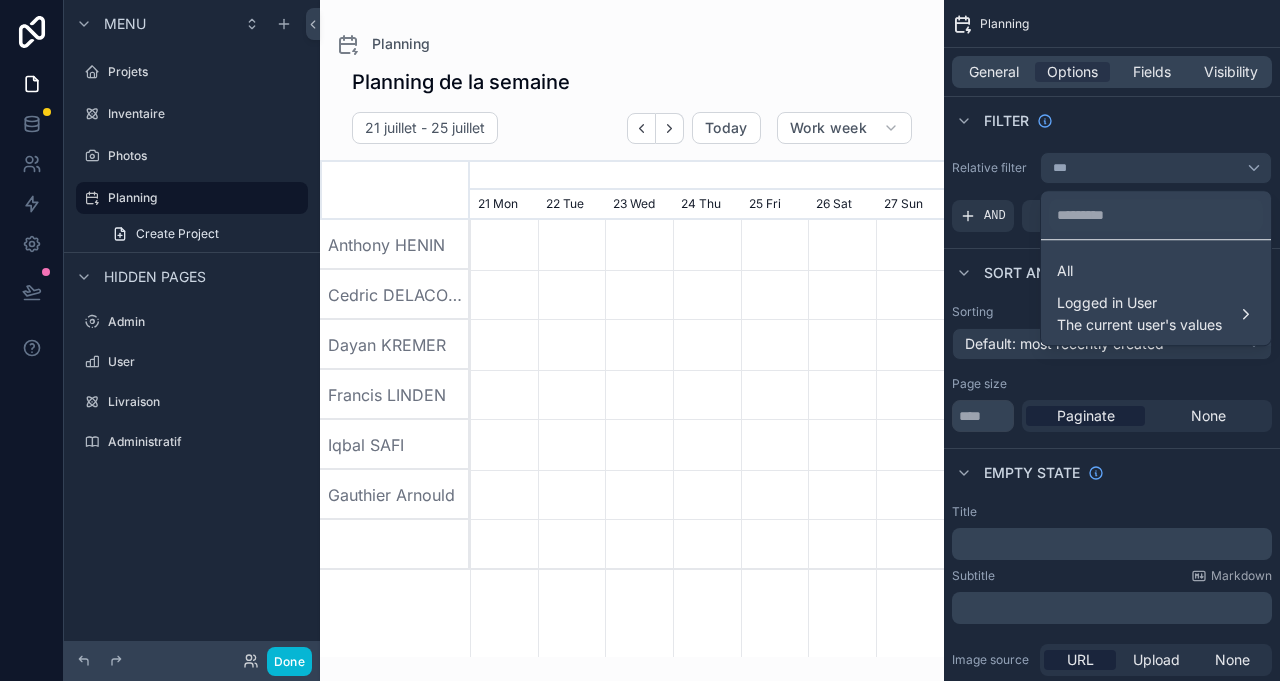 click on "The current user's values" at bounding box center [1139, 325] 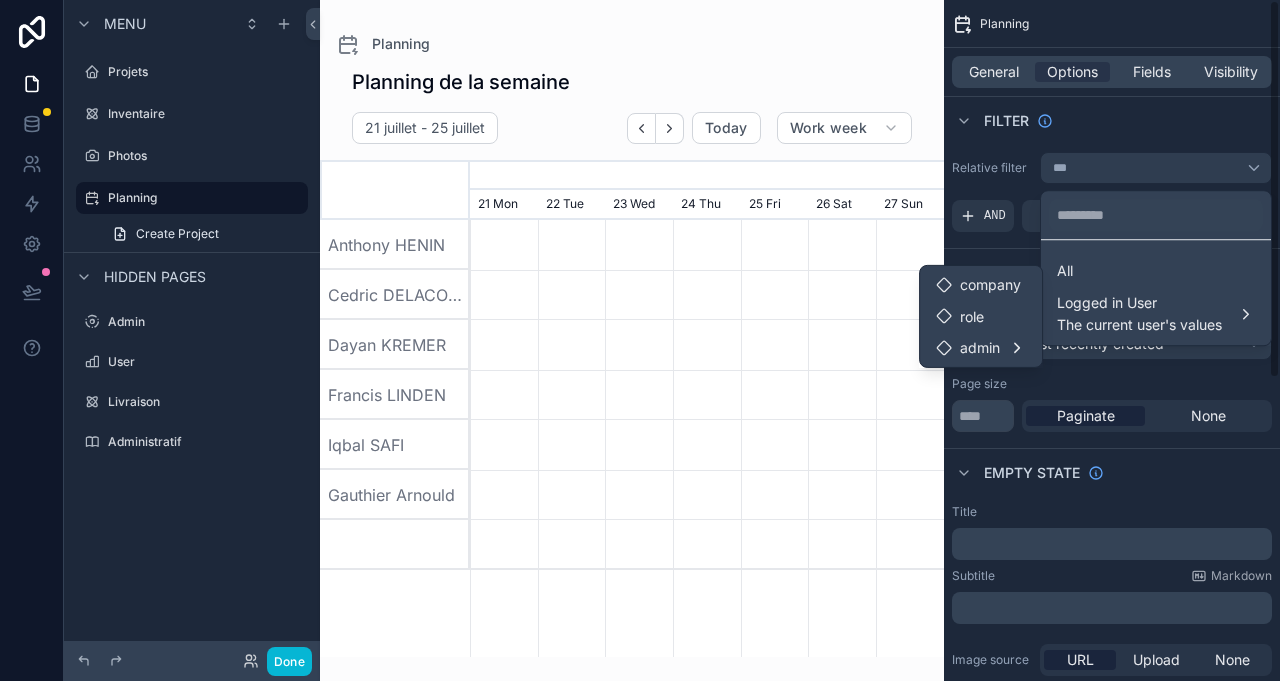 click at bounding box center (640, 340) 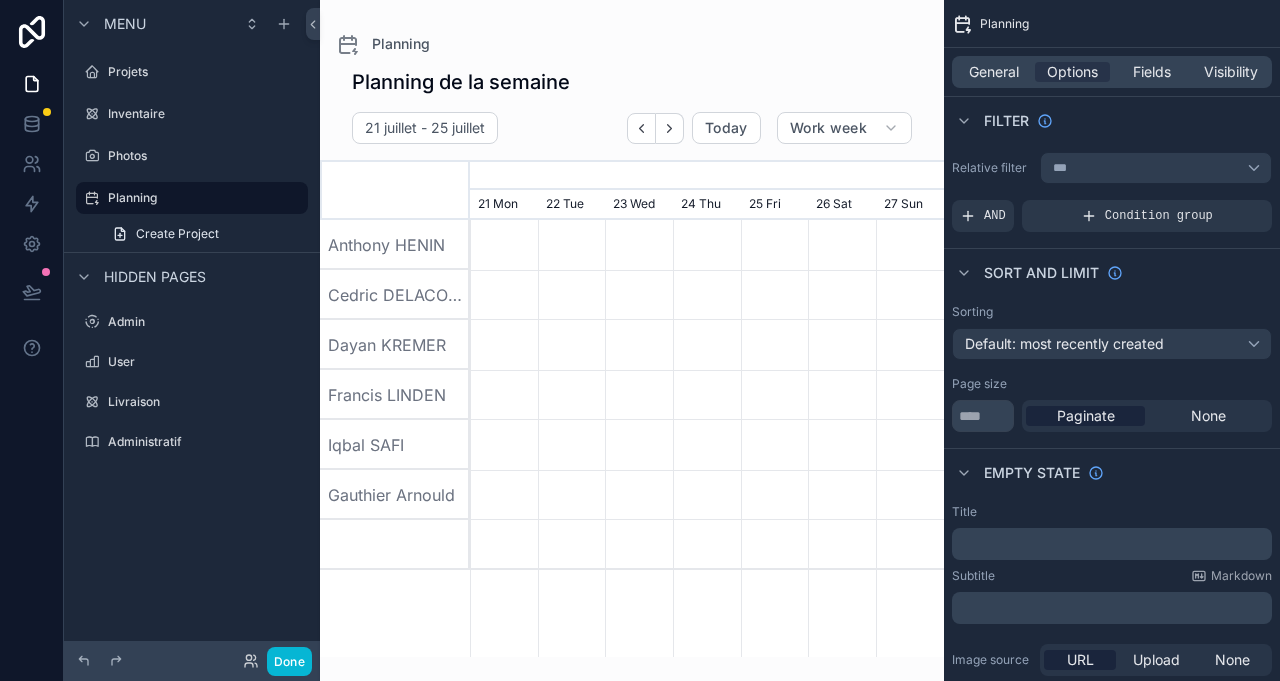 click on "Fields" at bounding box center (1152, 72) 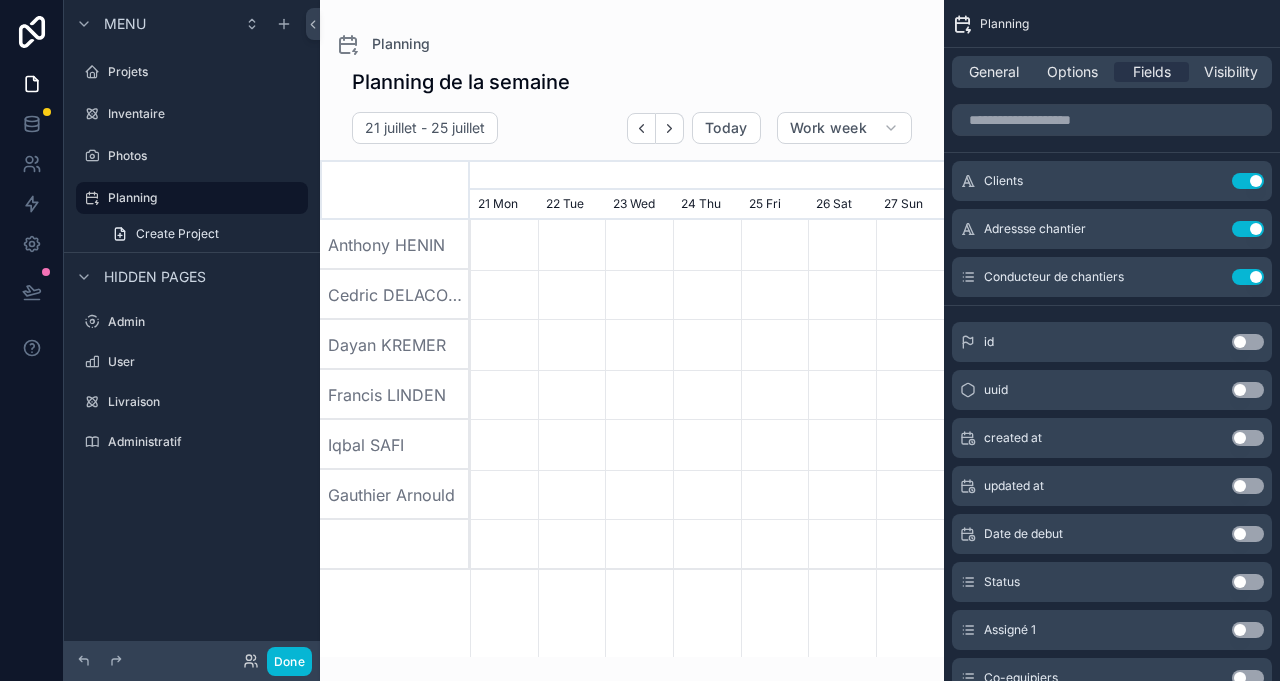click on "Use setting" at bounding box center [1248, 534] 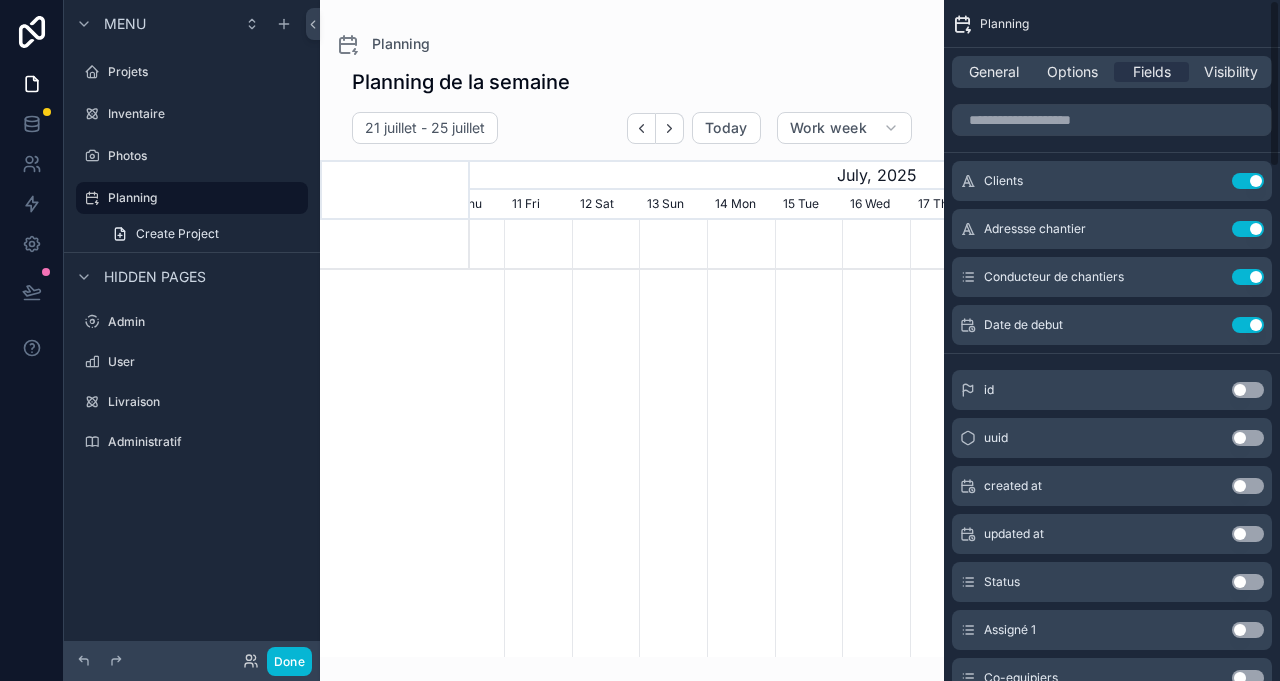 scroll, scrollTop: 0, scrollLeft: 711, axis: horizontal 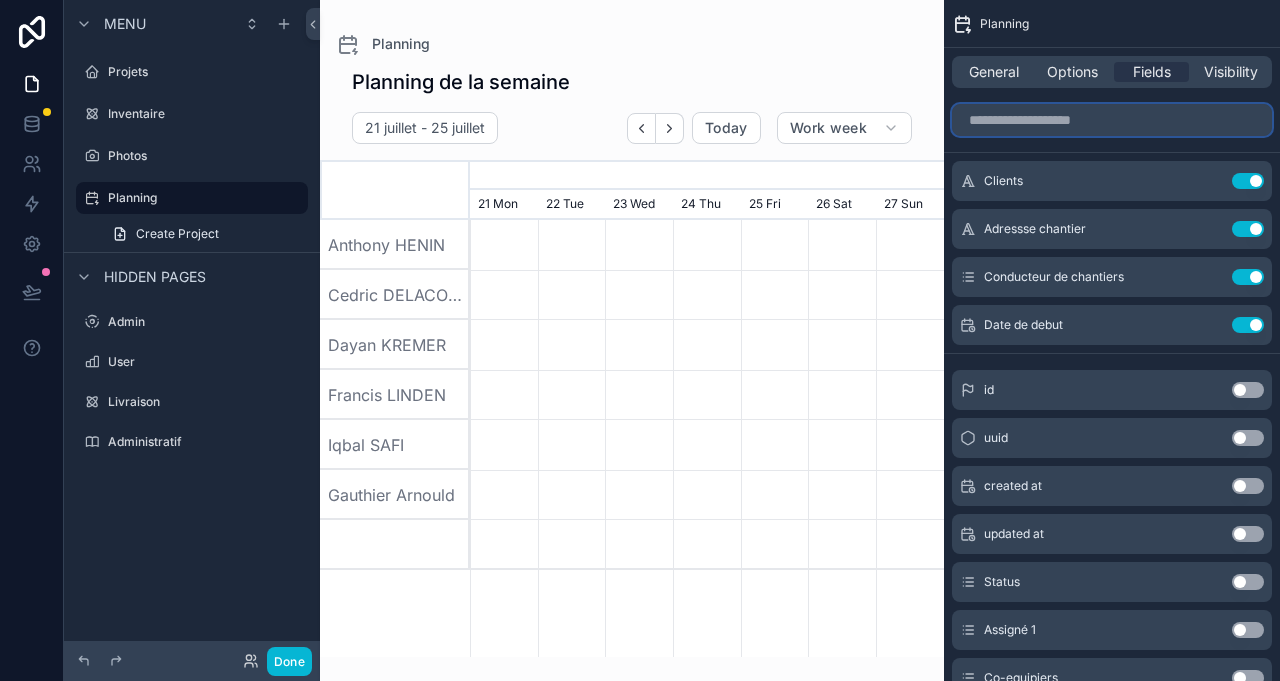 click at bounding box center (1112, 120) 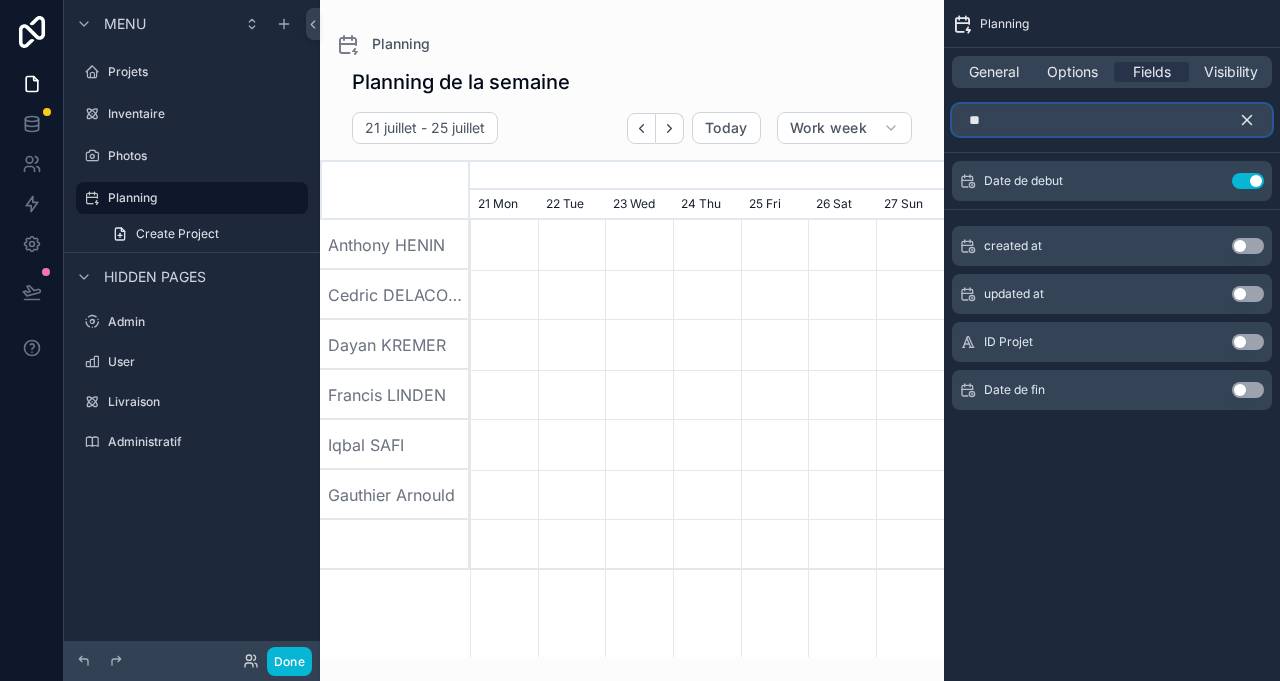 type on "**" 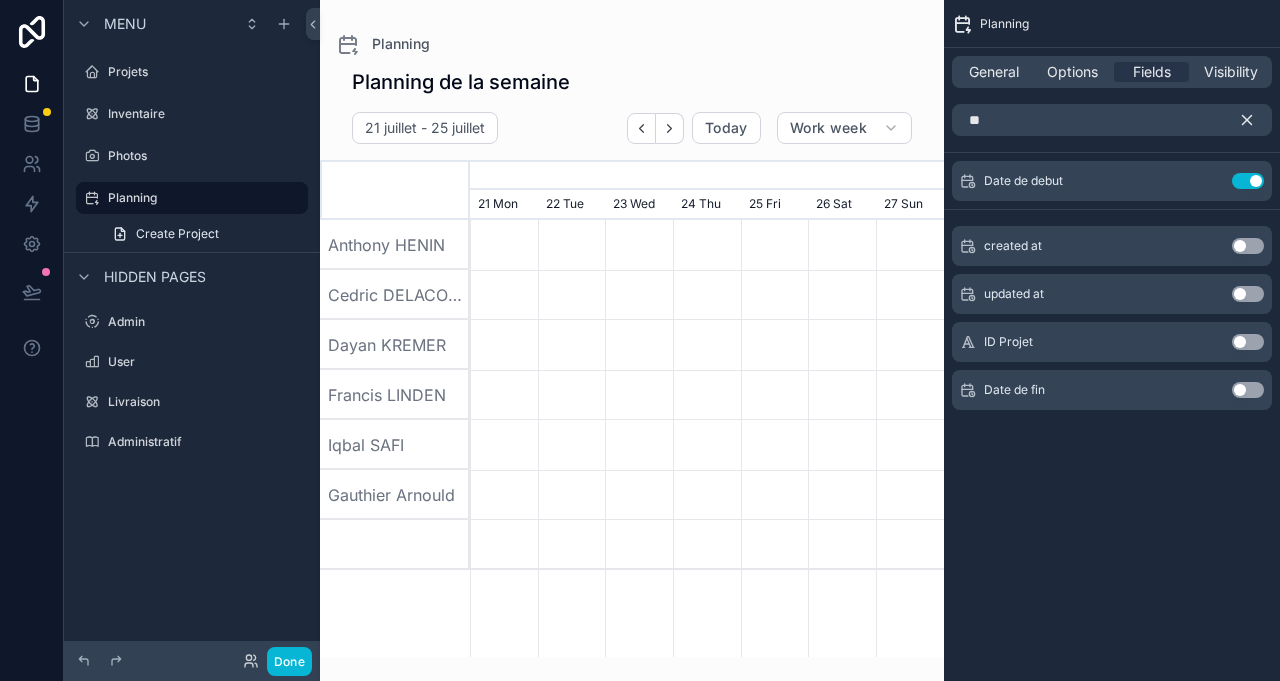 click on "Use setting" at bounding box center (1248, 390) 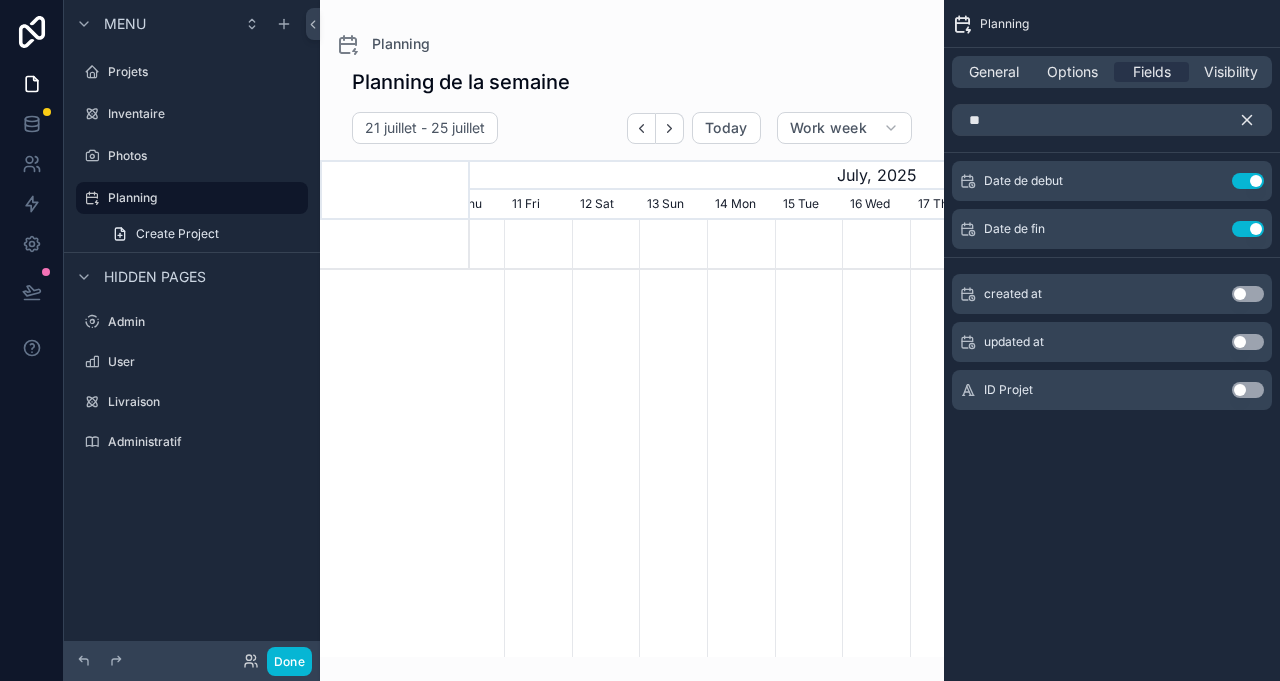 scroll, scrollTop: 0, scrollLeft: 711, axis: horizontal 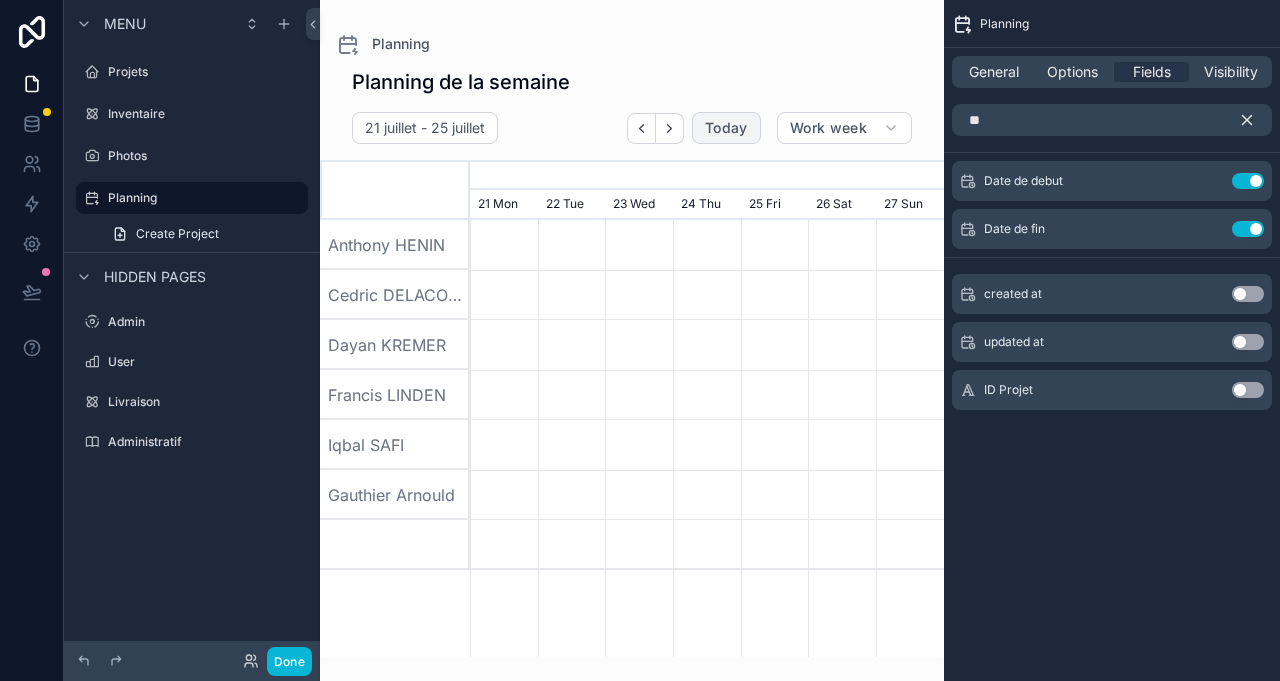 click on "Today" at bounding box center (726, 128) 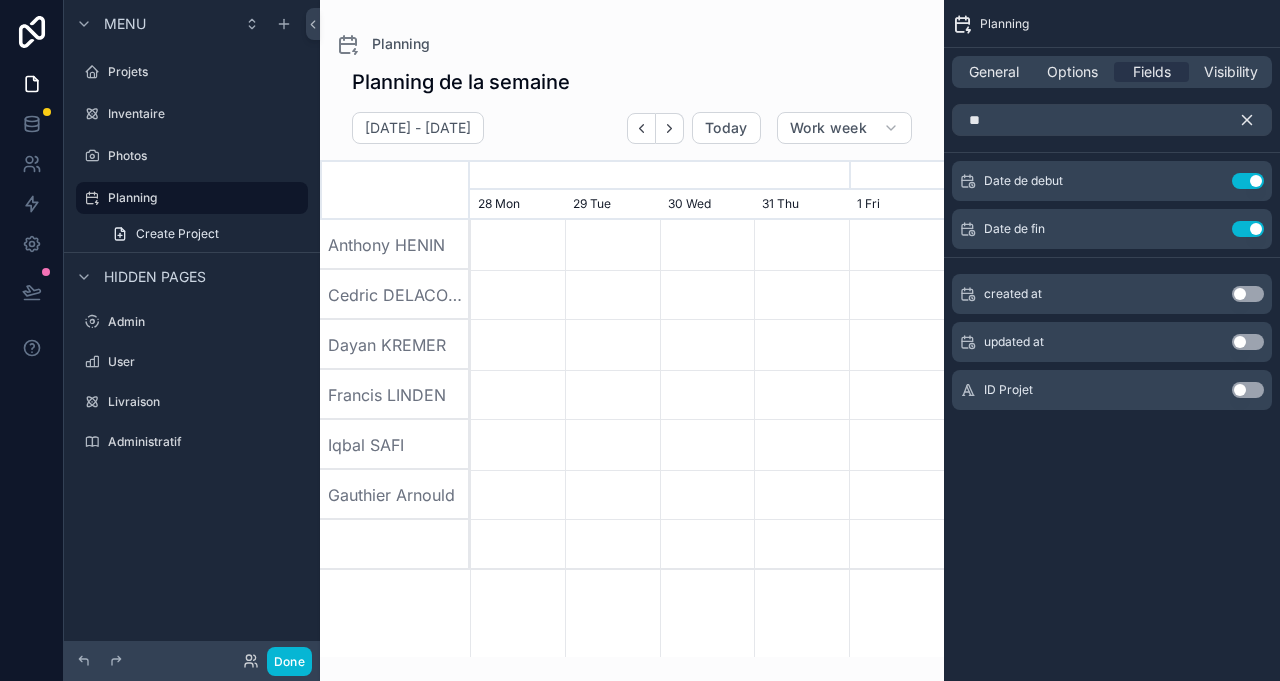 click at bounding box center [670, 128] 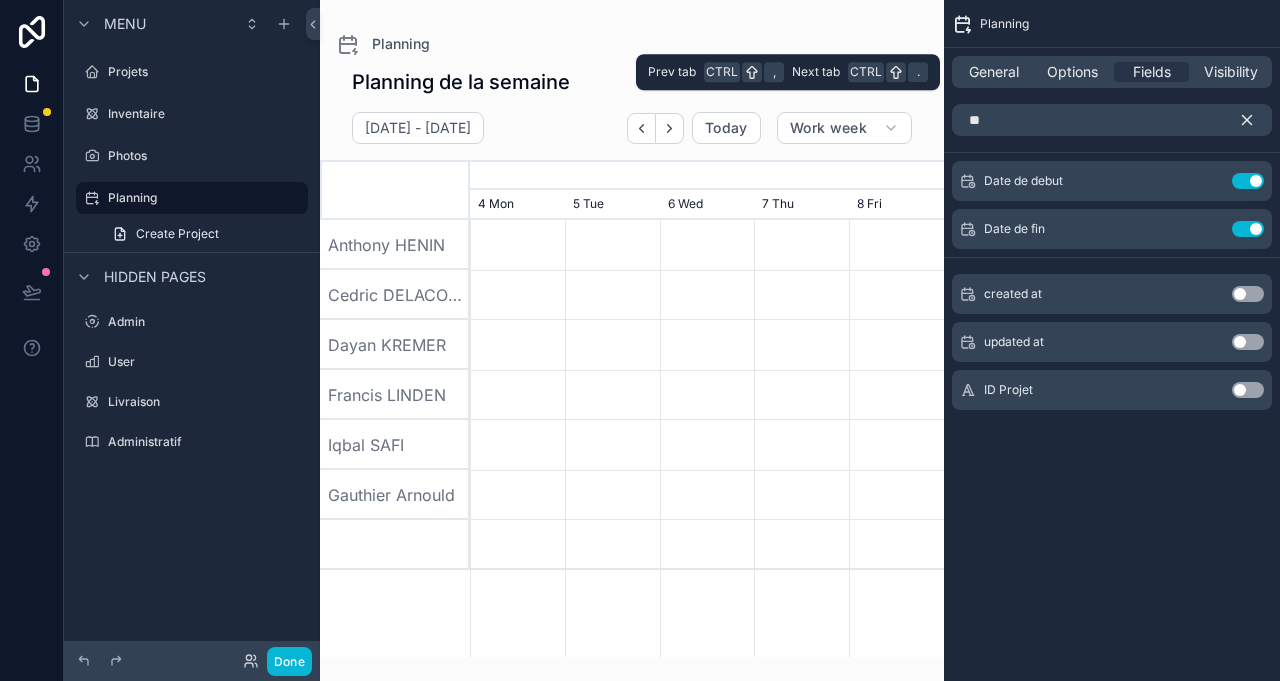 click on "Visibility" at bounding box center [1231, 72] 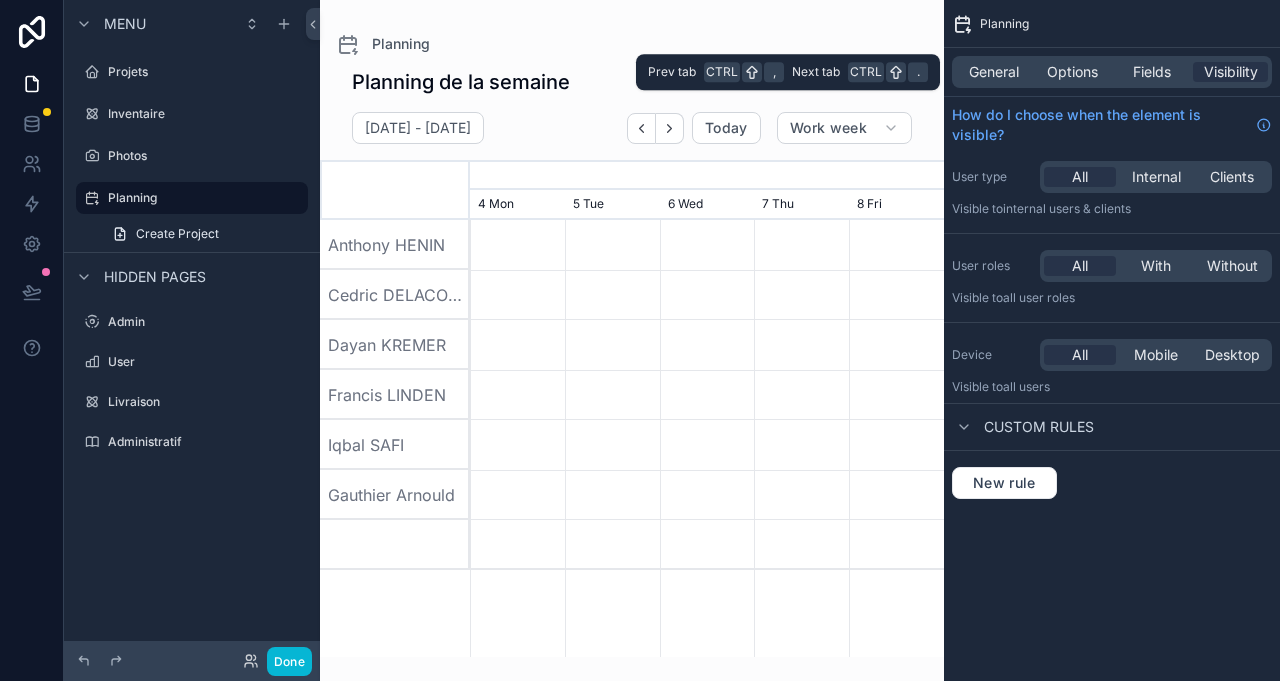 click on "Fields" at bounding box center [1151, 72] 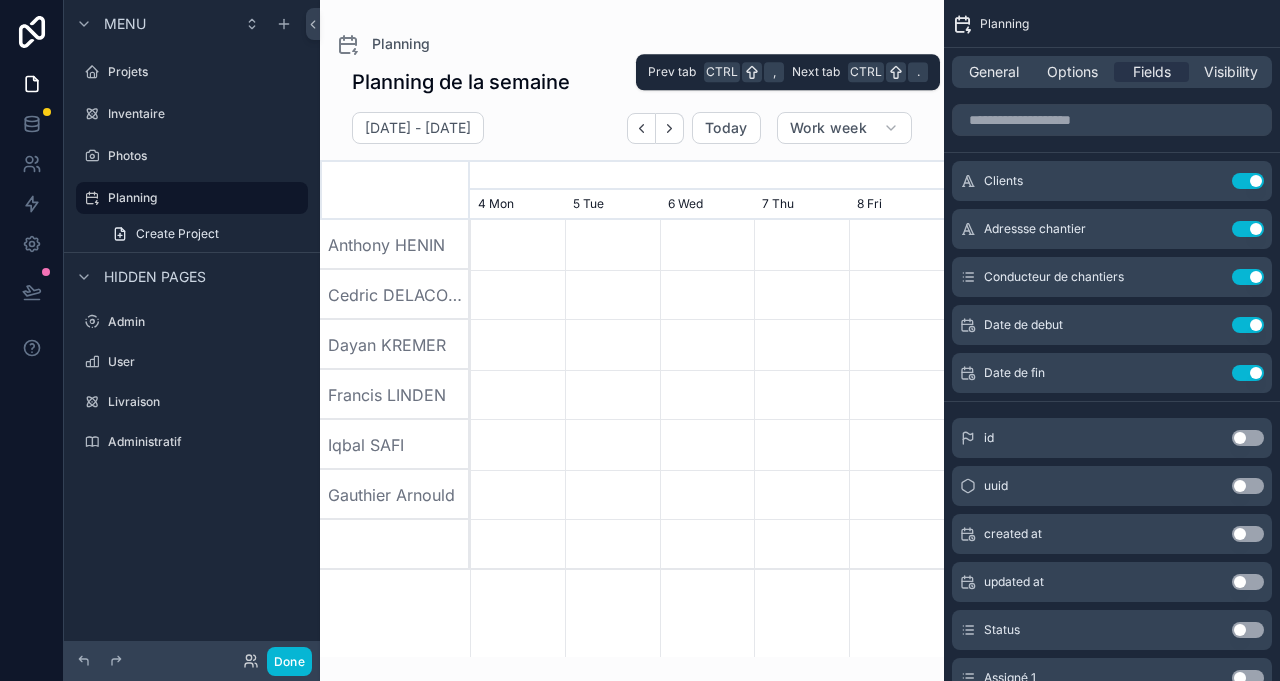 click on "Options" at bounding box center [1072, 72] 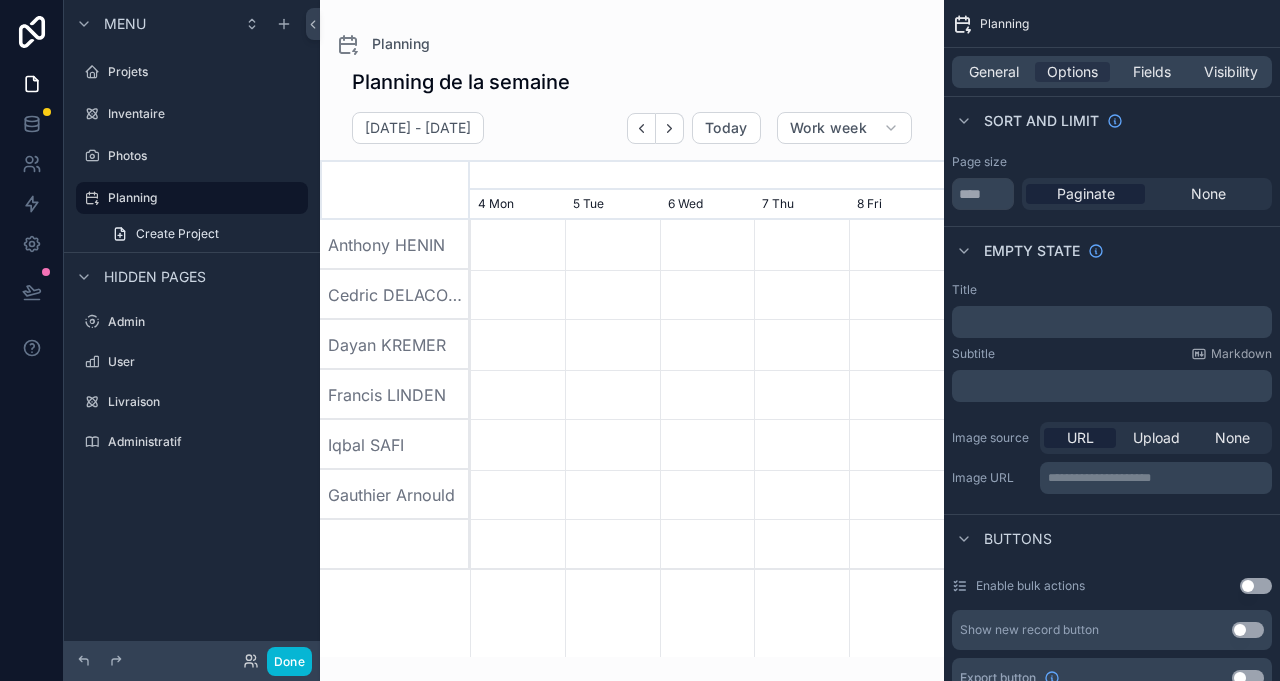 scroll, scrollTop: 444, scrollLeft: 0, axis: vertical 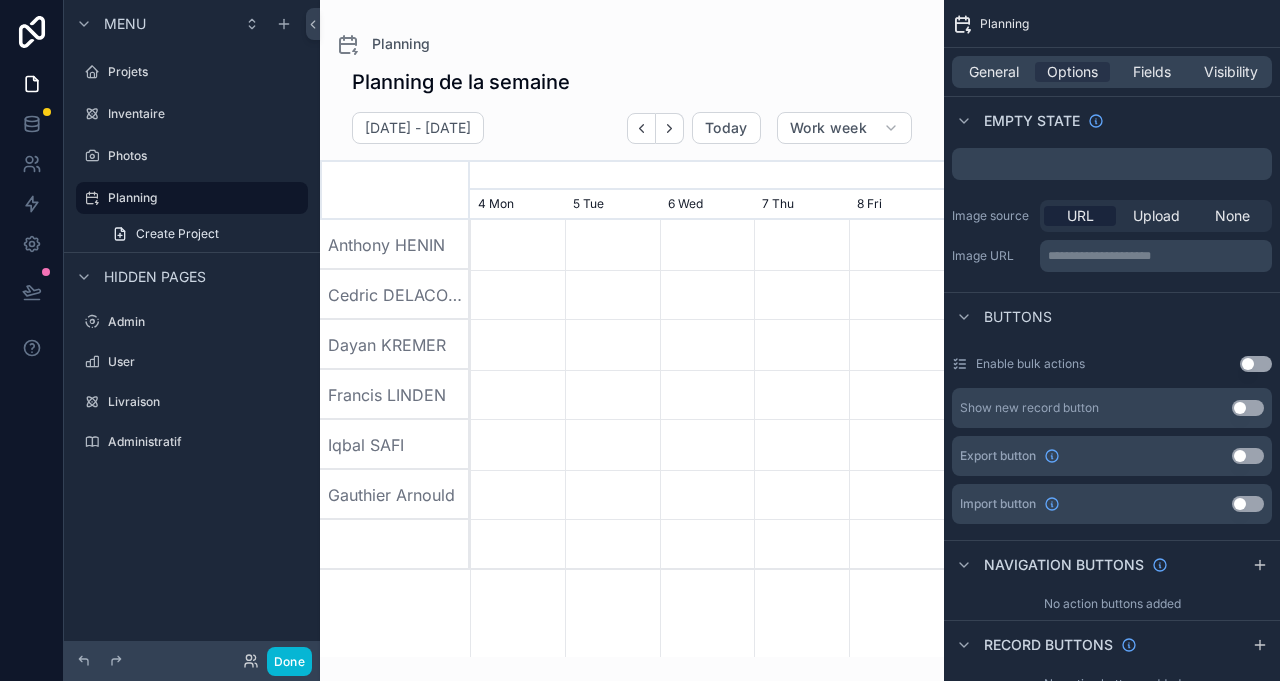 click on "Upload" at bounding box center [1156, 216] 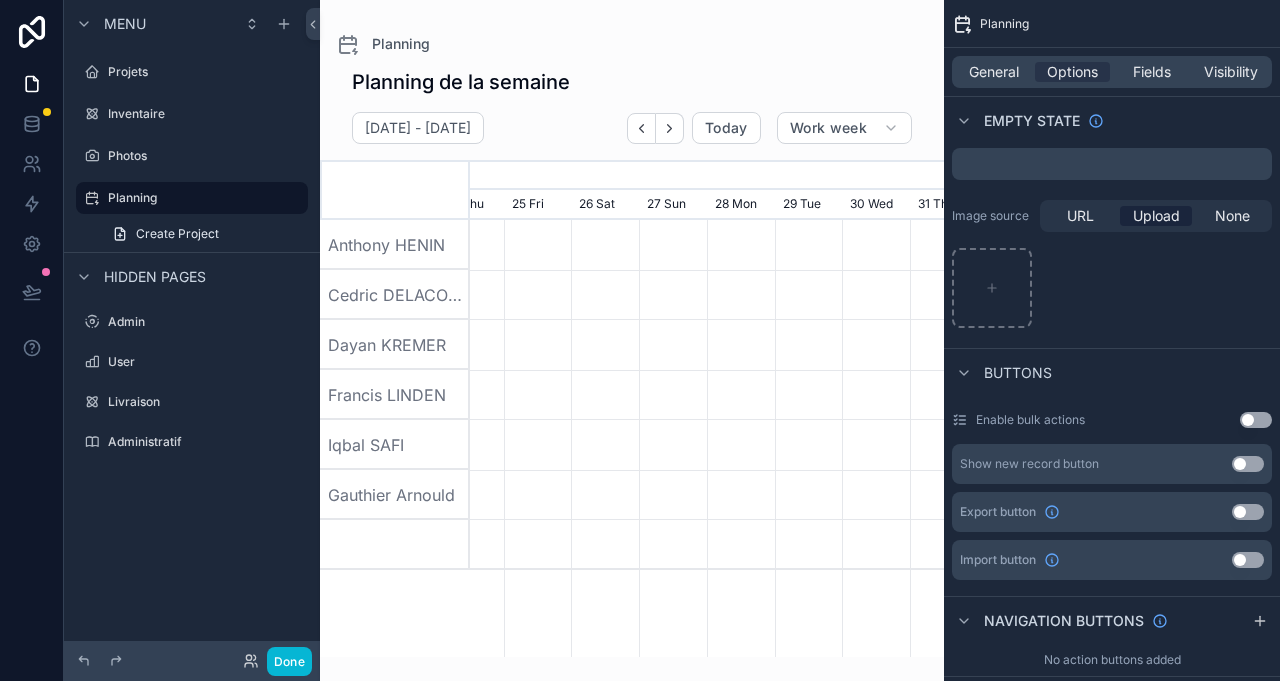 scroll, scrollTop: 0, scrollLeft: 711, axis: horizontal 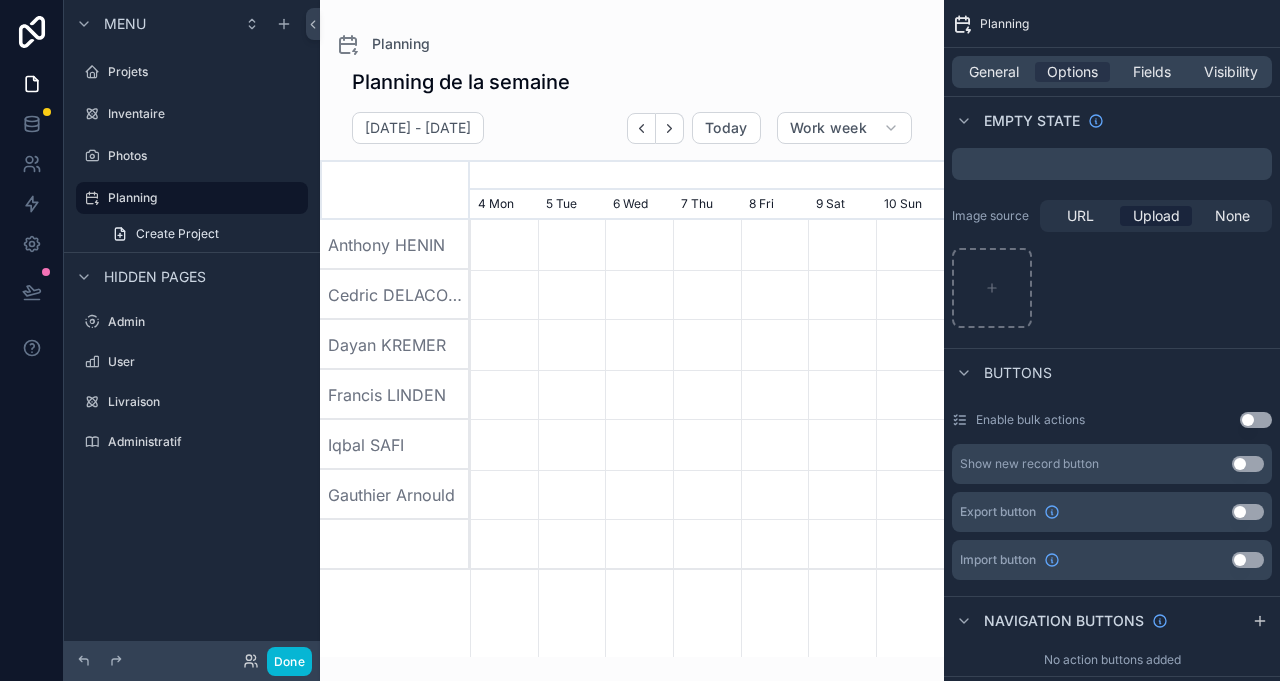 click on "URL" at bounding box center (1080, 216) 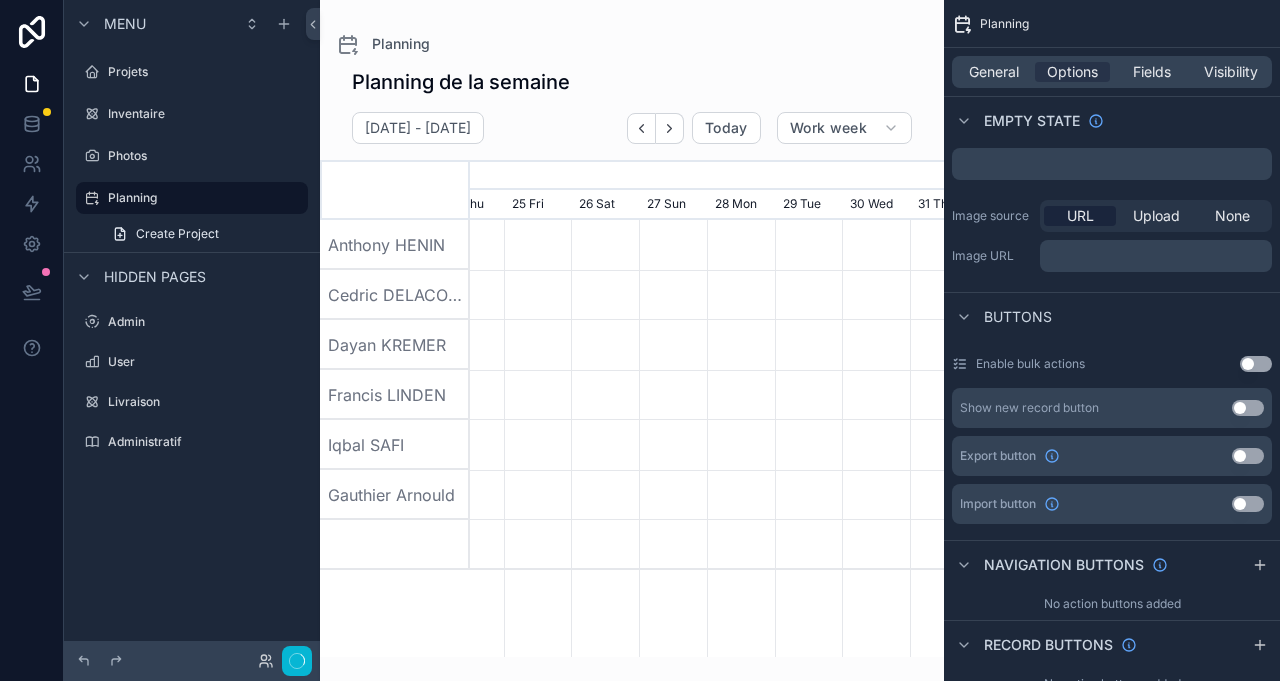 scroll, scrollTop: 0, scrollLeft: 711, axis: horizontal 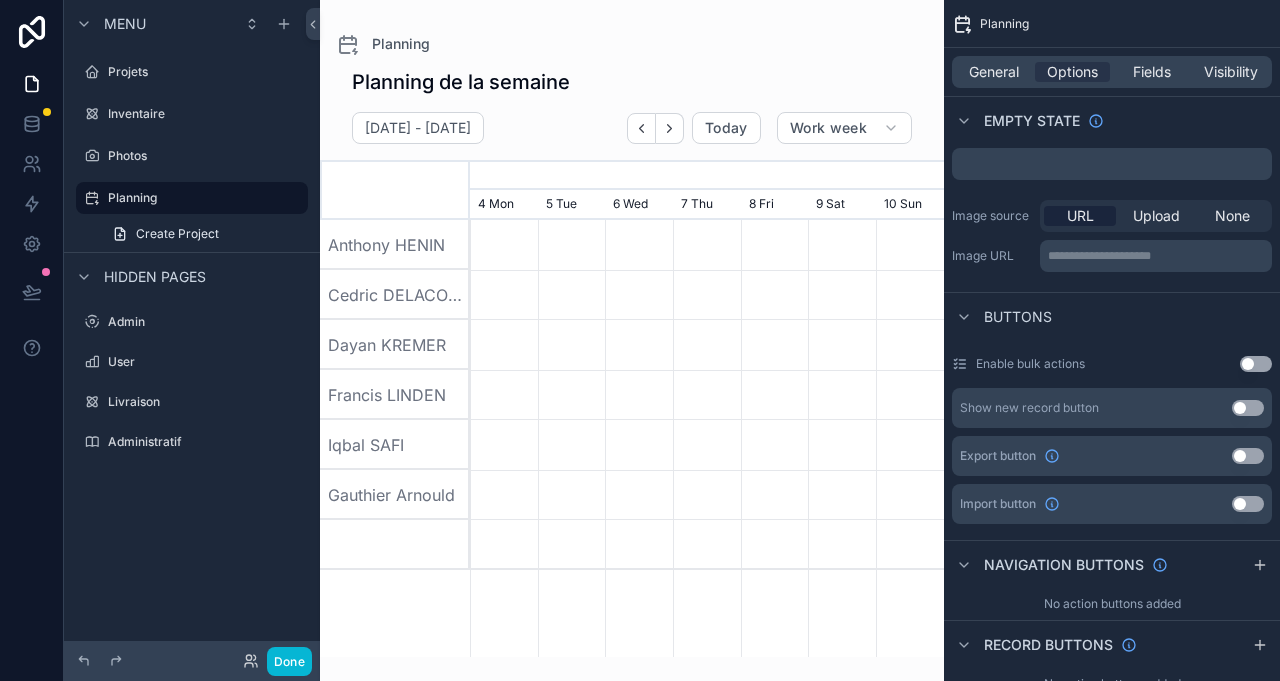 click on "**********" at bounding box center [1158, 256] 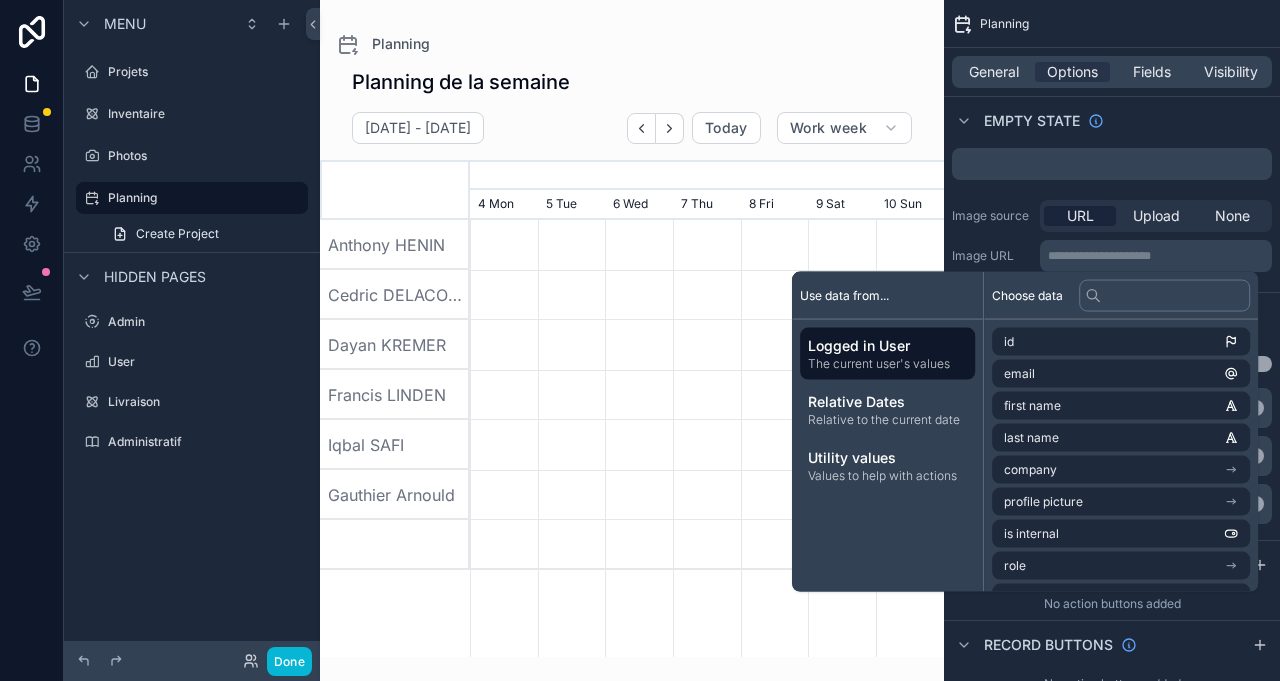 scroll, scrollTop: 0, scrollLeft: 0, axis: both 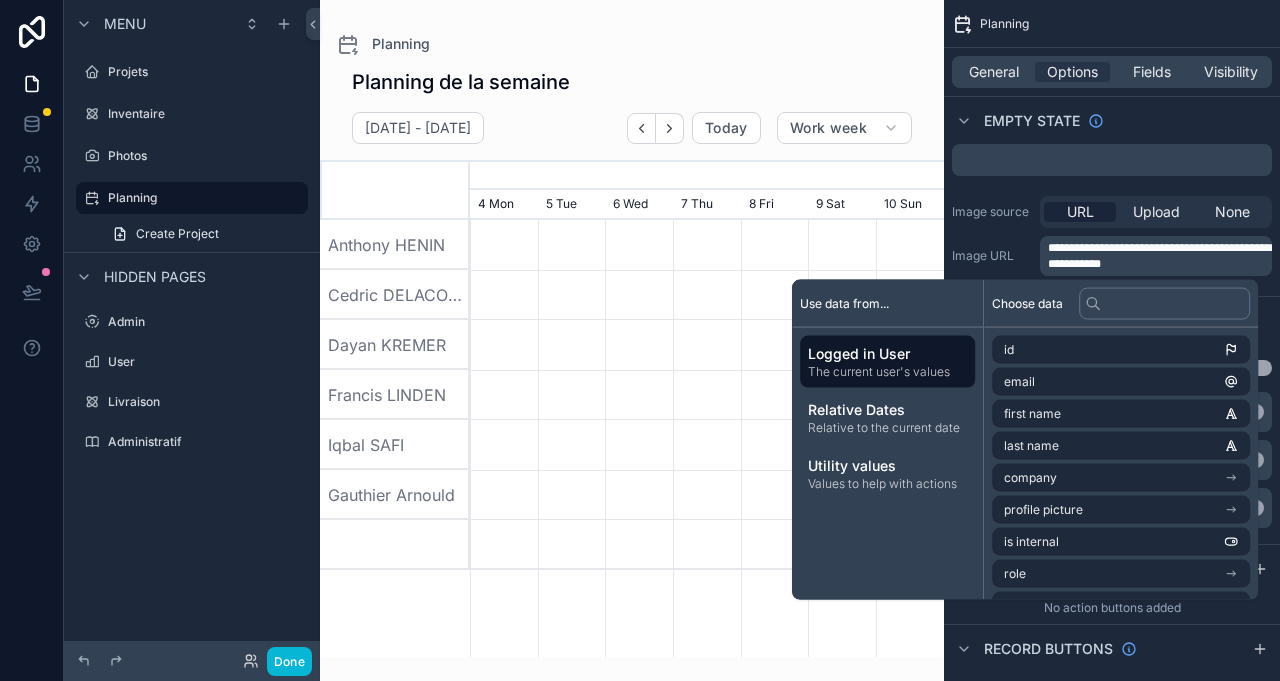 click on "**********" at bounding box center [1112, 256] 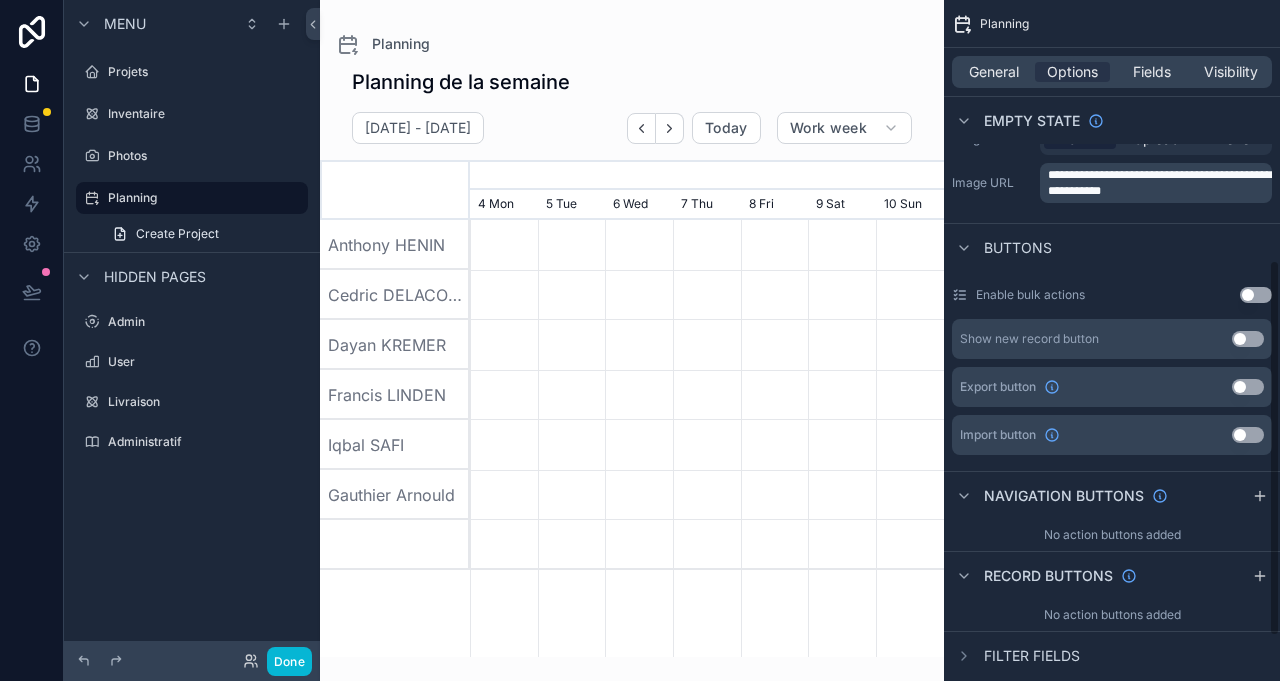 scroll, scrollTop: 550, scrollLeft: 0, axis: vertical 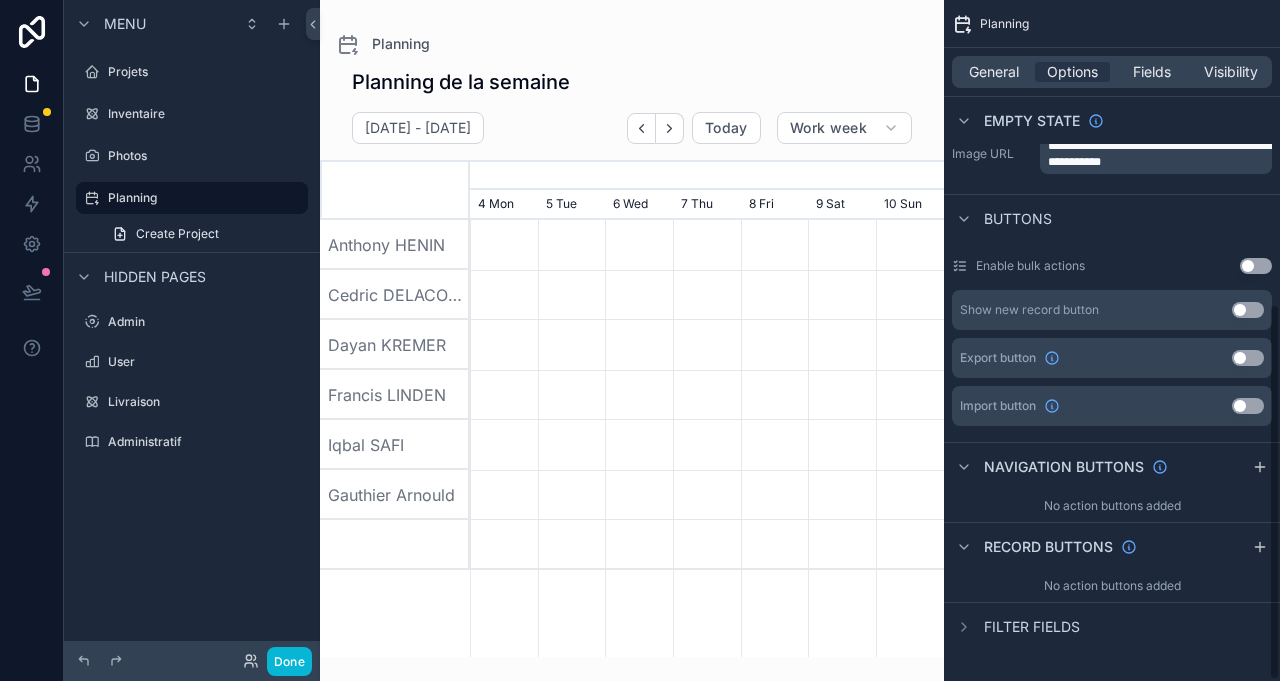 click on "Planning de la semaine 04 août - 08 août Today Work week July, 2025 August, 2025 24 Thu 25 Fri 26 Sat 27 Sun 28 Mon 29 Tue 30 Wed 31 Thu 1 Fri 2 Sat 3 Sun 4 Mon 5 Tue 6 Wed 7 Thu 8 Fri 9 Sat 10 Sun 11 Mon 12 Tue 13 Wed 14 Thu 15 Fri 16 Sat 17 Sun 18 Mon 19 Tue 20 Wed 21 Thu Anthony HENIN Cedric DELACOLETTE Dayan KREMER Francis LINDEN Iqbal SAFI Gauthier Arnould" at bounding box center [632, 356] 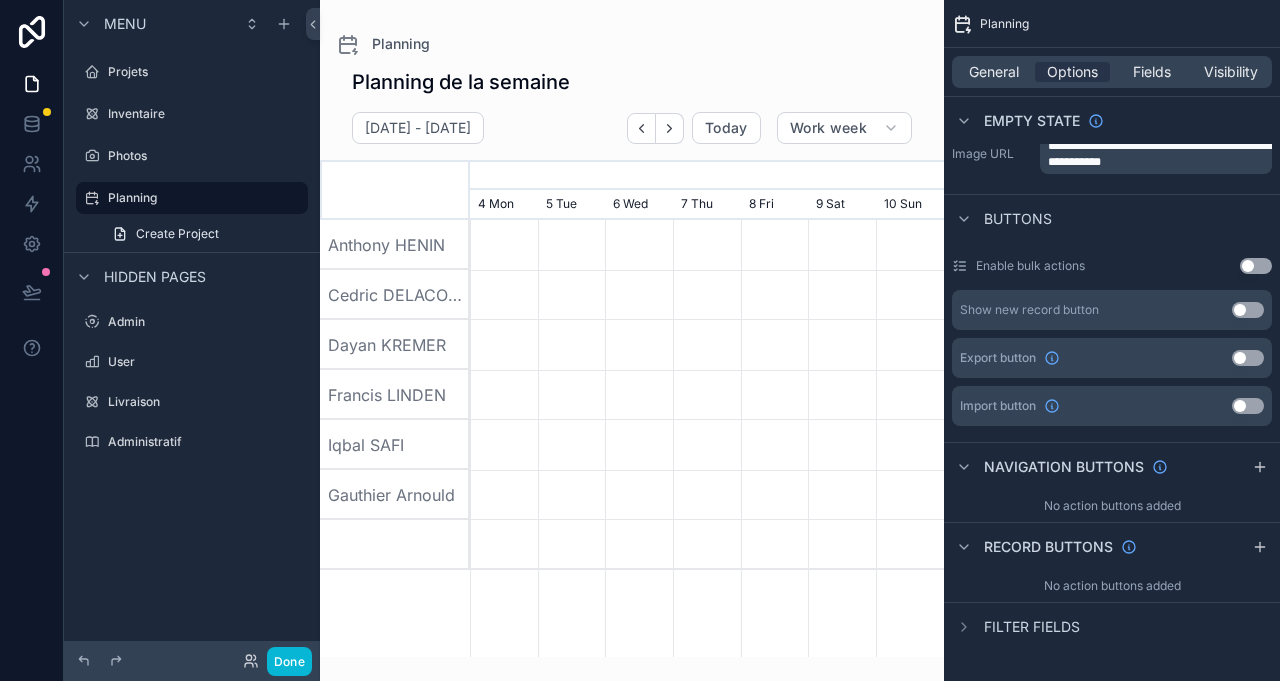 click at bounding box center (707, 445) 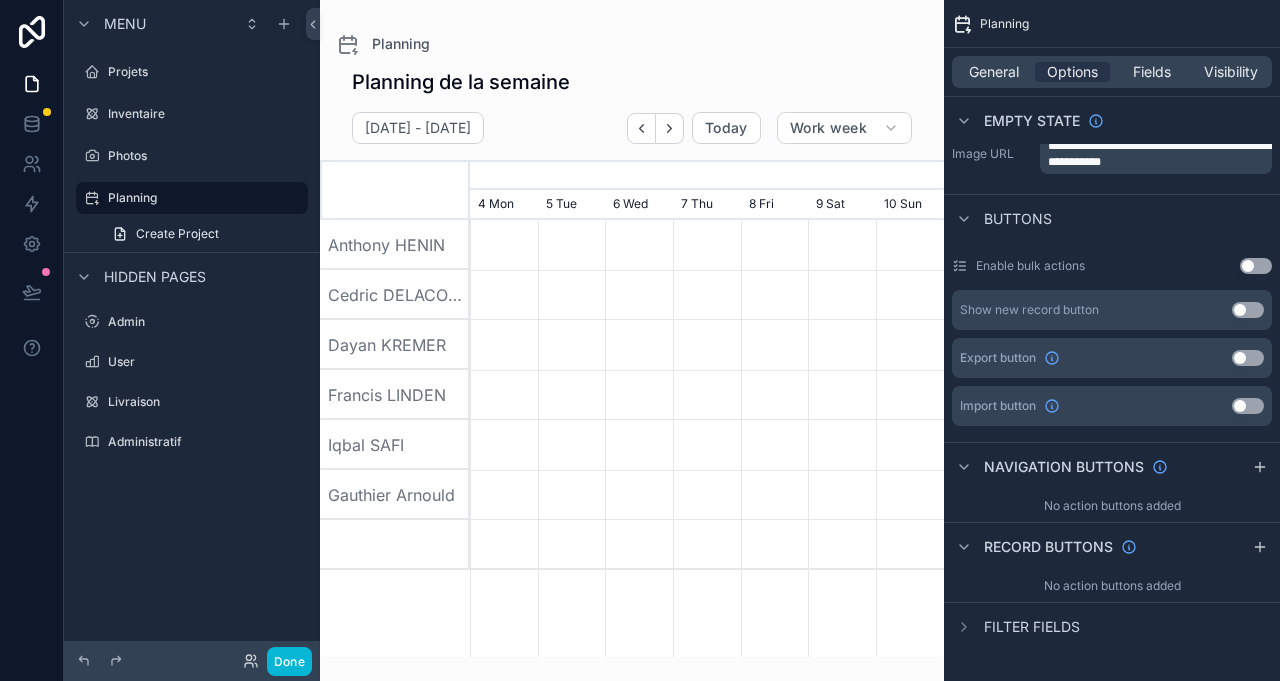 scroll, scrollTop: 0, scrollLeft: 710, axis: horizontal 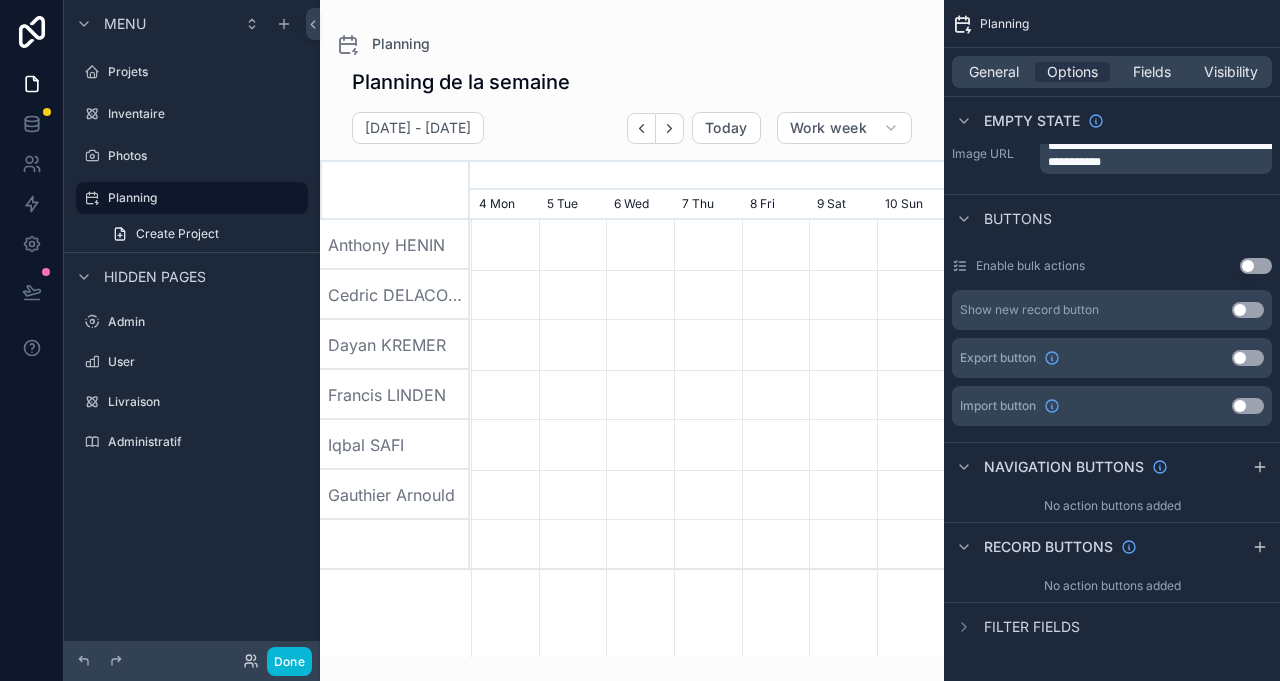 click at bounding box center (708, 445) 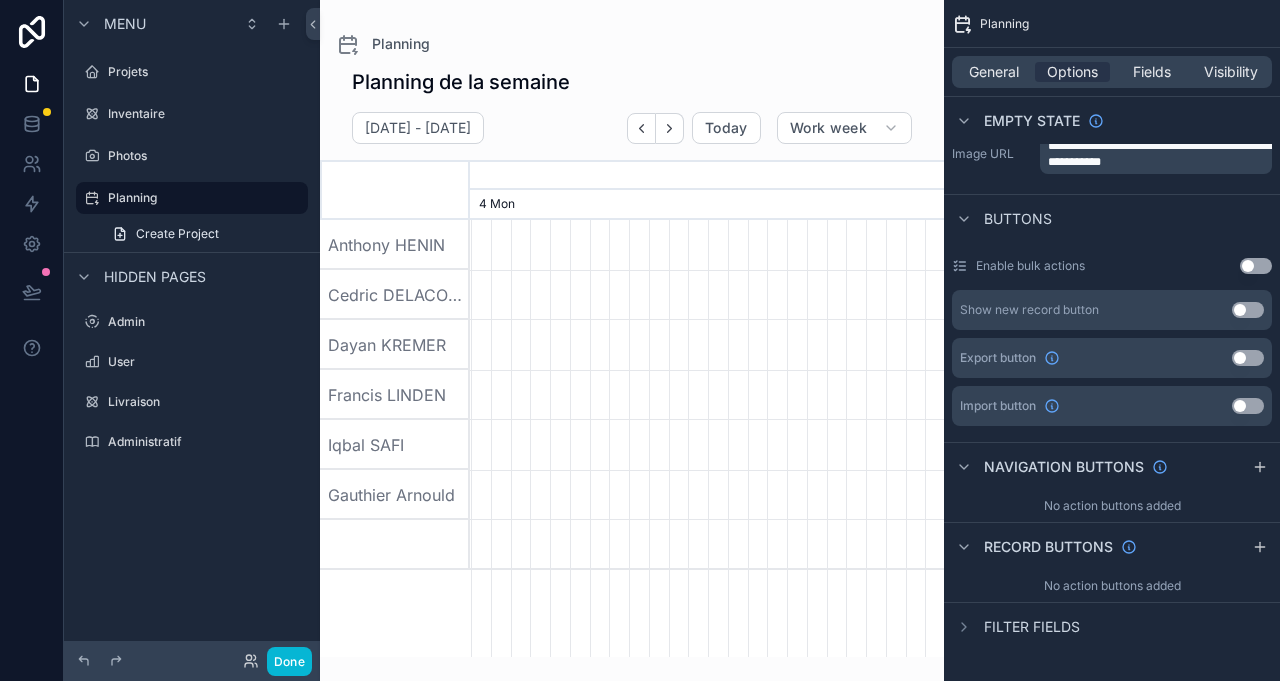 scroll, scrollTop: 0, scrollLeft: 711, axis: horizontal 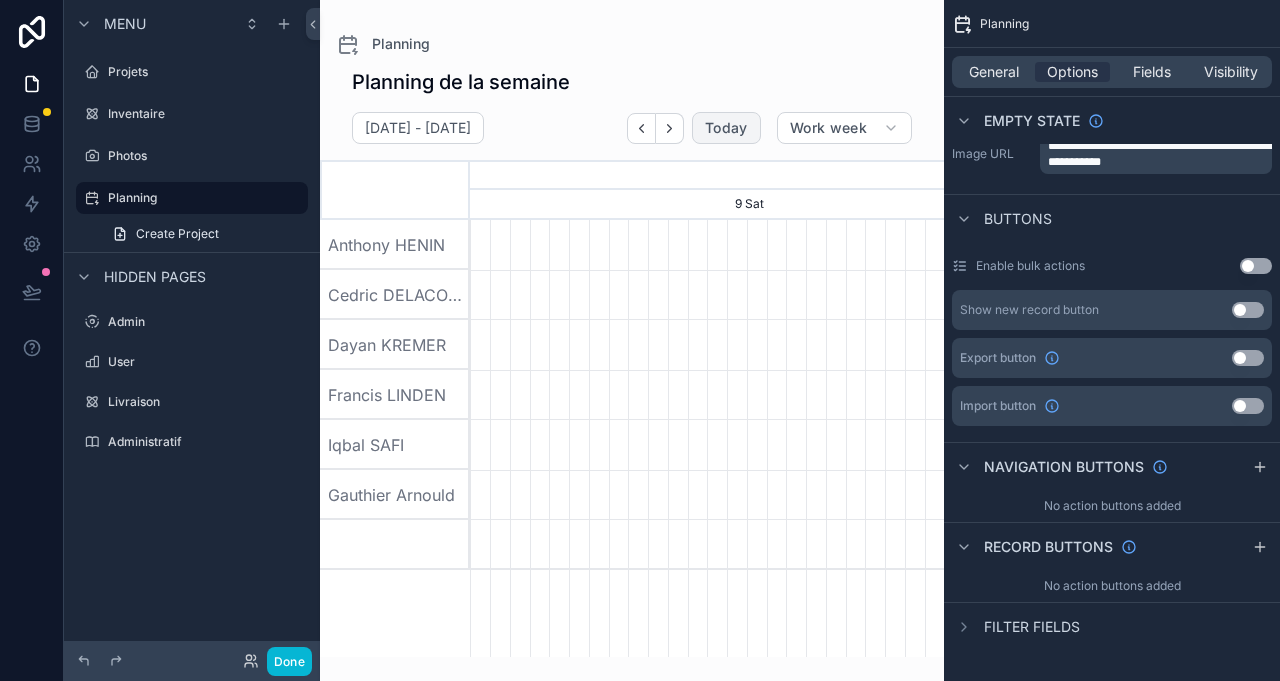 click on "Today" at bounding box center [726, 128] 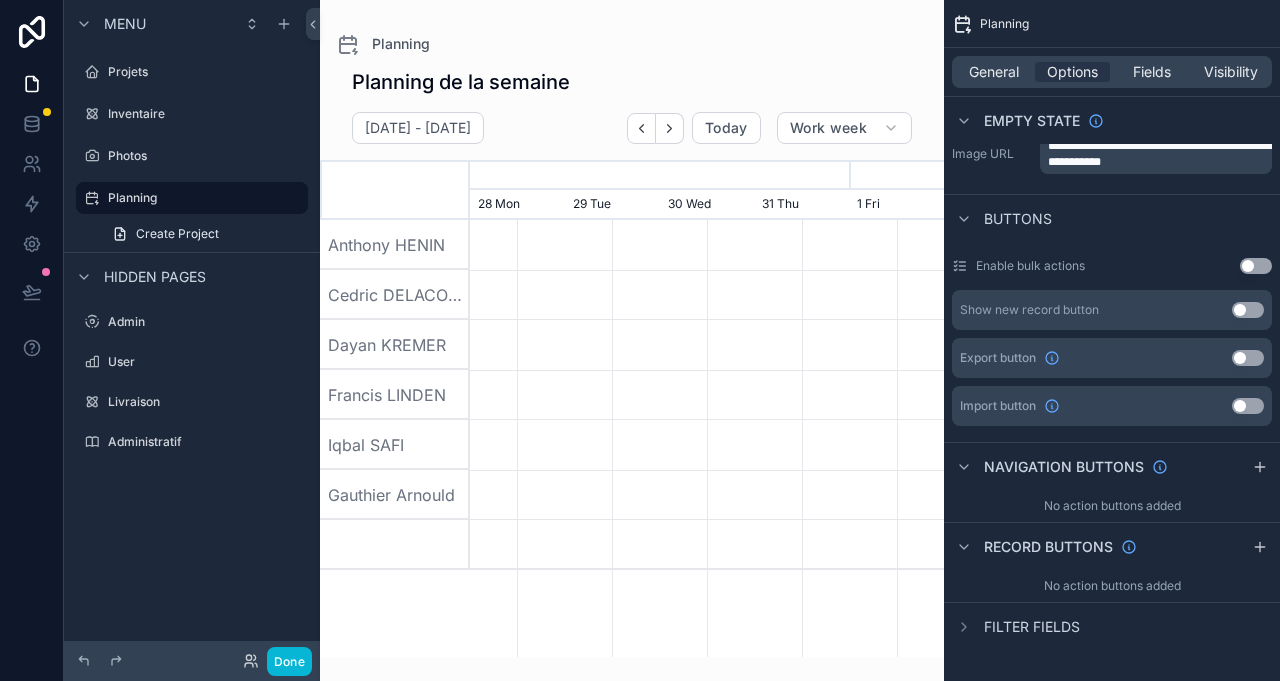 click at bounding box center (670, 128) 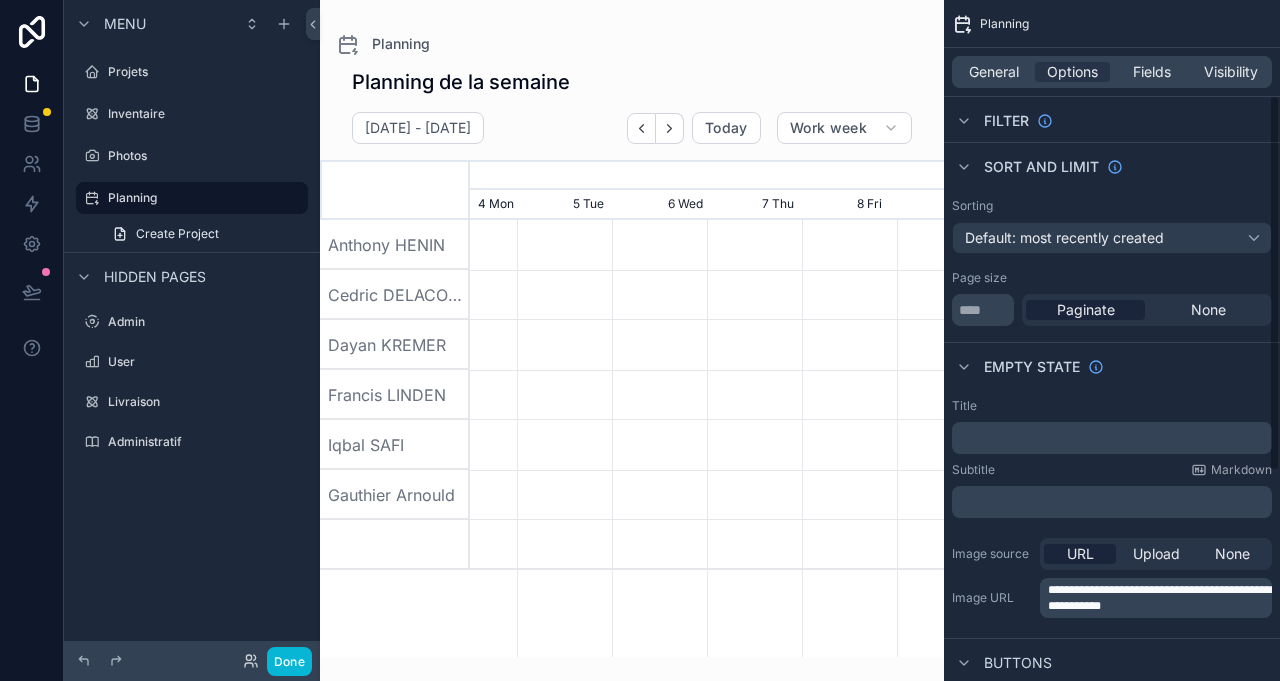 scroll, scrollTop: 328, scrollLeft: 0, axis: vertical 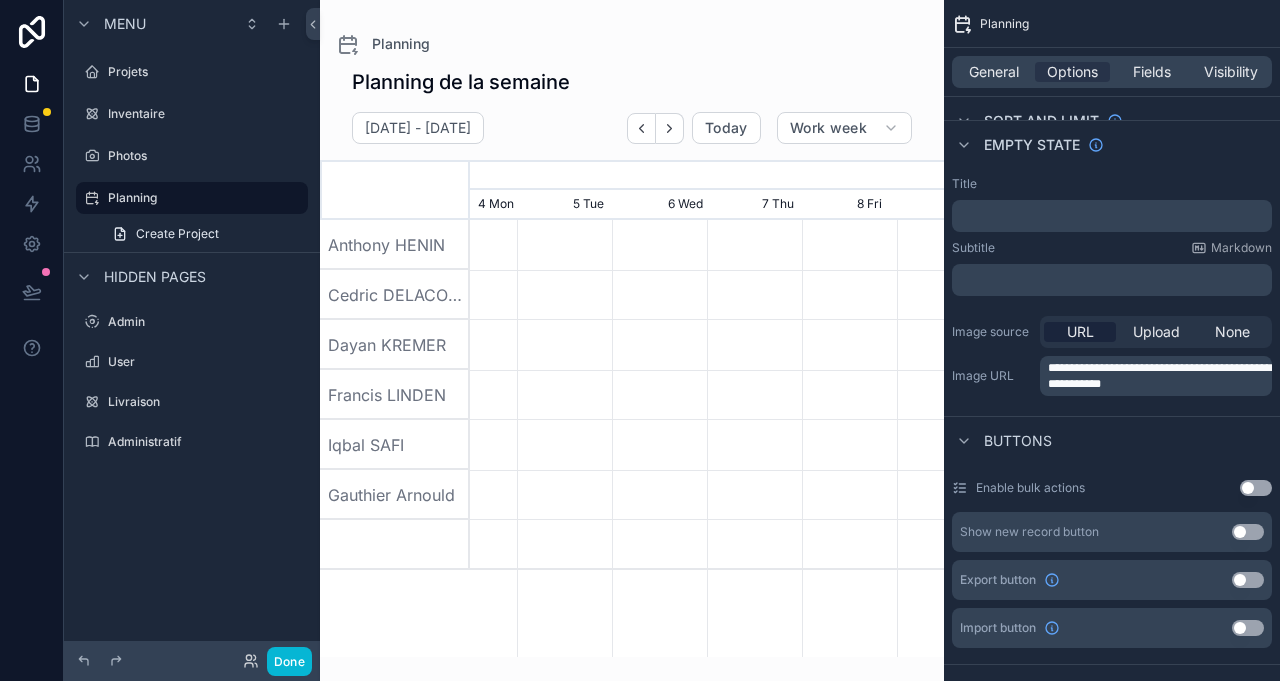 click on "Upload" at bounding box center (1156, 332) 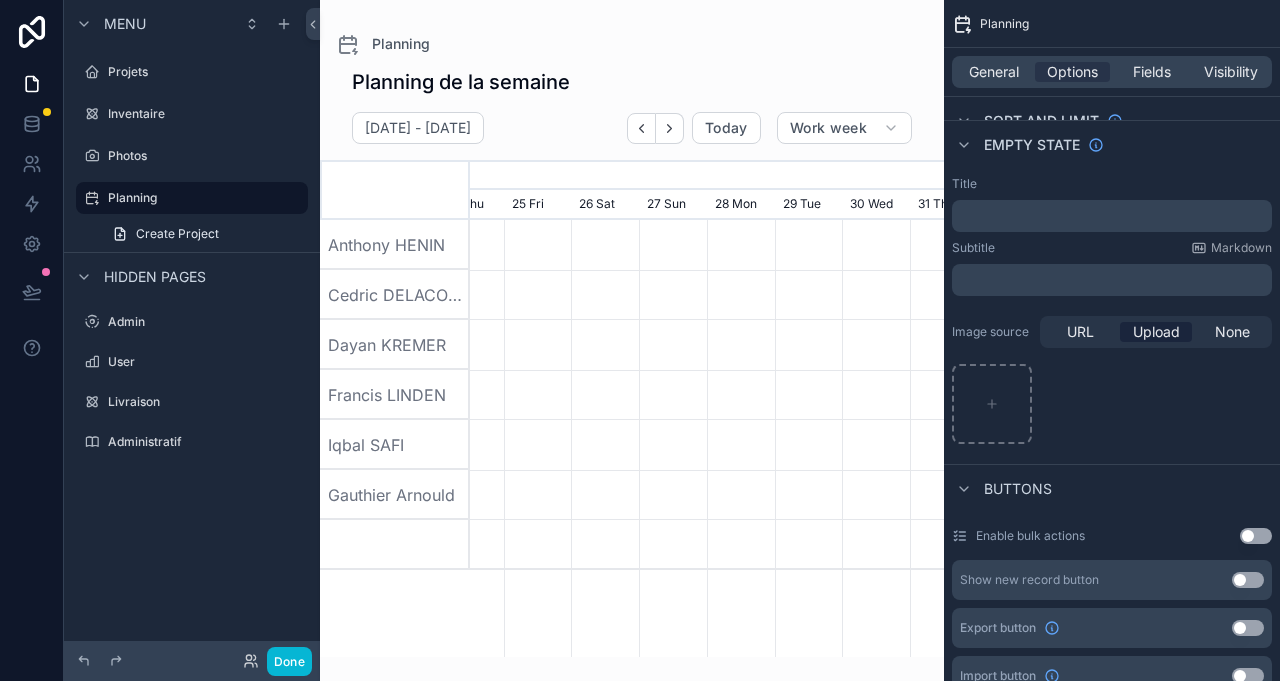 scroll, scrollTop: 0, scrollLeft: 711, axis: horizontal 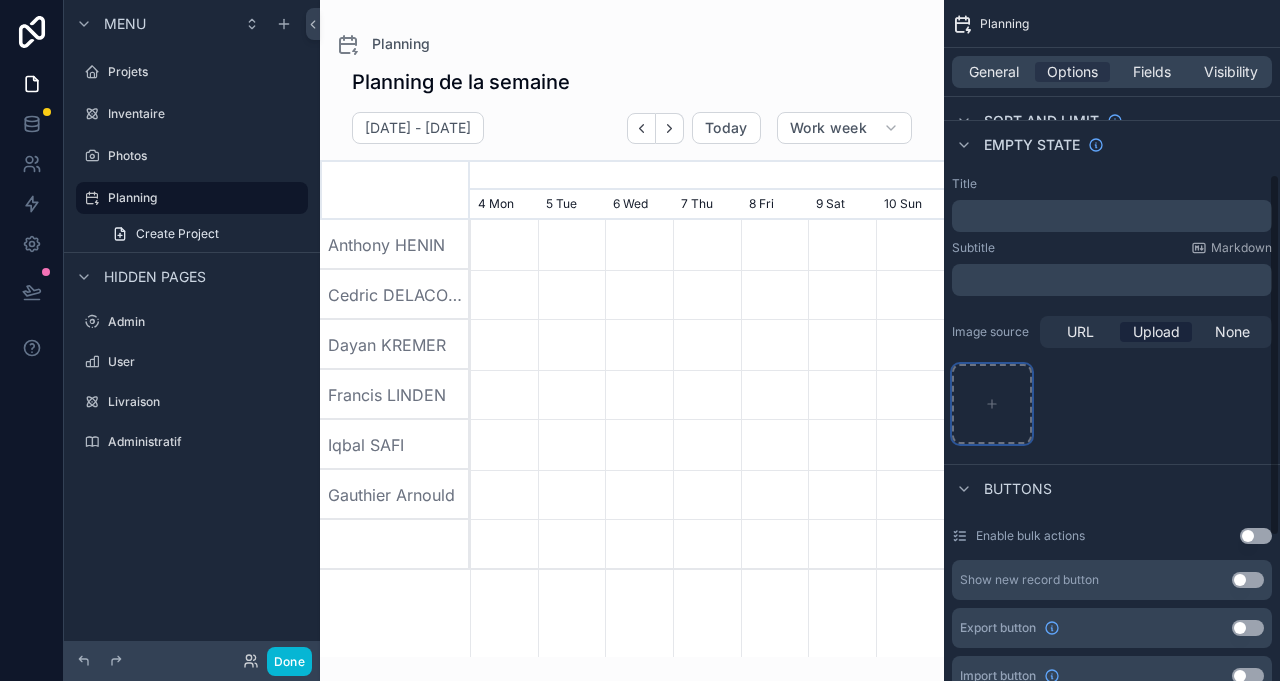 click at bounding box center [992, 404] 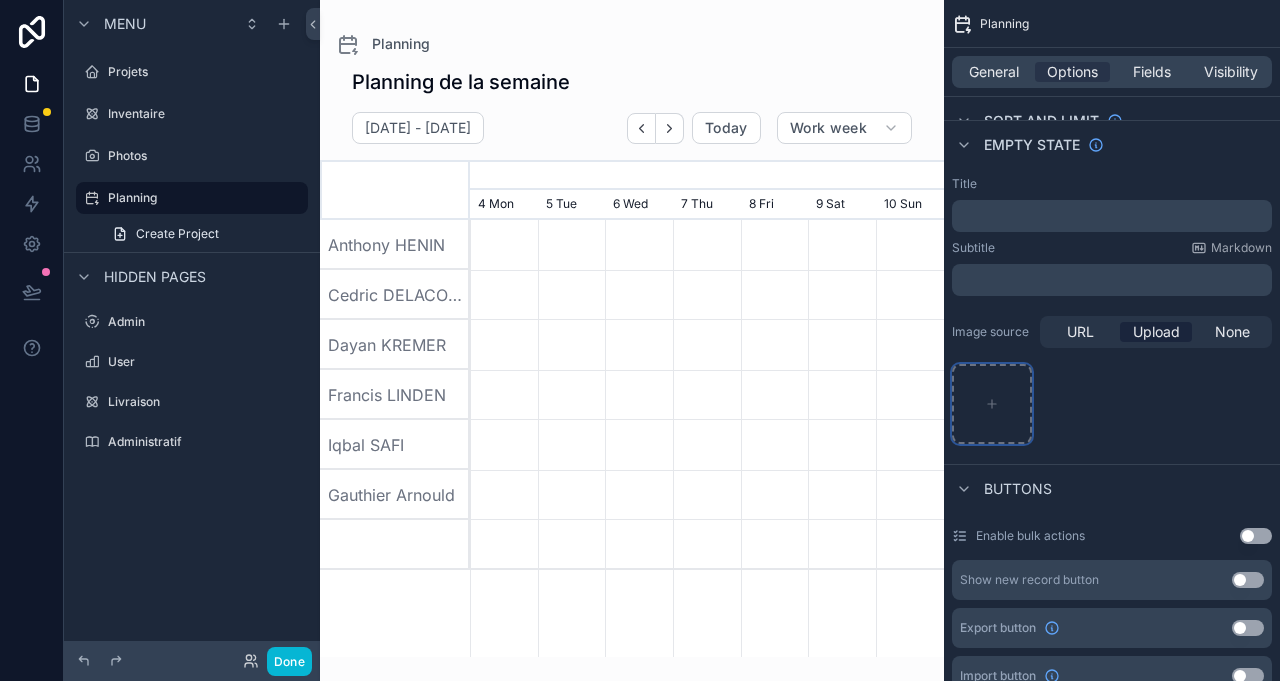 type on "**********" 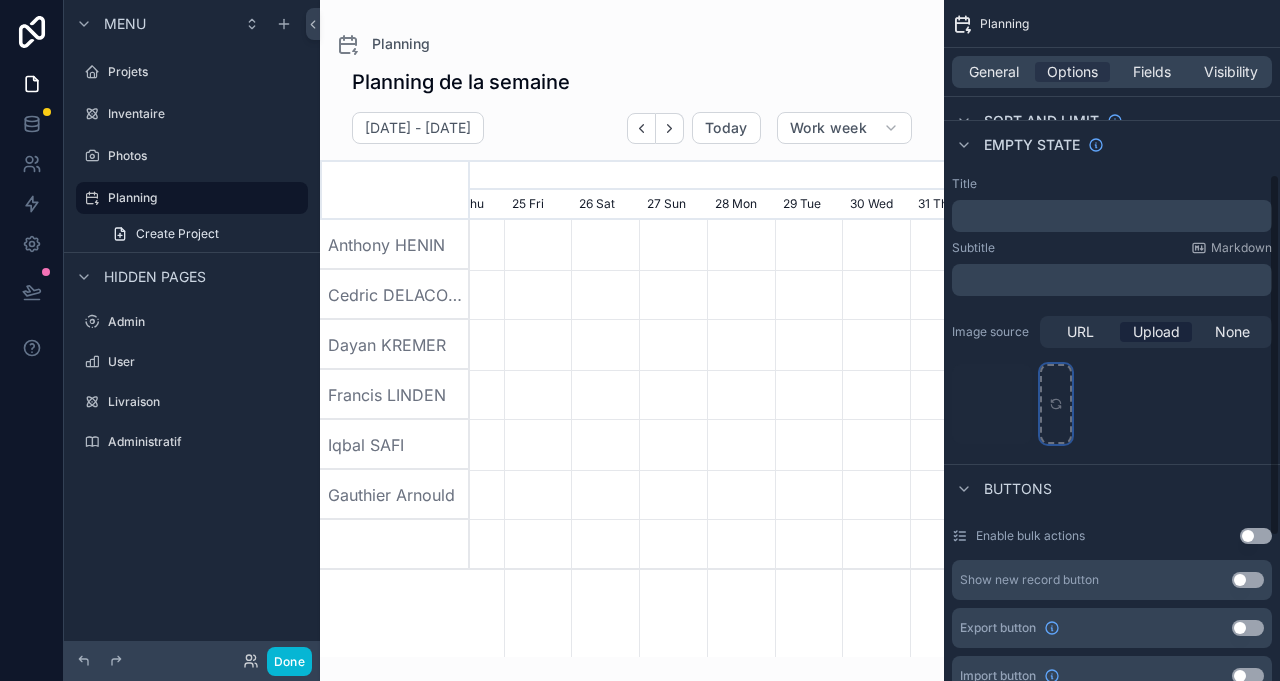 scroll, scrollTop: 0, scrollLeft: 711, axis: horizontal 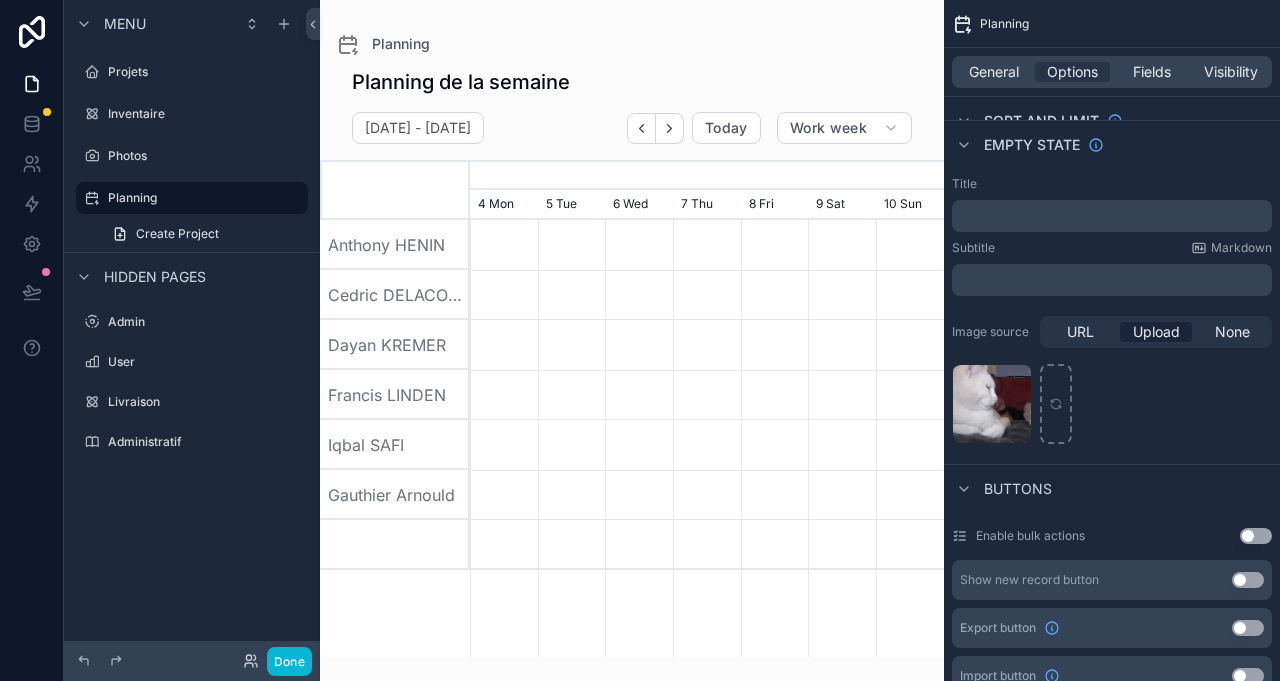 click 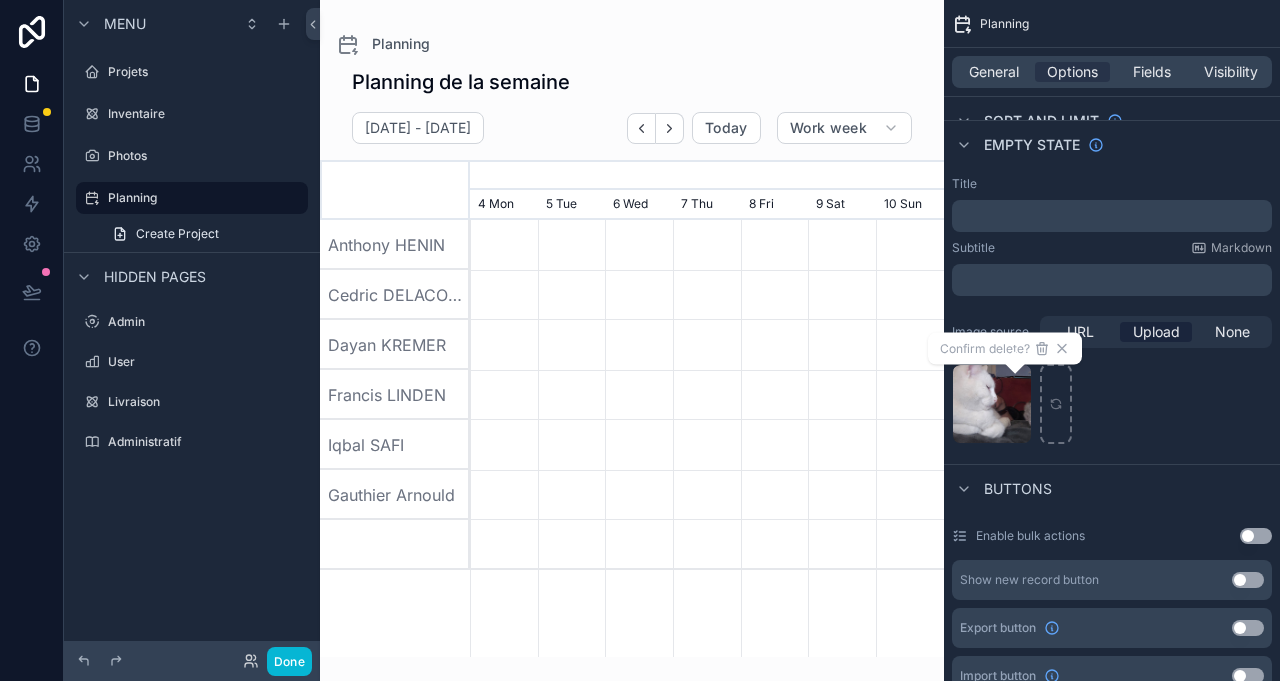 click 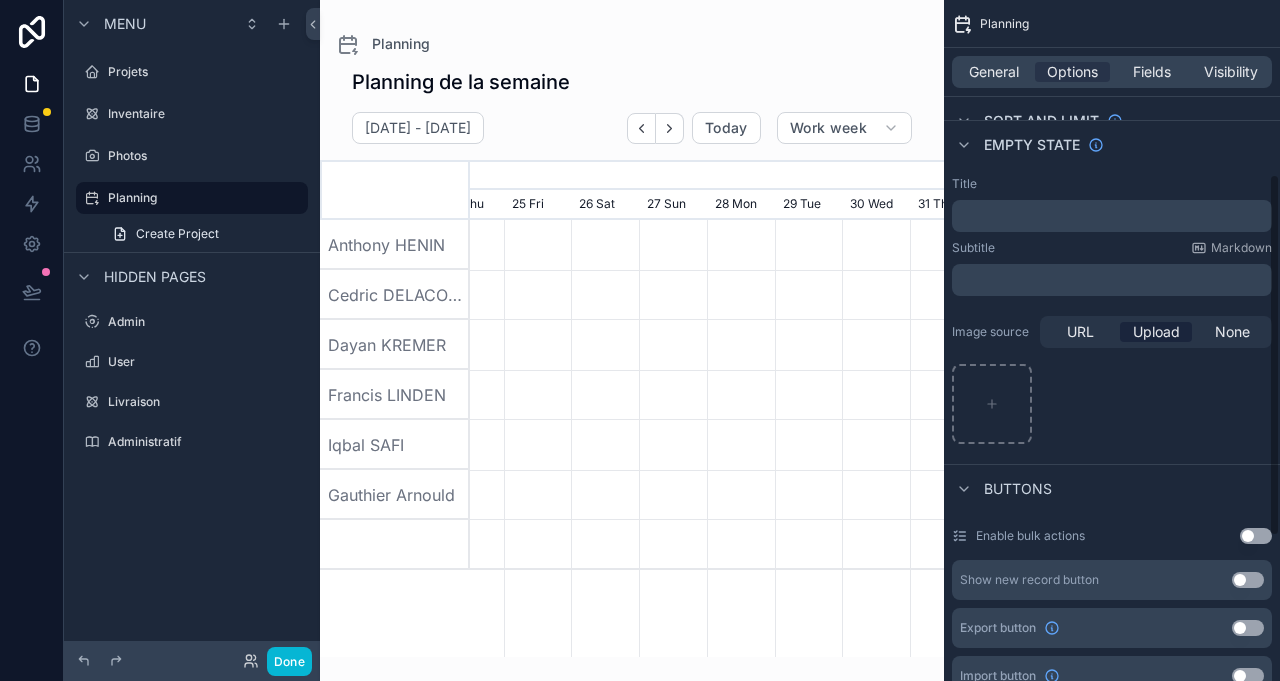 scroll, scrollTop: 0, scrollLeft: 711, axis: horizontal 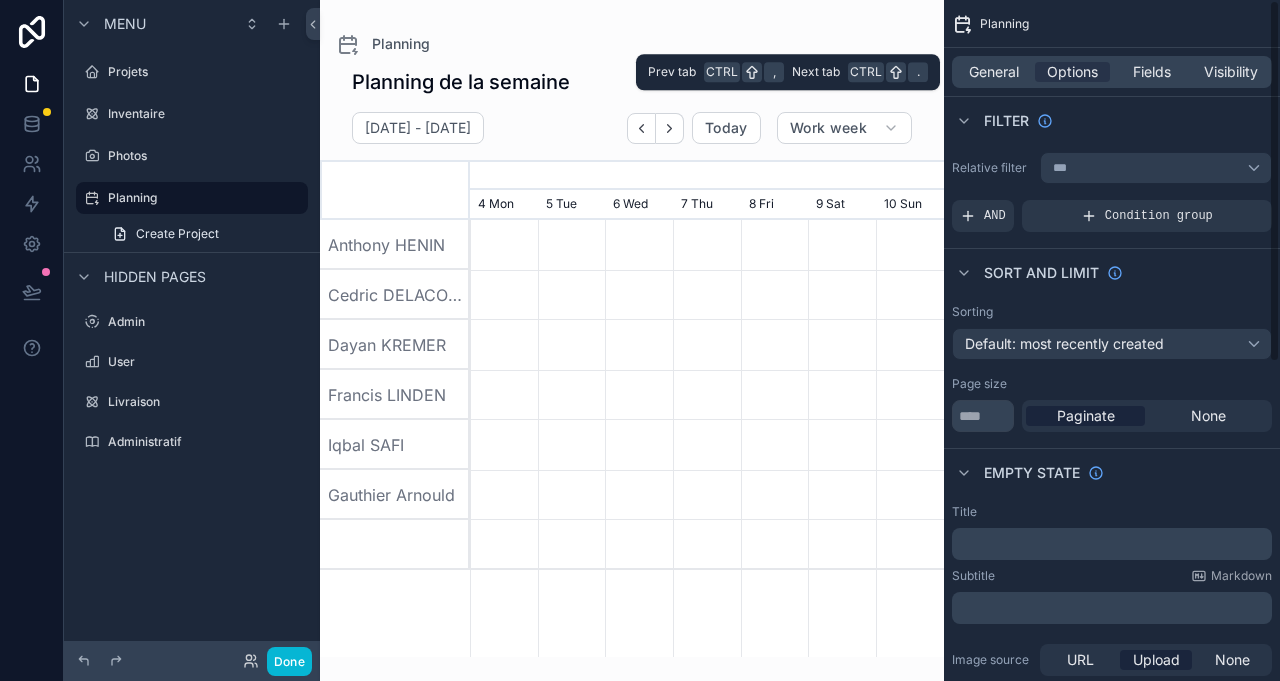 click on "Fields" at bounding box center (1151, 72) 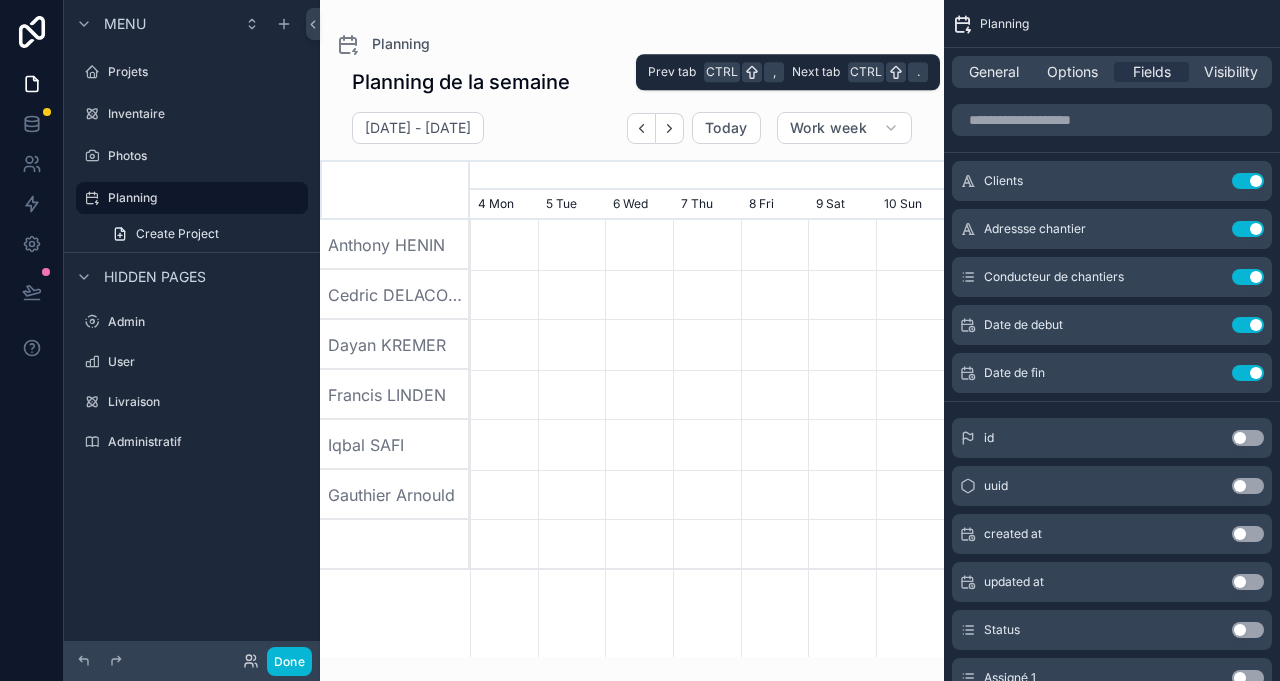 click on "General Options Fields Visibility" at bounding box center (1112, 72) 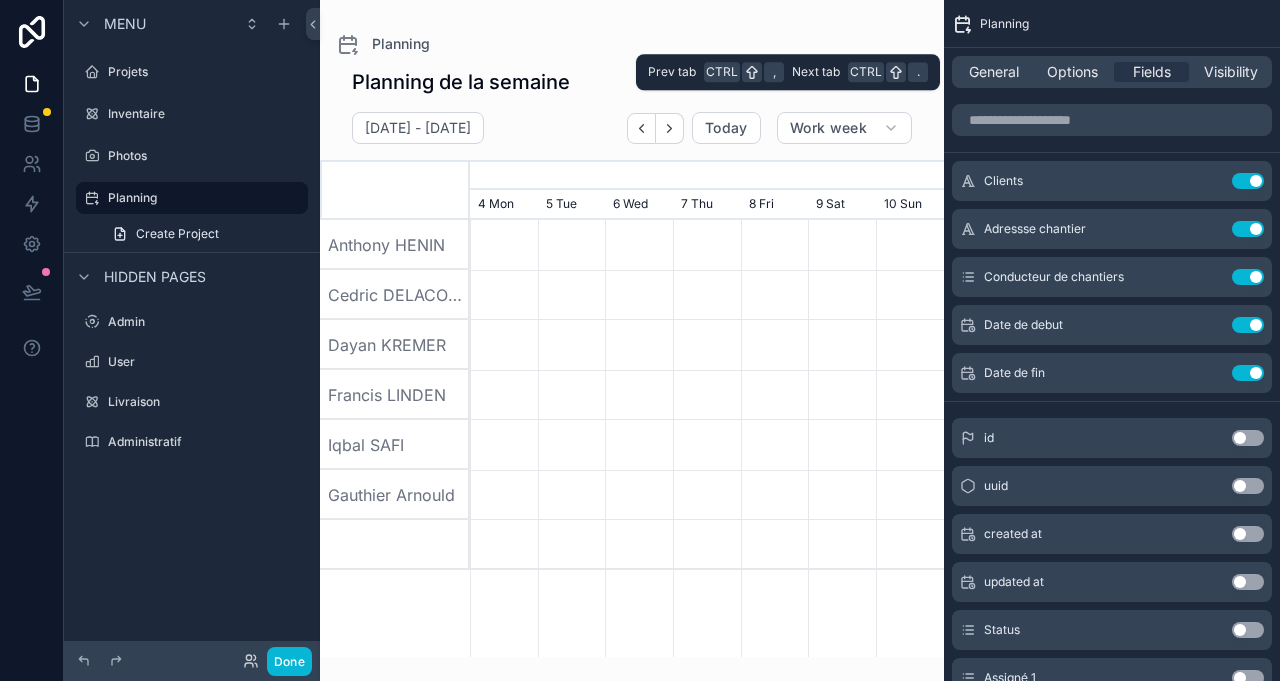 click on "General Options Fields Visibility" at bounding box center [1112, 72] 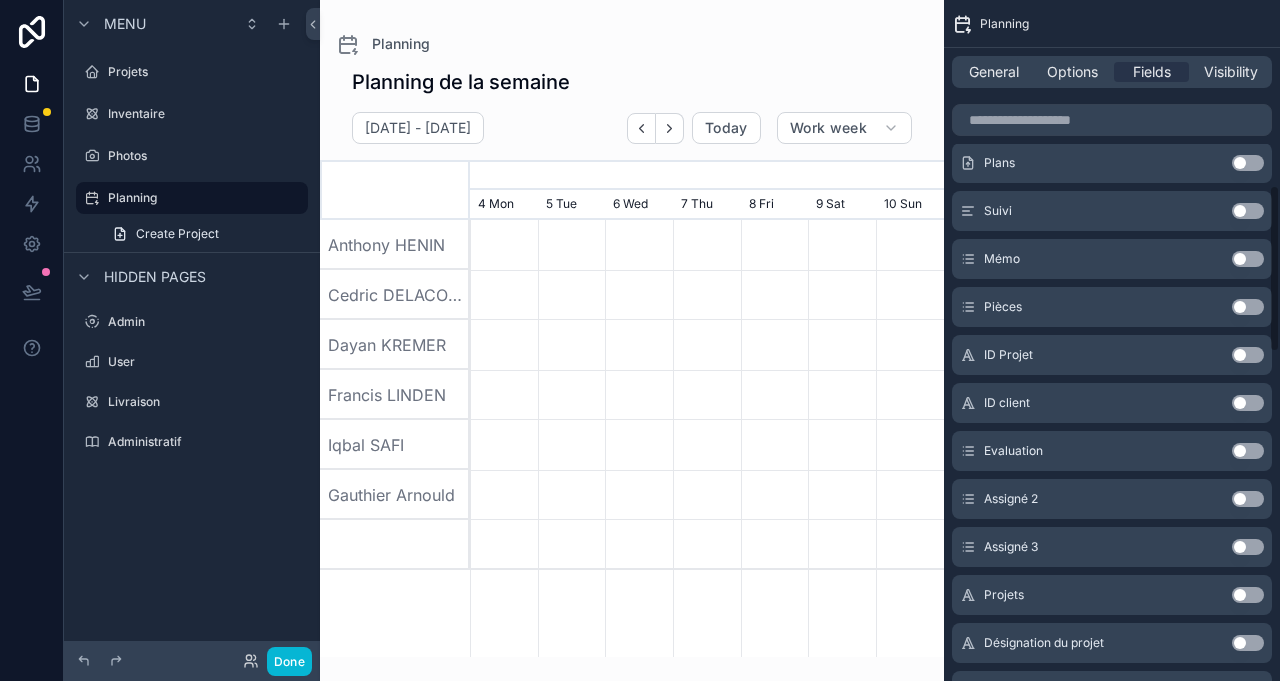 scroll, scrollTop: 310, scrollLeft: 0, axis: vertical 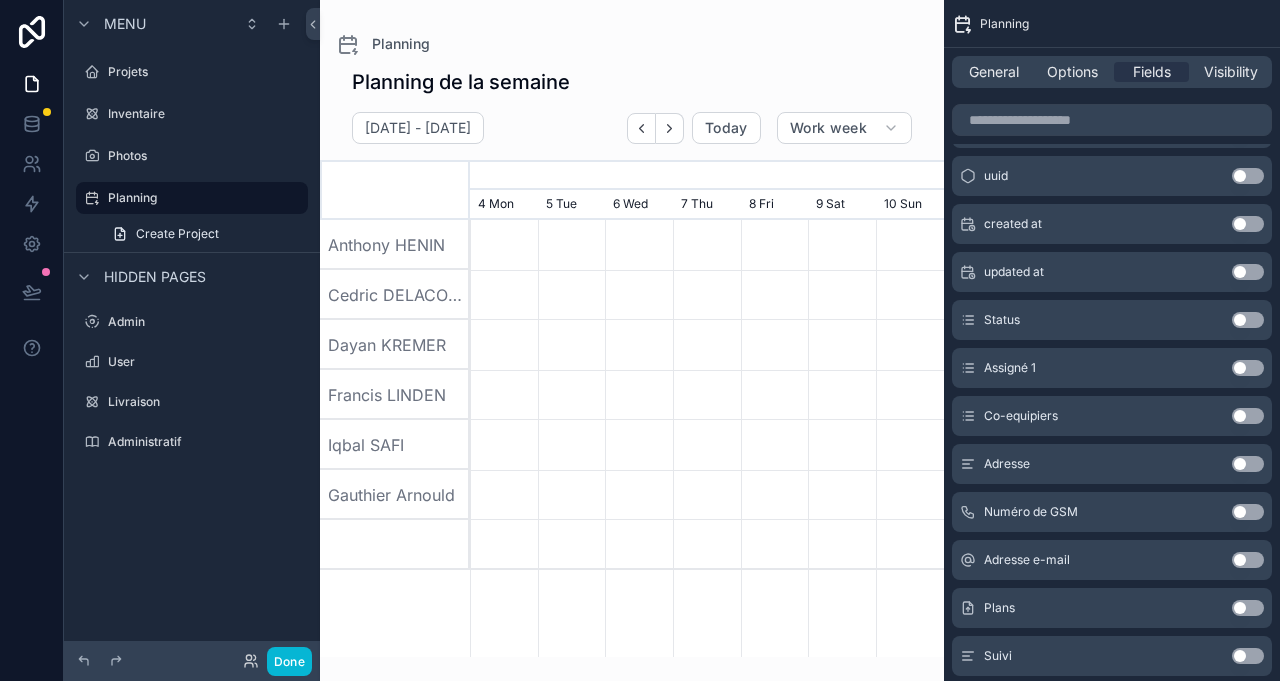 click on "Planning" at bounding box center [202, 198] 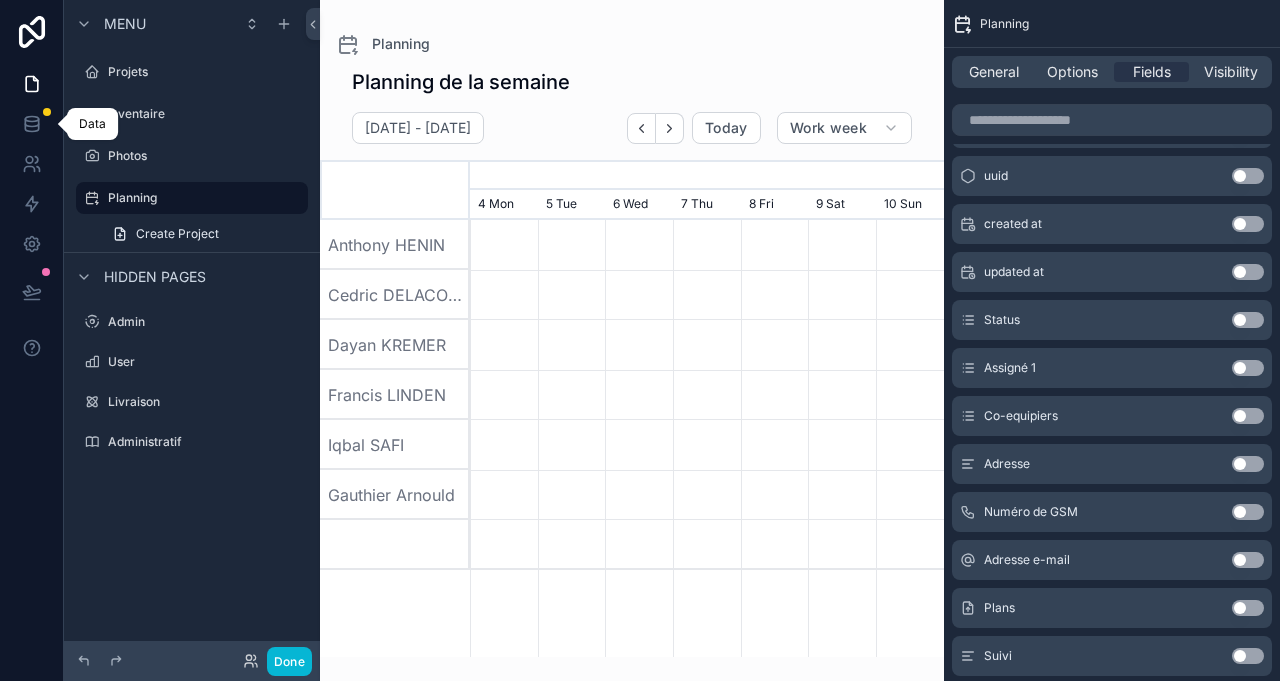 click 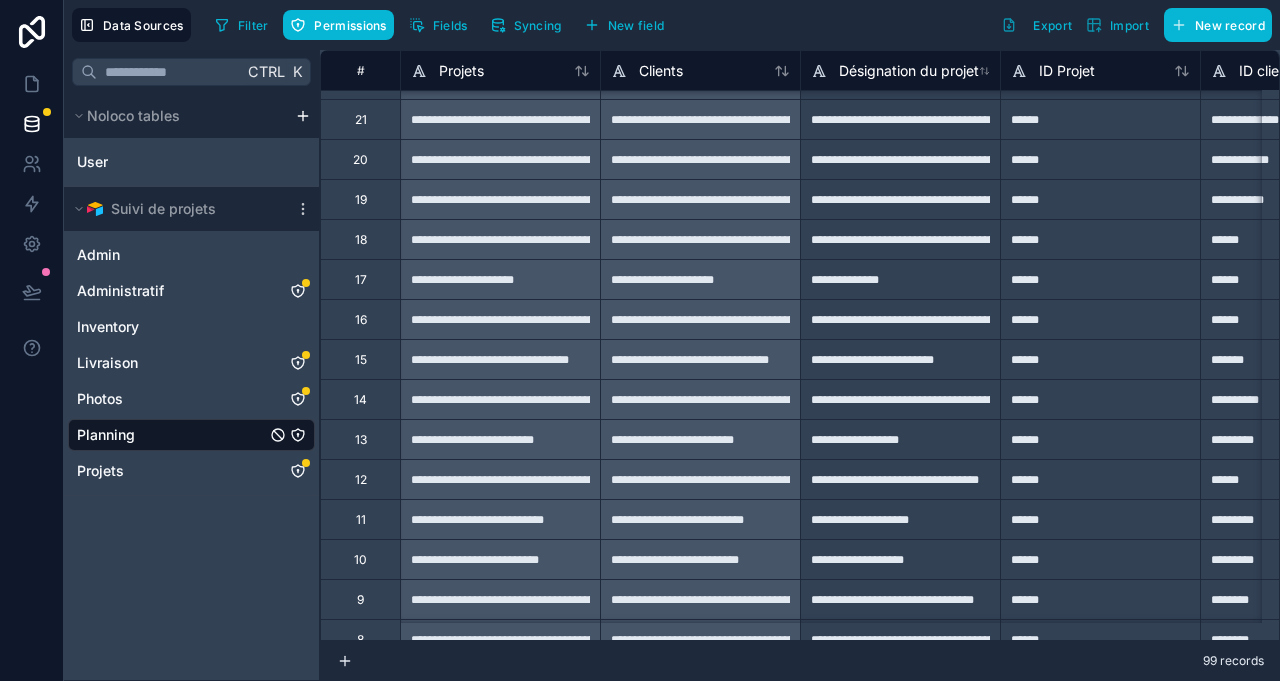 scroll, scrollTop: 3426, scrollLeft: 0, axis: vertical 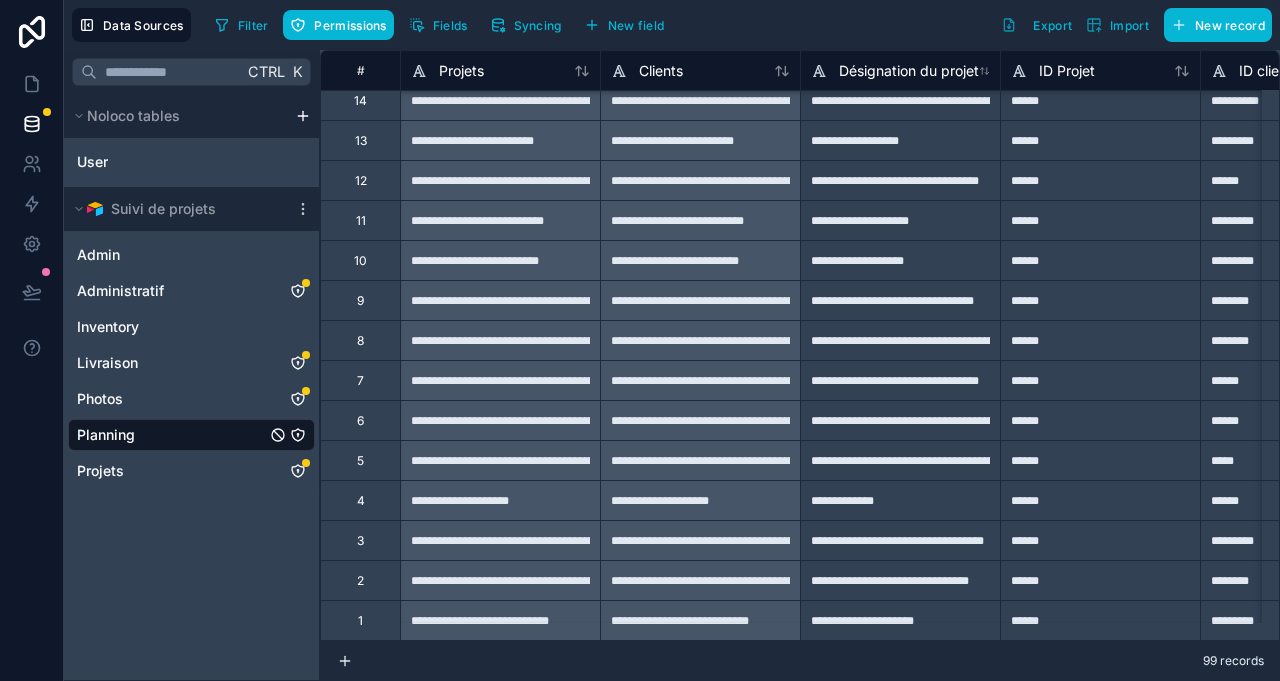 drag, startPoint x: 460, startPoint y: 254, endPoint x: 520, endPoint y: 86, distance: 178.39282 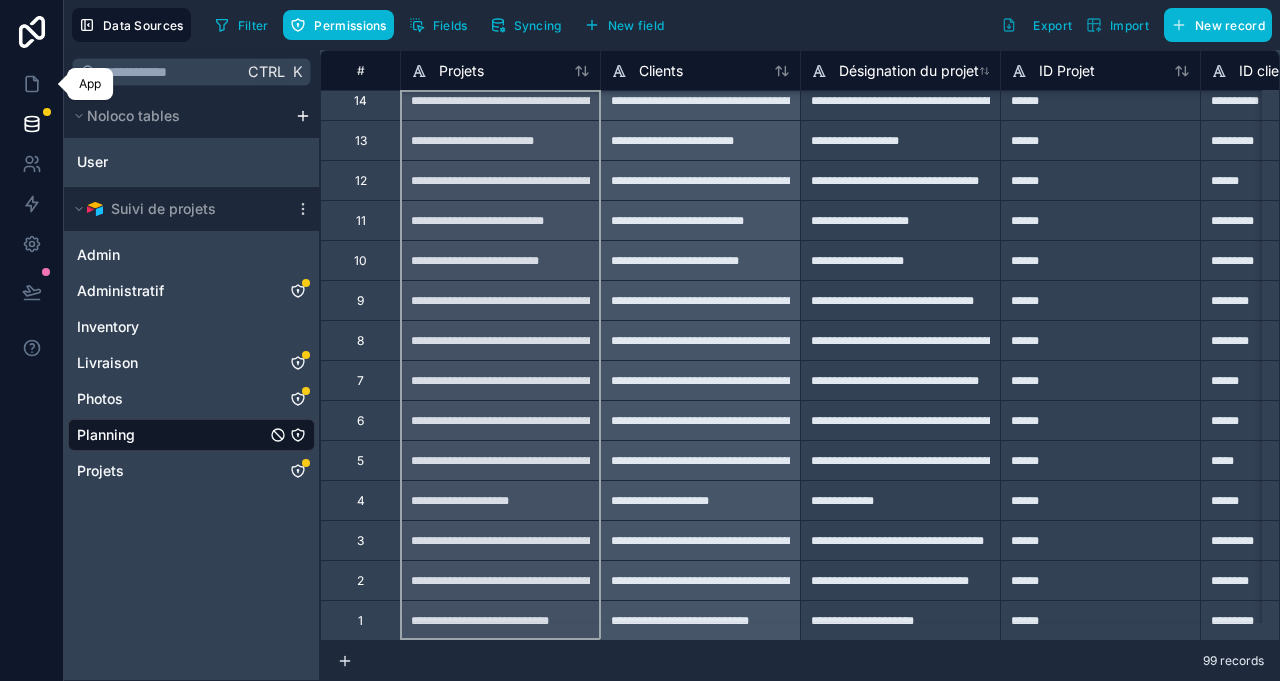 click 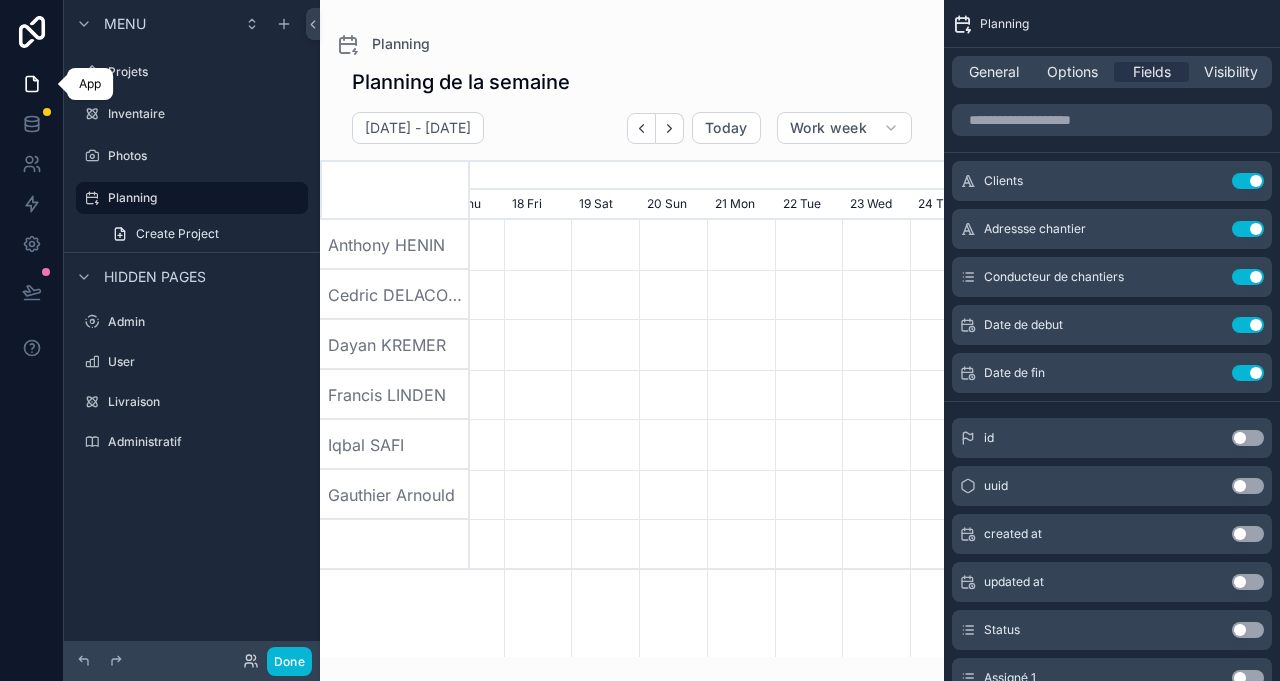 scroll, scrollTop: 0, scrollLeft: 711, axis: horizontal 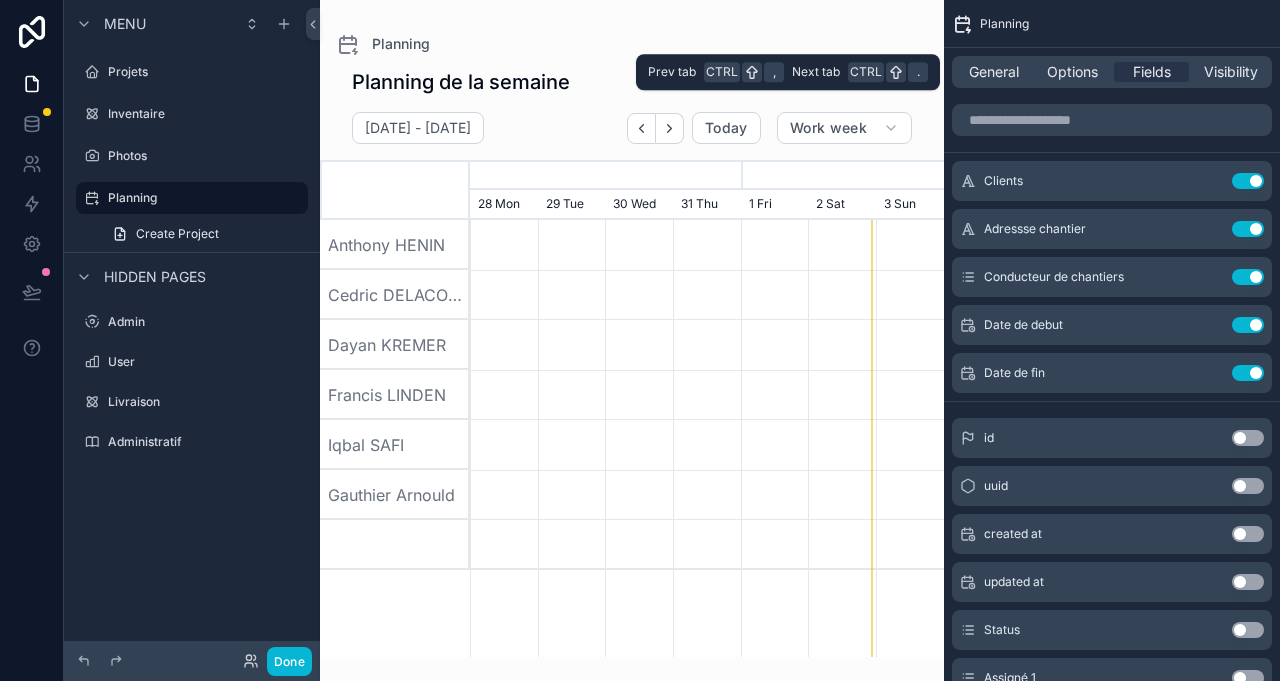 click on "General Options Fields Visibility" at bounding box center (1112, 72) 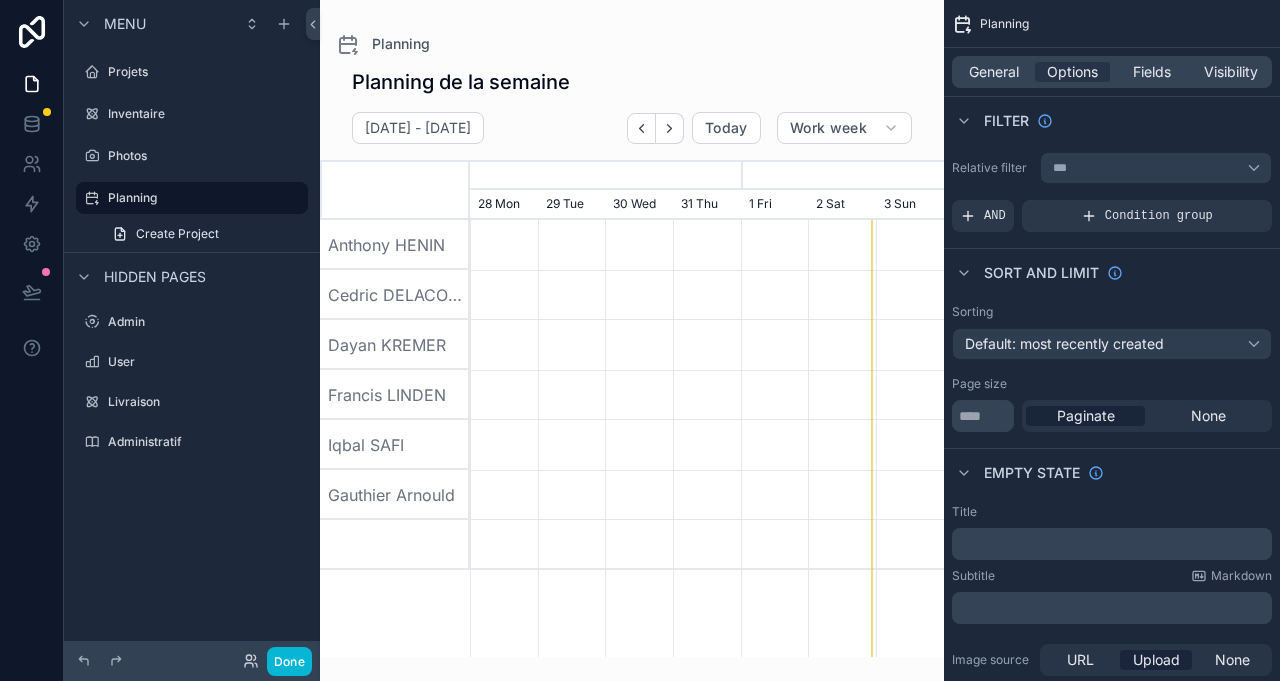 click on "Planning de la semaine 28 juillet - 01 août Today Work week July, 2025 August, 2025 17 Thu 18 Fri 19 Sat 20 Sun 21 Mon 22 Tue 23 Wed 24 Thu 25 Fri 26 Sat 27 Sun 28 Mon 29 Tue 30 Wed 31 Thu 1 Fri 2 Sat 3 Sun 4 Mon 5 Tue 6 Wed 7 Thu 8 Fri 9 Sat 10 Sun 11 Mon 12 Tue 13 Wed 14 Thu Anthony HENIN Cedric DELACOLETTE Dayan KREMER Francis LINDEN Iqbal SAFI Gauthier Arnould" at bounding box center [632, 356] 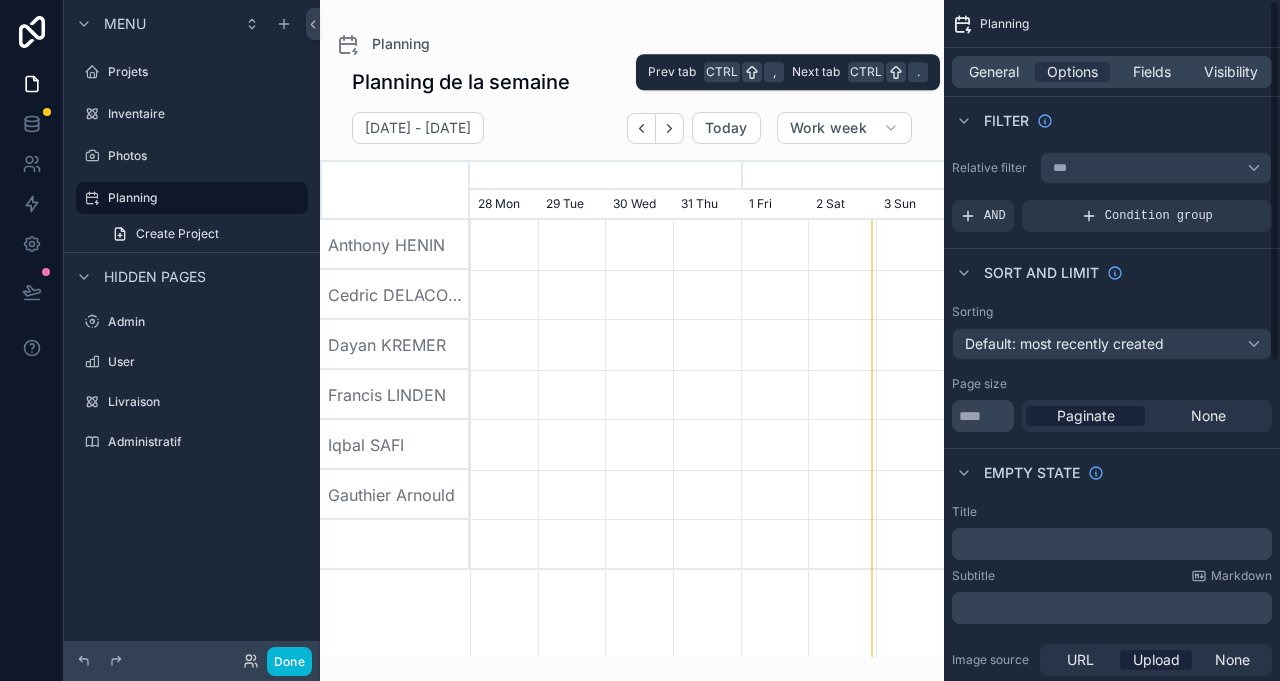 click on "General" at bounding box center [994, 72] 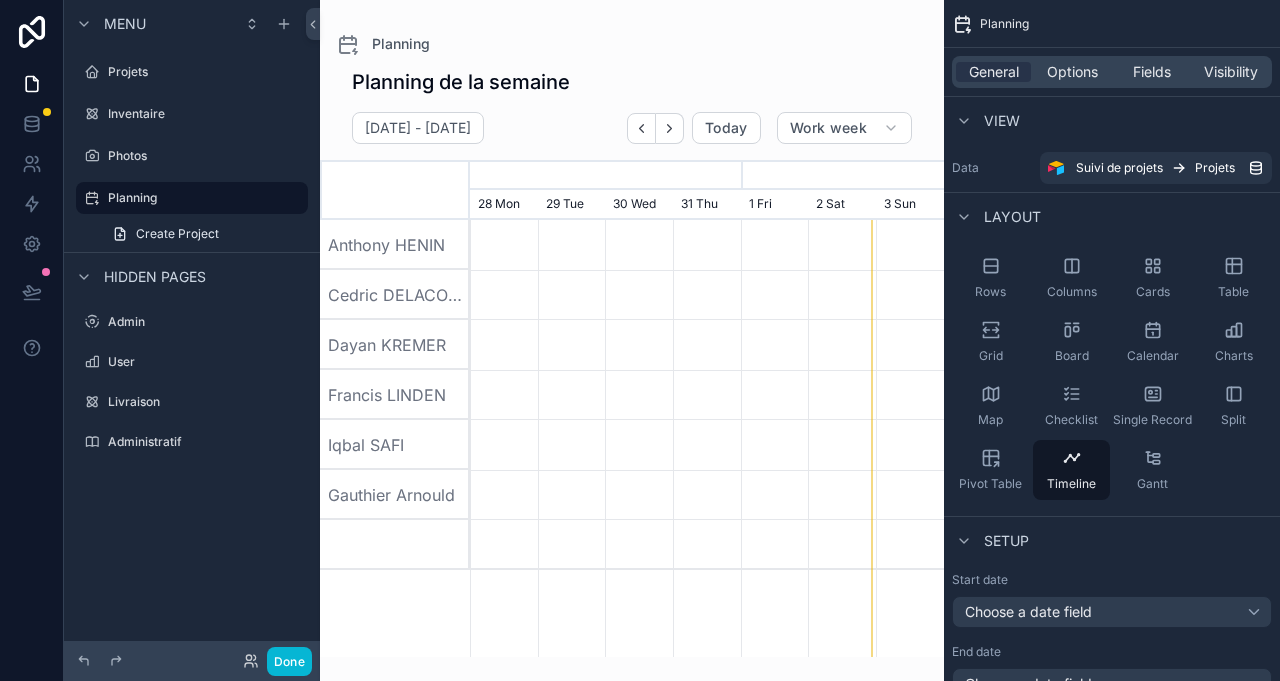 click on "Suivi de projets Projets" at bounding box center [1156, 168] 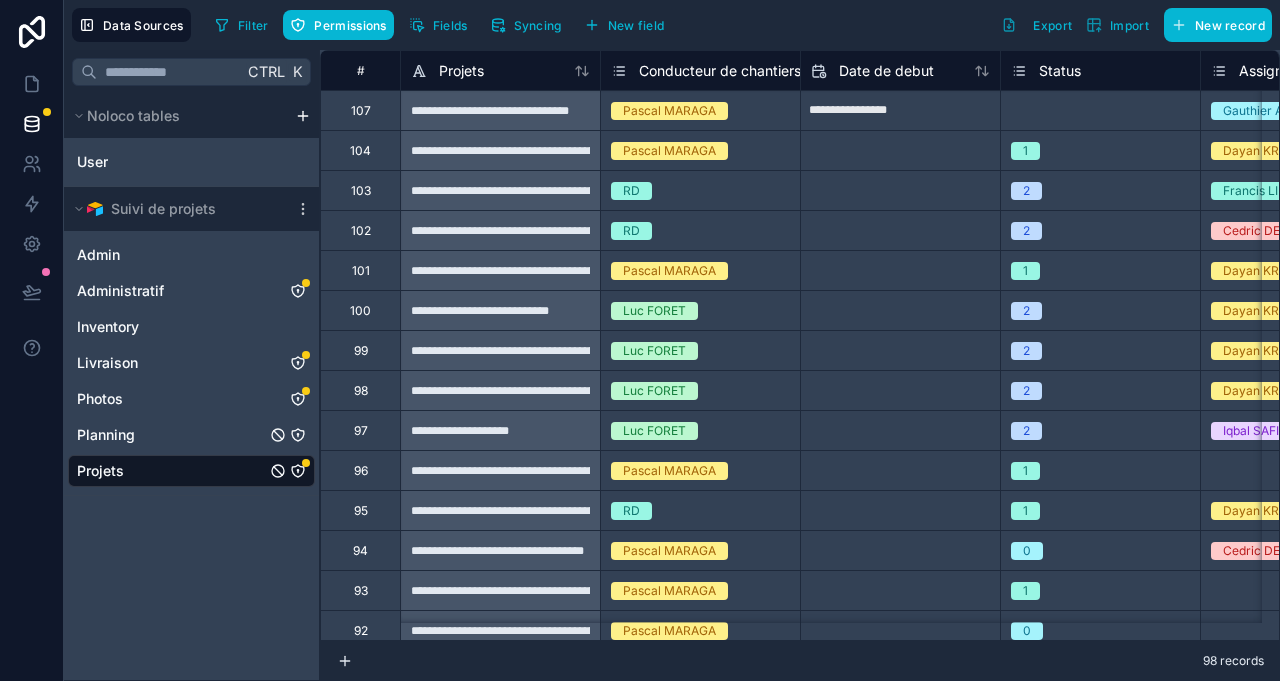 click on "Planning" at bounding box center [191, 435] 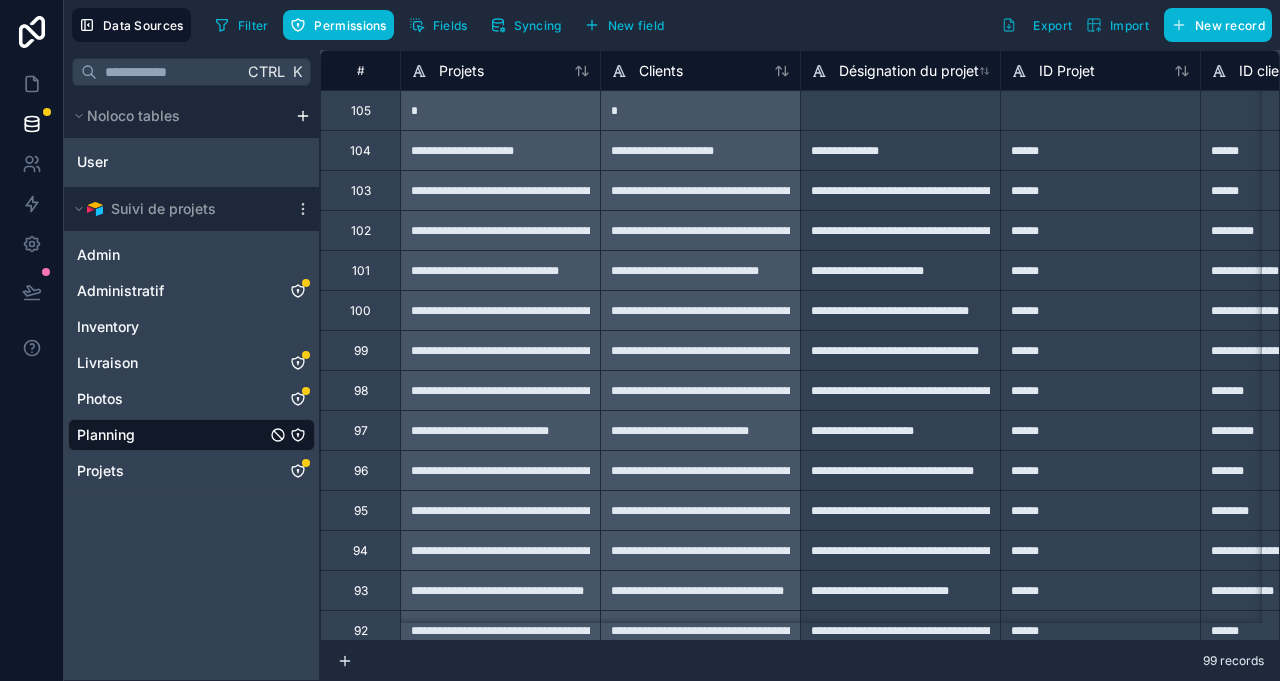 click on "Planning" at bounding box center [191, 435] 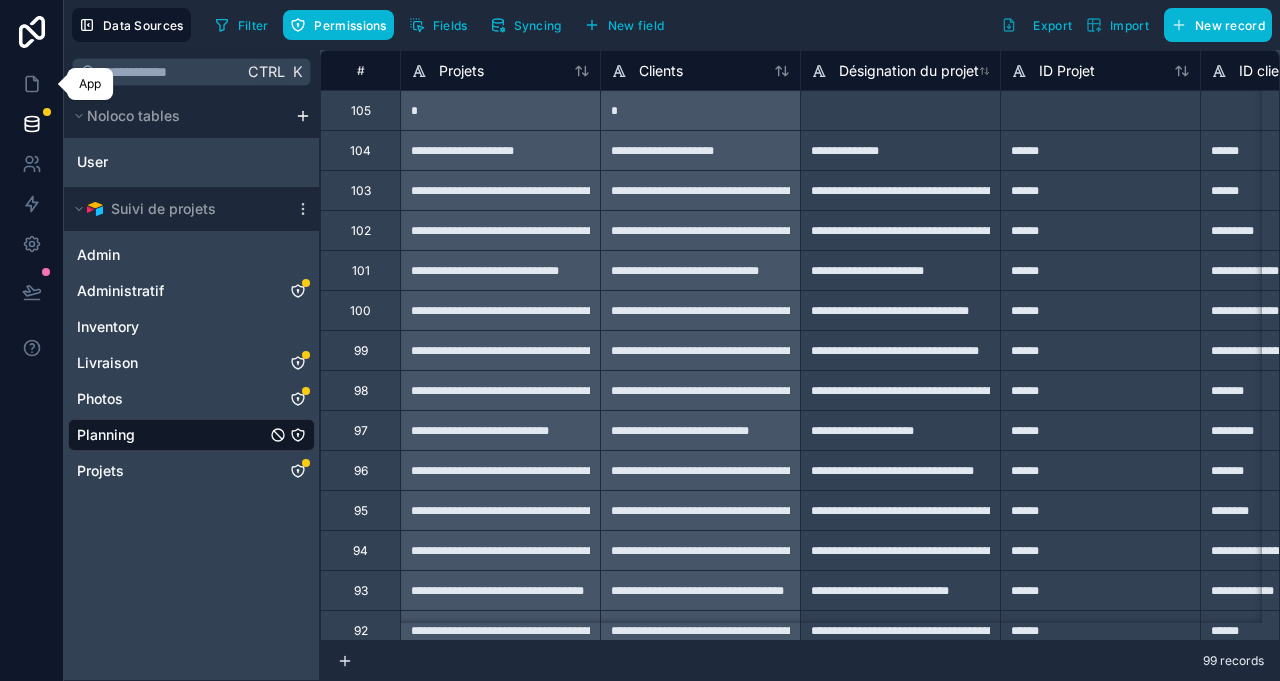 click at bounding box center [31, 84] 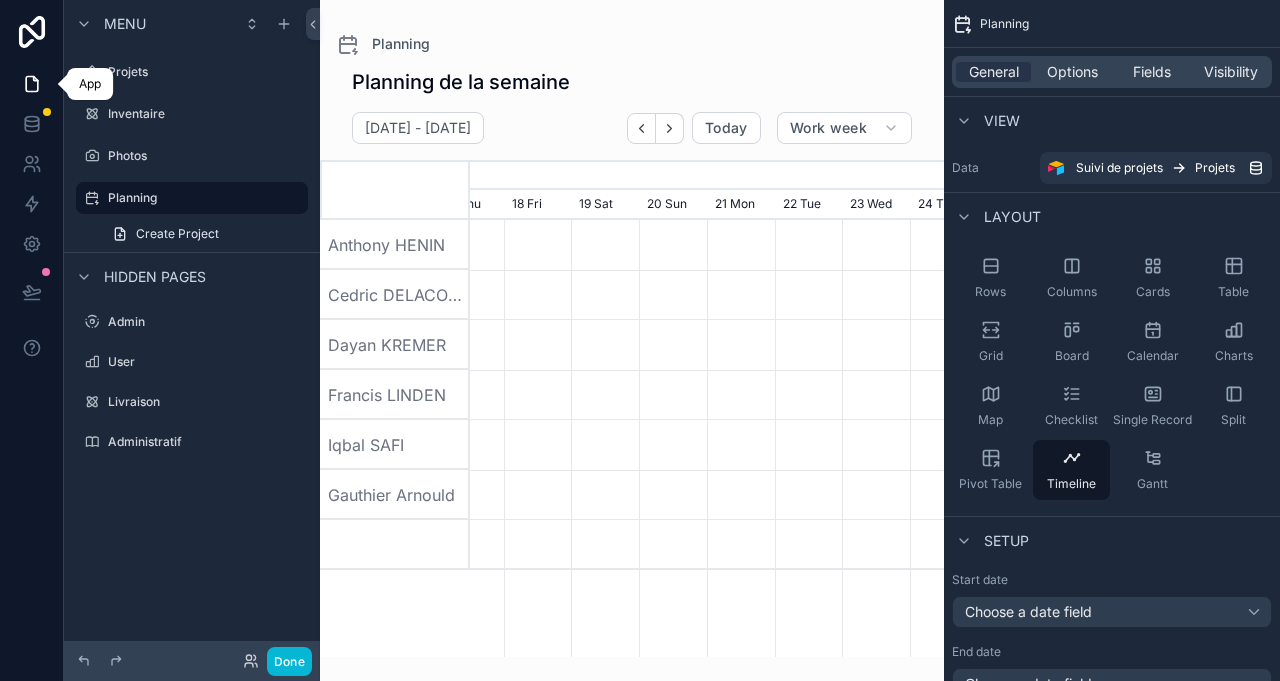 scroll, scrollTop: 0, scrollLeft: 711, axis: horizontal 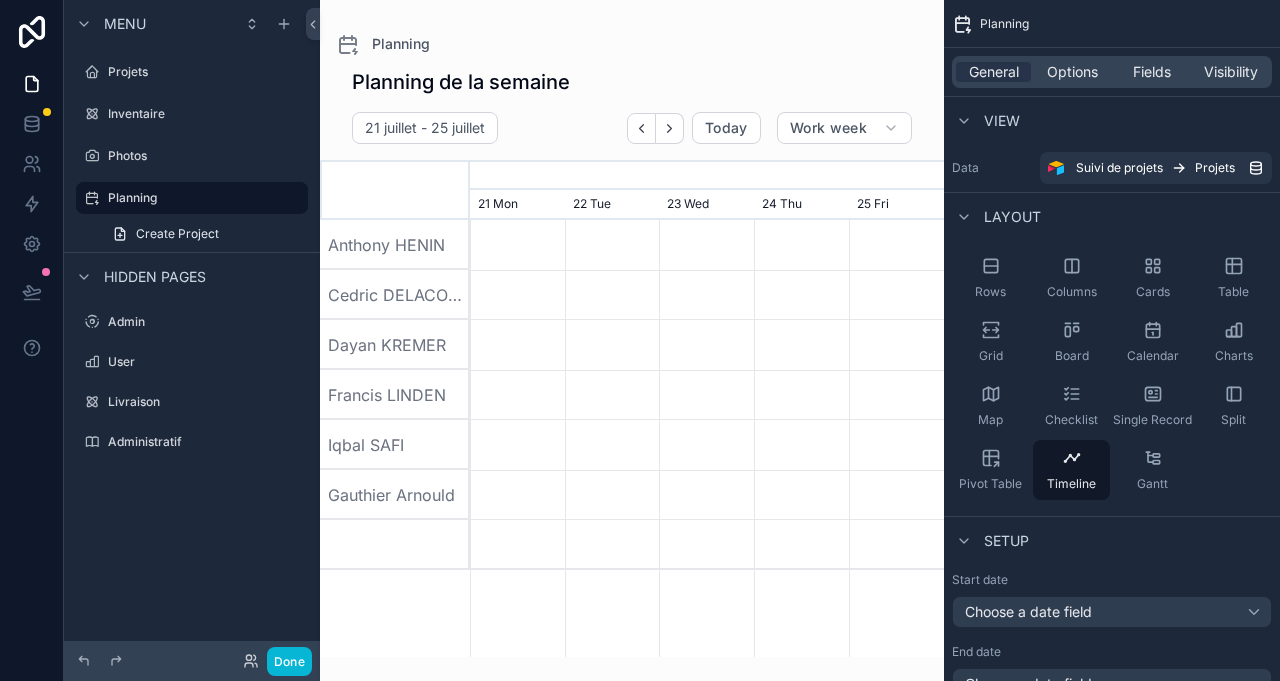 click on "Planning" at bounding box center [202, 198] 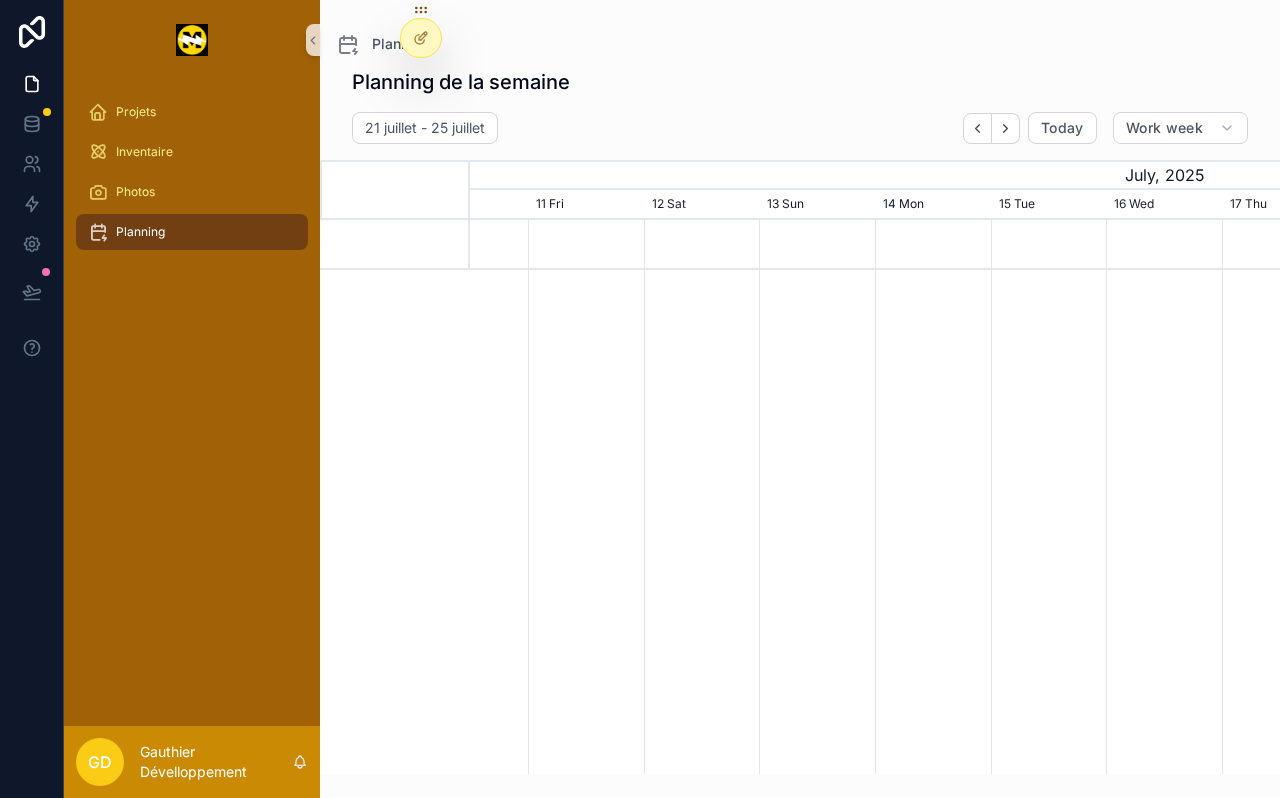 scroll, scrollTop: 0, scrollLeft: 0, axis: both 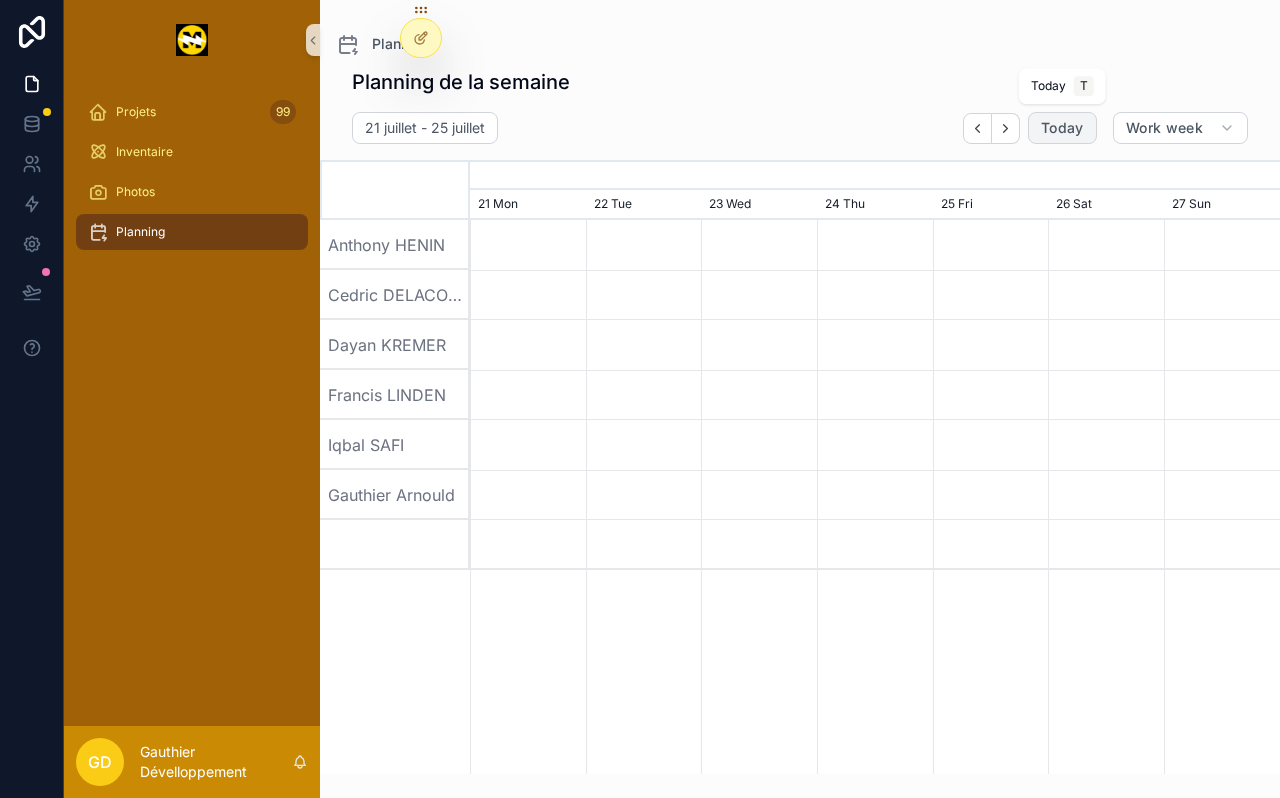click on "Today" at bounding box center [1062, 128] 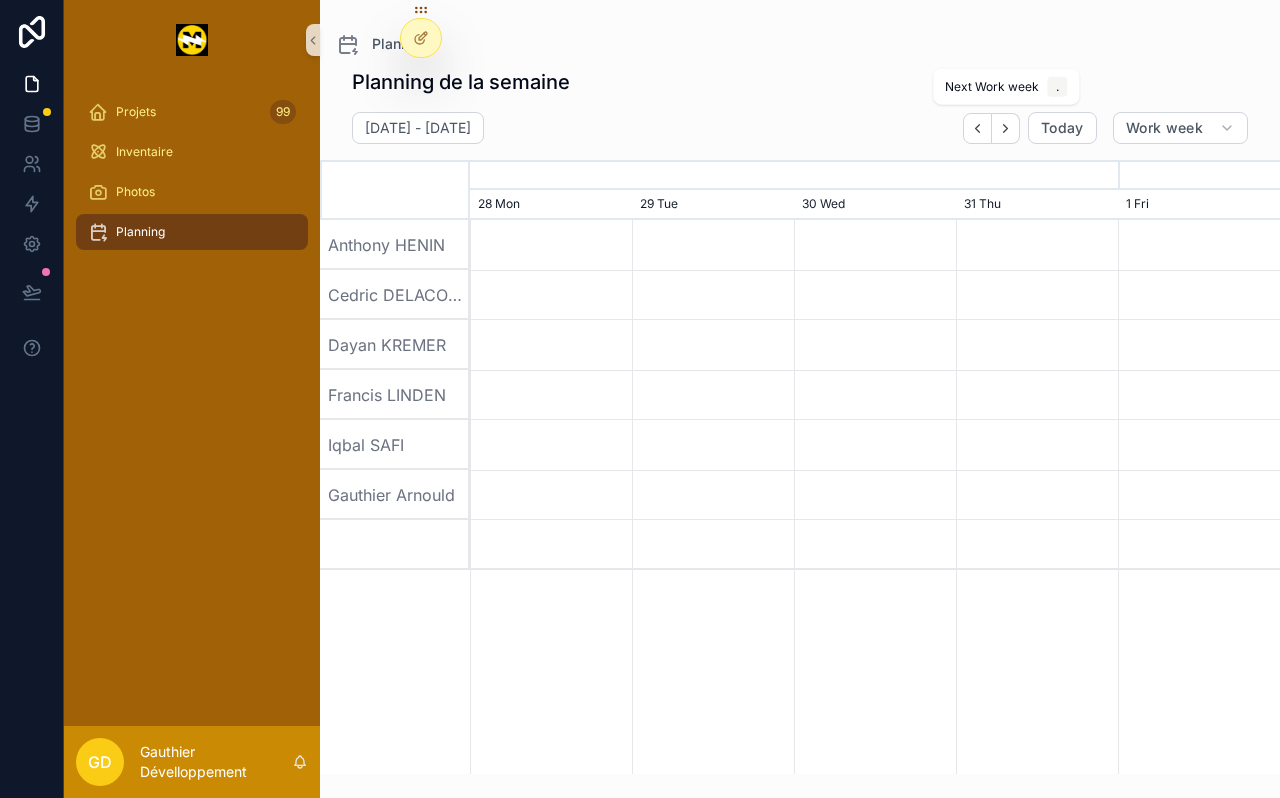 click 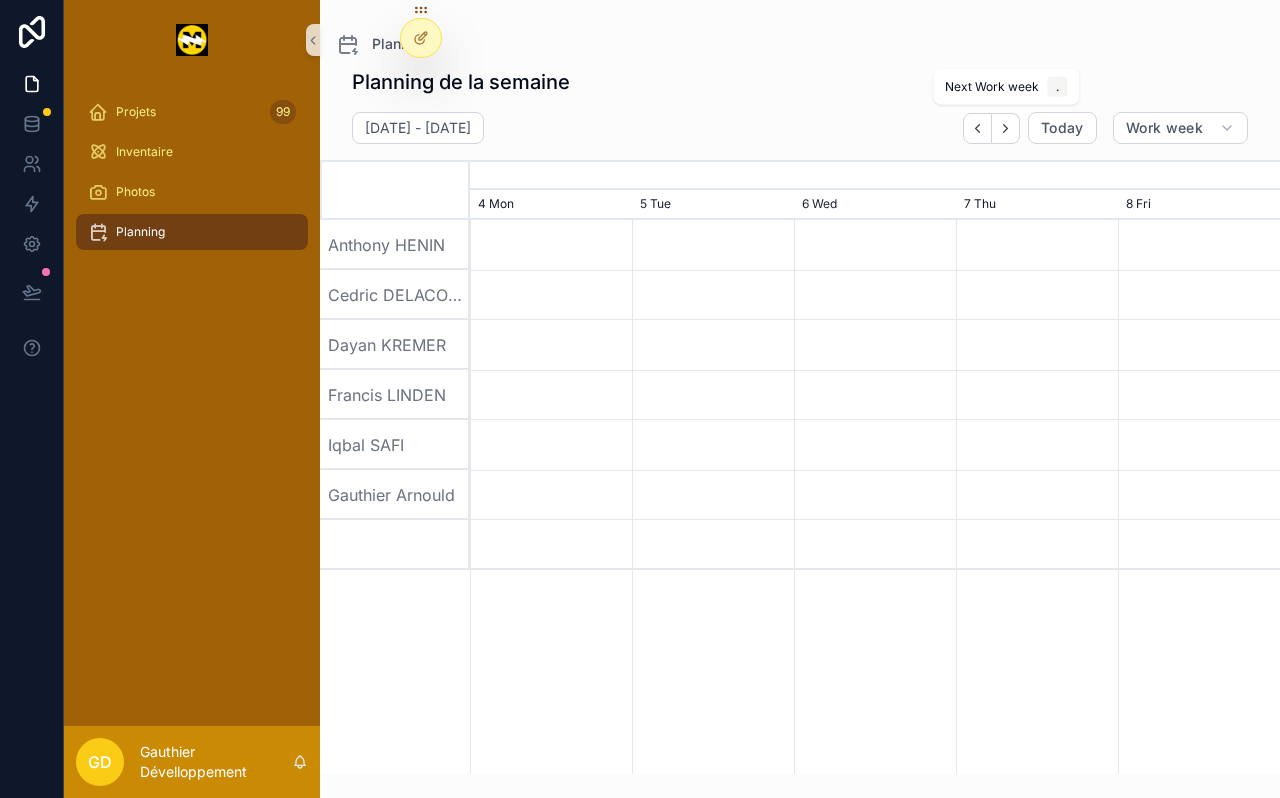 click 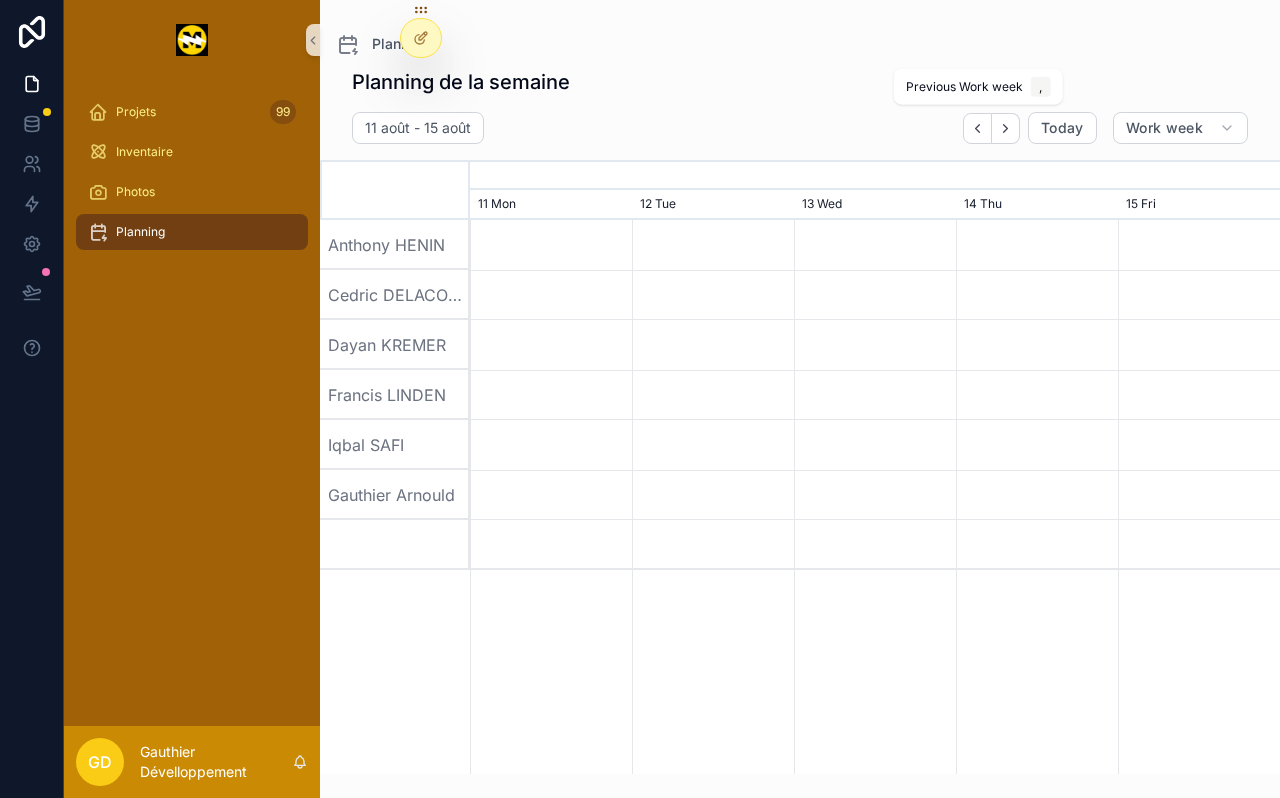 click at bounding box center [977, 128] 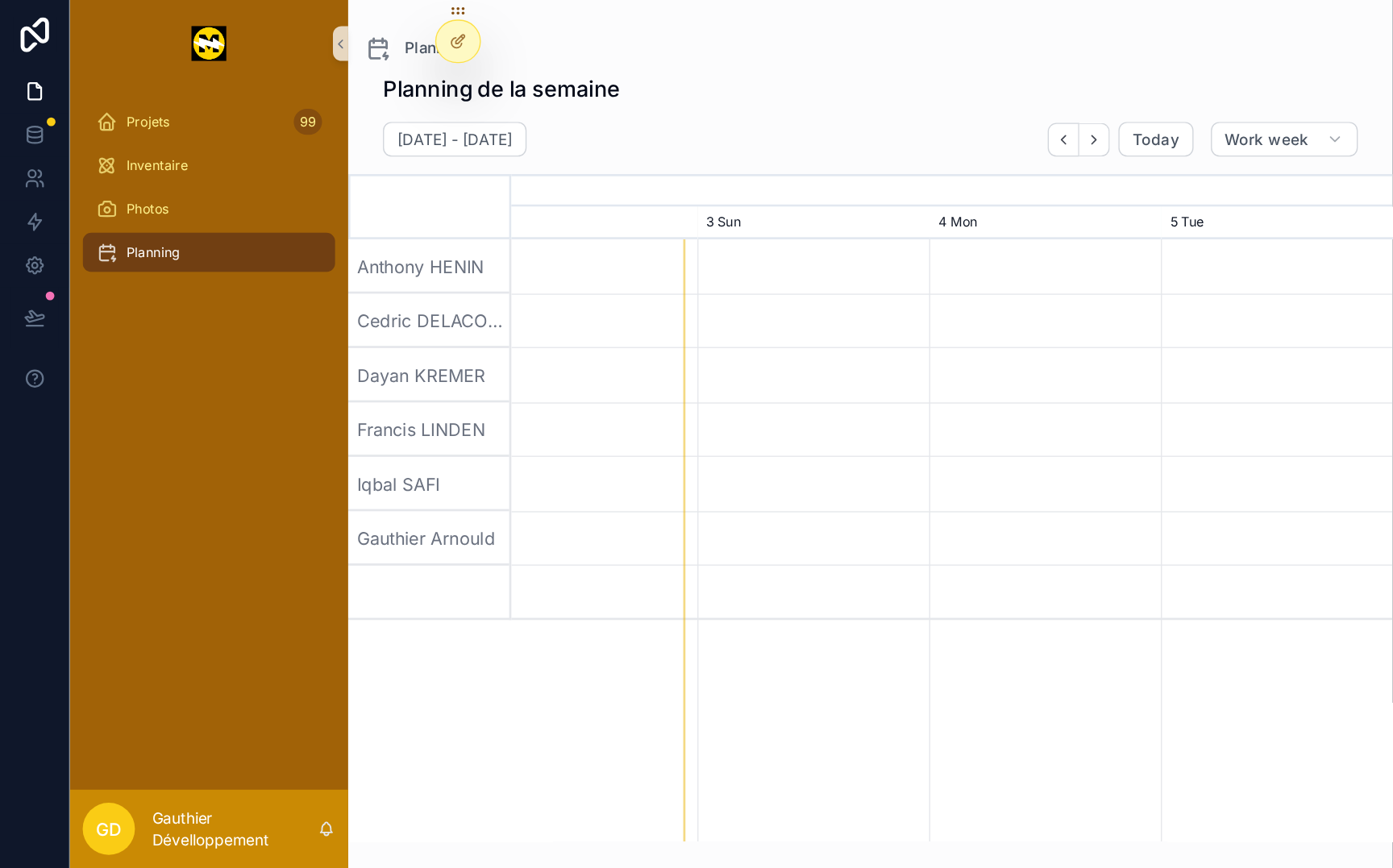 scroll, scrollTop: 0, scrollLeft: 1520, axis: horizontal 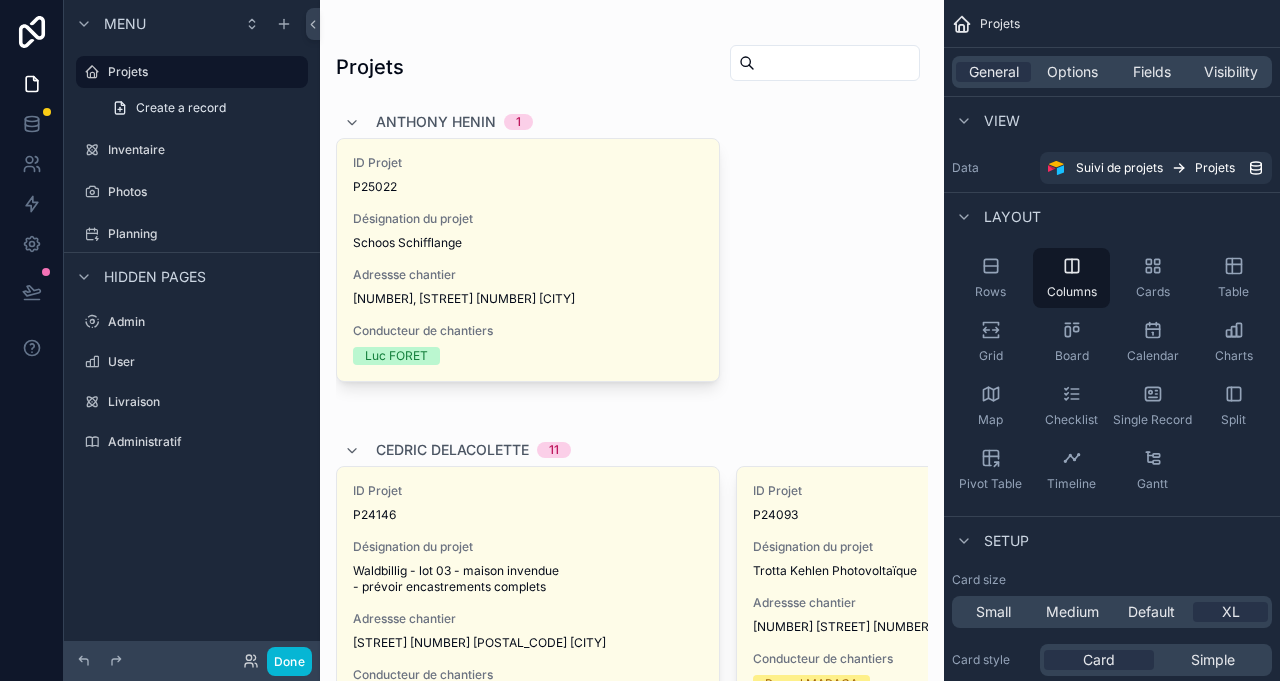 click on "Planning" at bounding box center (206, 234) 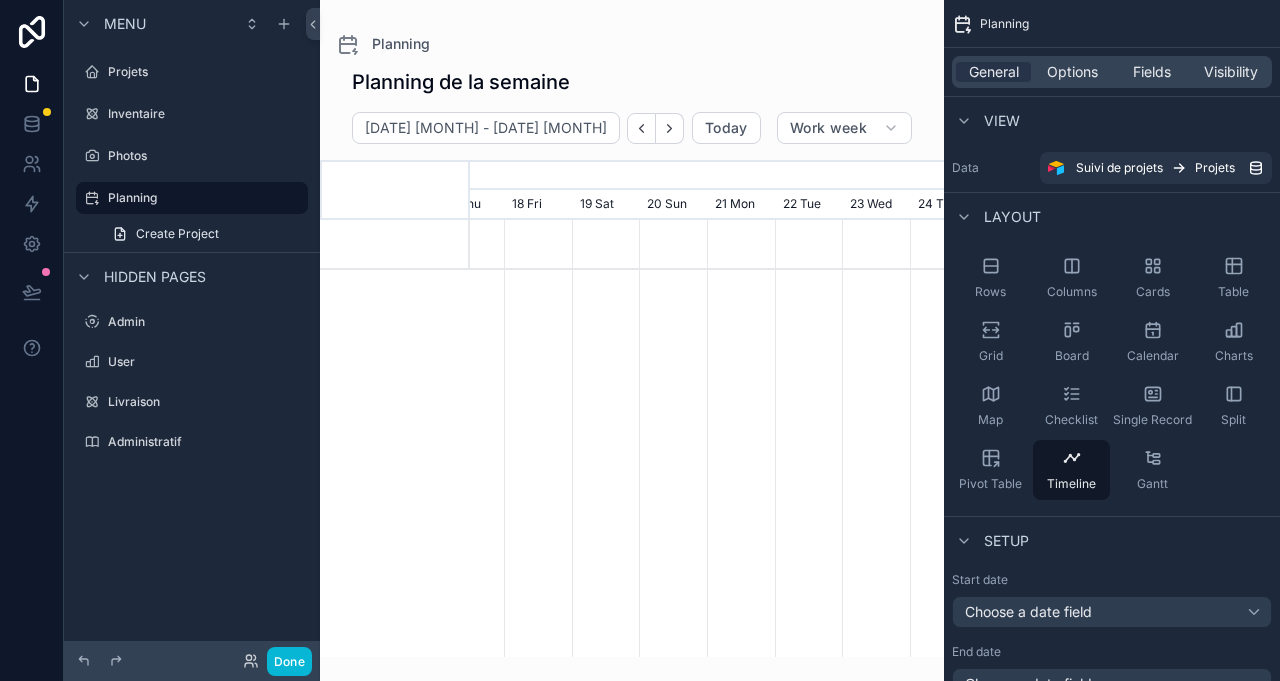 scroll, scrollTop: 0, scrollLeft: 711, axis: horizontal 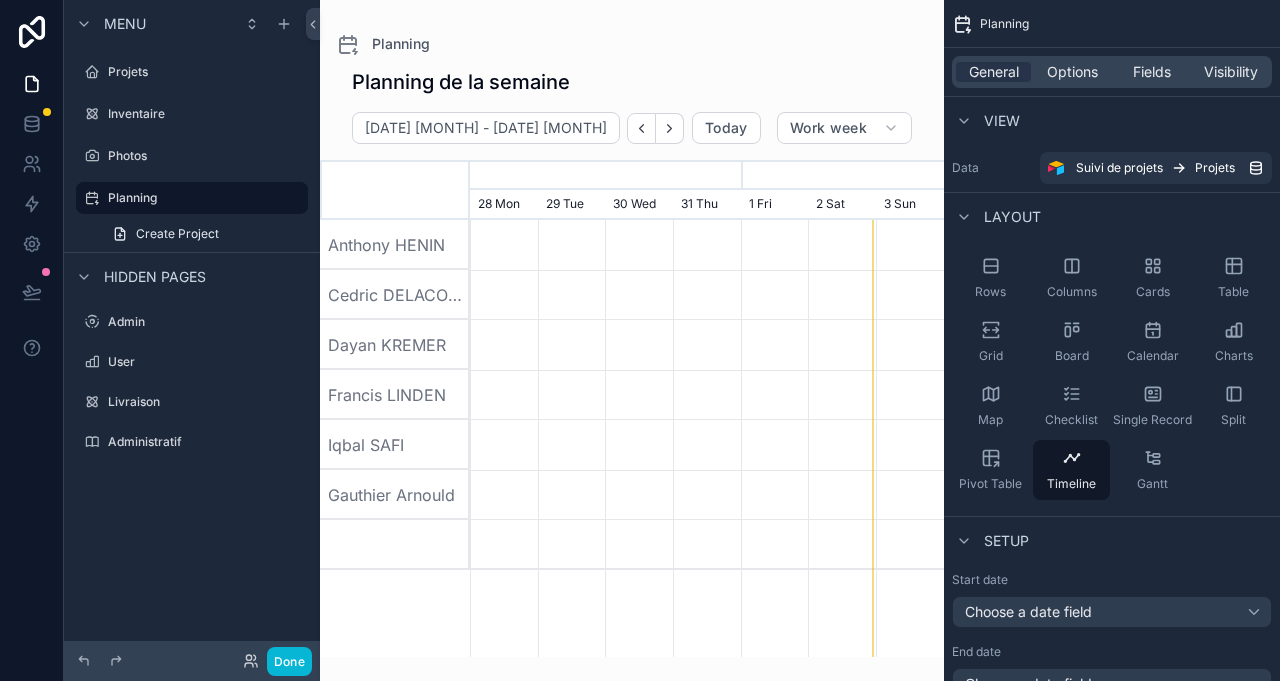 click at bounding box center [632, 328] 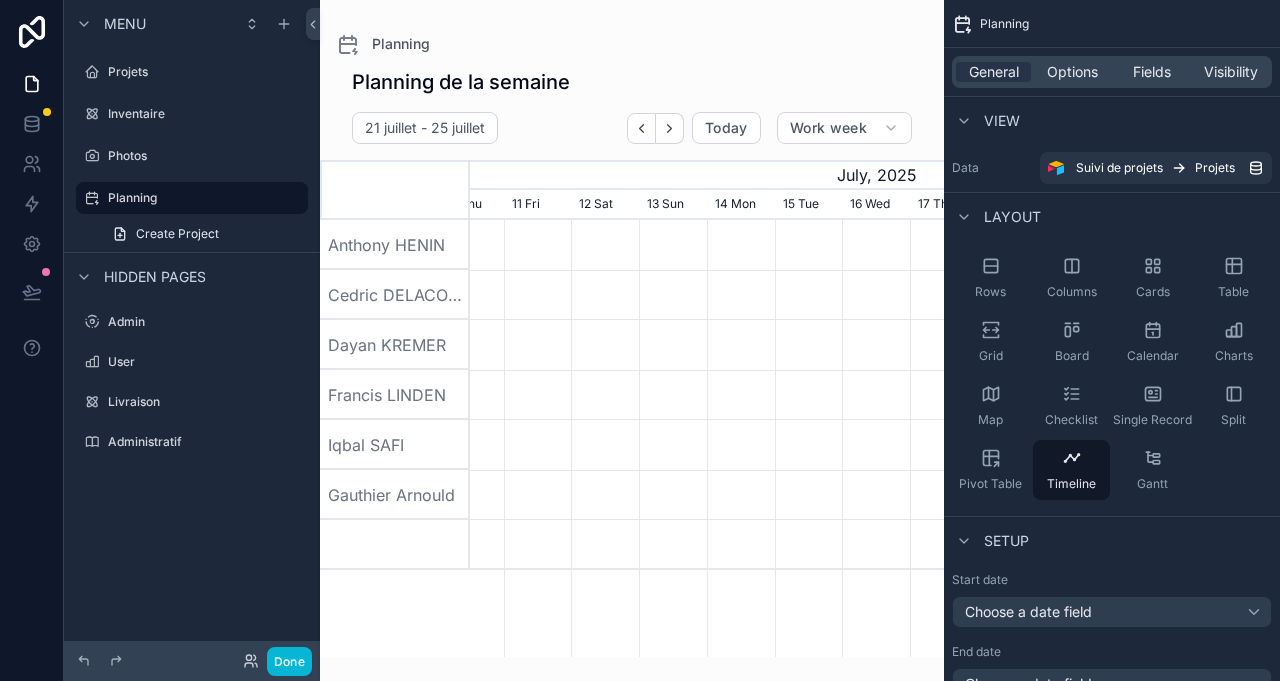 scroll, scrollTop: 0, scrollLeft: 711, axis: horizontal 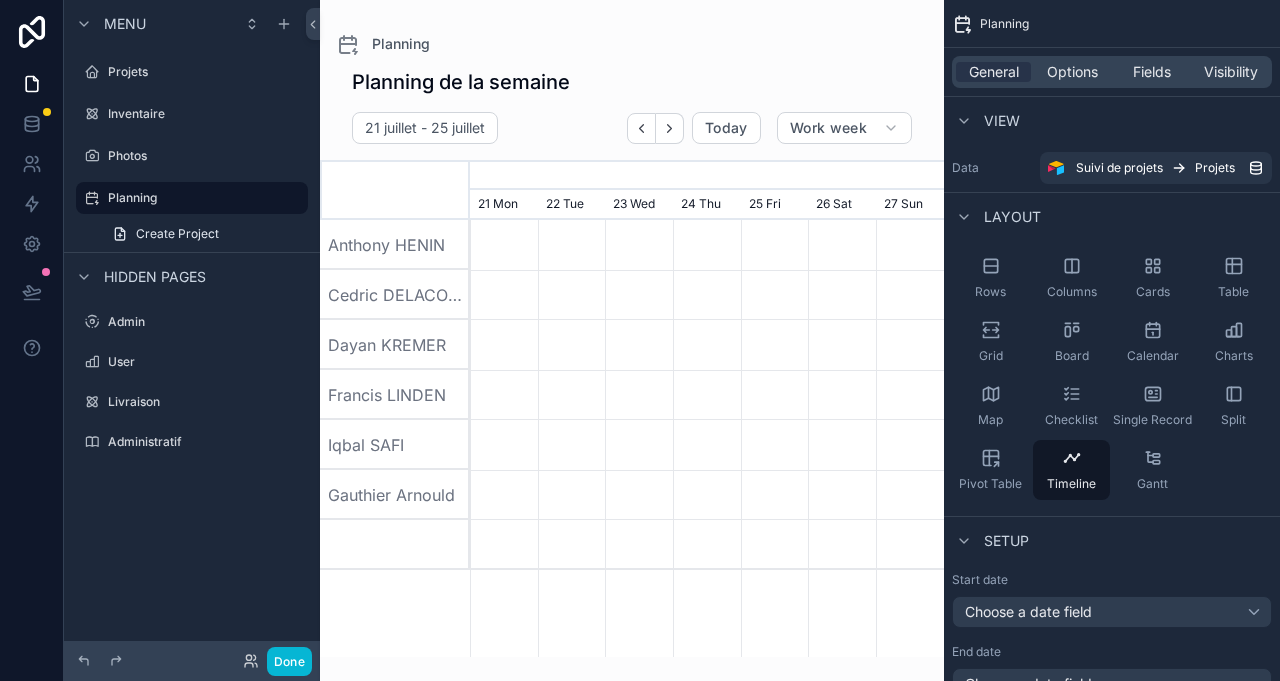 click 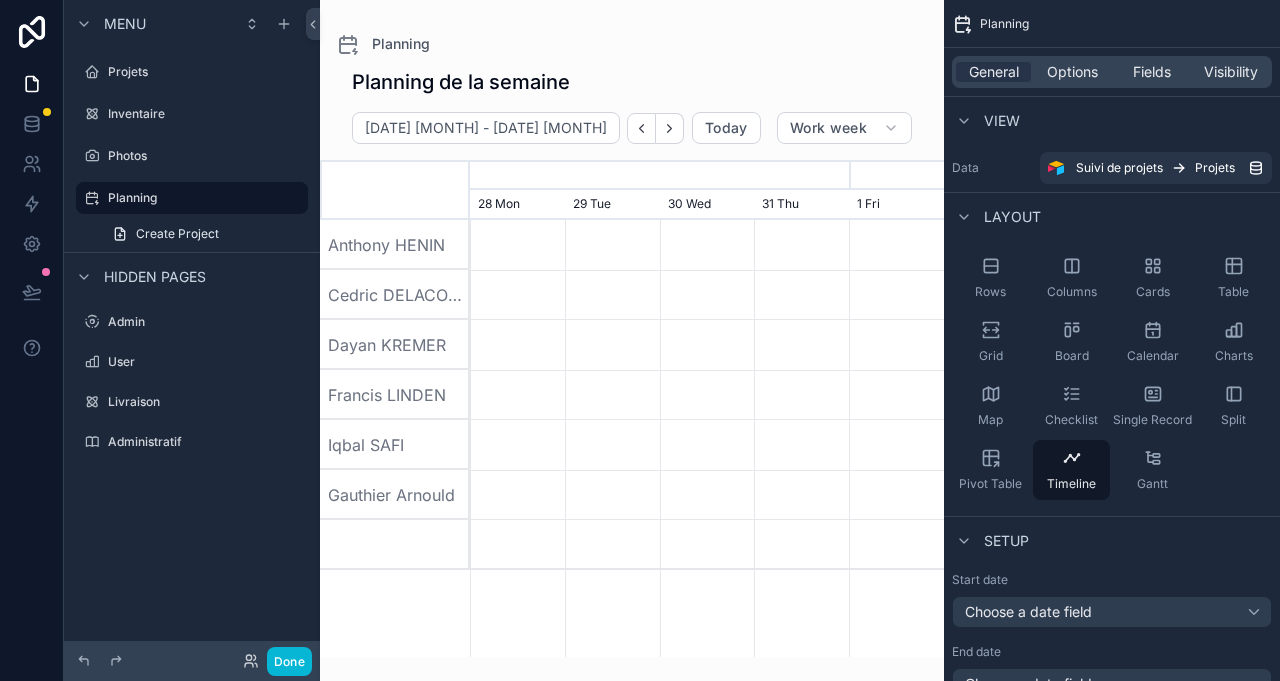 click 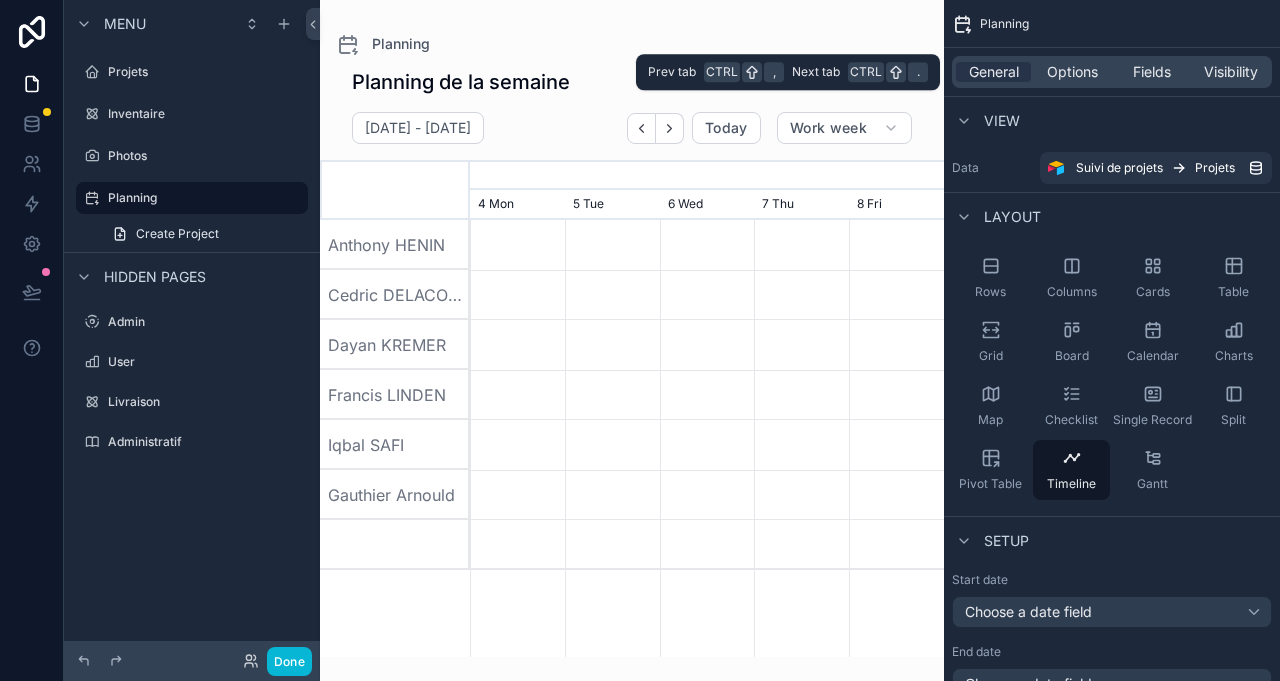 click on "Options" at bounding box center (1072, 72) 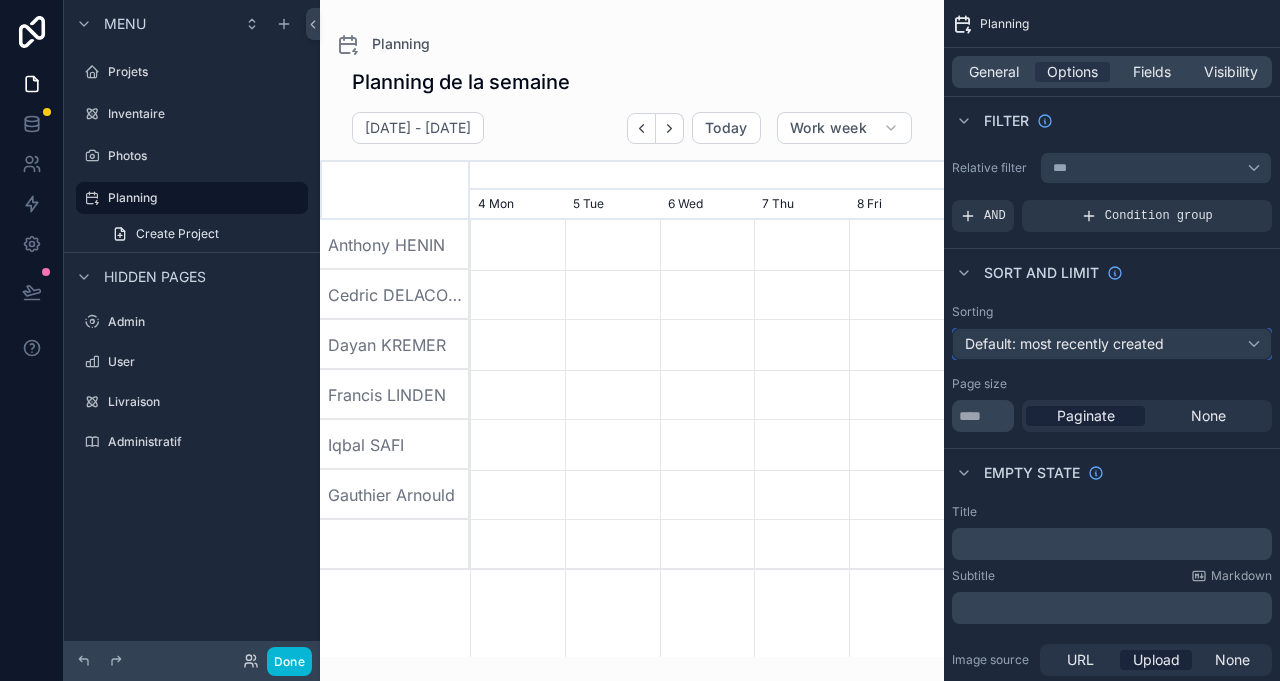 click on "Default: most recently created" at bounding box center (1064, 343) 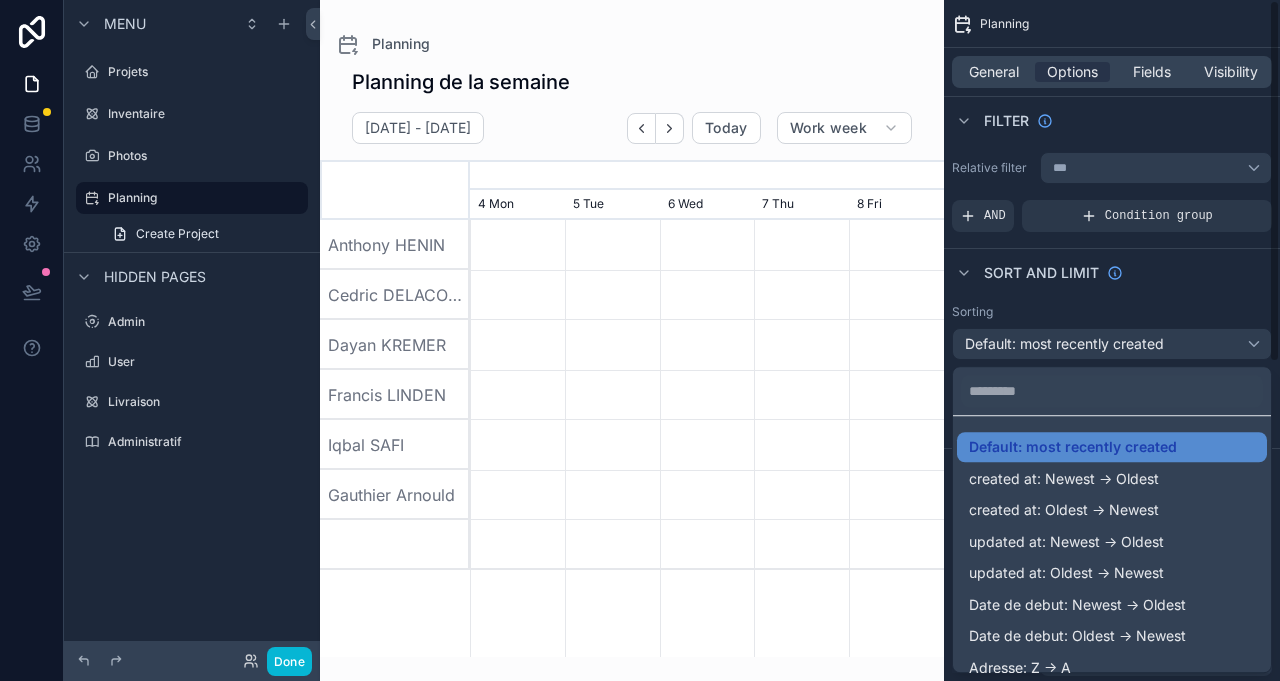 click at bounding box center (640, 340) 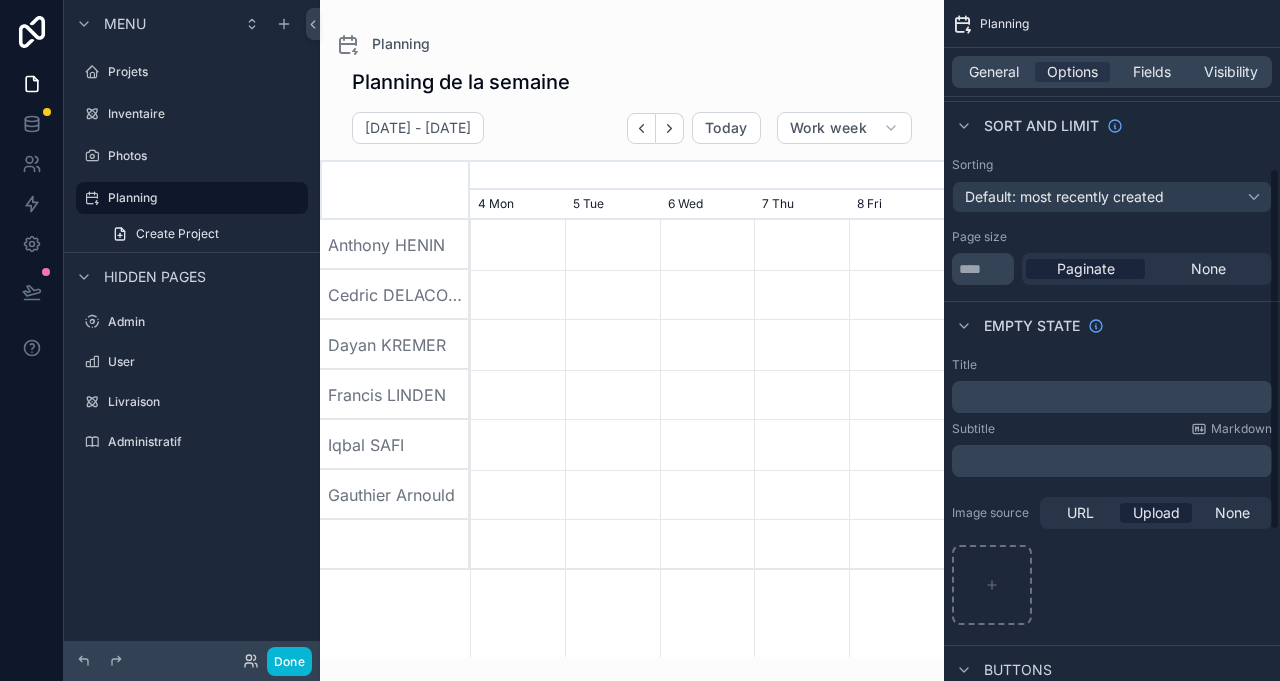 scroll, scrollTop: 0, scrollLeft: 0, axis: both 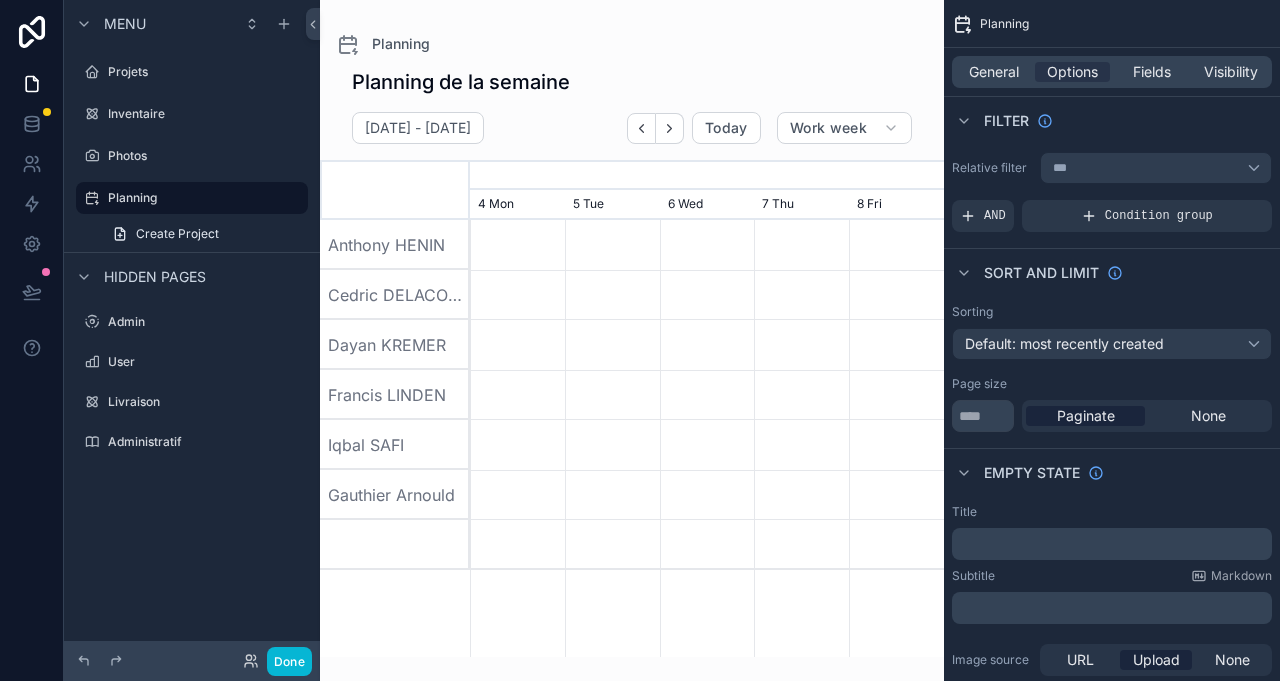 click on "Fields" at bounding box center [1152, 72] 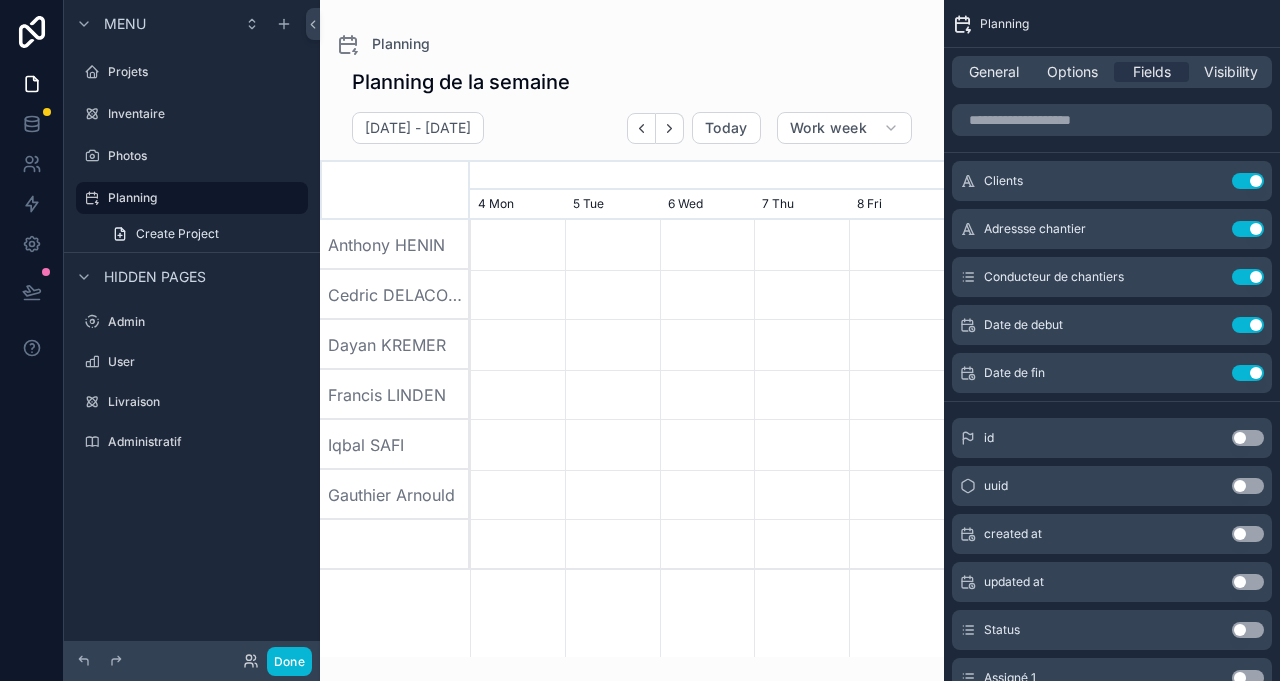click on "Create Project" at bounding box center [177, 234] 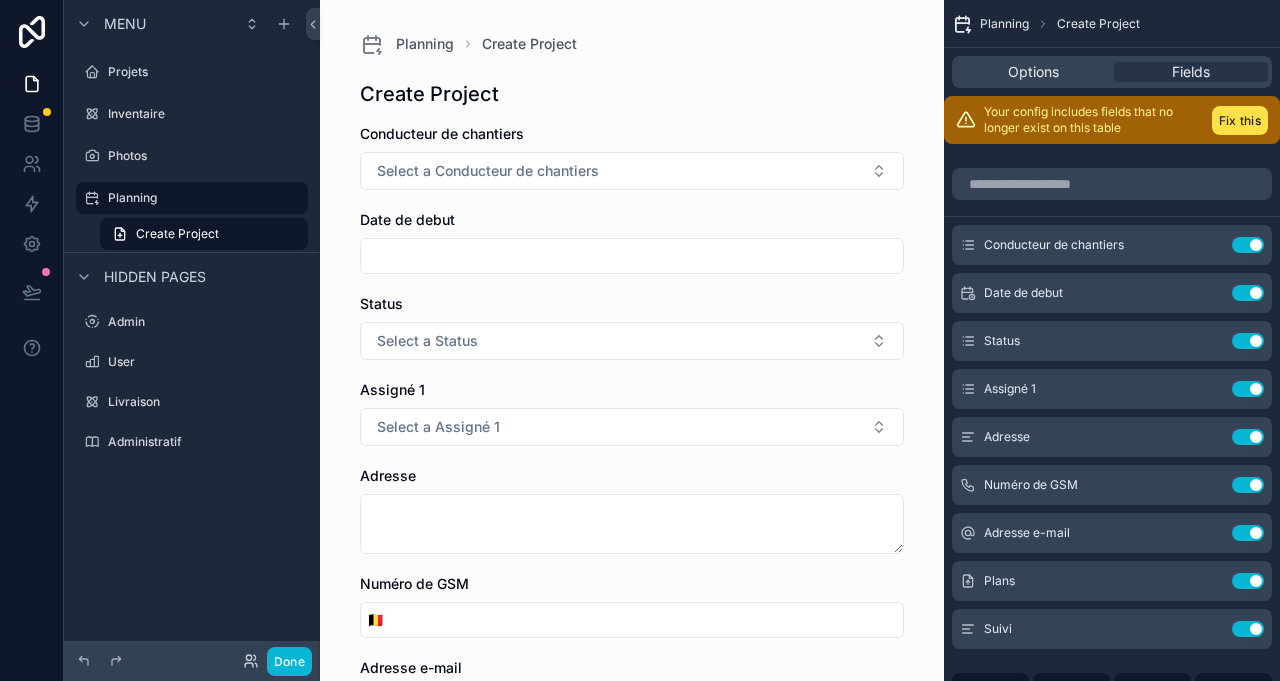 click on "Planning" at bounding box center (202, 198) 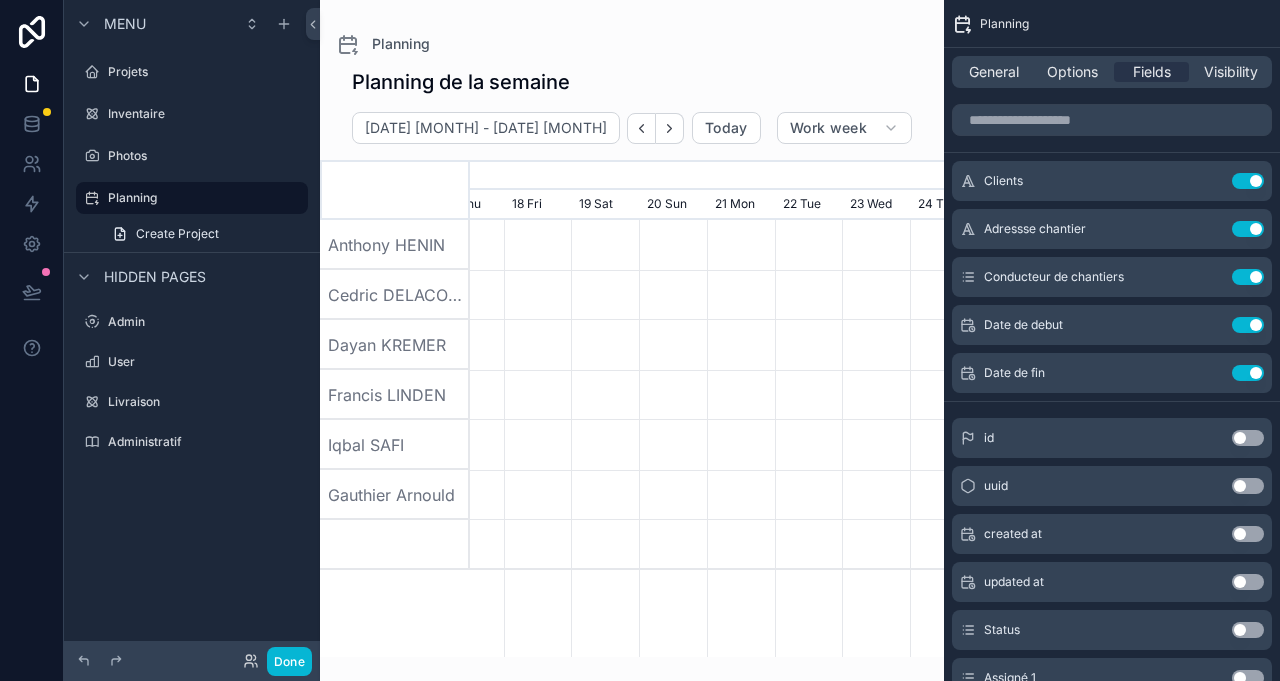 scroll, scrollTop: 0, scrollLeft: 711, axis: horizontal 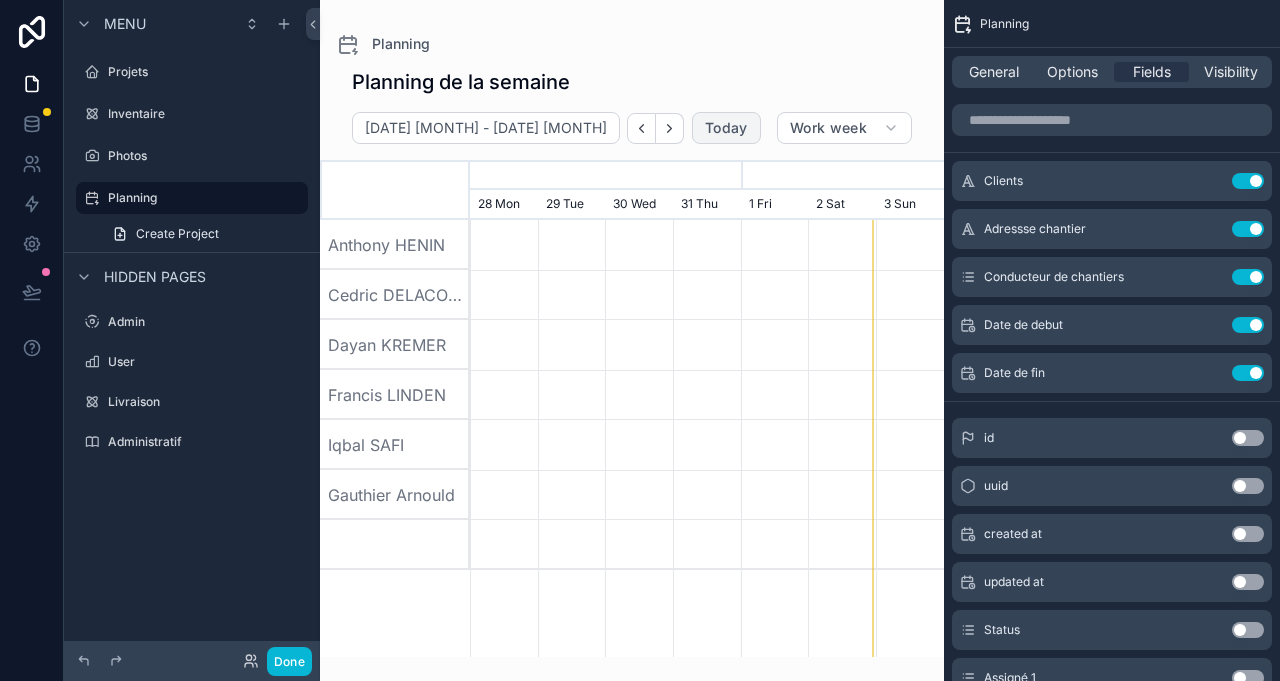 click on "Today" at bounding box center [726, 128] 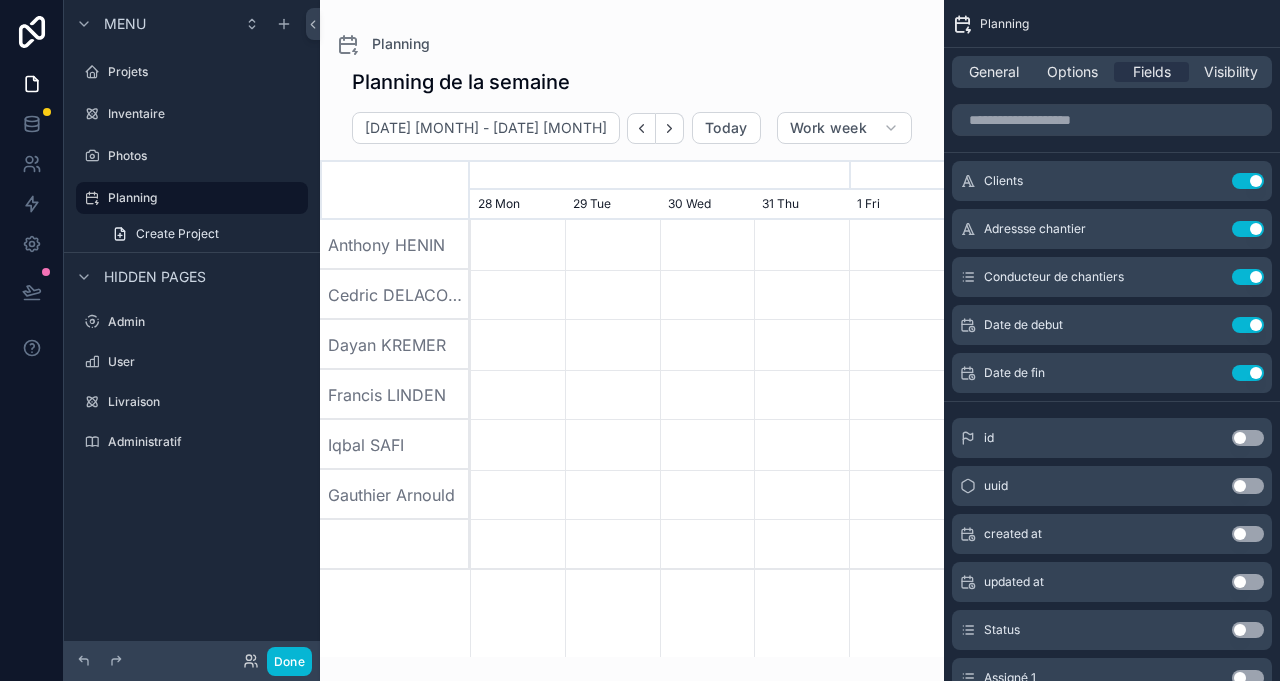 click 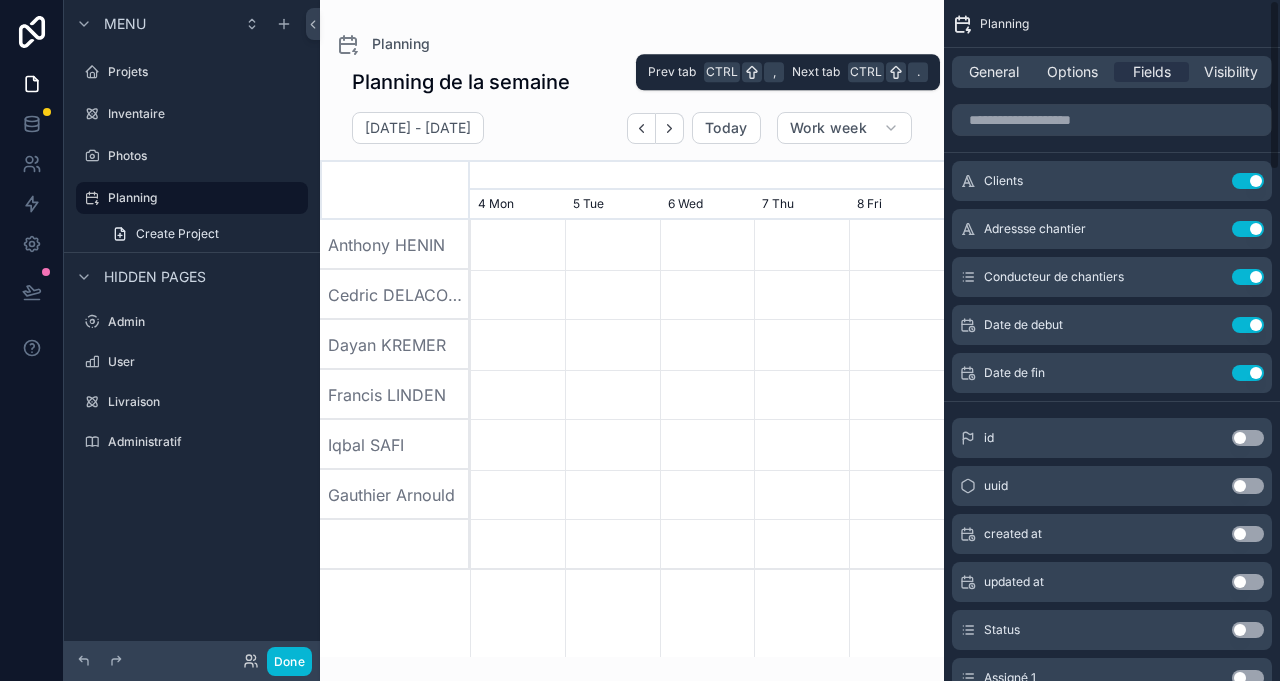 click on "General" at bounding box center [994, 72] 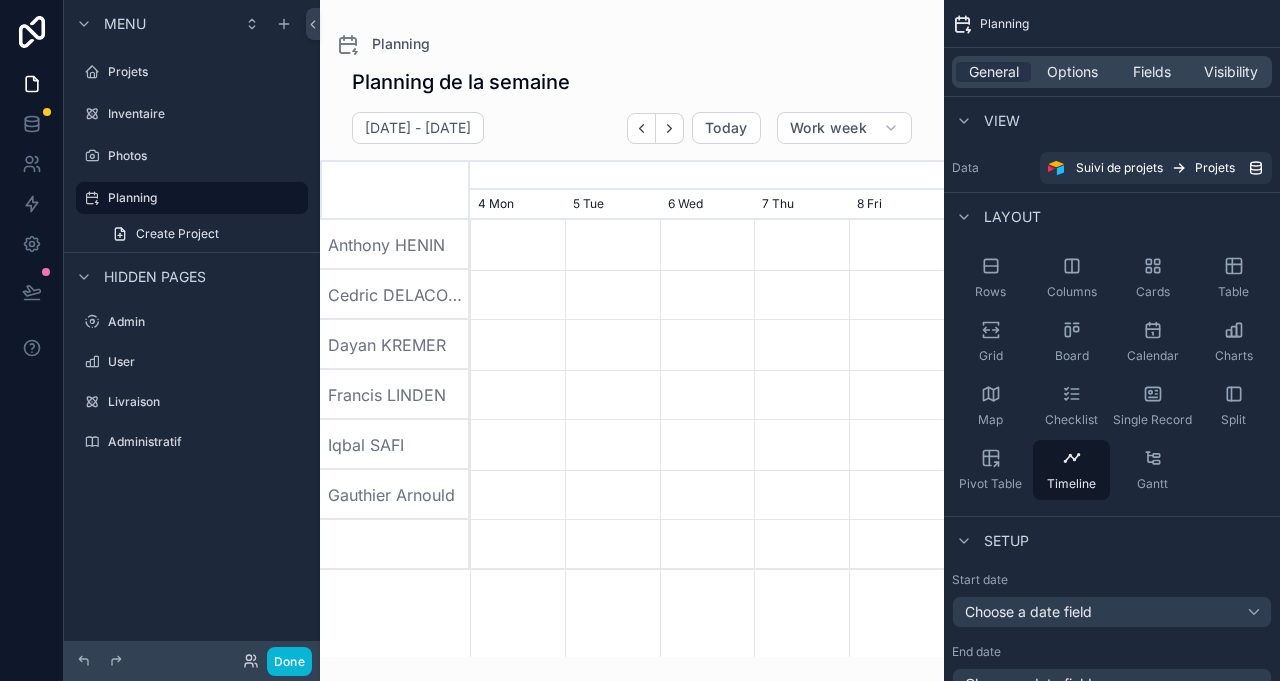 click at bounding box center (964, 121) 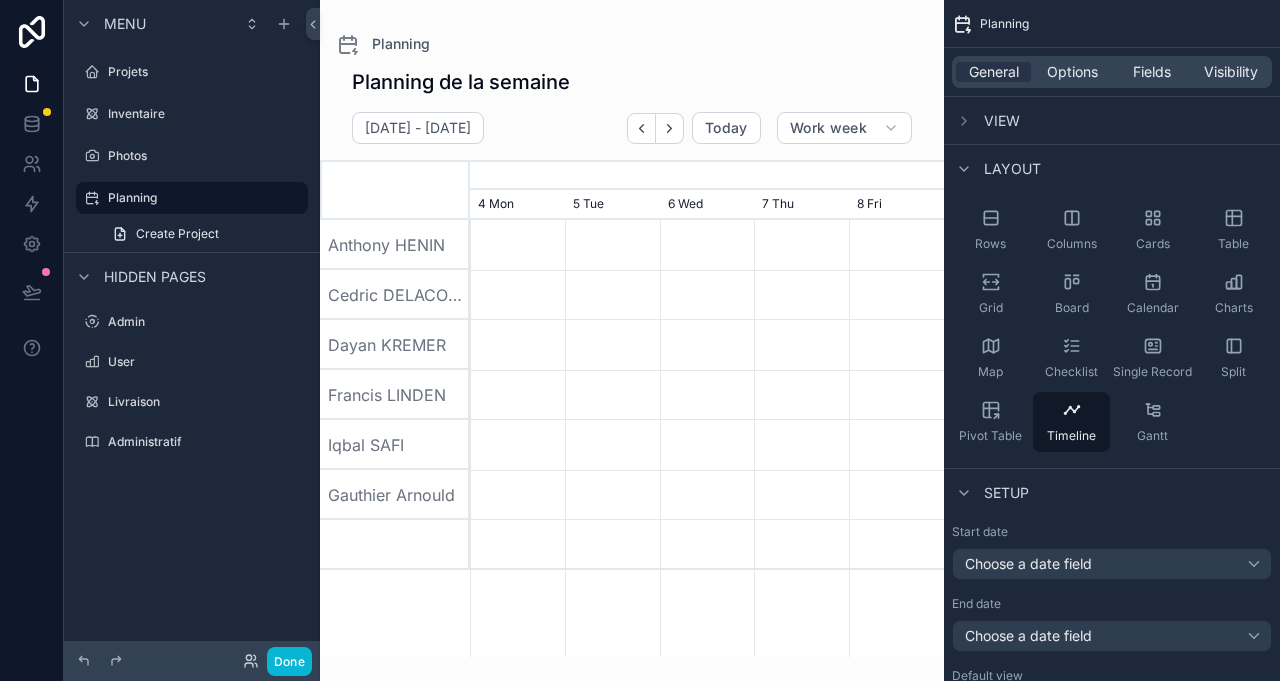 click on "View" at bounding box center [1112, 120] 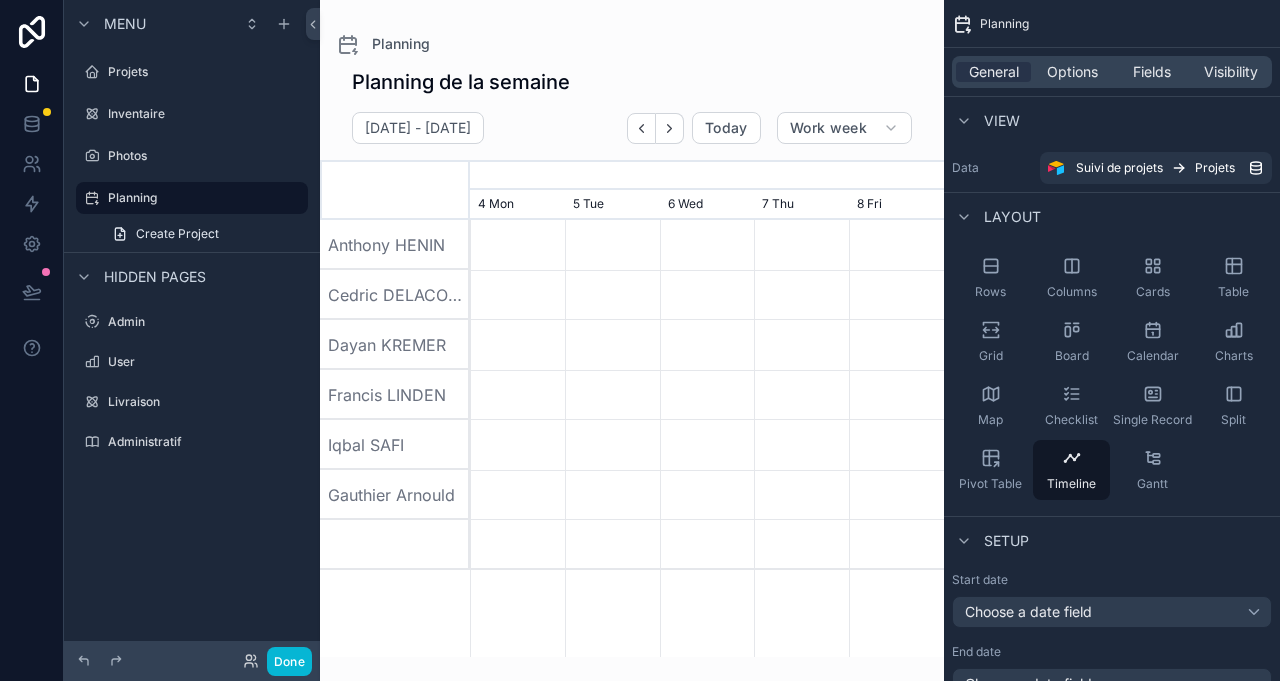 click 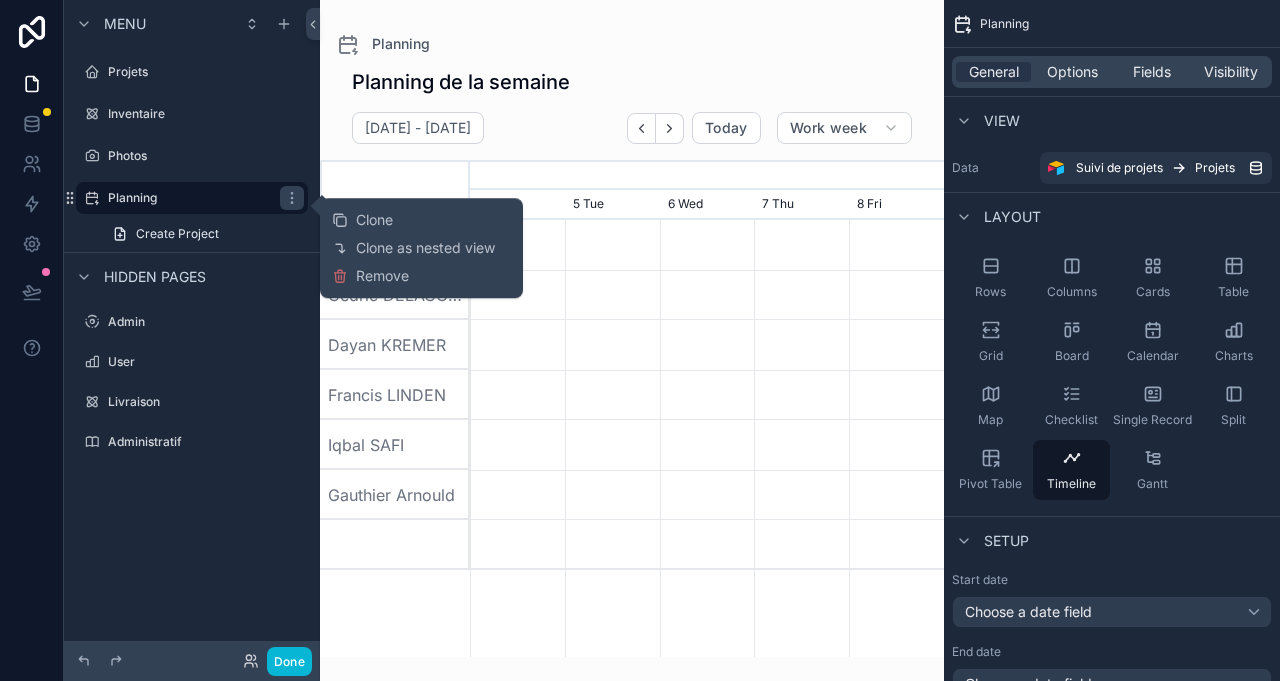 drag, startPoint x: 342, startPoint y: 271, endPoint x: 248, endPoint y: 20, distance: 268.02426 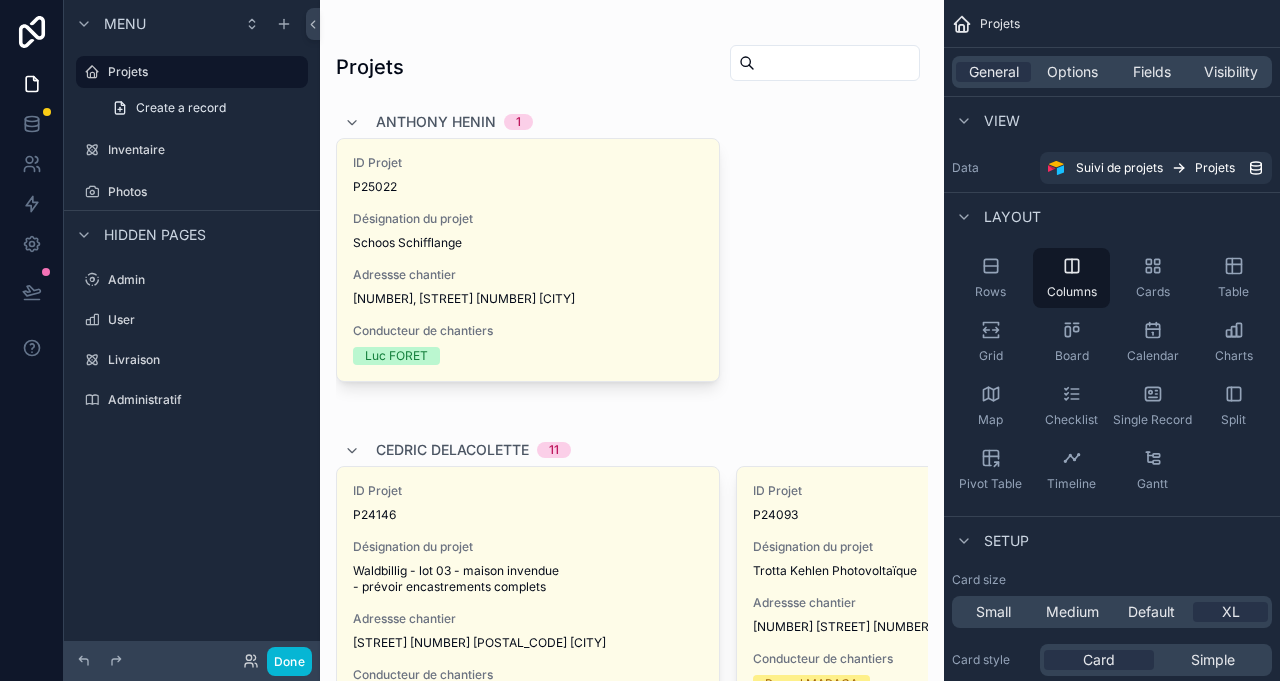 click 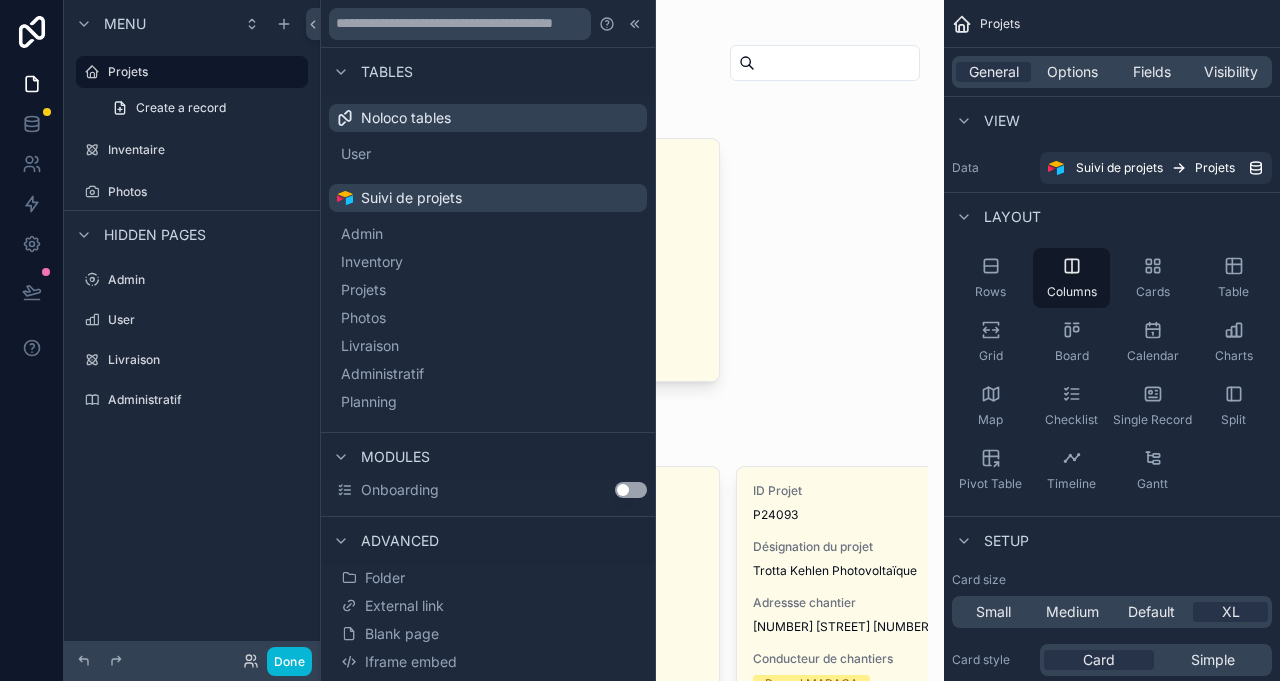 click on "Planning" at bounding box center (488, 402) 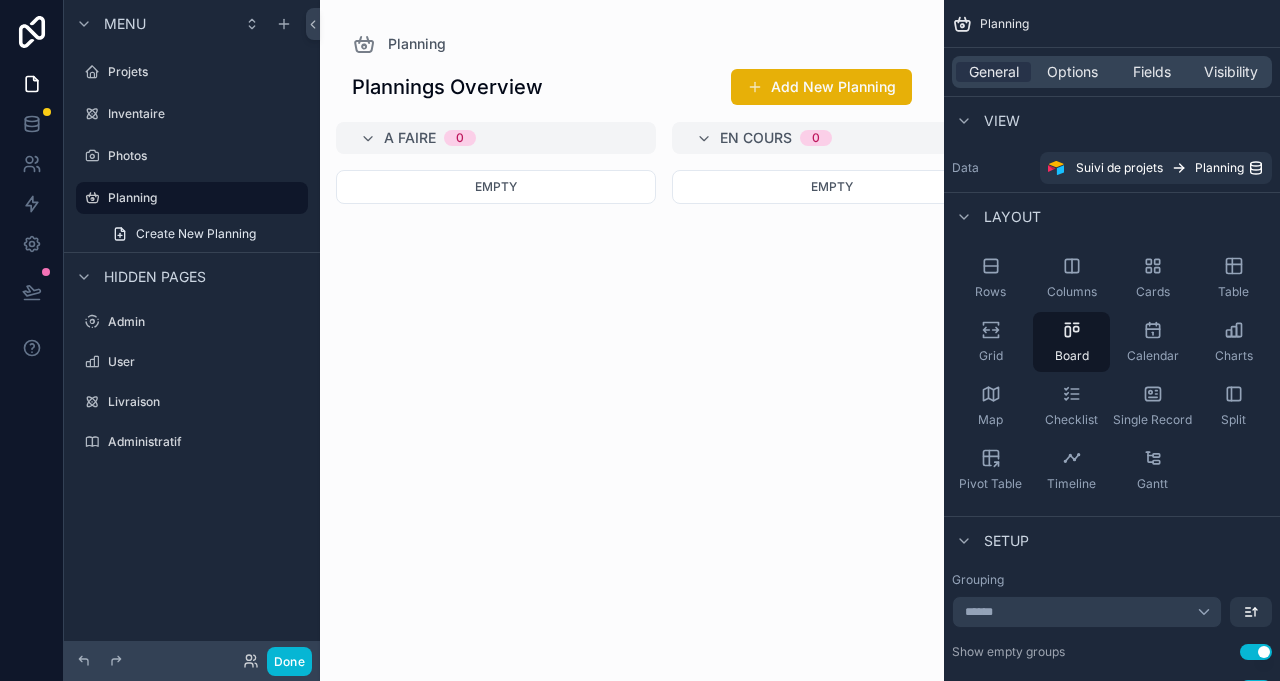 drag, startPoint x: 1053, startPoint y: 469, endPoint x: 1064, endPoint y: 465, distance: 11.7046995 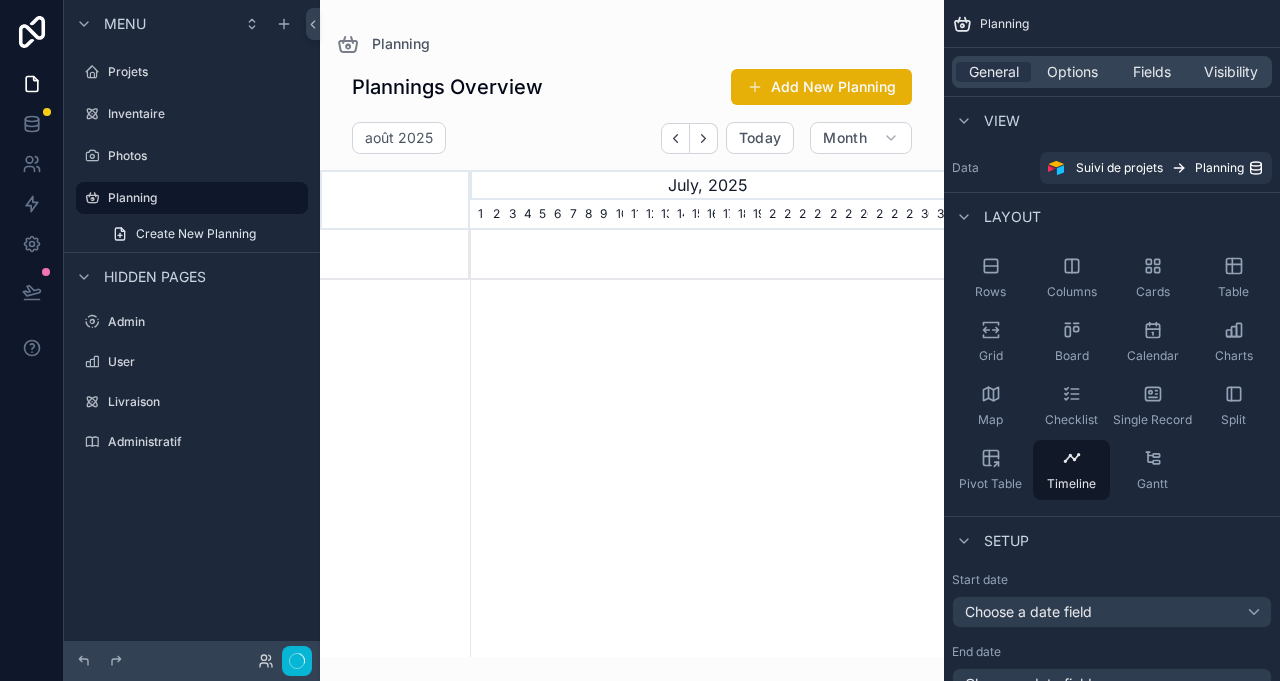 scroll, scrollTop: 0, scrollLeft: 474, axis: horizontal 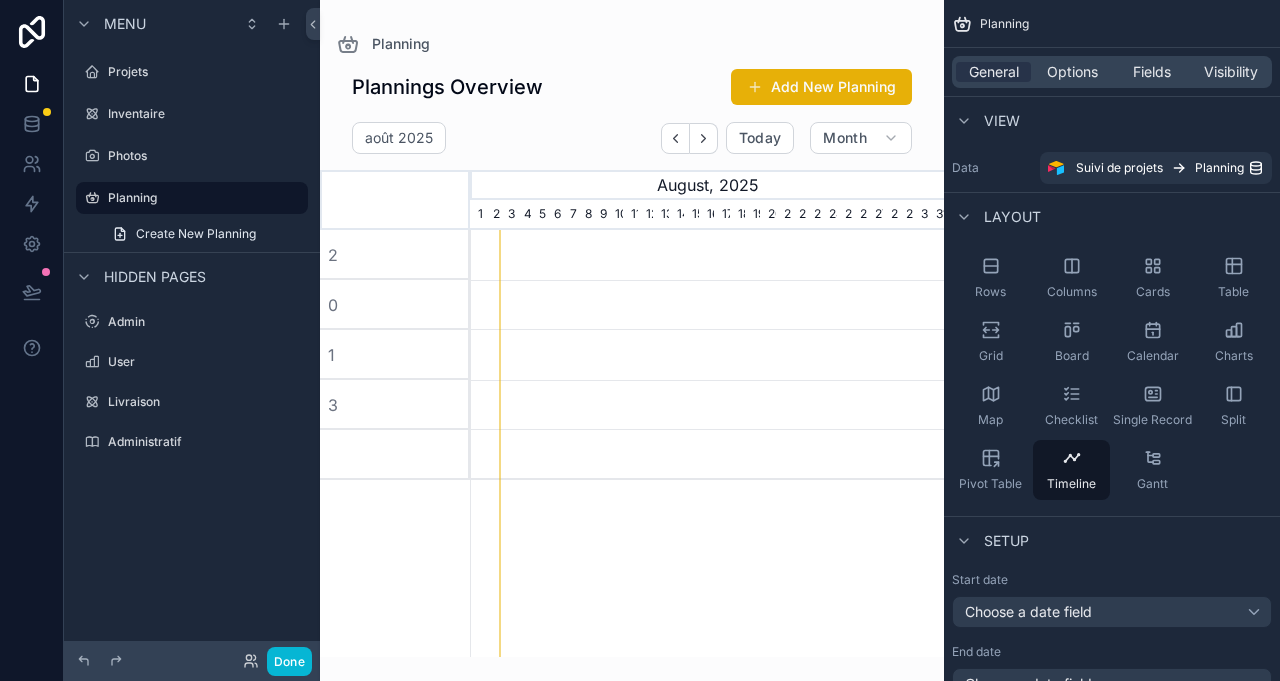 click at bounding box center (632, 328) 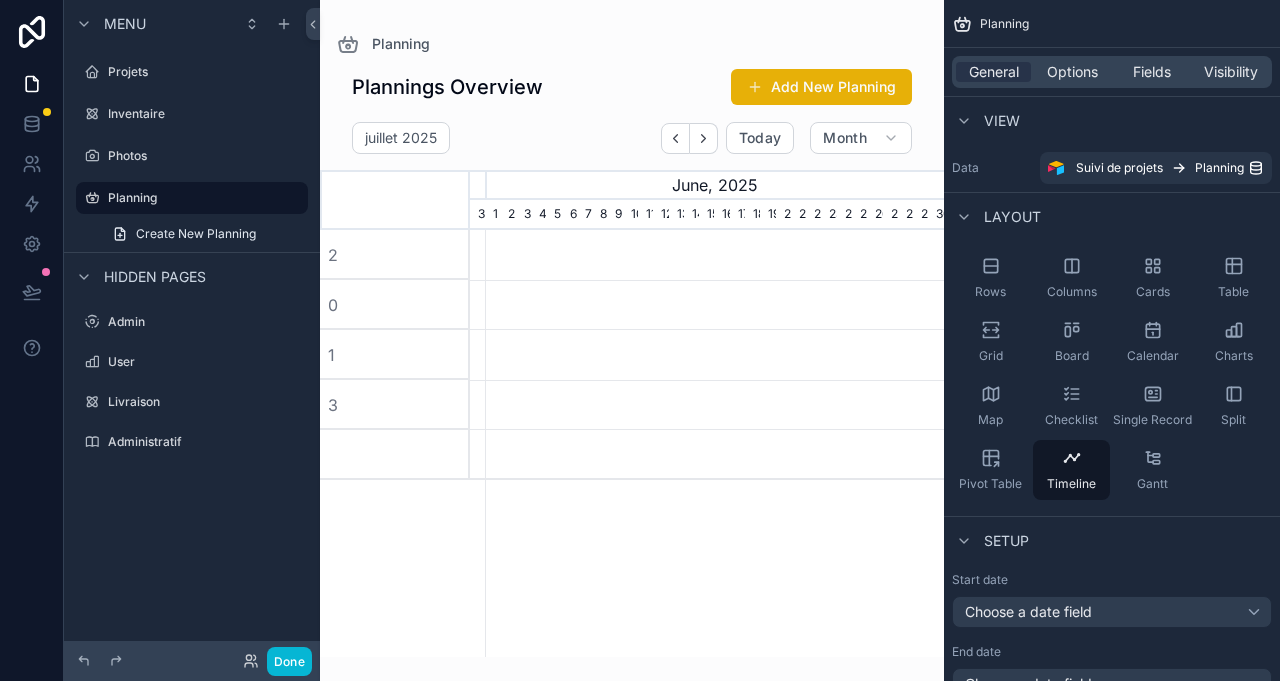 scroll, scrollTop: 0, scrollLeft: 474, axis: horizontal 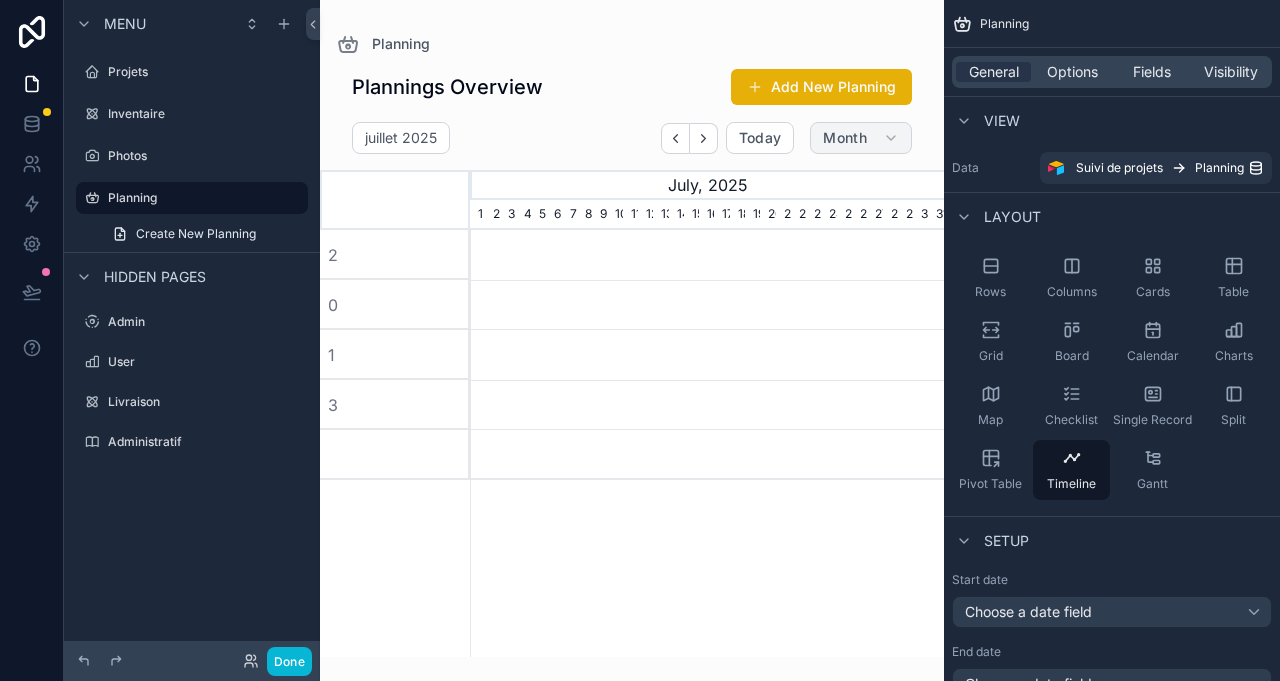 click on "Month" at bounding box center (845, 138) 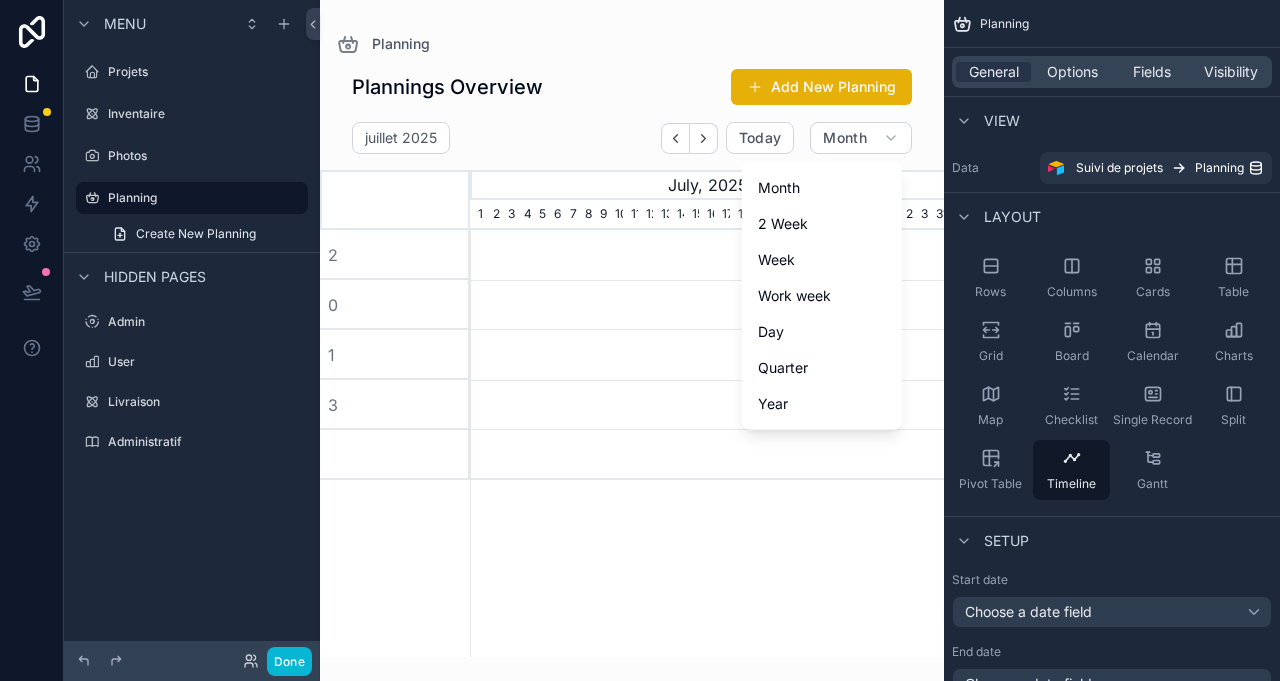 click on "Work week" at bounding box center (822, 296) 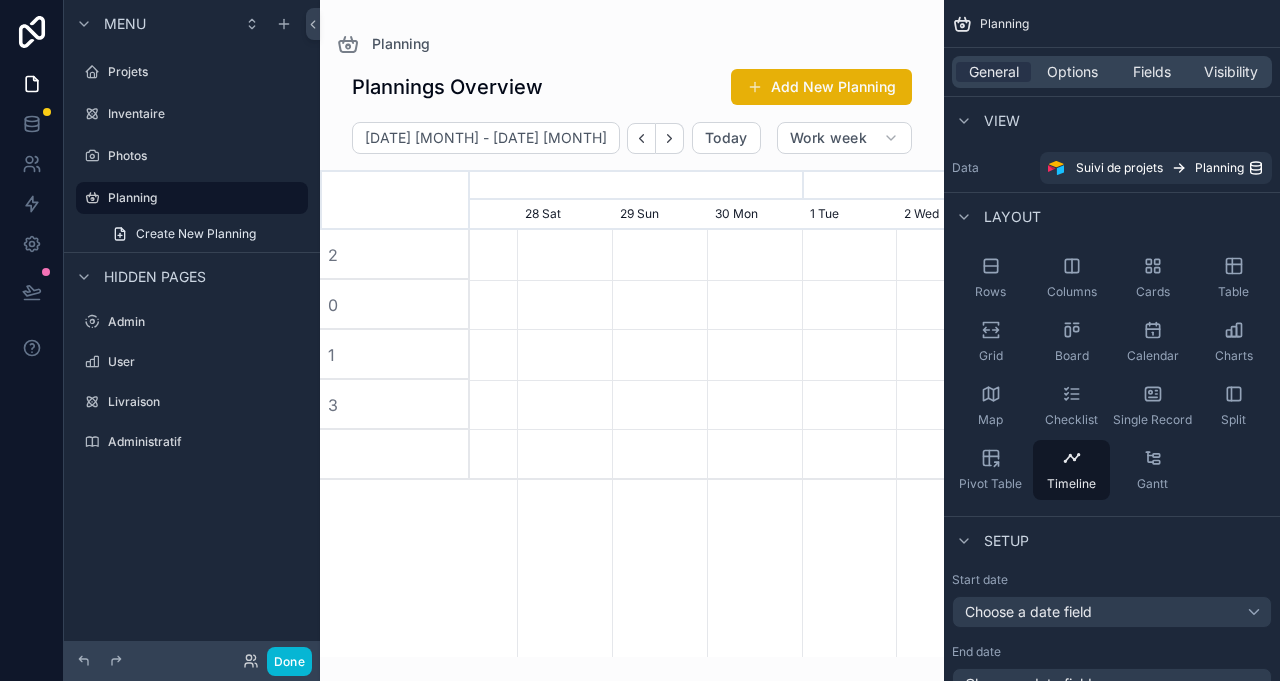 scroll, scrollTop: 0, scrollLeft: 711, axis: horizontal 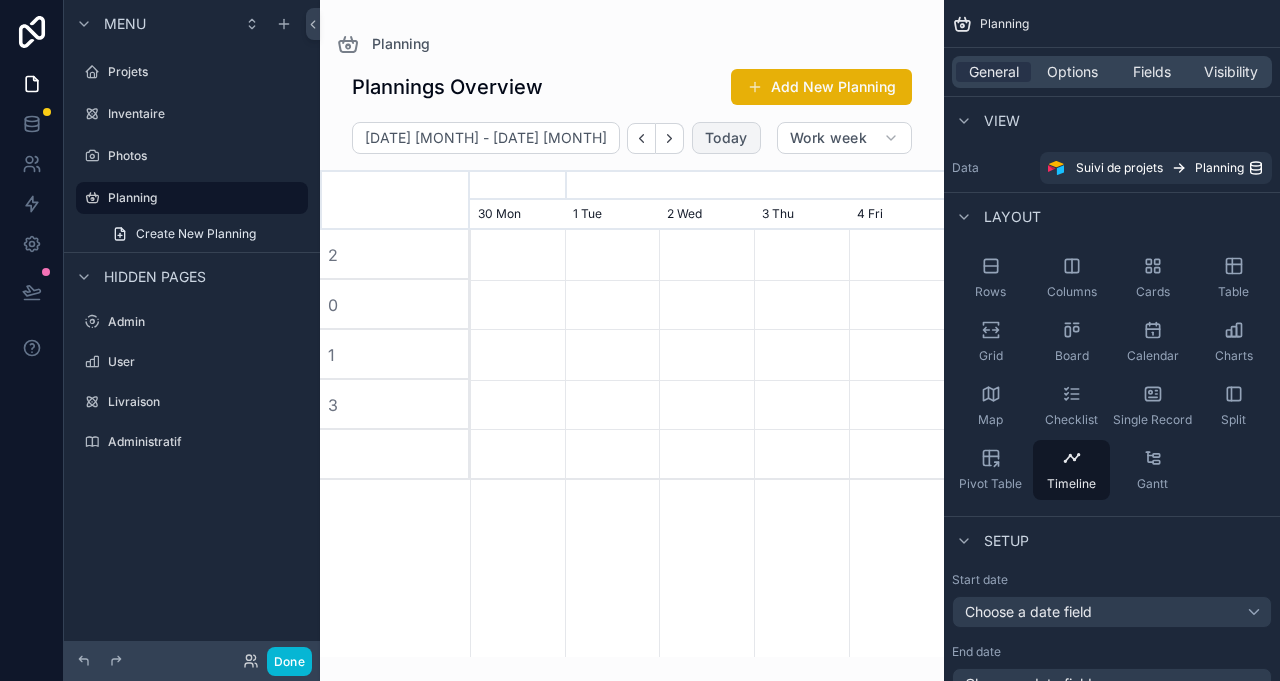 click on "Today" at bounding box center (726, 138) 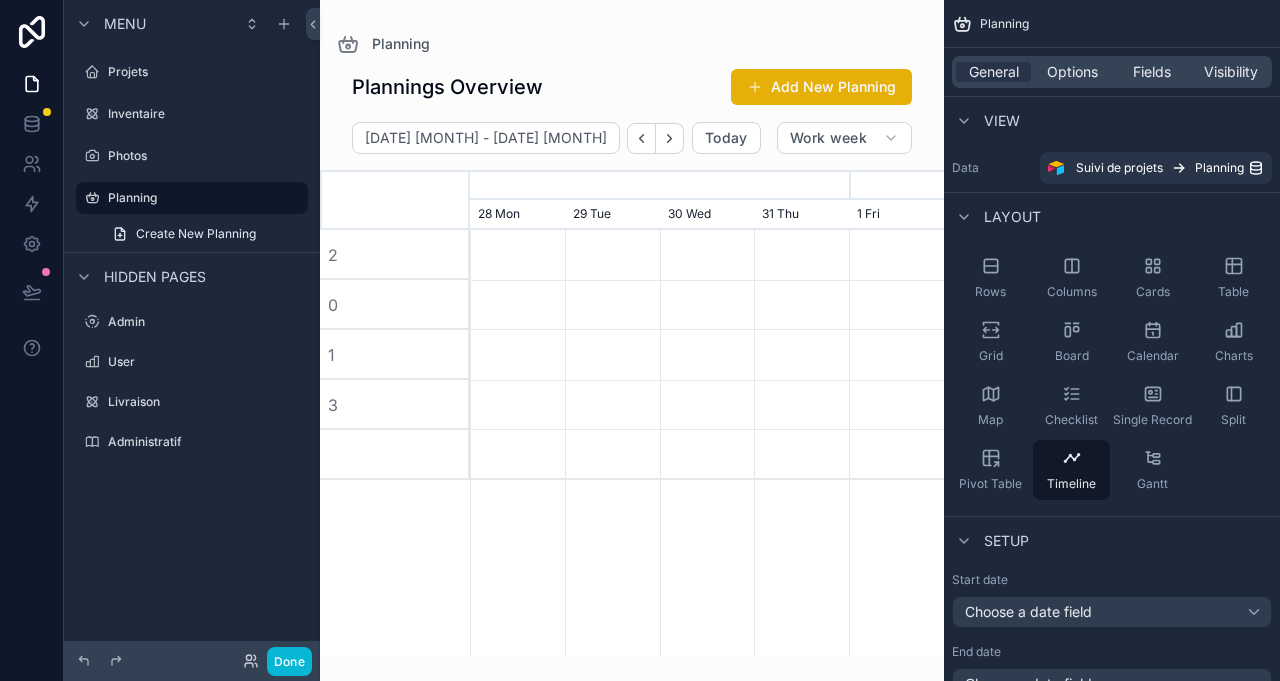 click 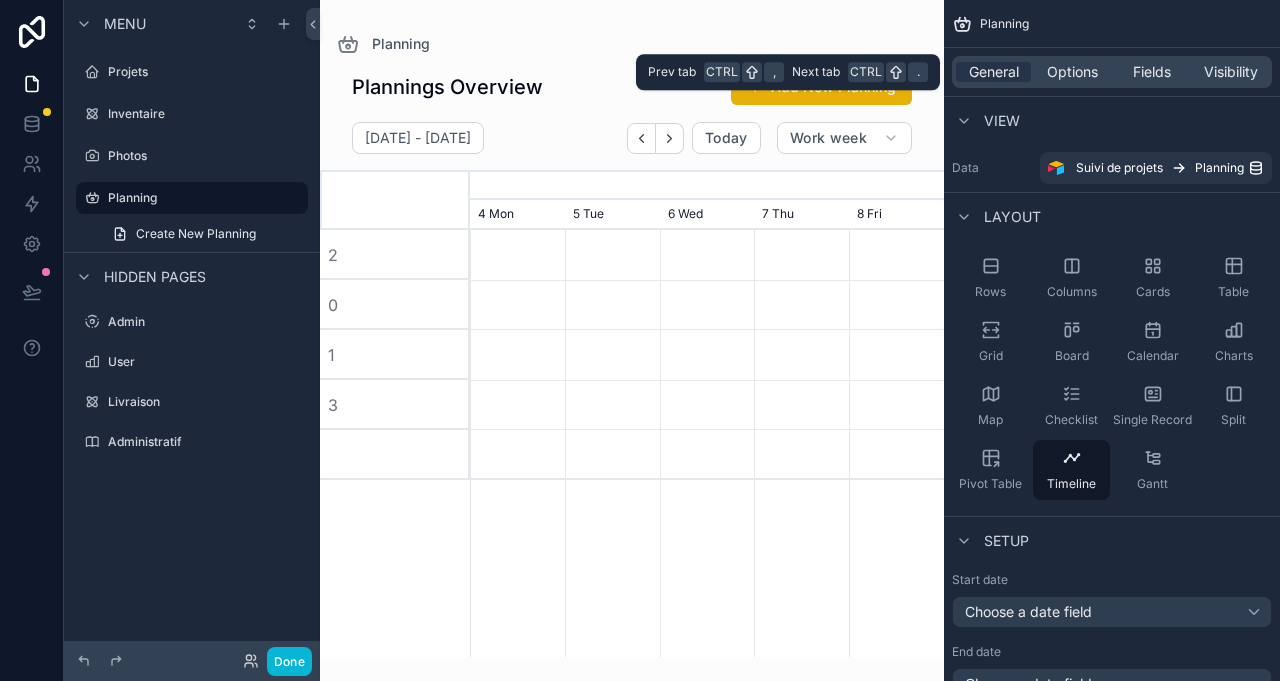 click on "General Options Fields Visibility" at bounding box center [1112, 72] 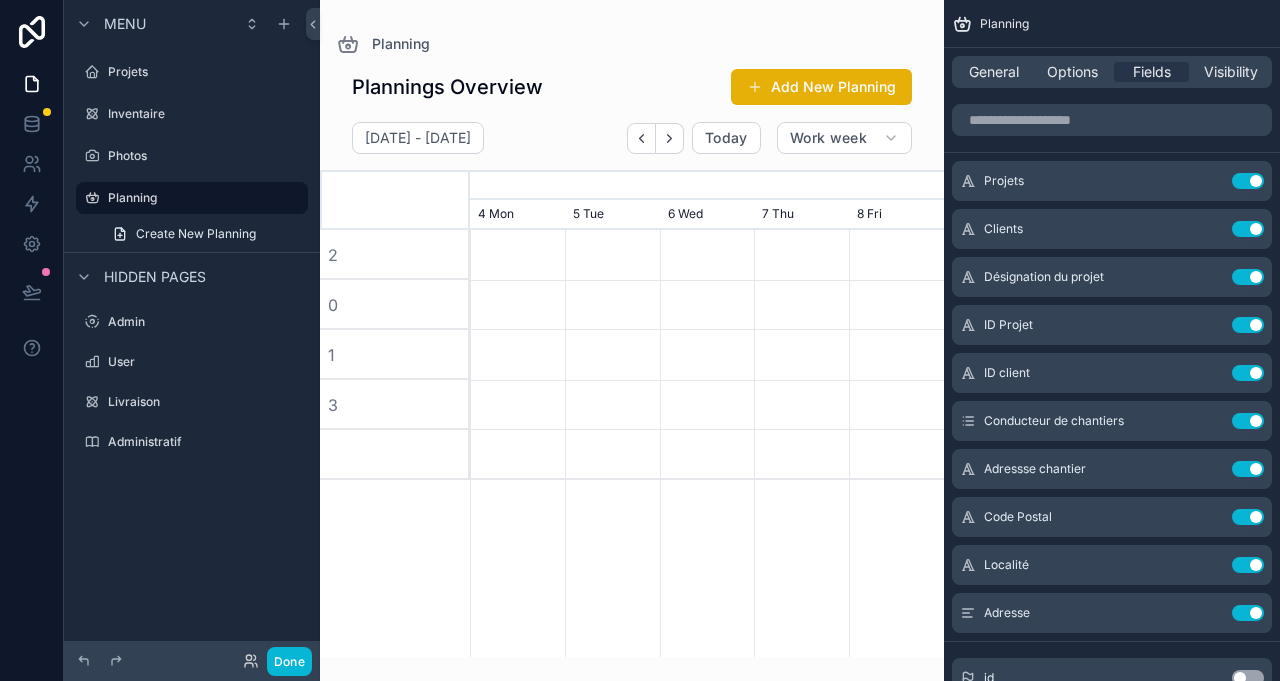 click on "Use setting" at bounding box center [1248, 181] 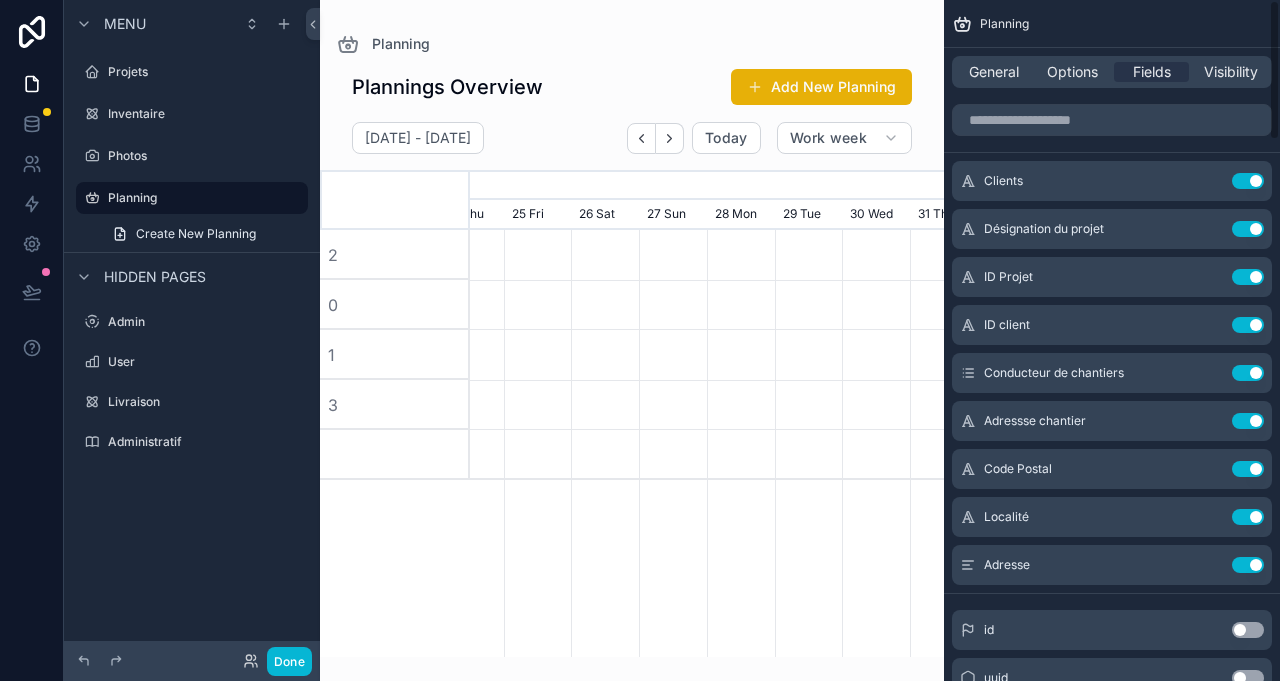 scroll, scrollTop: 0, scrollLeft: 711, axis: horizontal 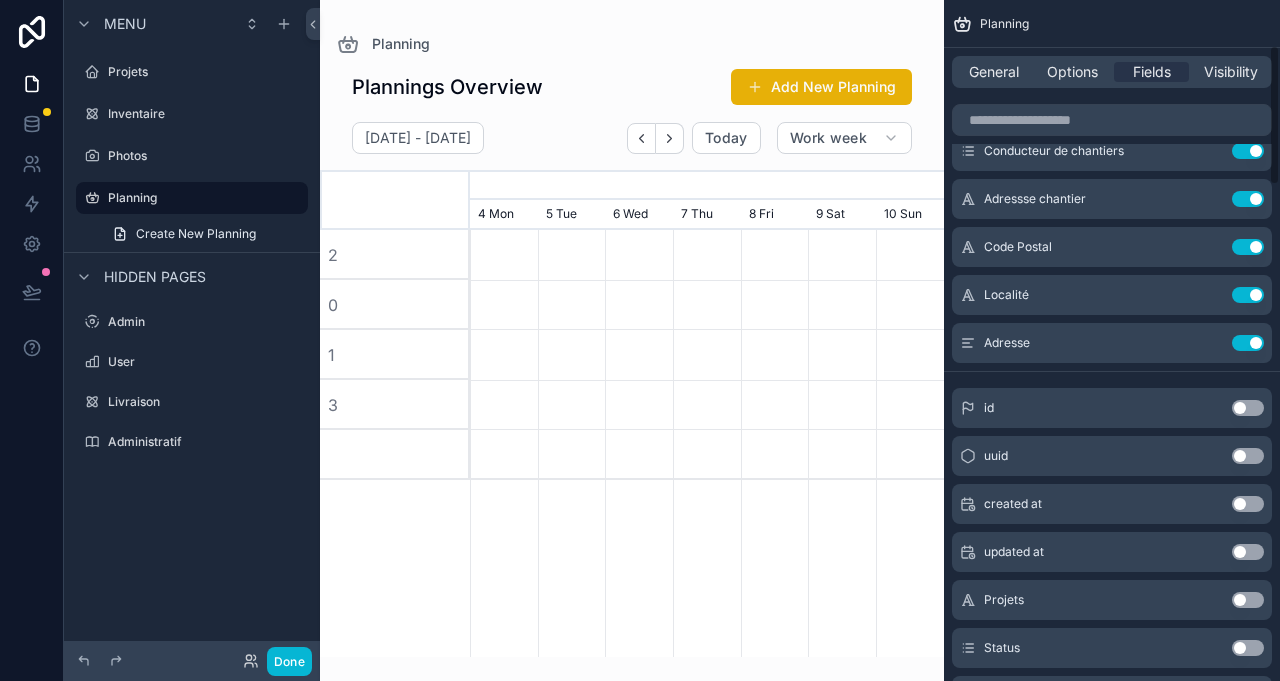 click on "Projets Use setting" at bounding box center (1112, 600) 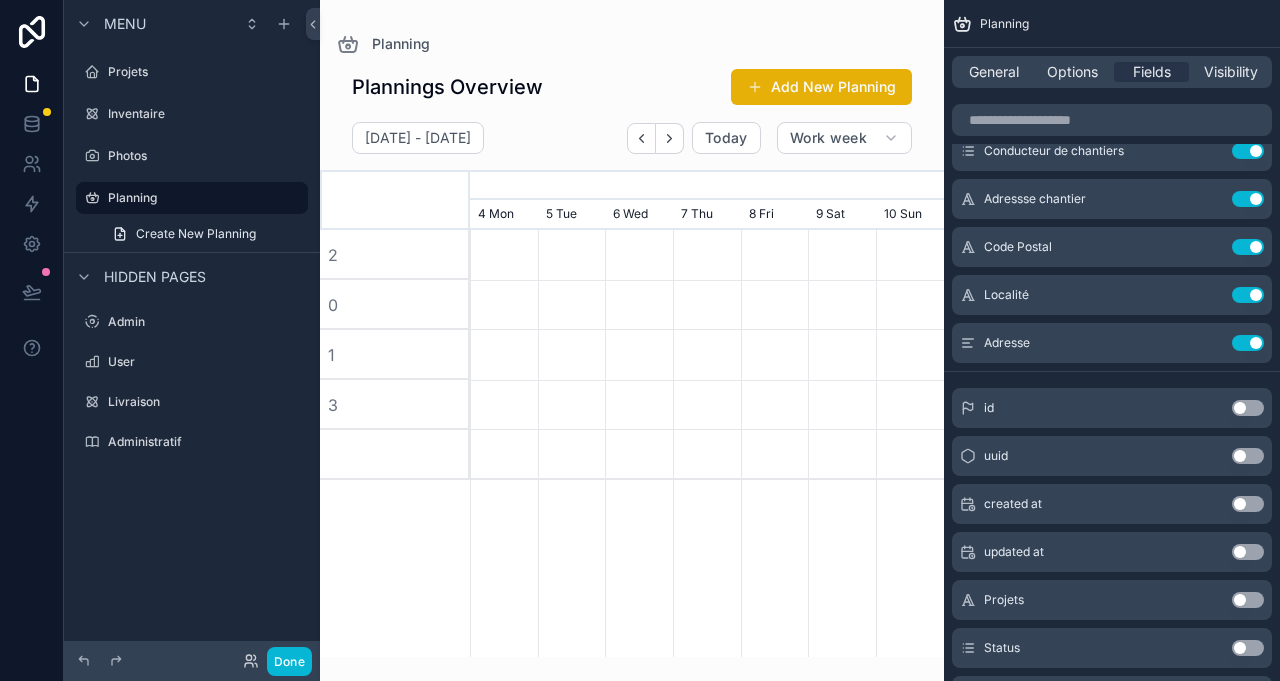 click on "Use setting" at bounding box center [1248, 600] 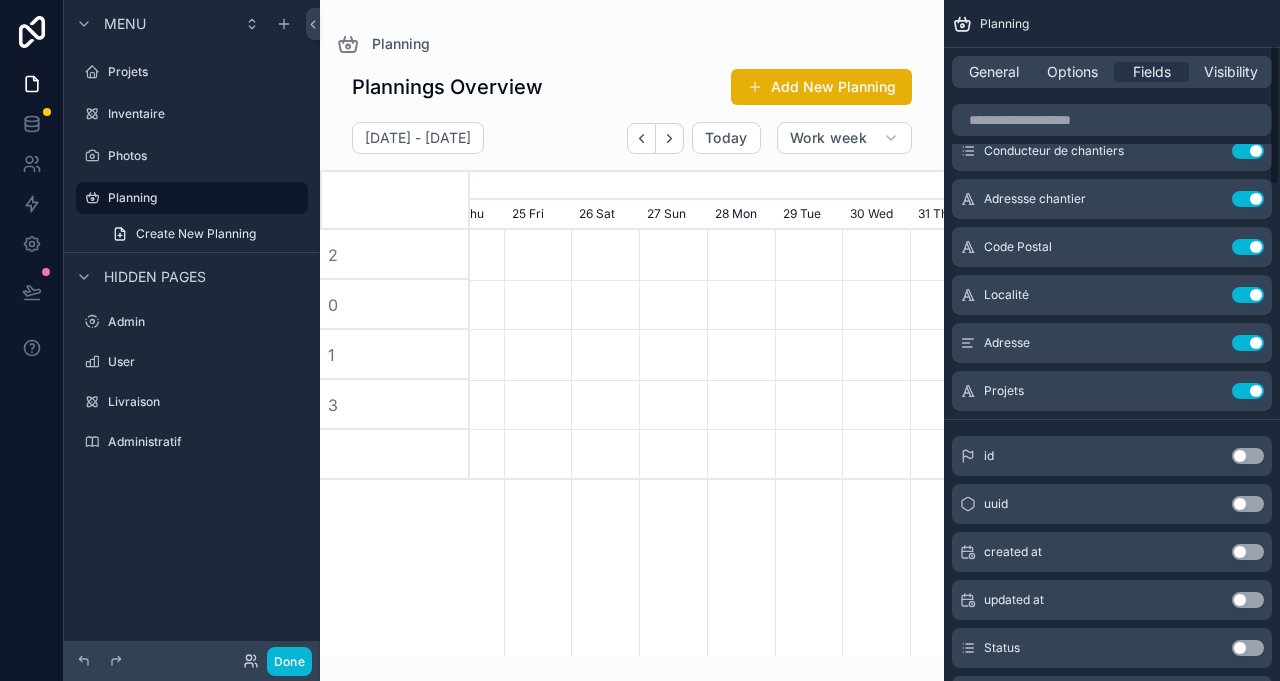 scroll, scrollTop: 0, scrollLeft: 711, axis: horizontal 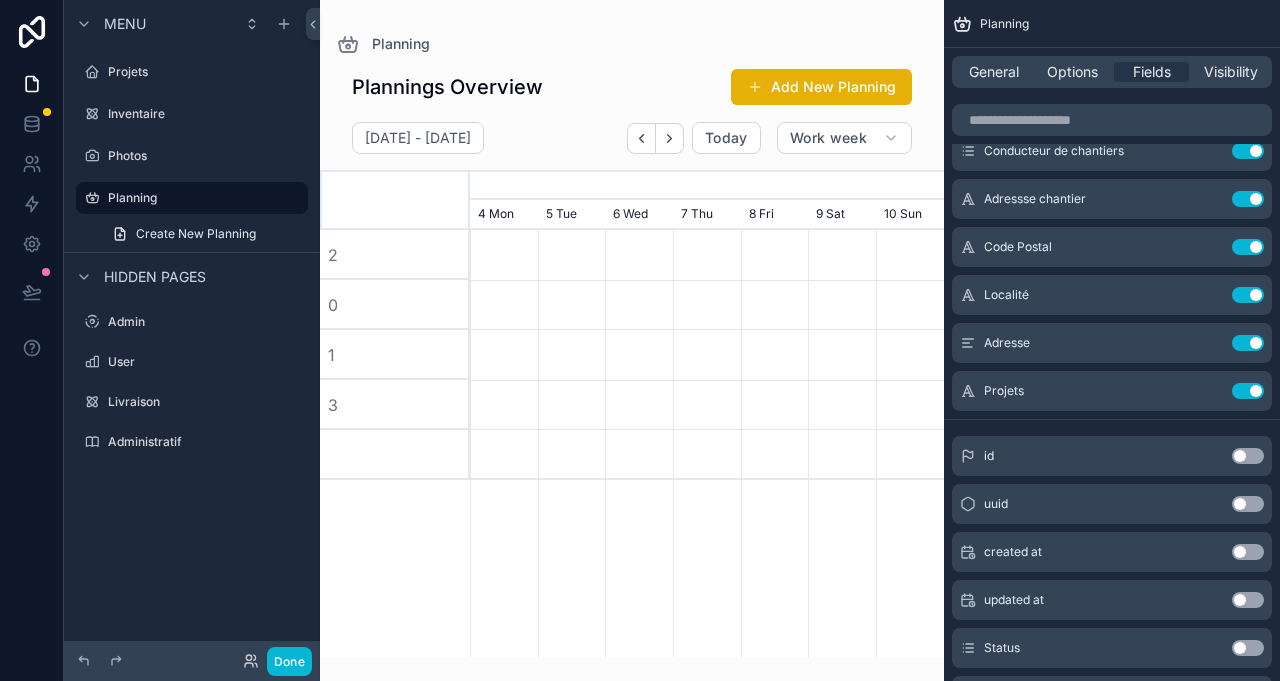 click on "Use setting" at bounding box center [1248, 295] 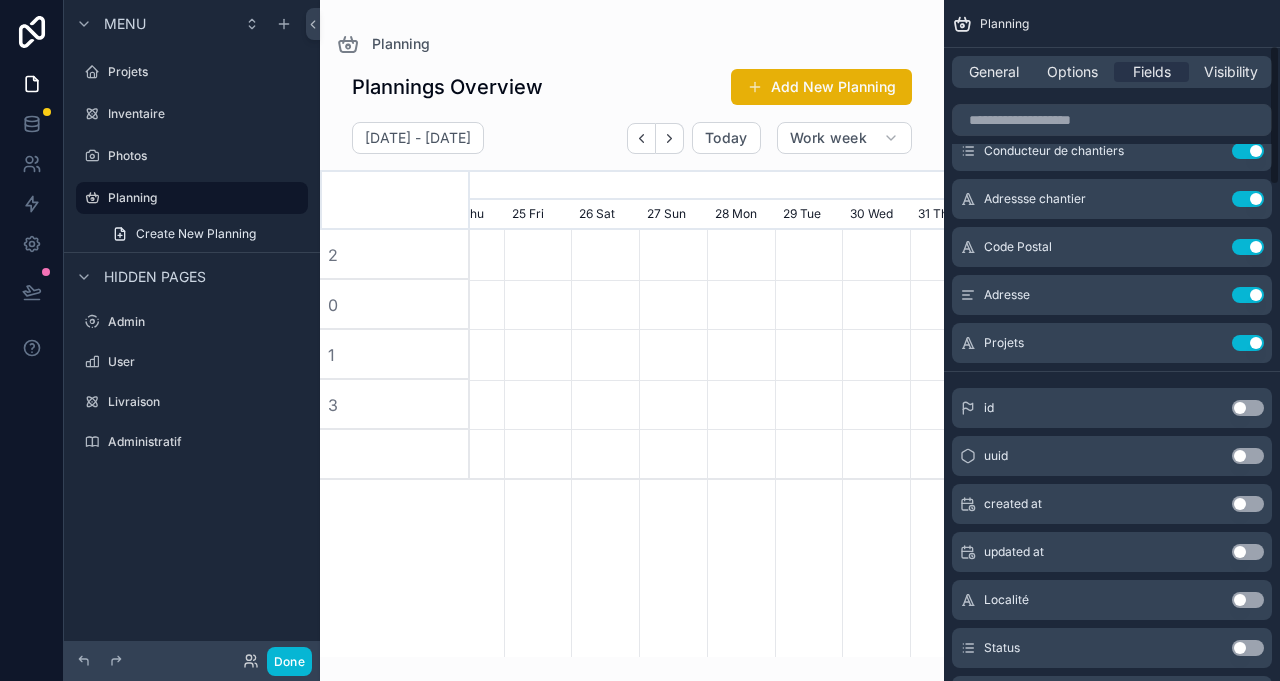 scroll, scrollTop: 0, scrollLeft: 711, axis: horizontal 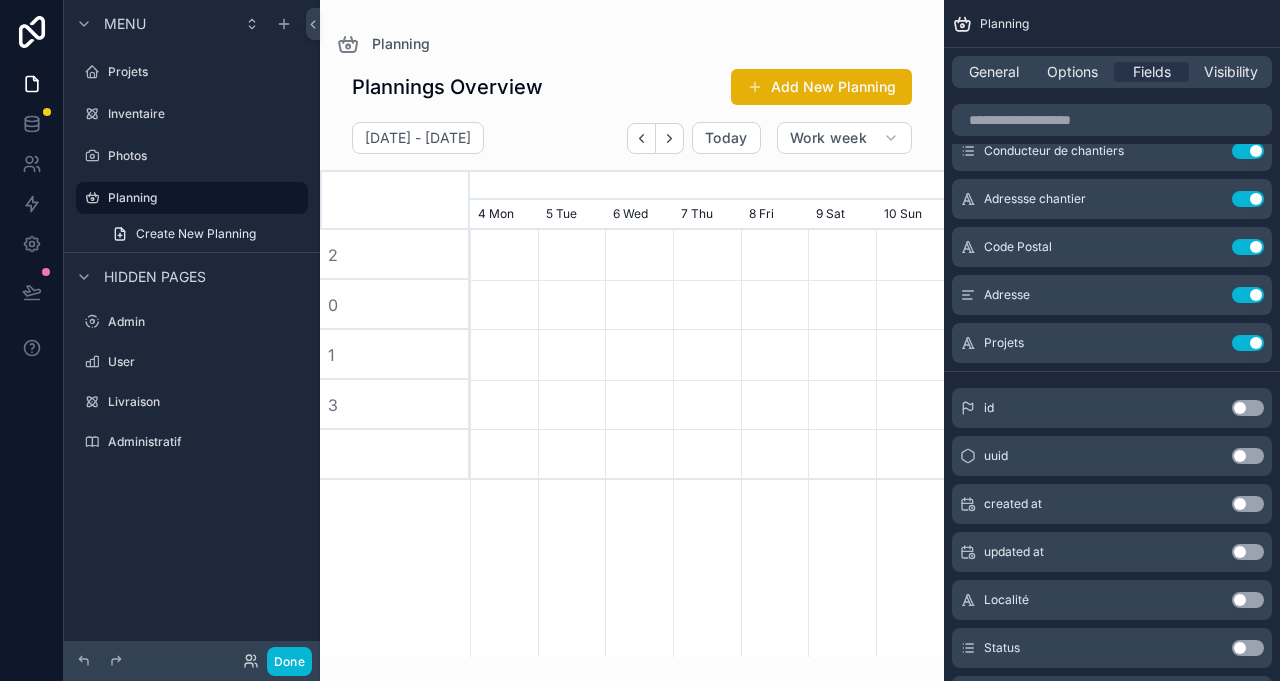 click on "Use setting" at bounding box center [1248, 247] 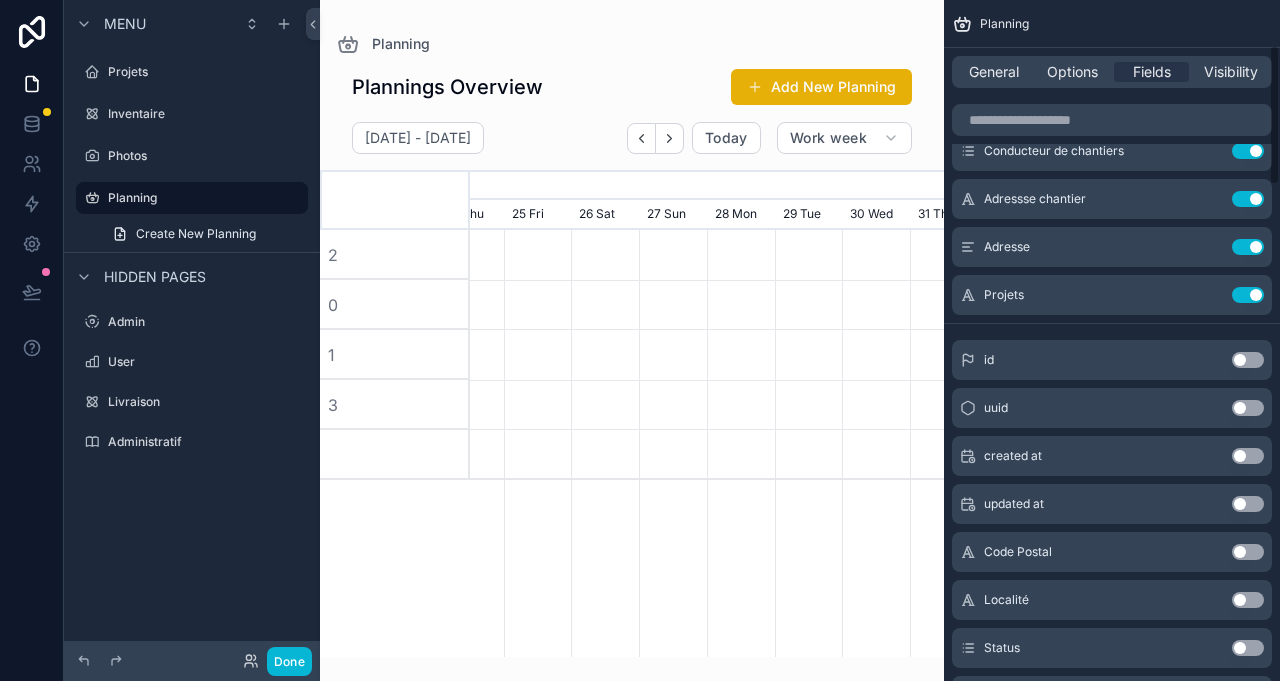 scroll, scrollTop: 0, scrollLeft: 711, axis: horizontal 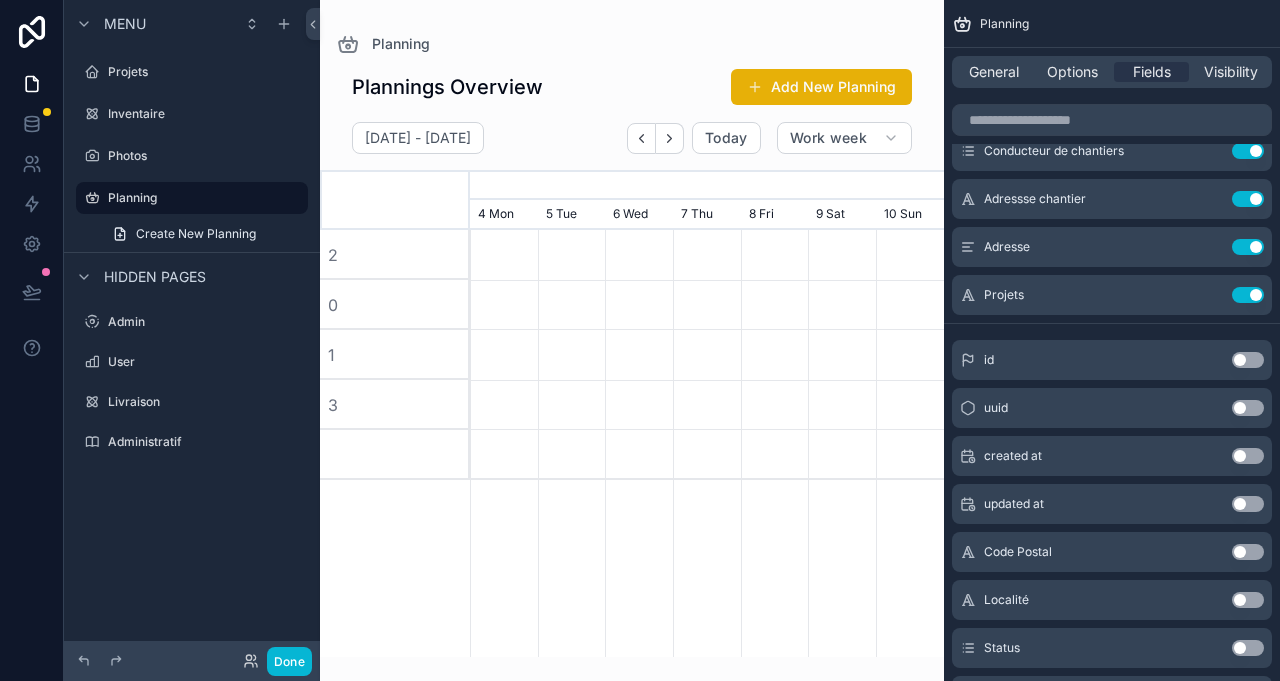 click on "Use setting" at bounding box center (1248, 247) 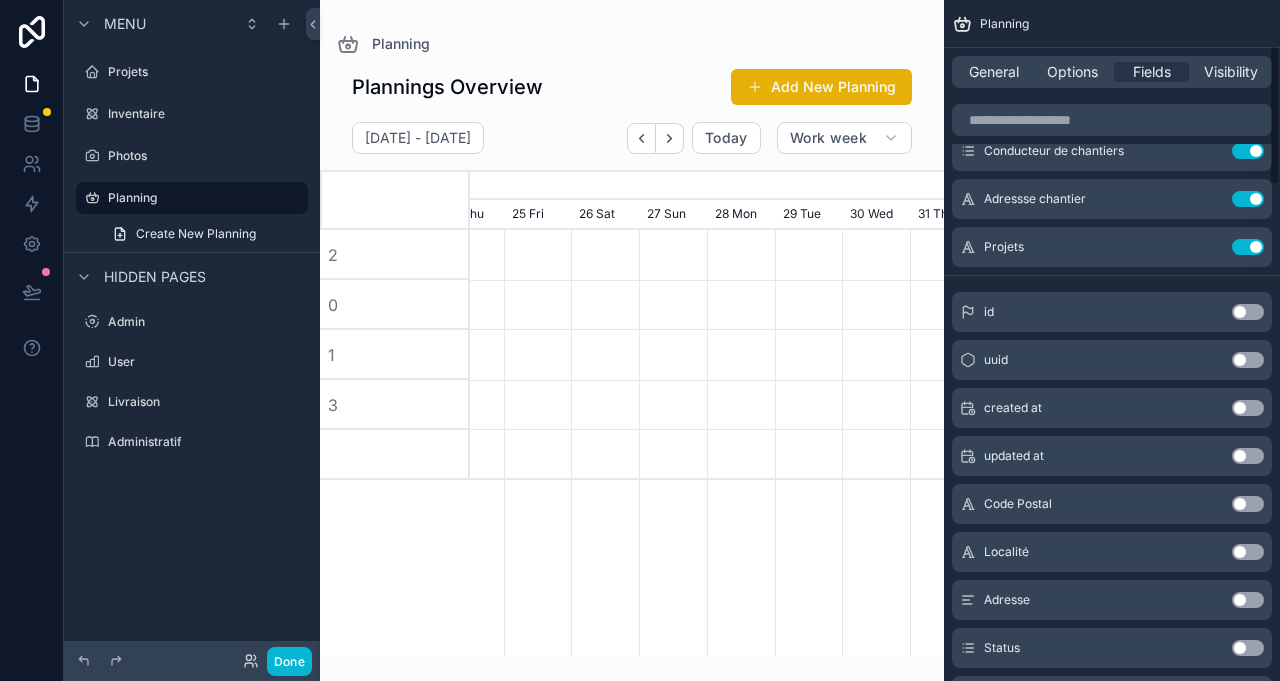 scroll, scrollTop: 0, scrollLeft: 711, axis: horizontal 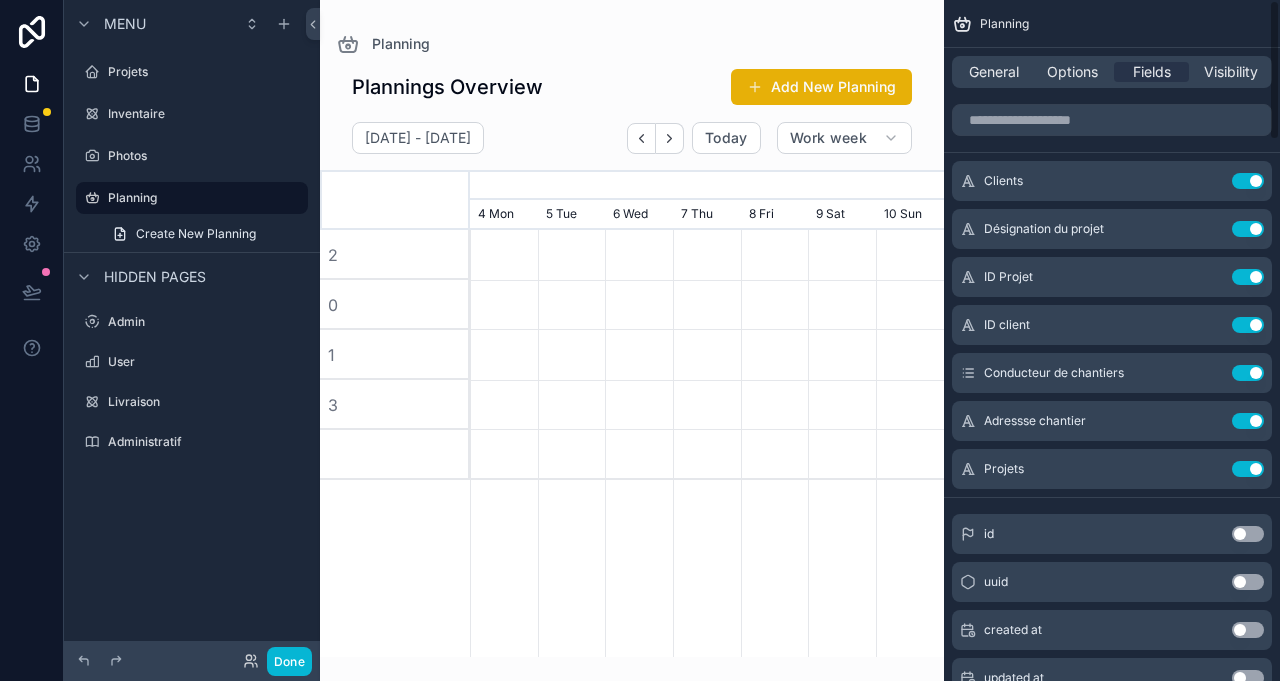 click on "ID client Use setting" at bounding box center [1112, 325] 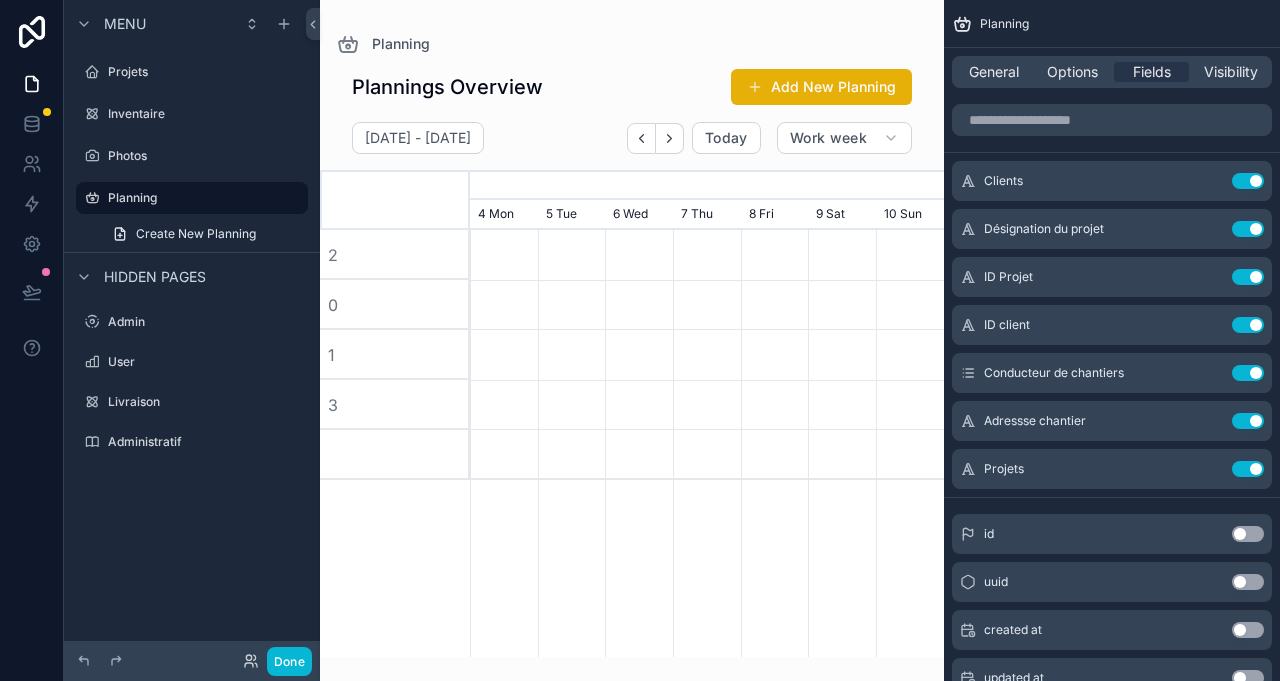 click on "Use setting" at bounding box center (1248, 277) 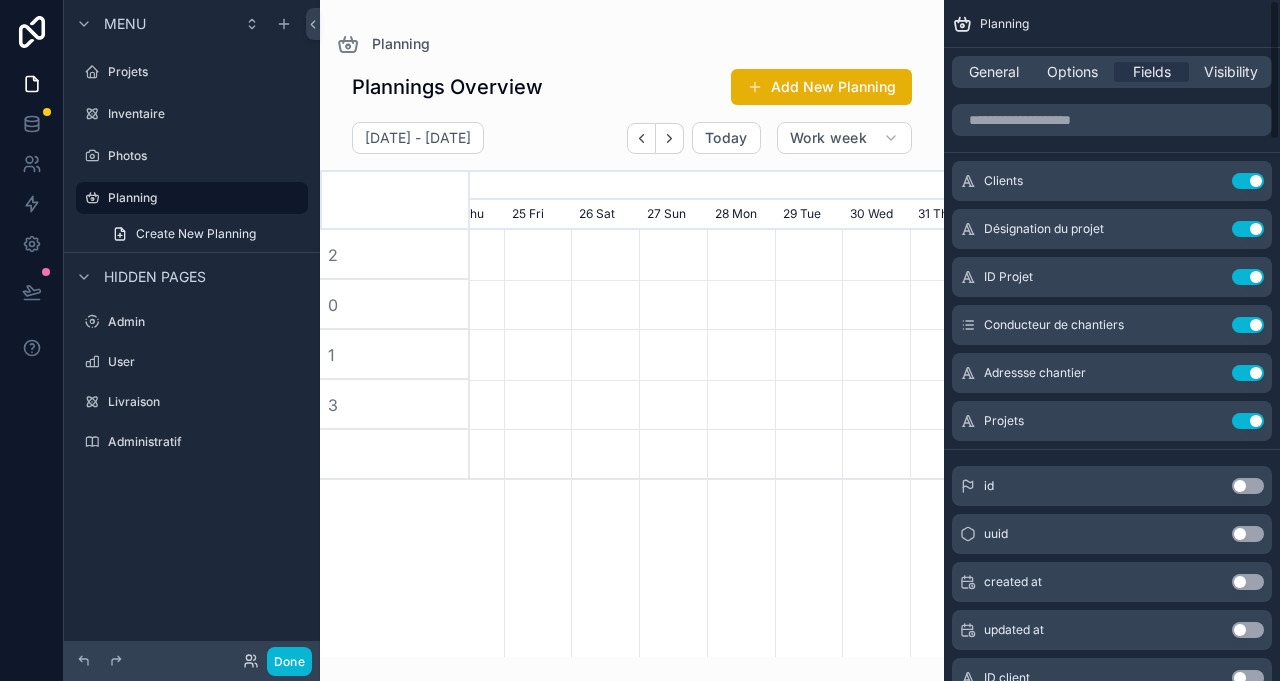 scroll, scrollTop: 0, scrollLeft: 711, axis: horizontal 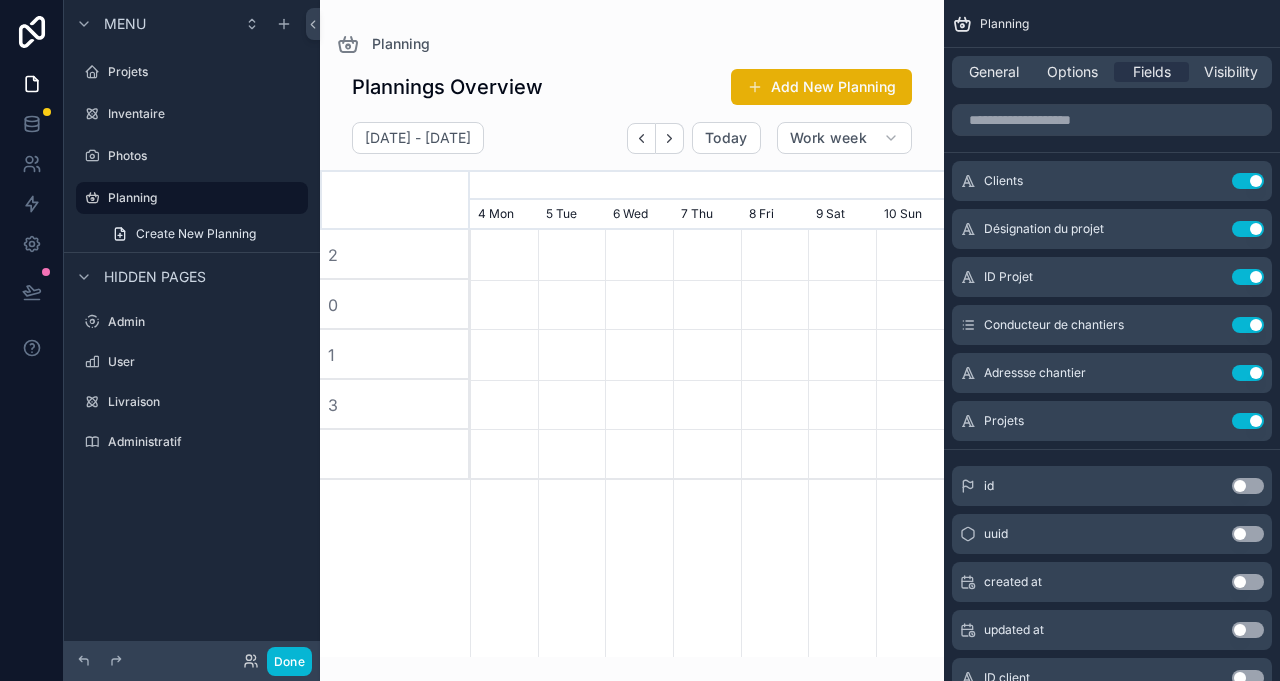 click on "Use setting" at bounding box center (1248, 277) 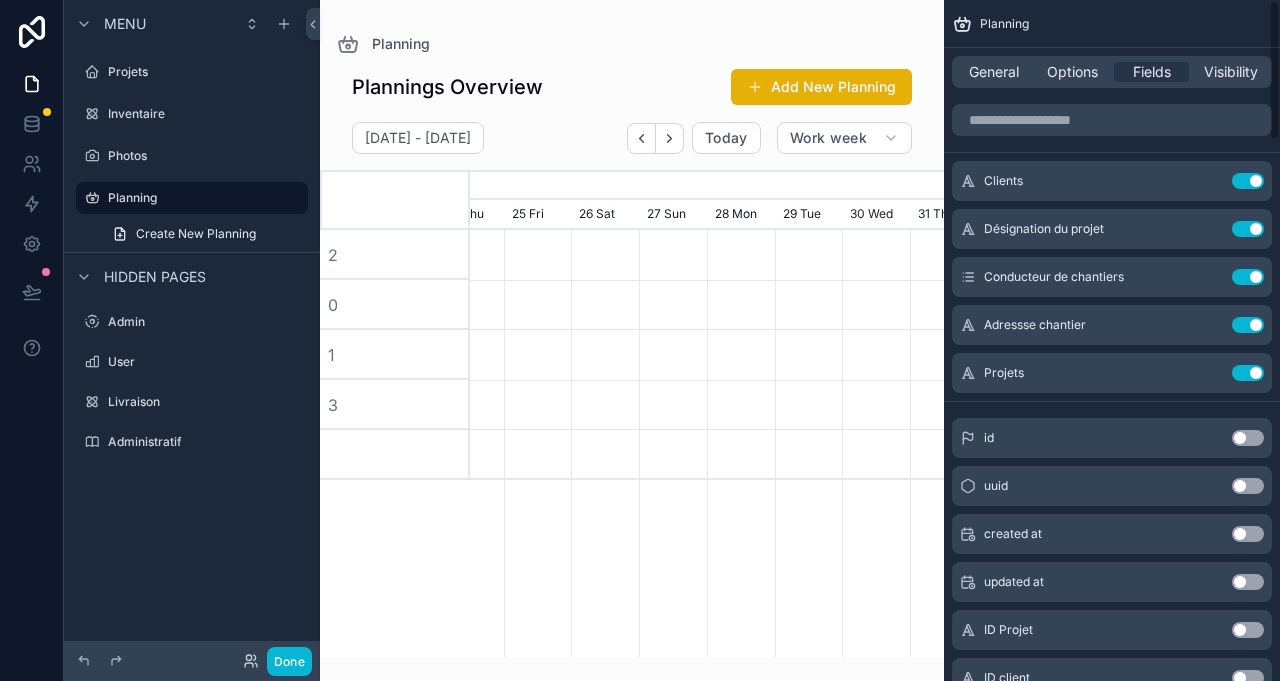 scroll, scrollTop: 0, scrollLeft: 711, axis: horizontal 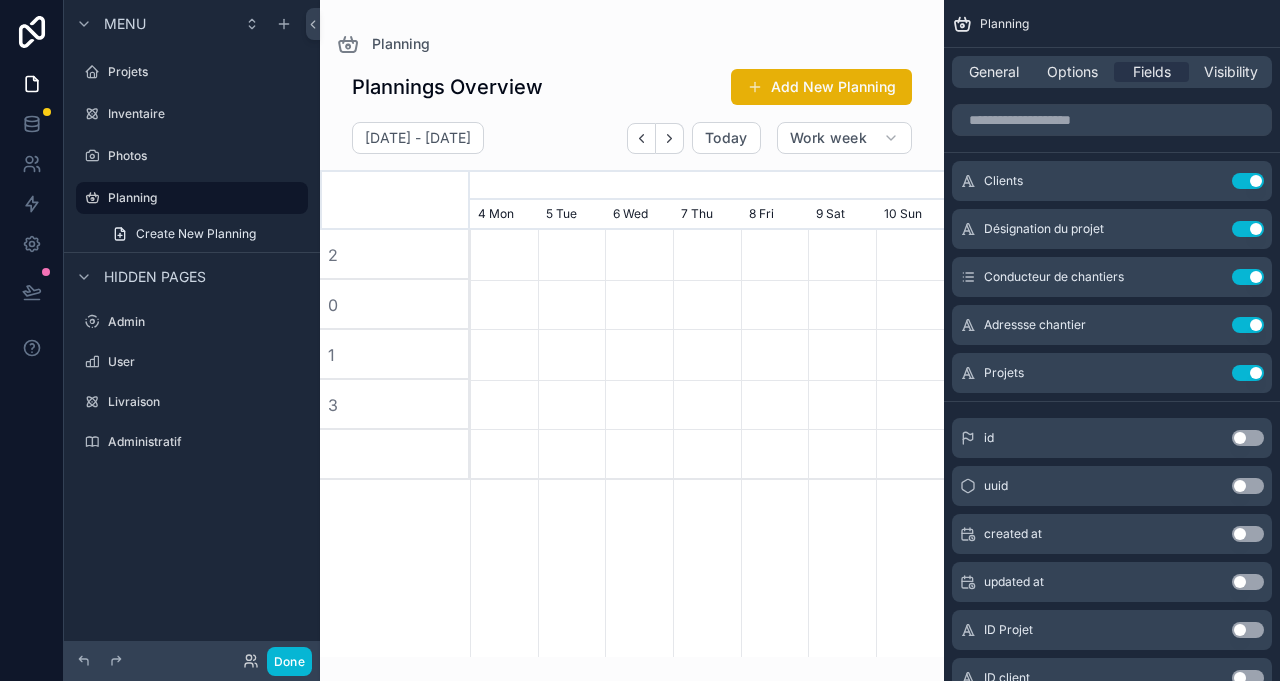 click on "Use setting" at bounding box center [1248, 229] 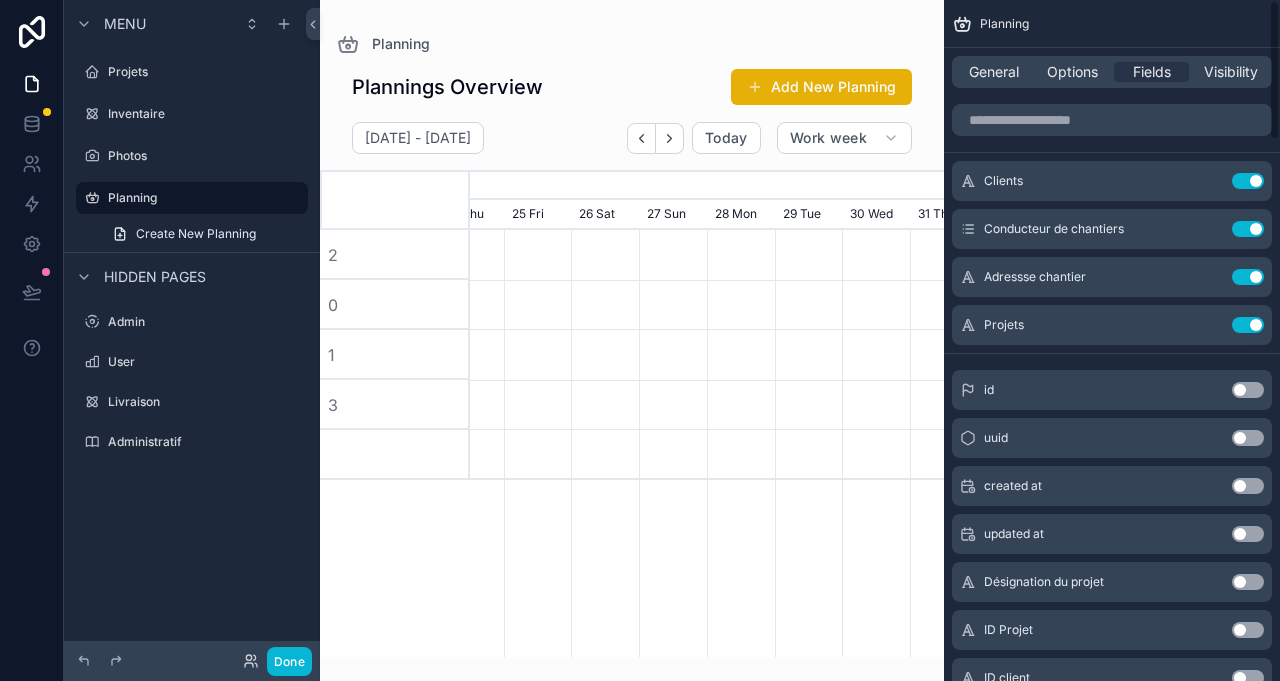 scroll, scrollTop: 0, scrollLeft: 711, axis: horizontal 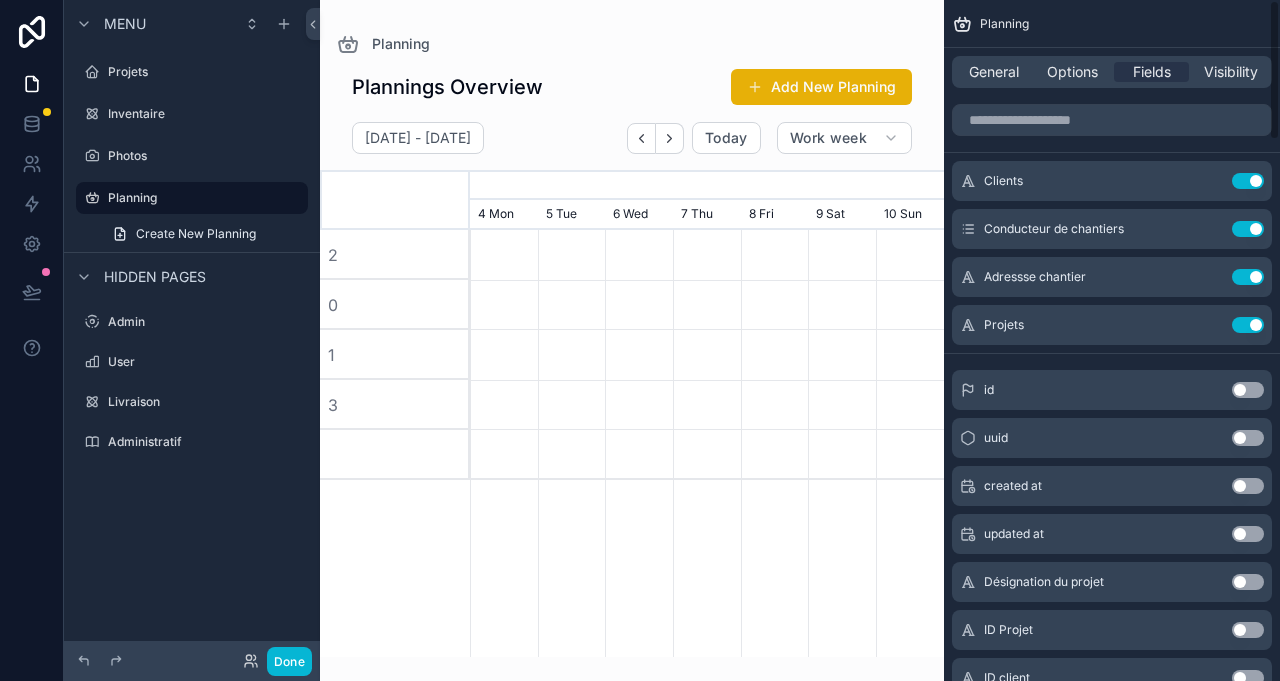 click on "Clients Use setting" at bounding box center (1112, 181) 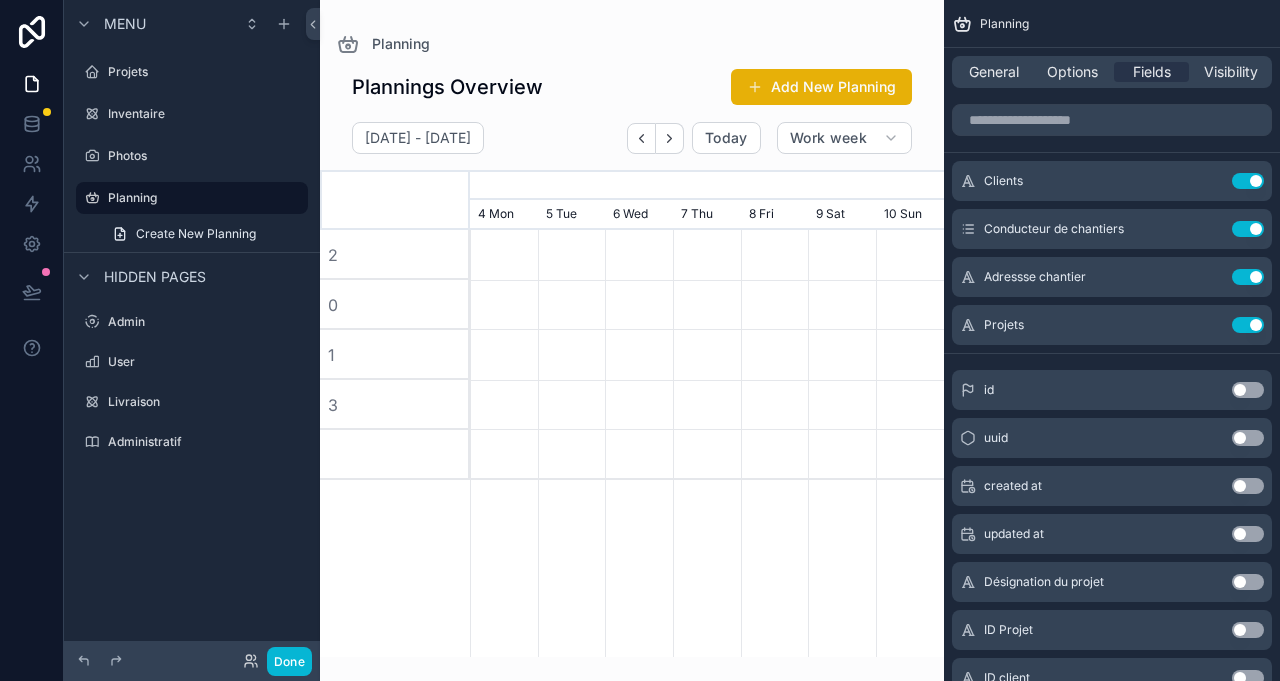 click on "Clients Use setting" at bounding box center [1112, 181] 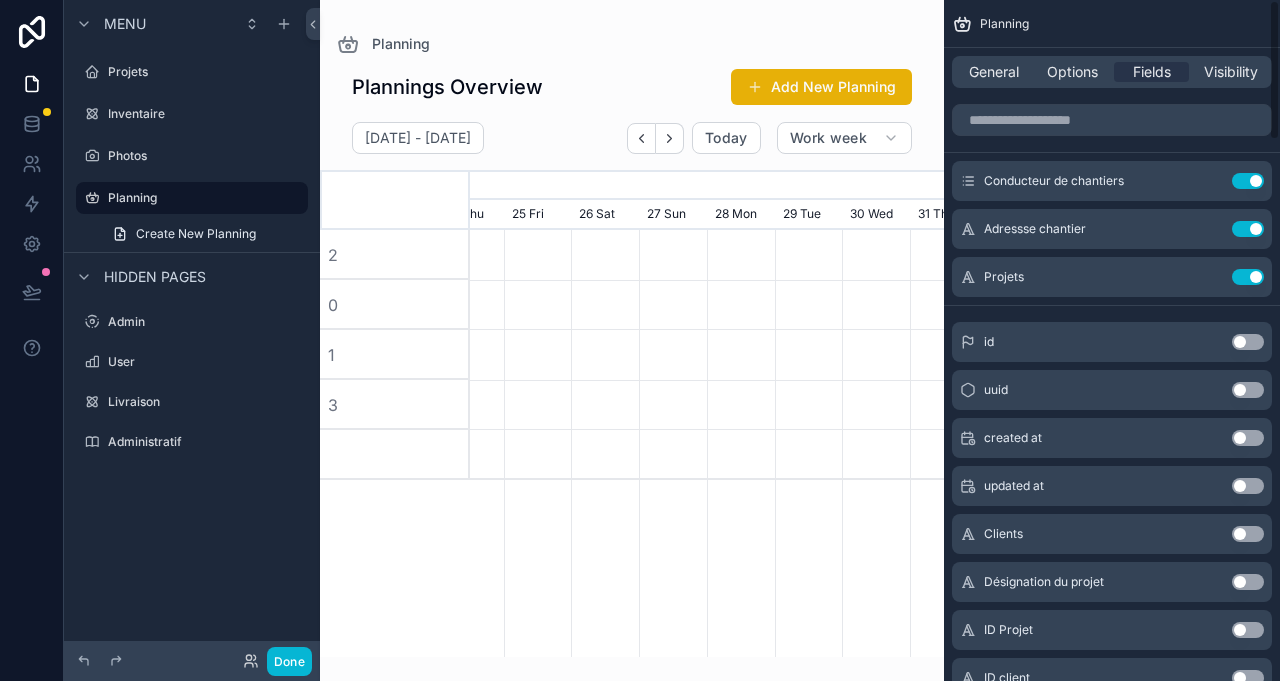 scroll, scrollTop: 0, scrollLeft: 711, axis: horizontal 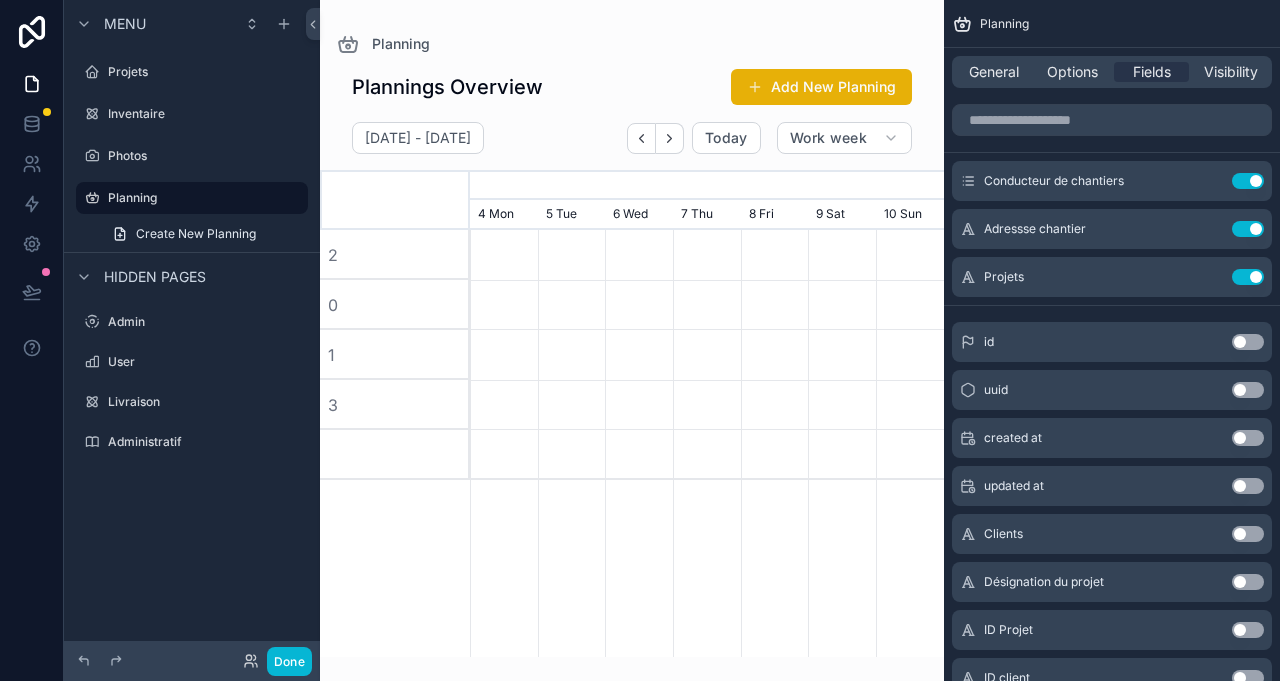 drag, startPoint x: 967, startPoint y: 157, endPoint x: 974, endPoint y: 174, distance: 18.384777 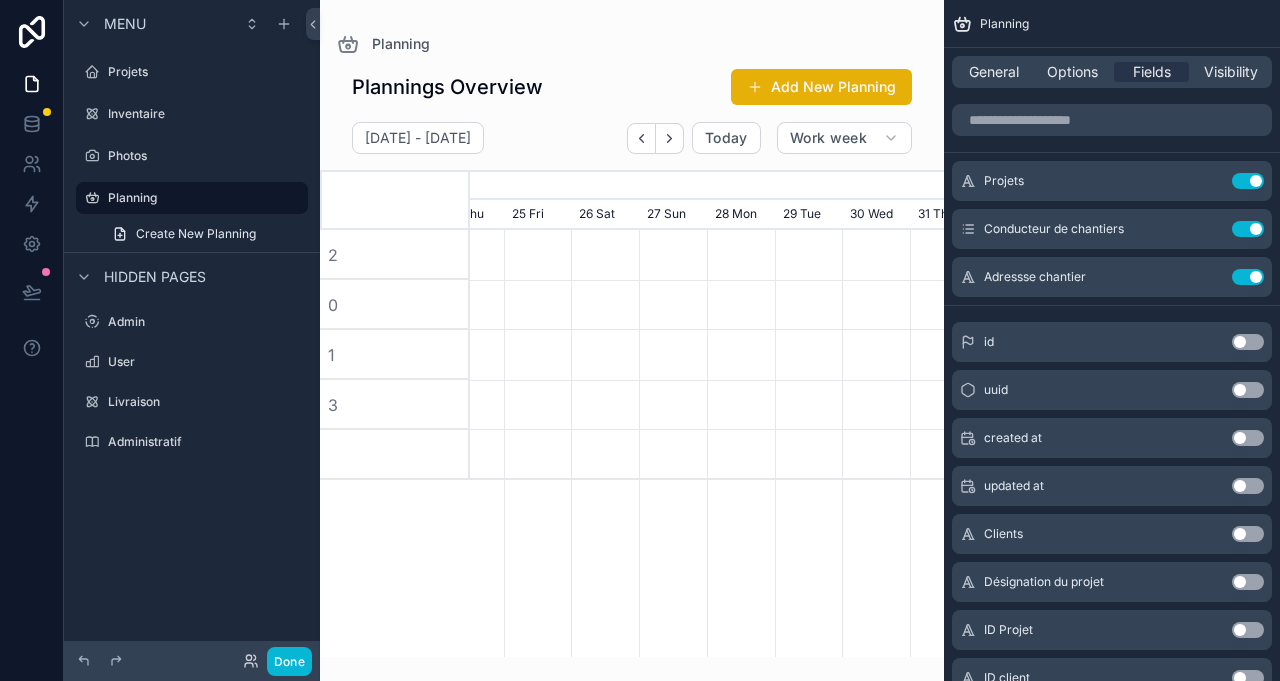 scroll, scrollTop: 0, scrollLeft: 711, axis: horizontal 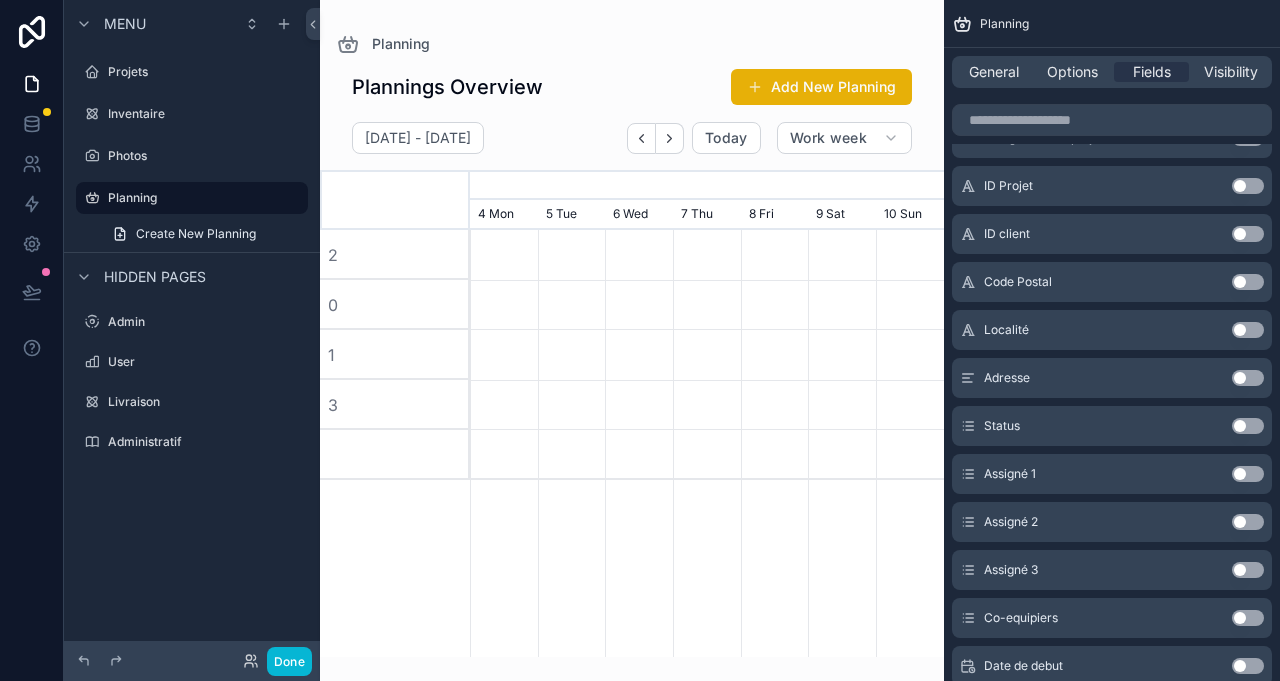 click on "Use setting" at bounding box center (1248, 474) 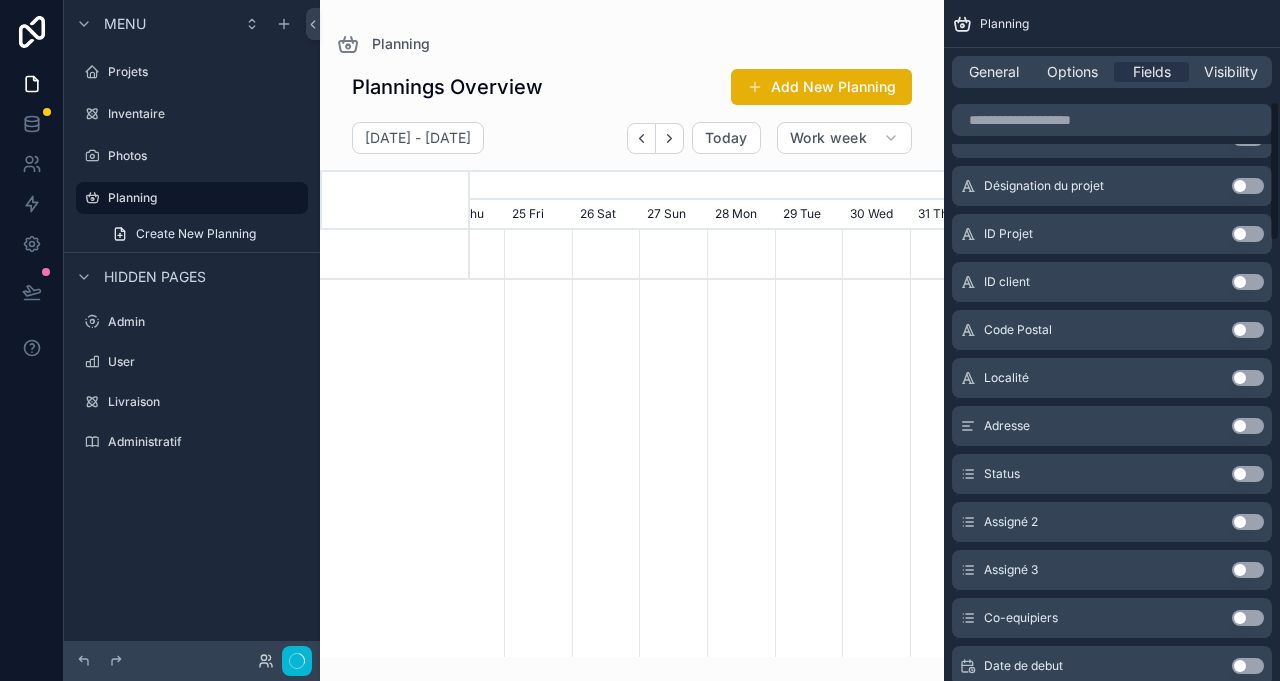 scroll, scrollTop: 492, scrollLeft: 0, axis: vertical 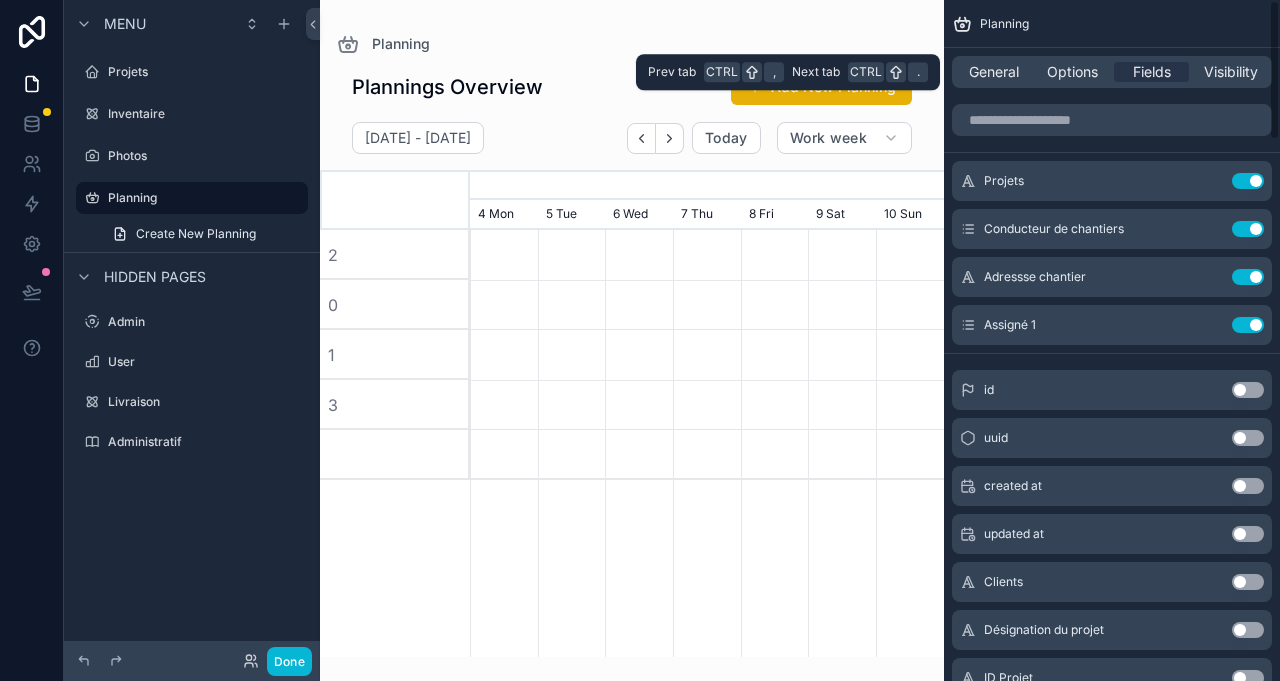 click on "General Options Fields Visibility" at bounding box center [1112, 72] 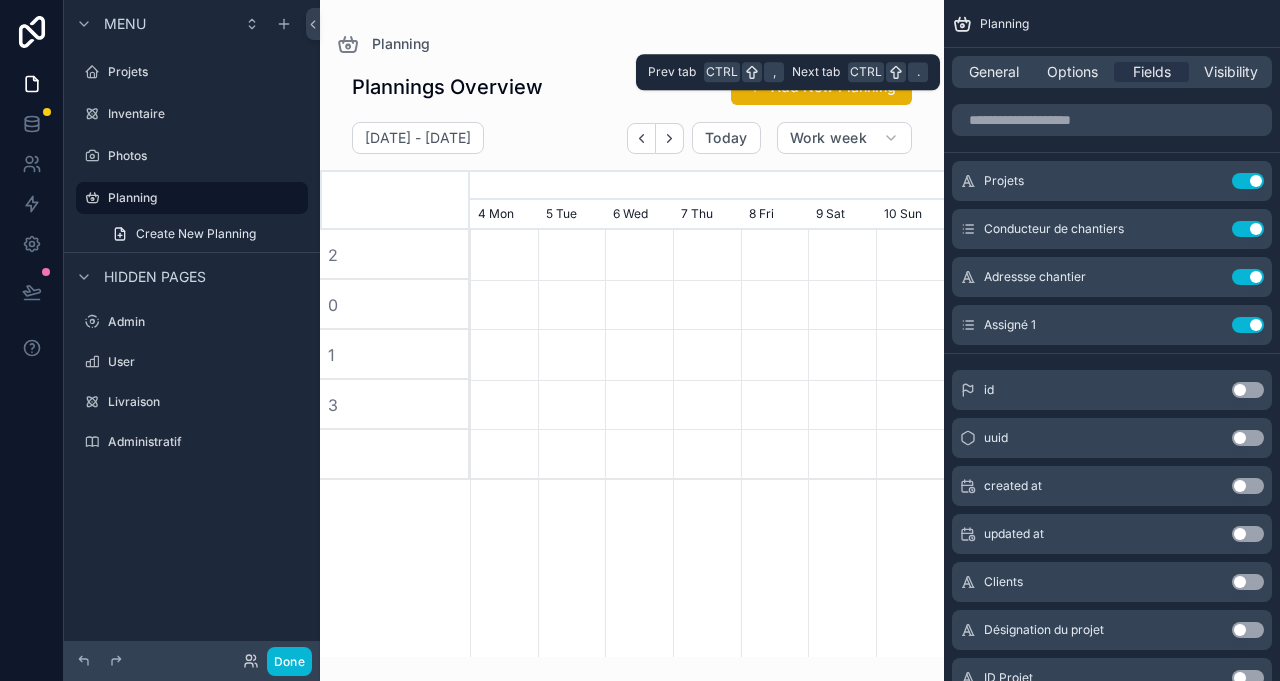 click on "General Options Fields Visibility" at bounding box center [1112, 72] 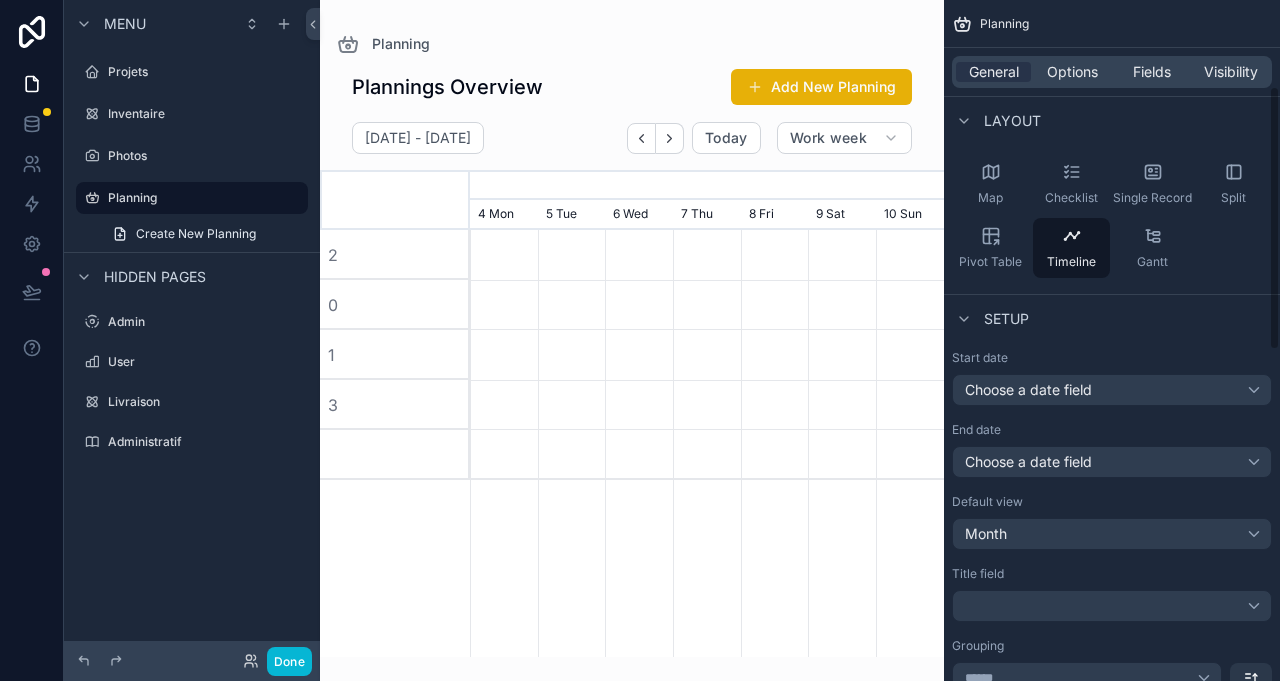 scroll, scrollTop: 444, scrollLeft: 0, axis: vertical 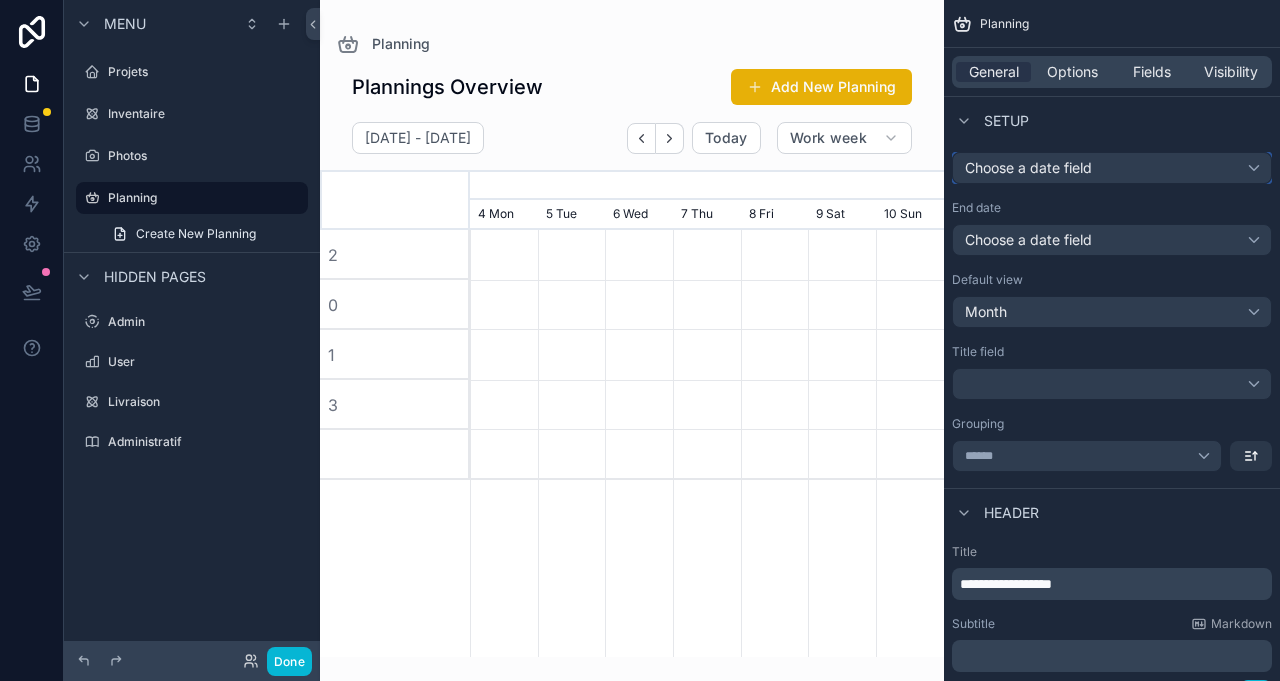 click on "Choose a date field" at bounding box center (1112, 168) 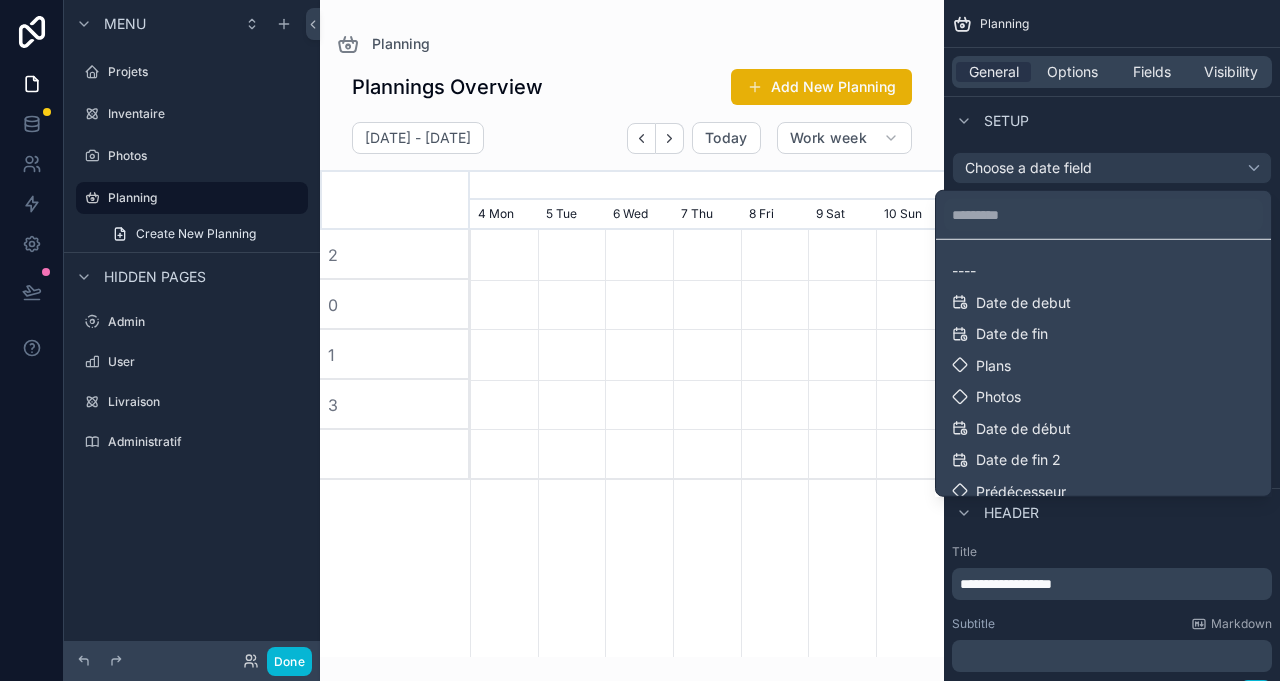 click on "Date de debut" at bounding box center [1103, 302] 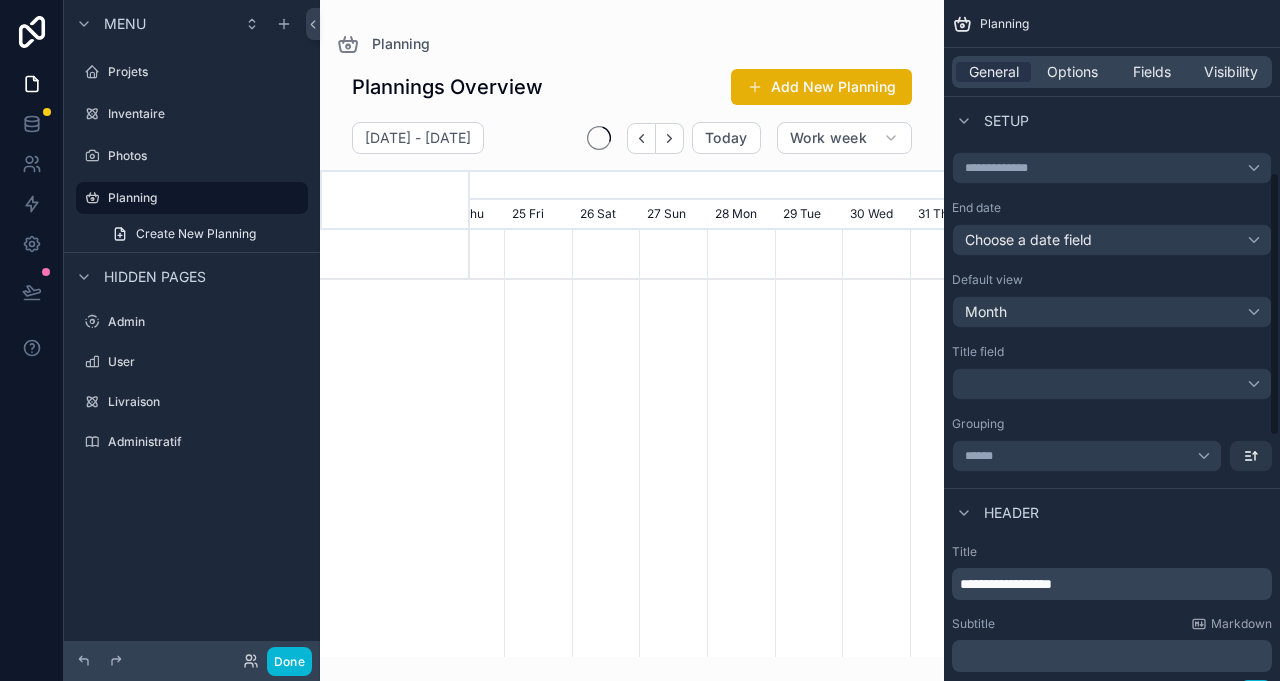scroll, scrollTop: 0, scrollLeft: 711, axis: horizontal 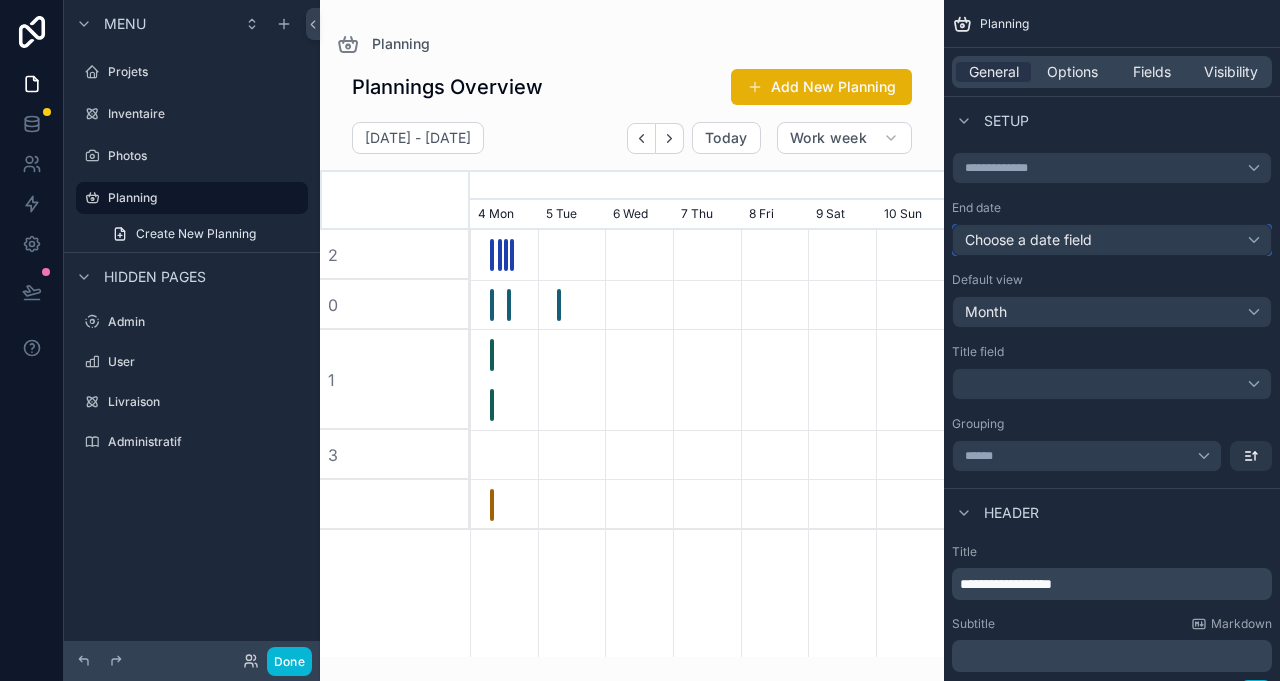 click on "Choose a date field" at bounding box center (1112, 240) 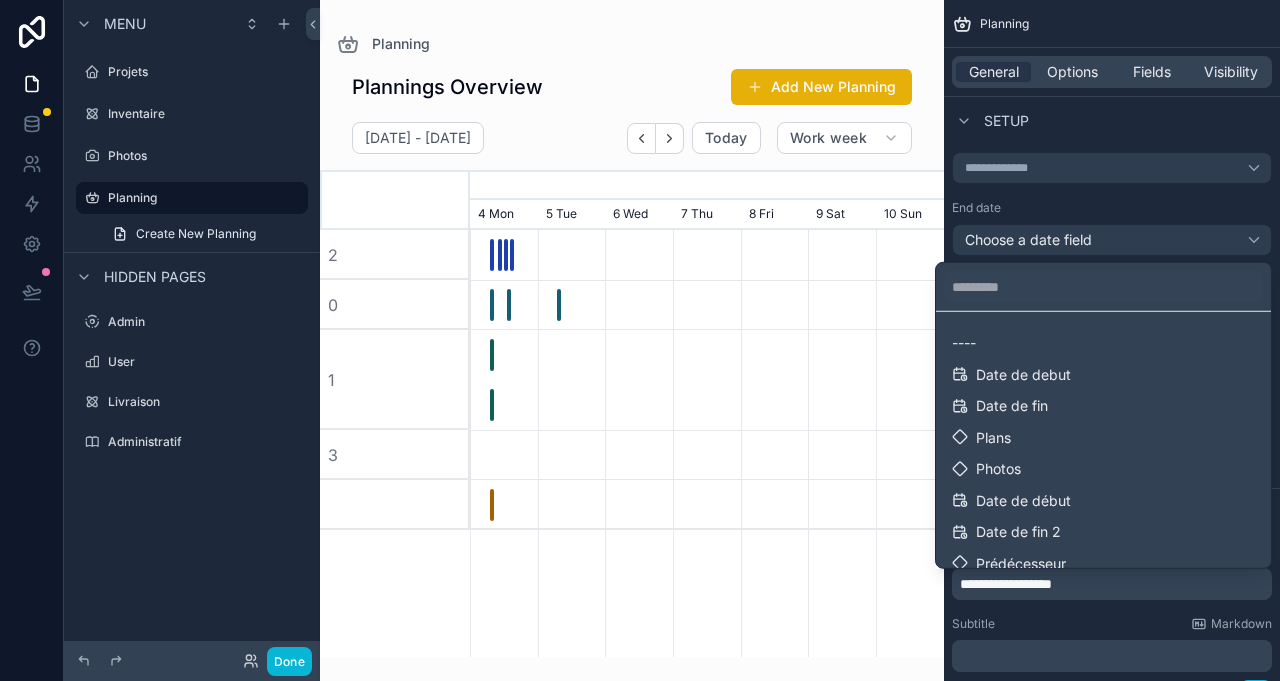 click on "Date de fin" at bounding box center [1103, 406] 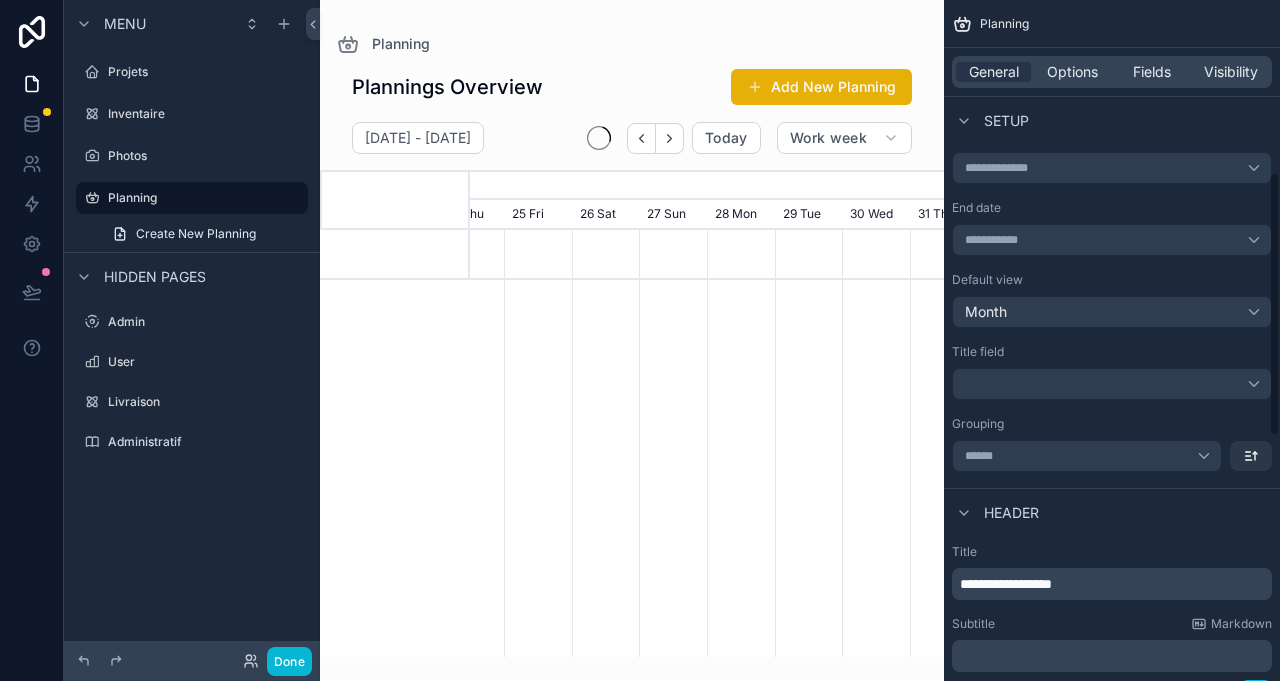 scroll, scrollTop: 0, scrollLeft: 711, axis: horizontal 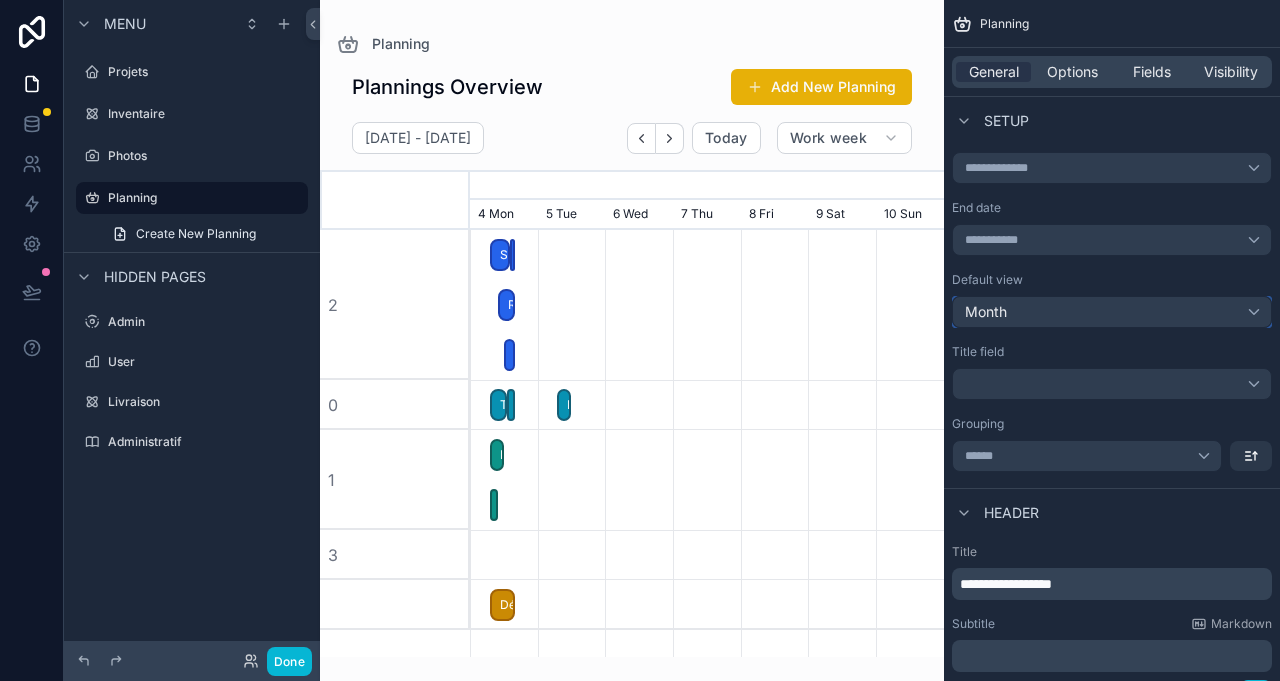 click on "Month" at bounding box center (1112, 312) 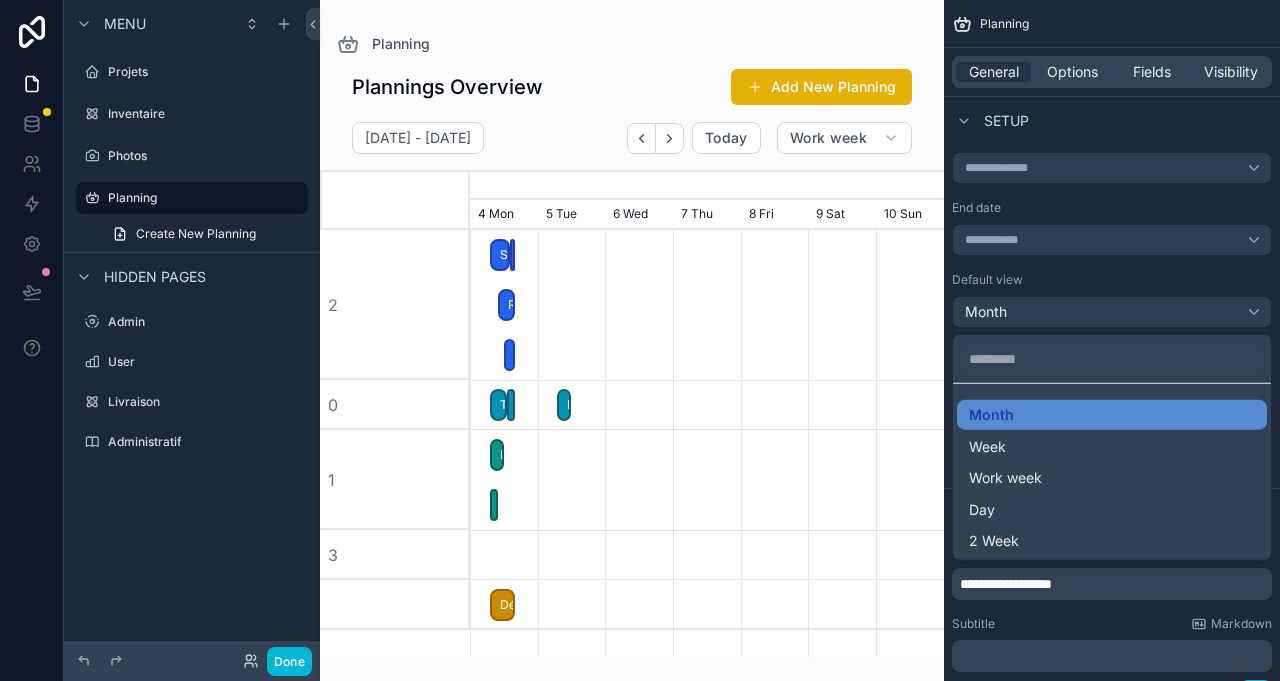 click on "Day" at bounding box center [1112, 509] 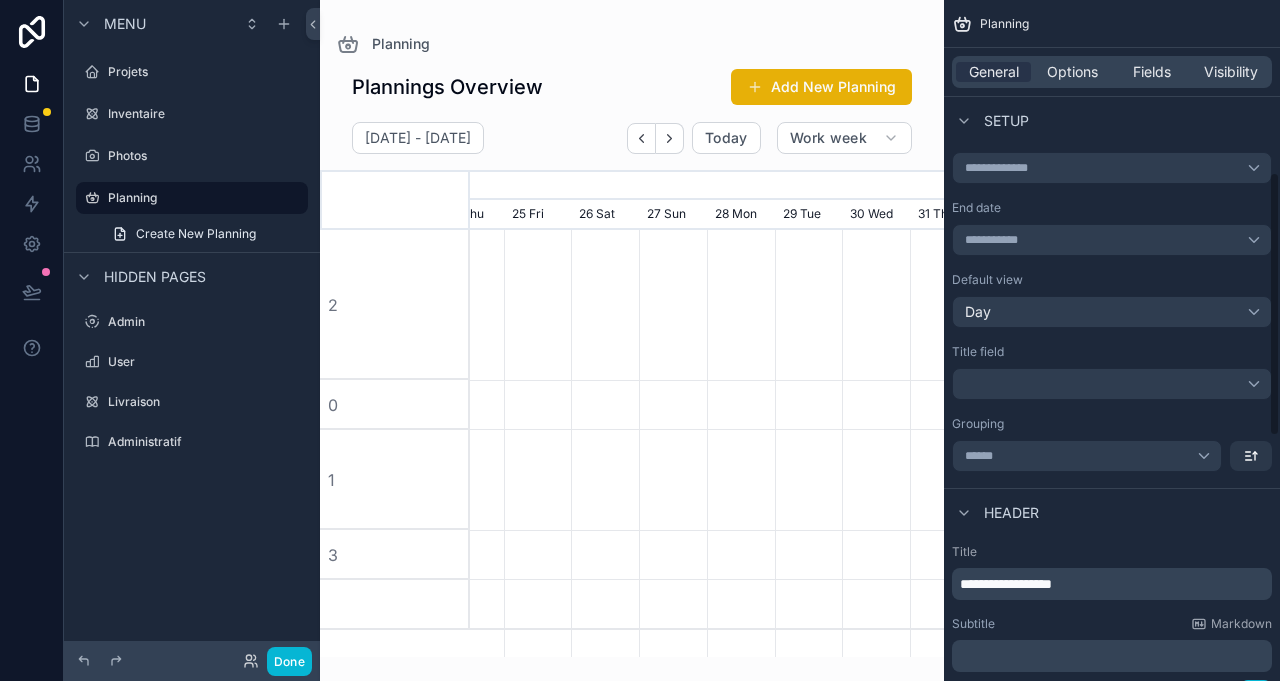 scroll, scrollTop: 0, scrollLeft: 711, axis: horizontal 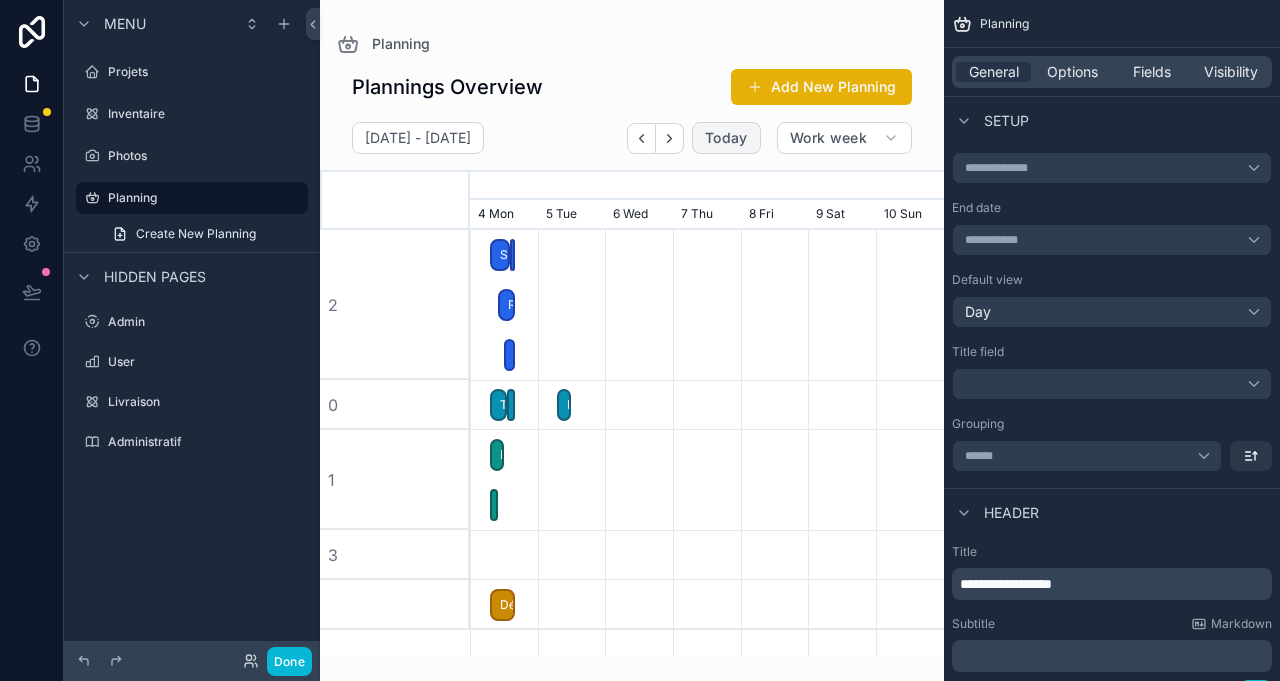 click on "Today" at bounding box center (726, 138) 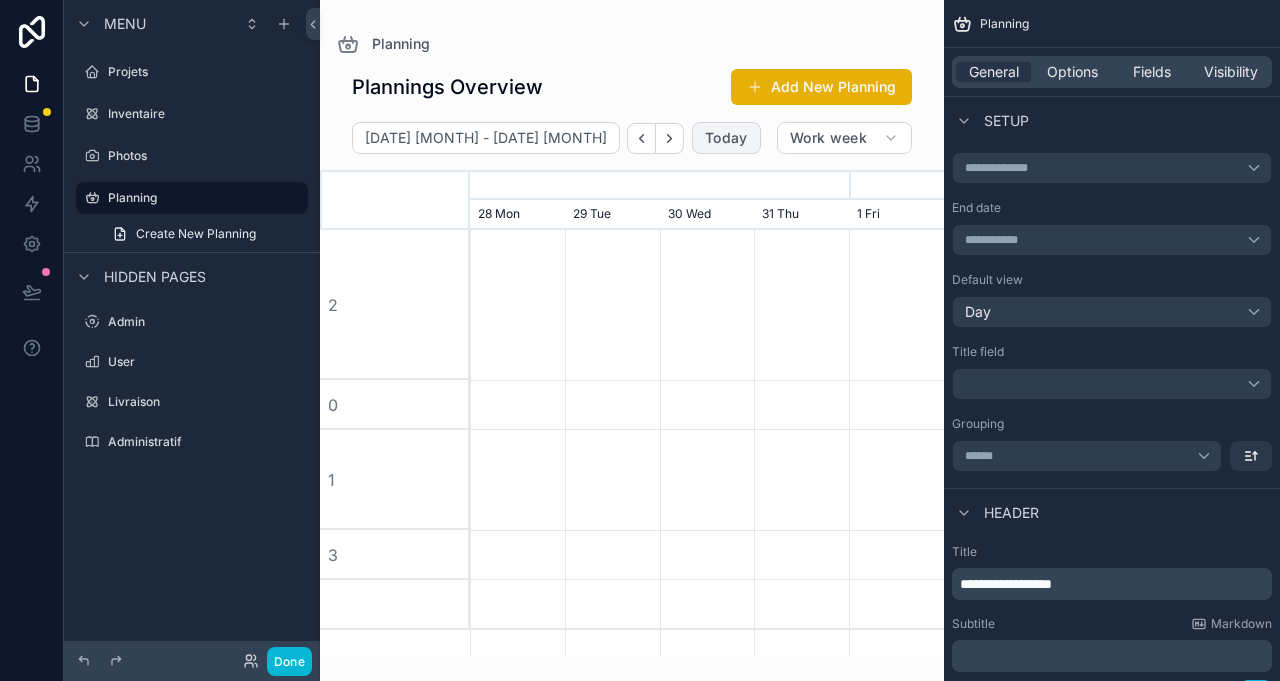 click on "Today" at bounding box center (726, 138) 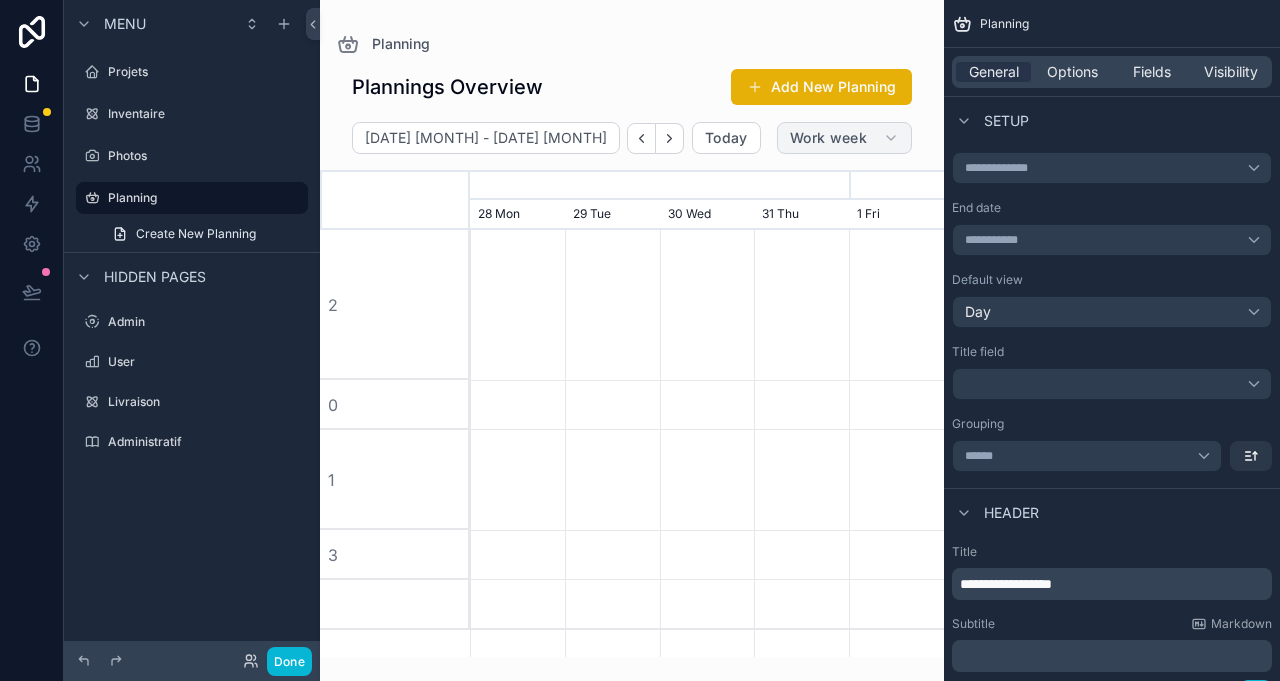 click on "Work week" at bounding box center (844, 138) 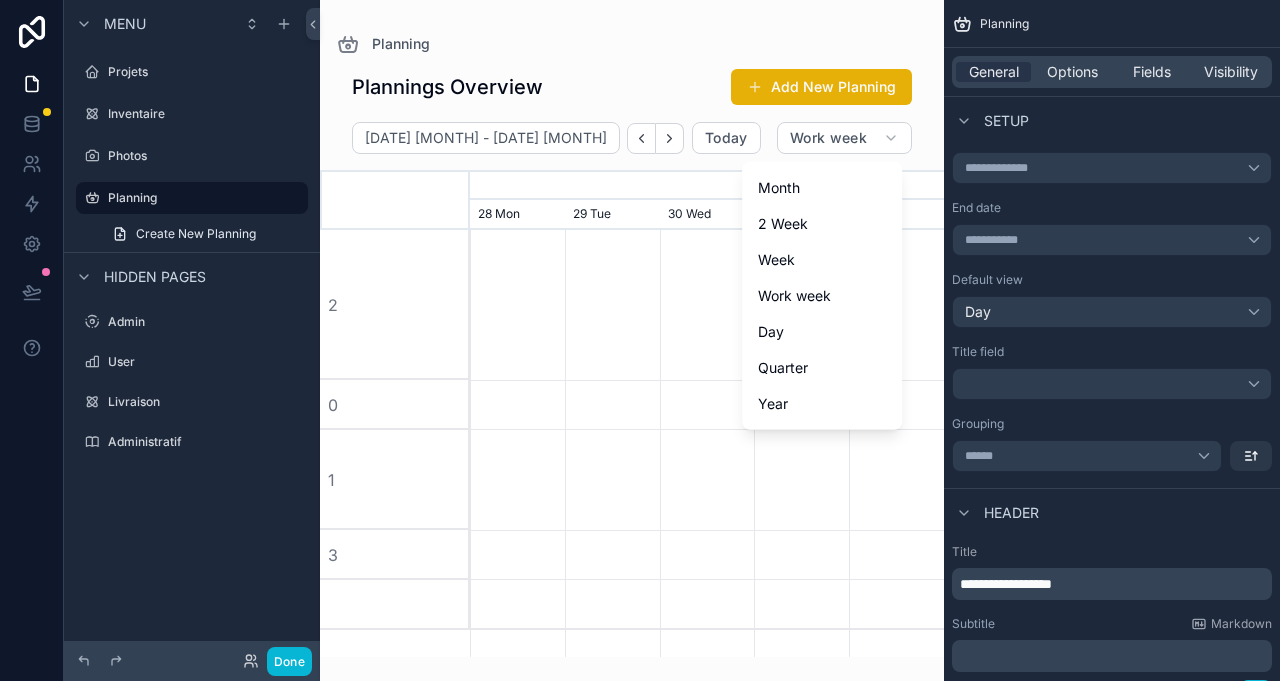 drag, startPoint x: 823, startPoint y: 342, endPoint x: 796, endPoint y: 333, distance: 28.460499 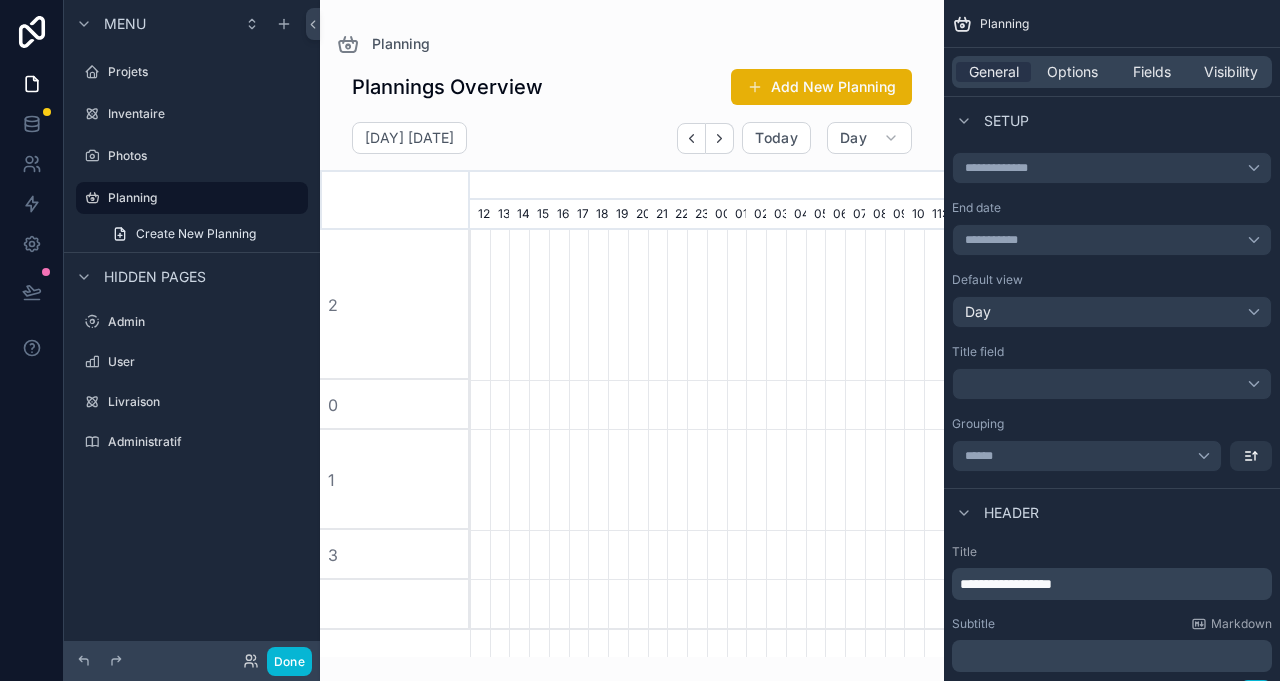 scroll, scrollTop: 0, scrollLeft: 3318, axis: horizontal 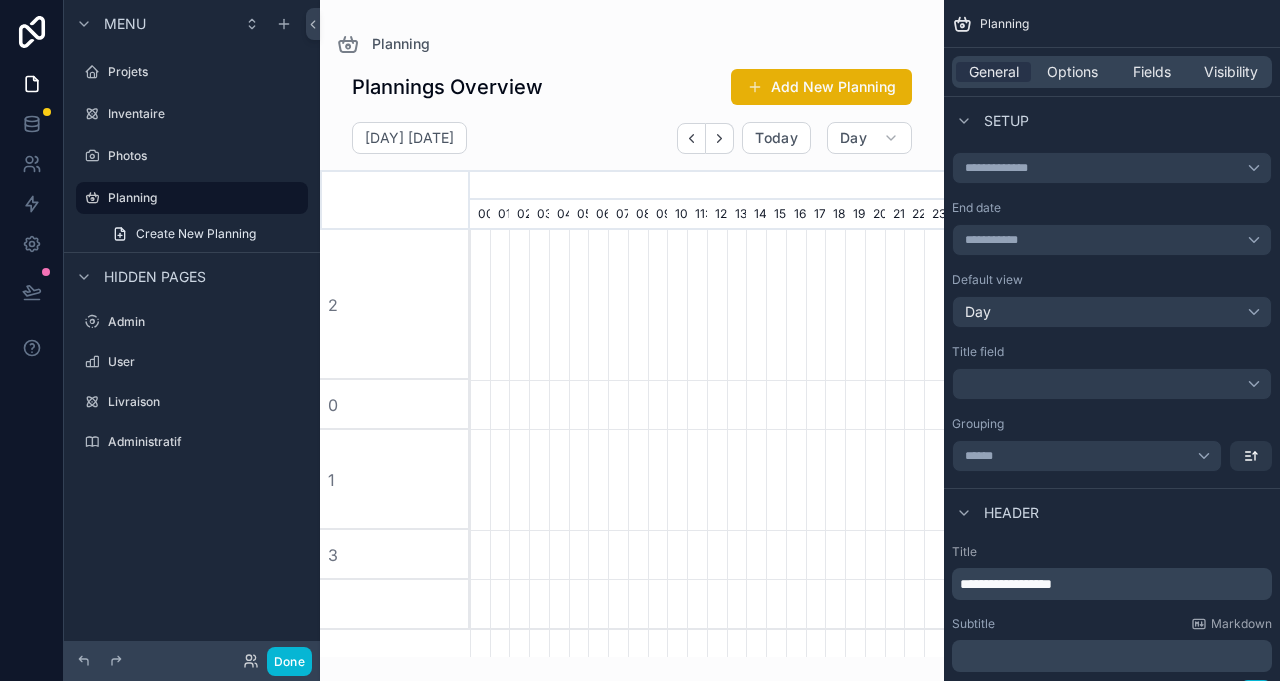 click at bounding box center (720, 138) 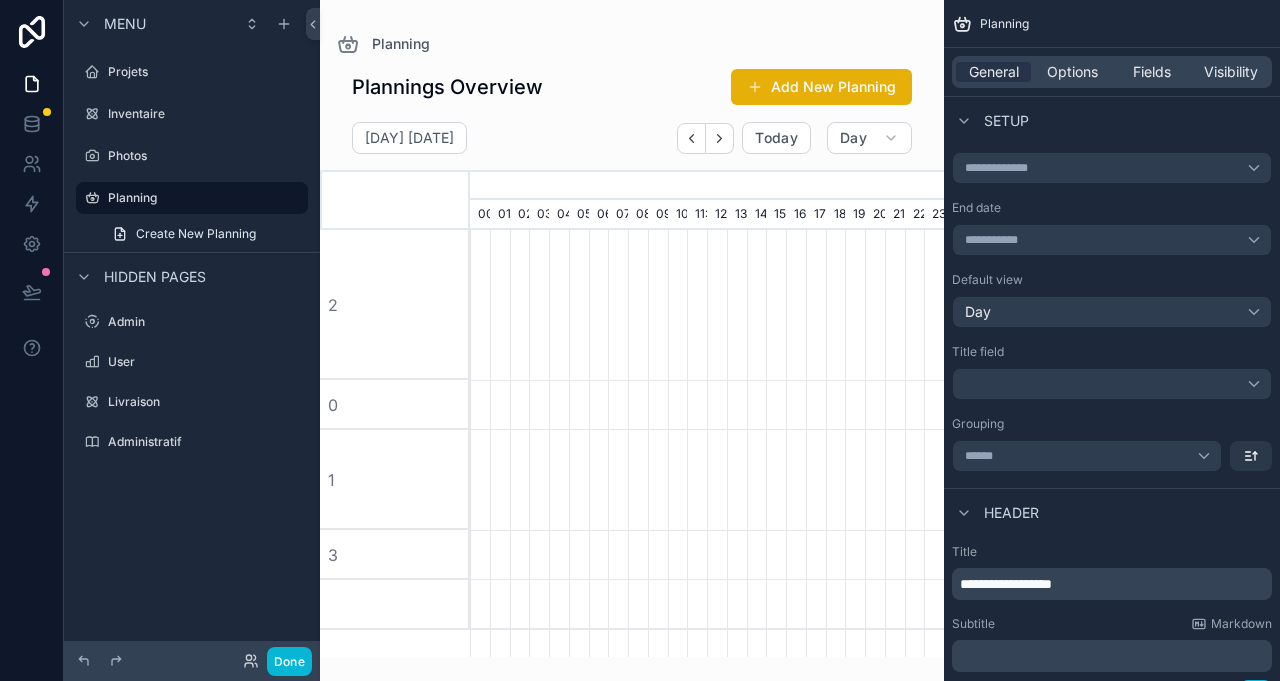 click at bounding box center (720, 138) 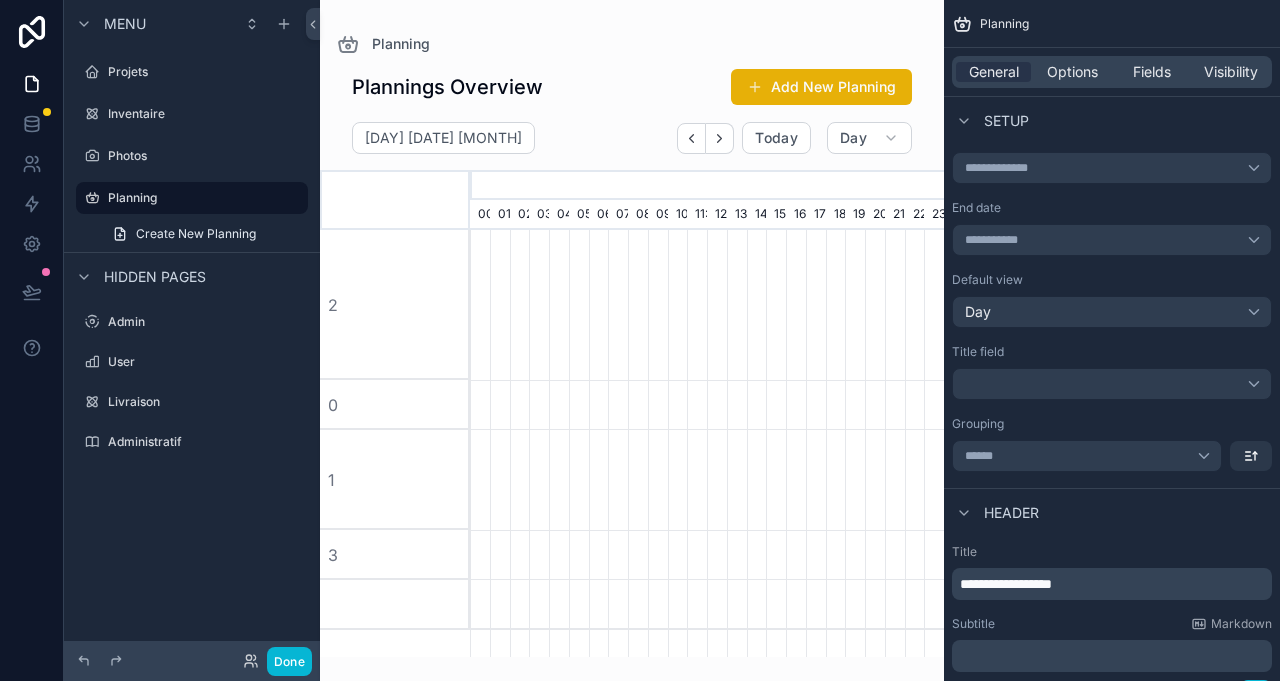 click at bounding box center [720, 138] 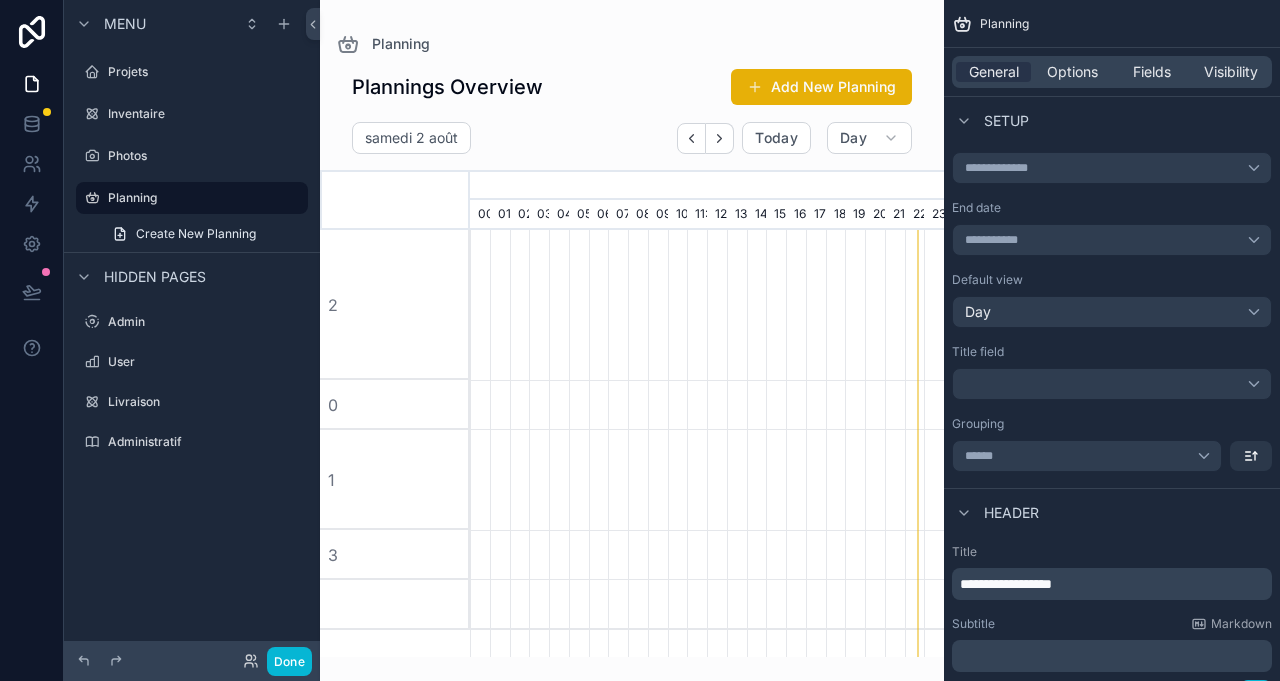 click at bounding box center (720, 138) 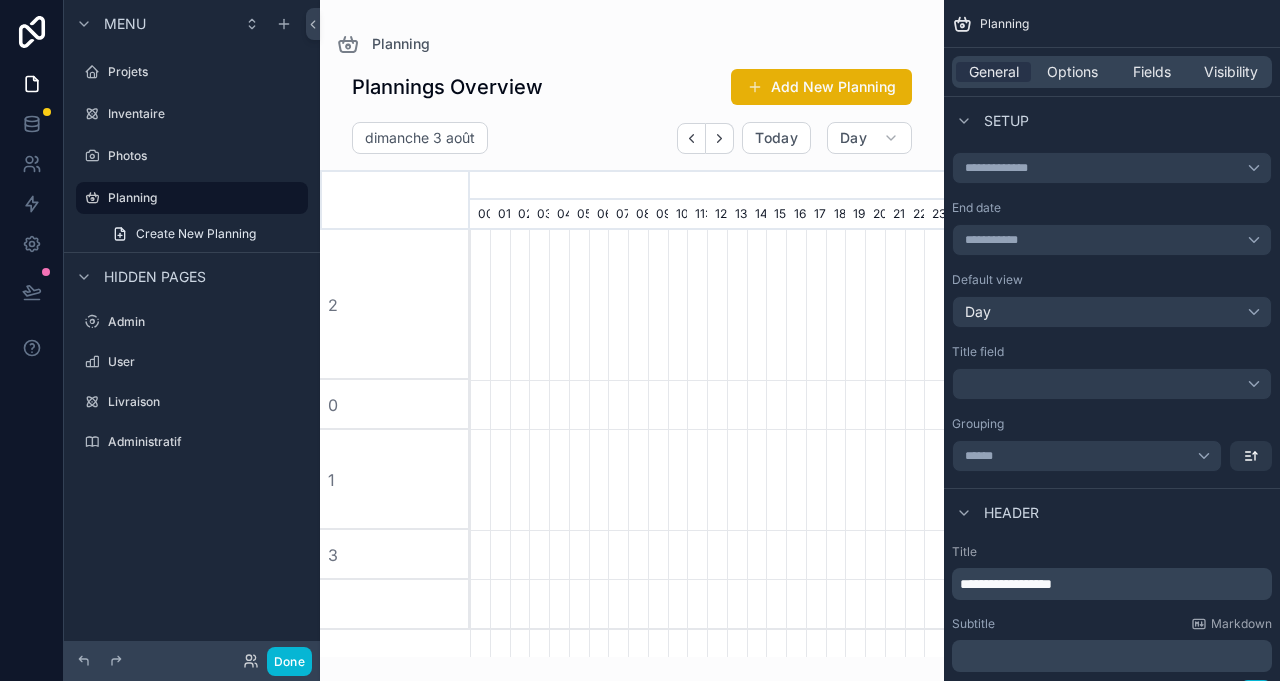 click at bounding box center (720, 138) 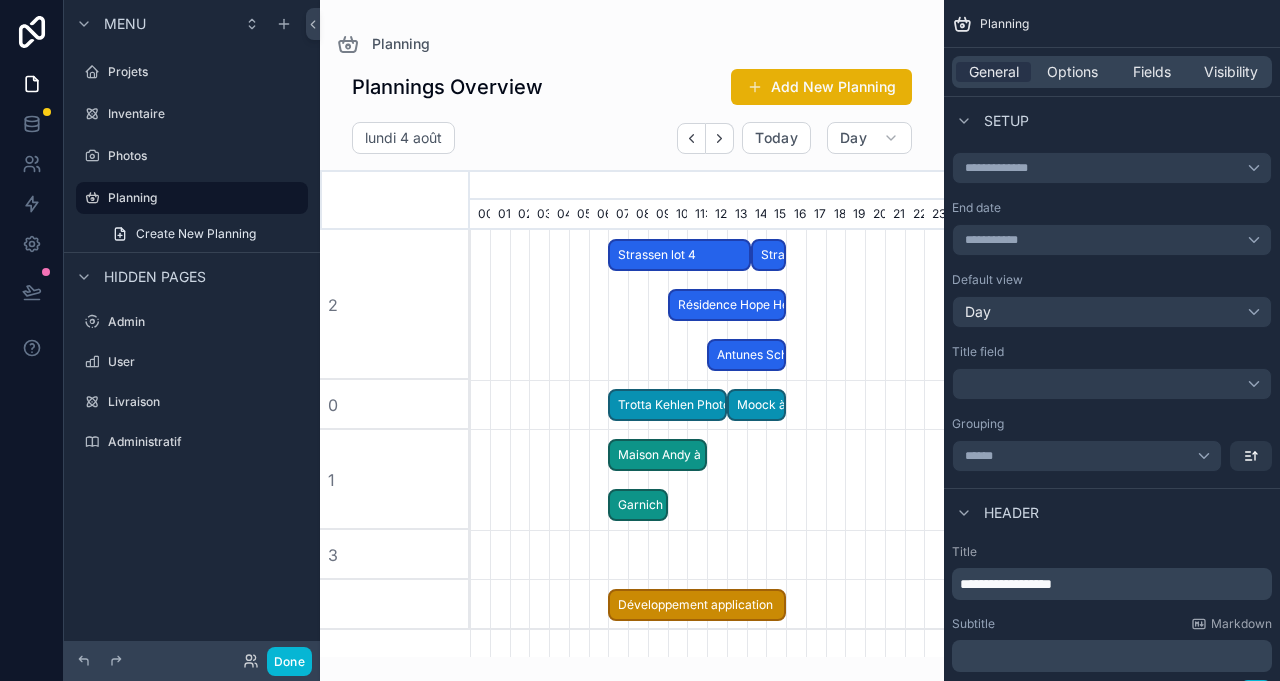 scroll, scrollTop: 0, scrollLeft: 3496, axis: horizontal 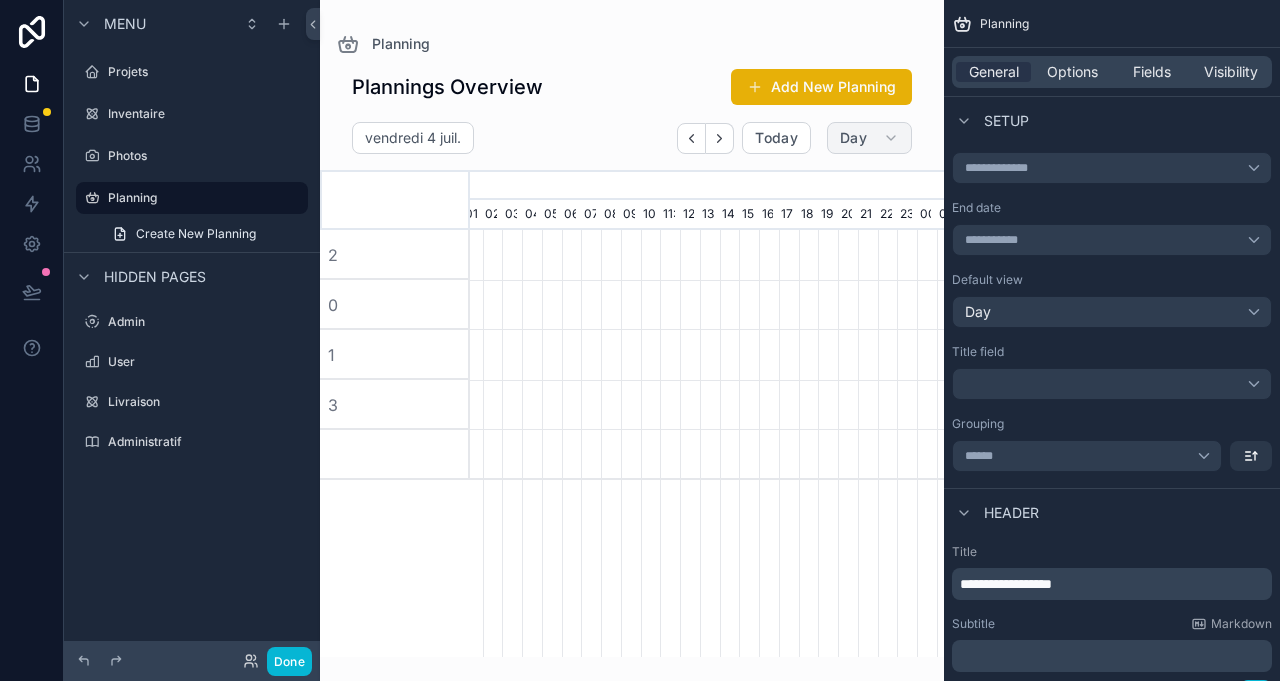 click 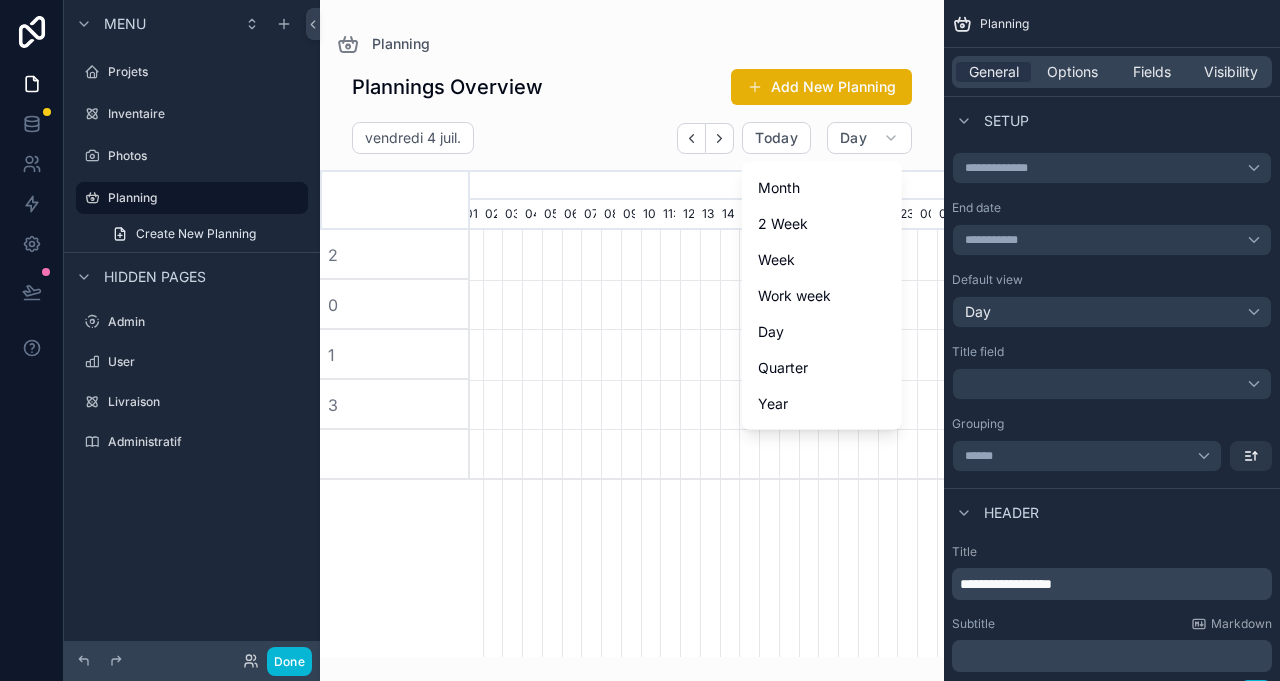 click on "Work week" at bounding box center [822, 296] 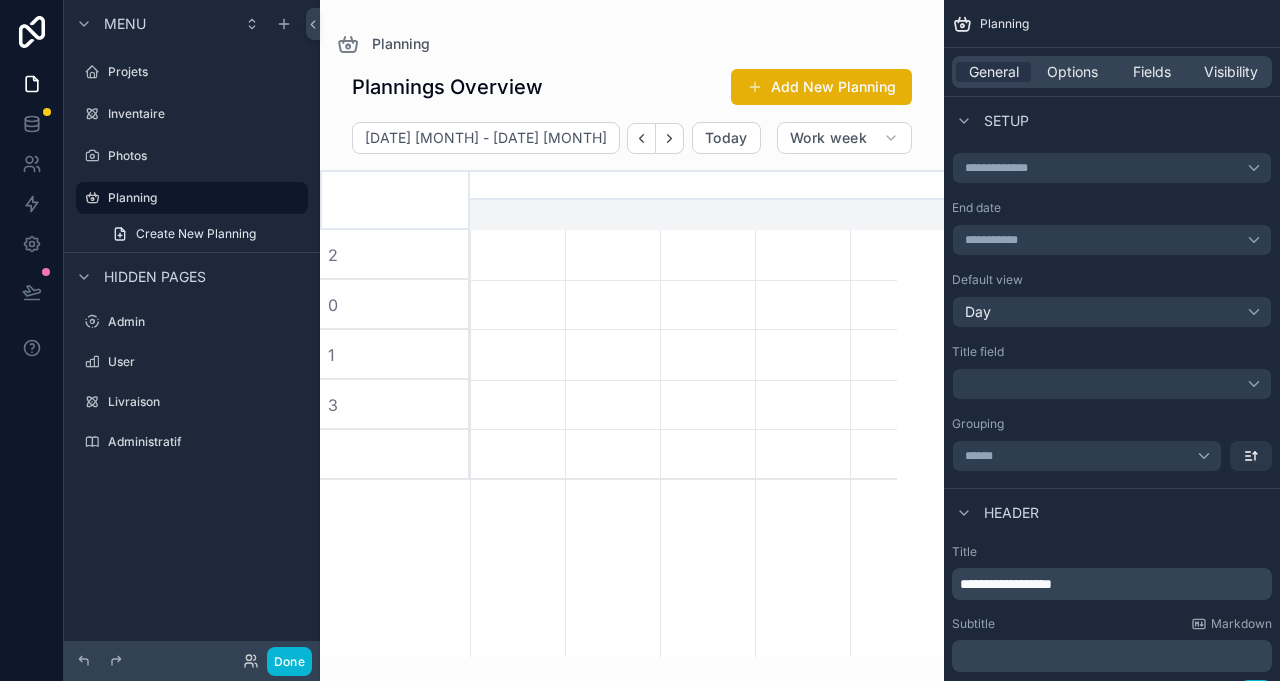 scroll, scrollTop: 0, scrollLeft: 711, axis: horizontal 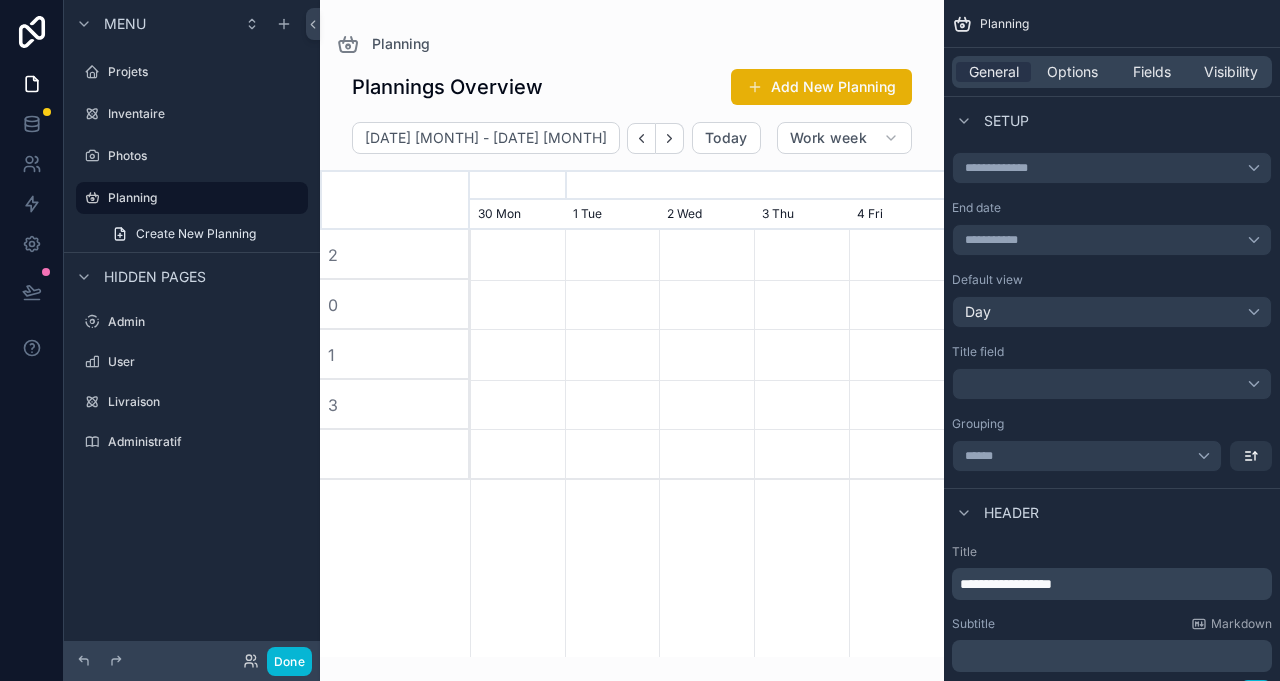 click on "Today" at bounding box center [694, 138] 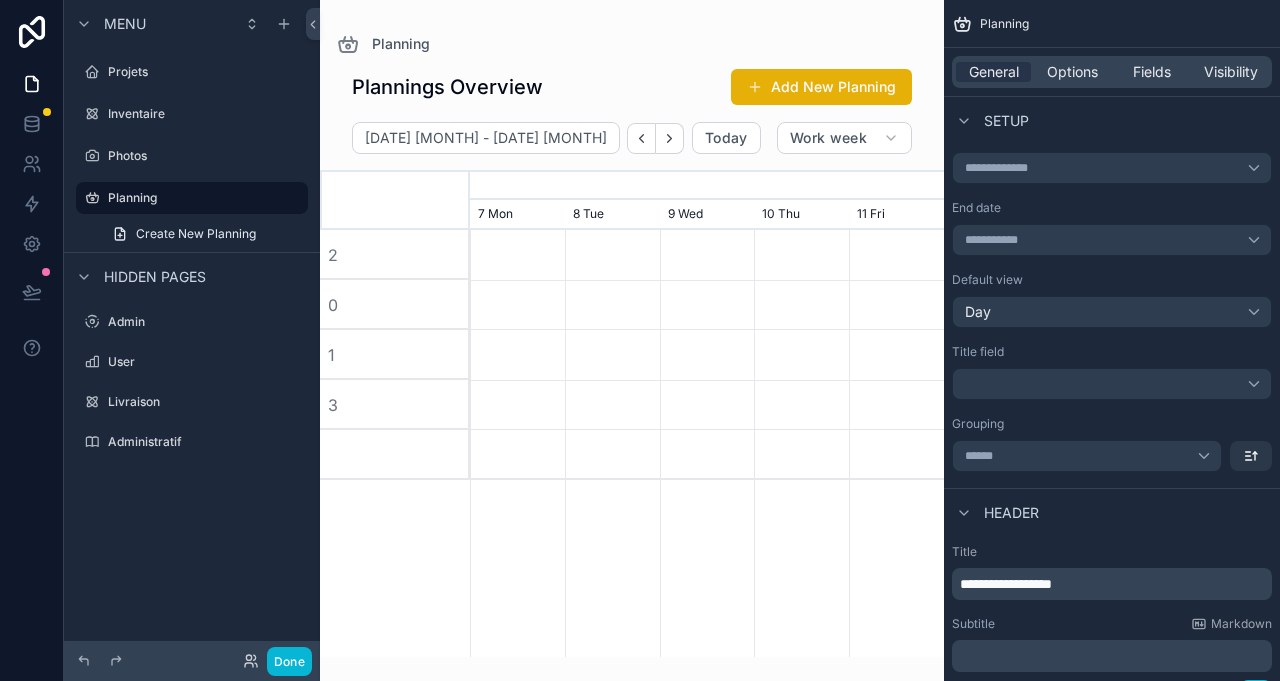 click at bounding box center [670, 138] 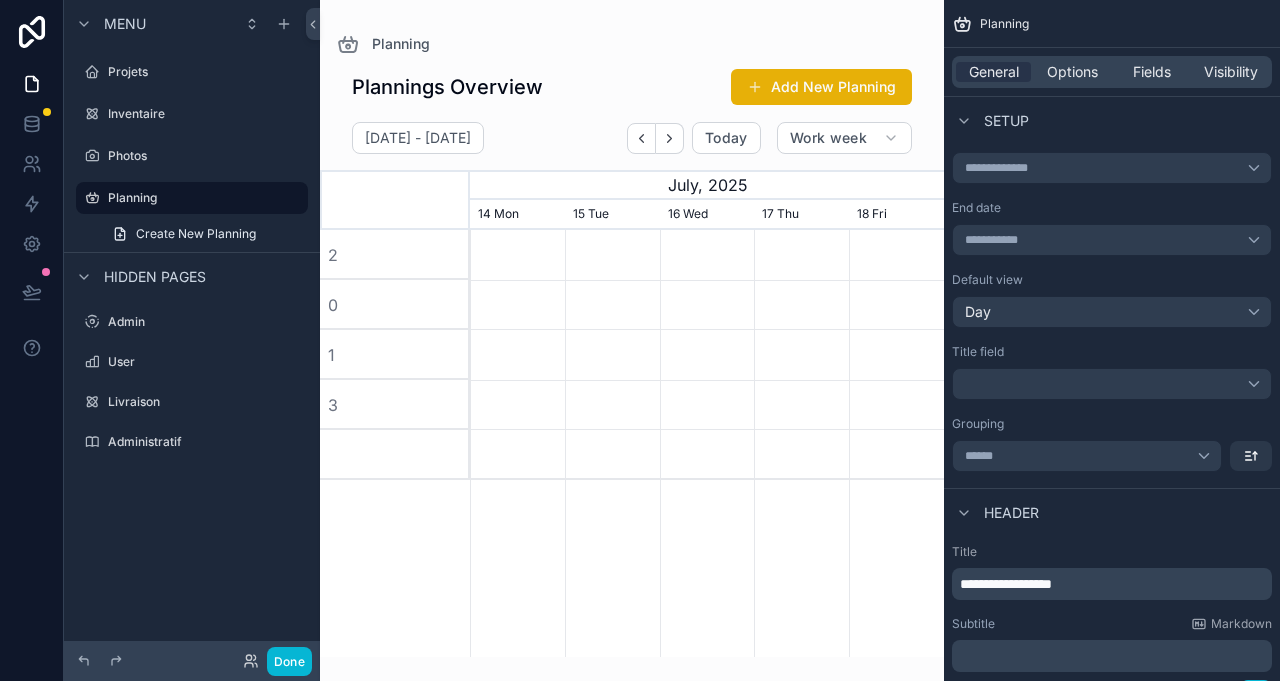 click at bounding box center [670, 138] 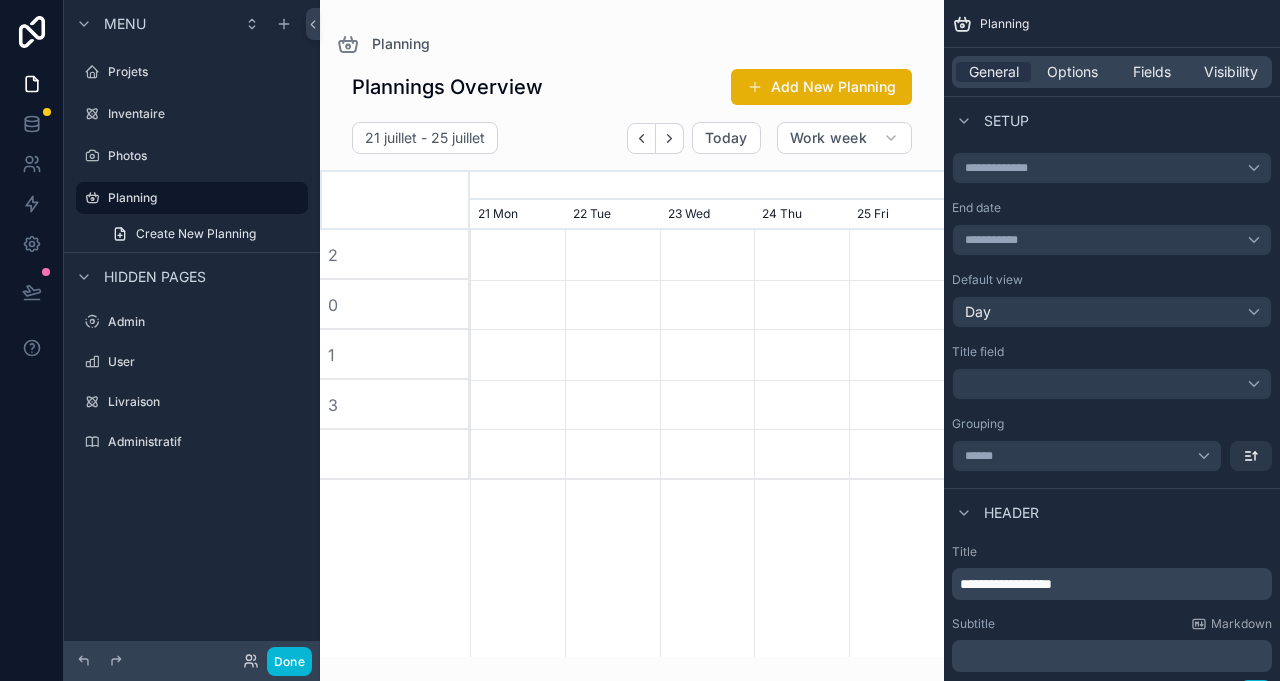click at bounding box center (670, 138) 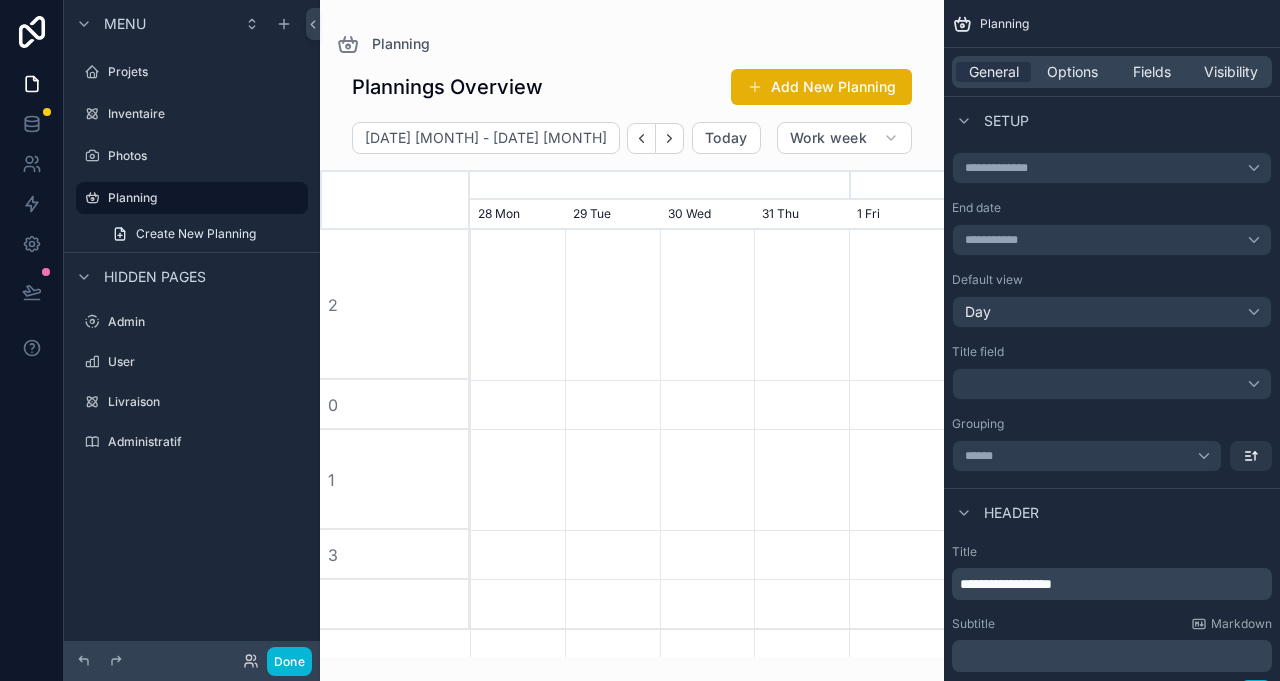 click at bounding box center (670, 138) 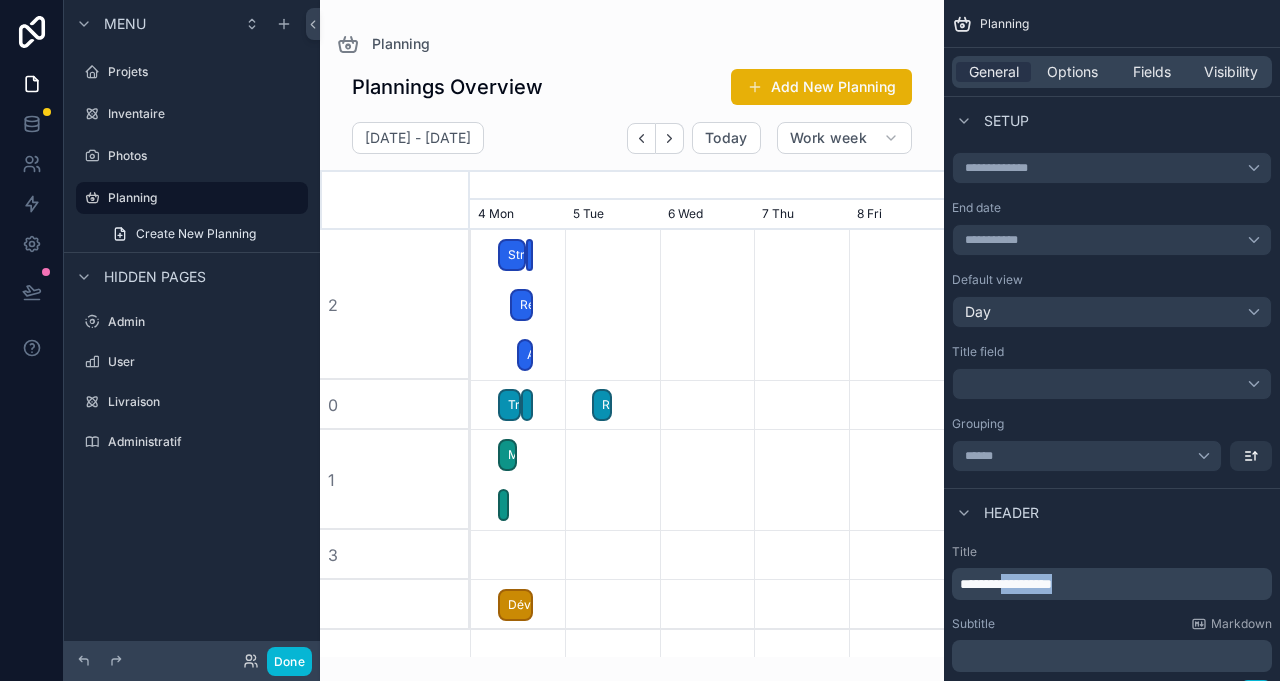 drag, startPoint x: 1164, startPoint y: 587, endPoint x: 1016, endPoint y: 588, distance: 148.00337 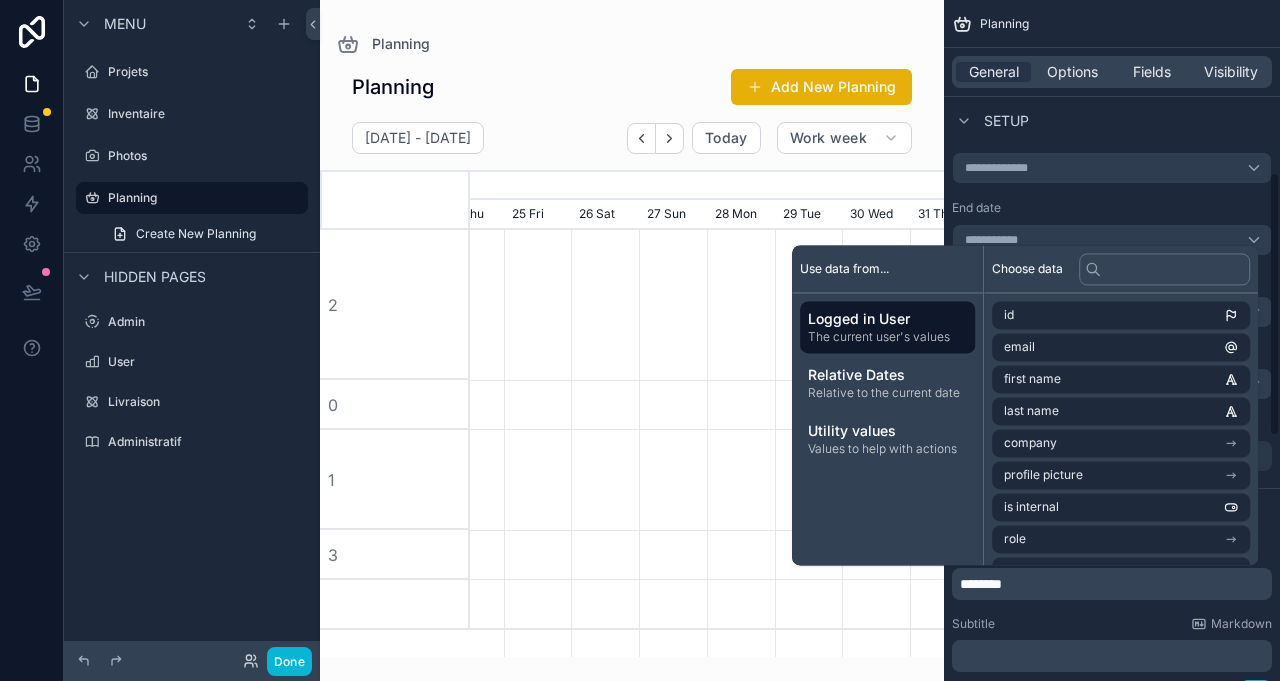scroll, scrollTop: 0, scrollLeft: 711, axis: horizontal 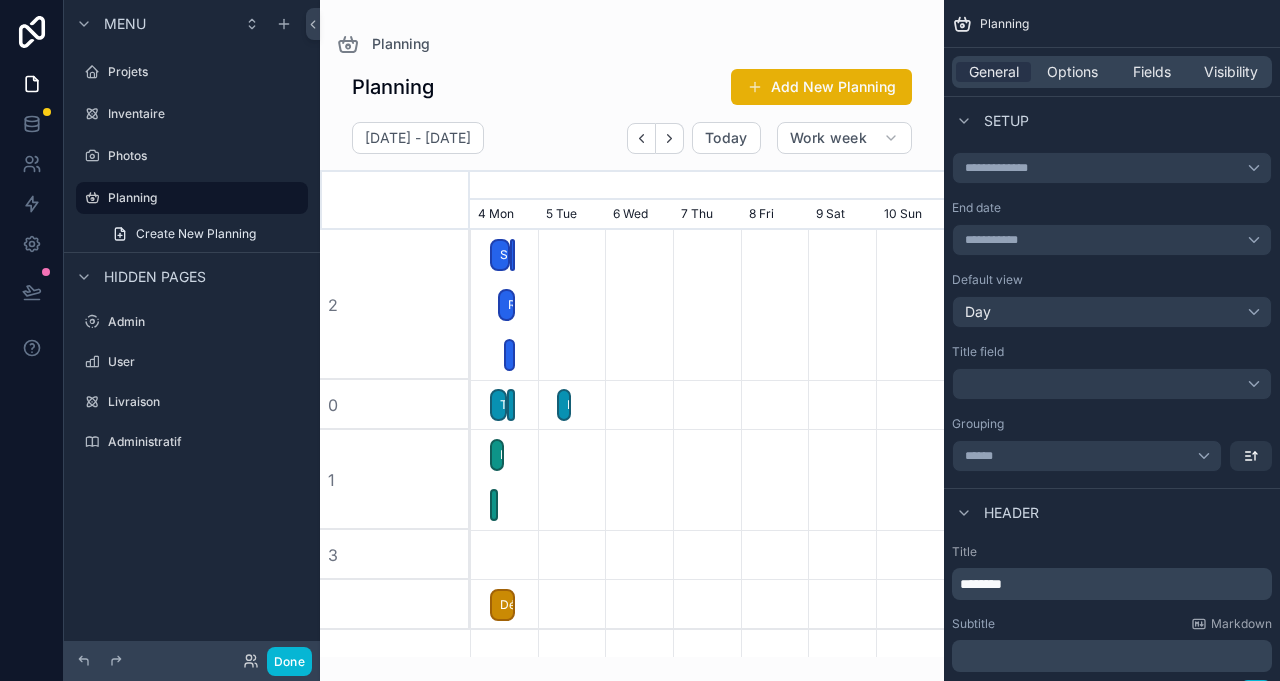 click on "Subtitle Markdown" at bounding box center (1112, 624) 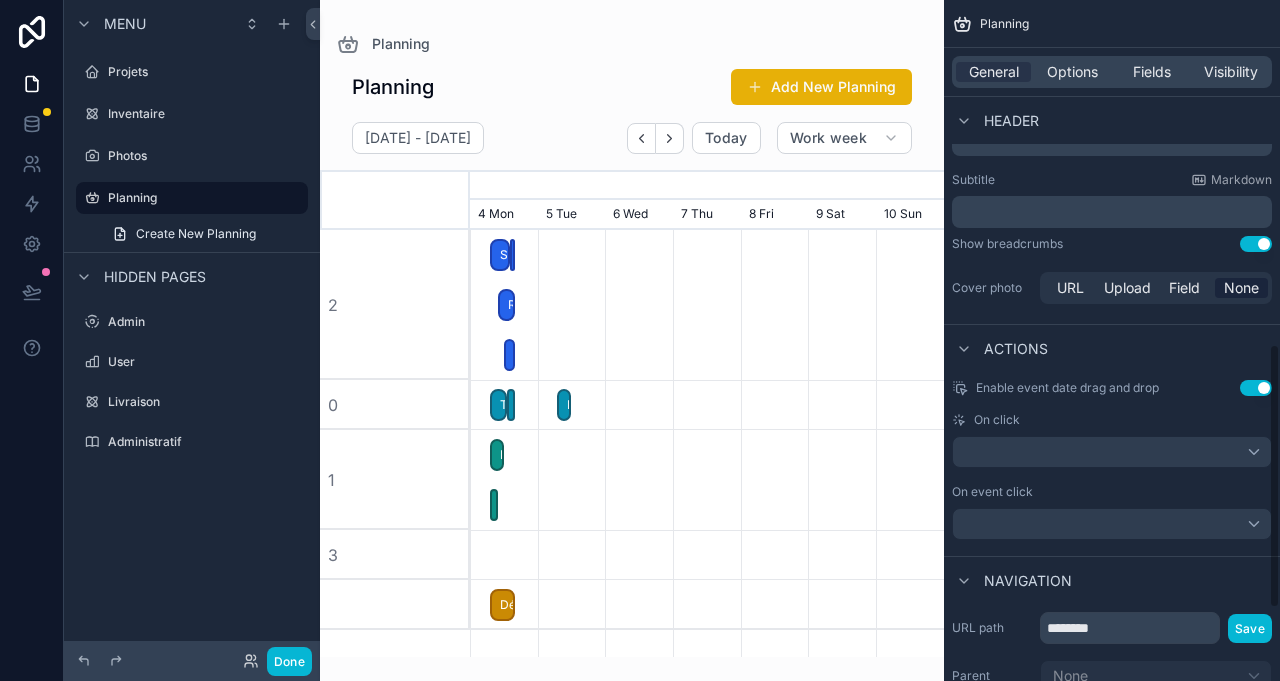 scroll, scrollTop: 1074, scrollLeft: 0, axis: vertical 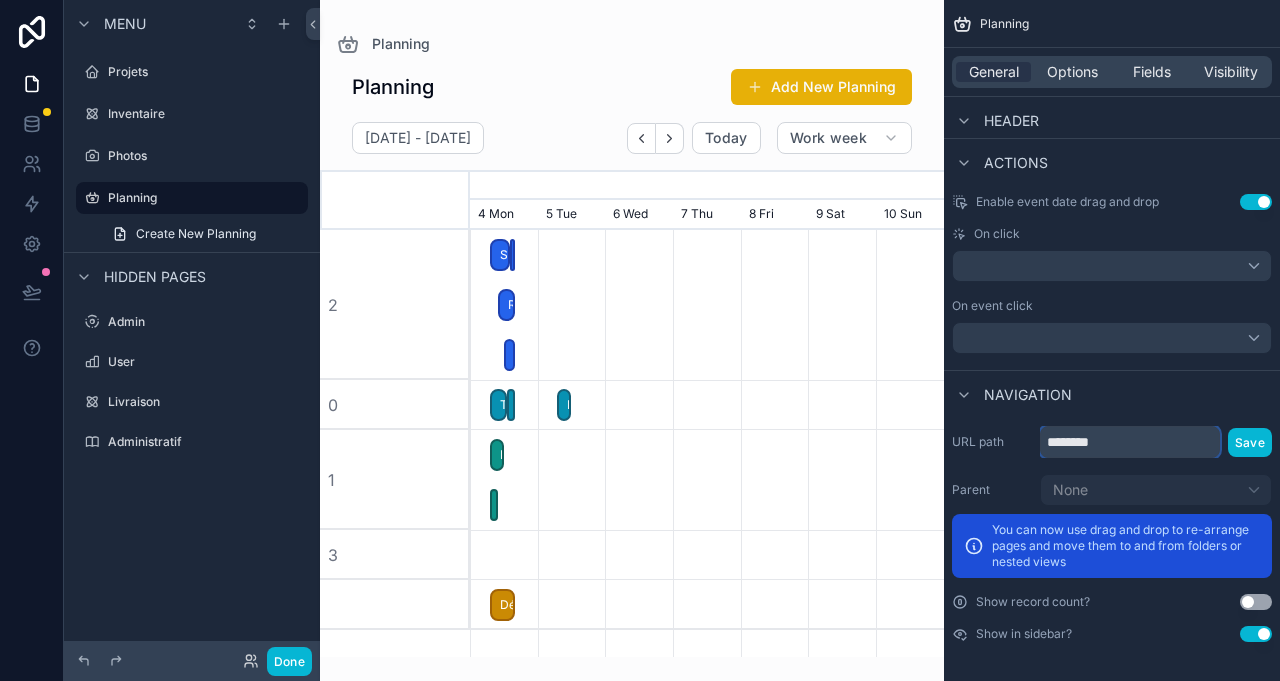 click on "********" at bounding box center [1130, 442] 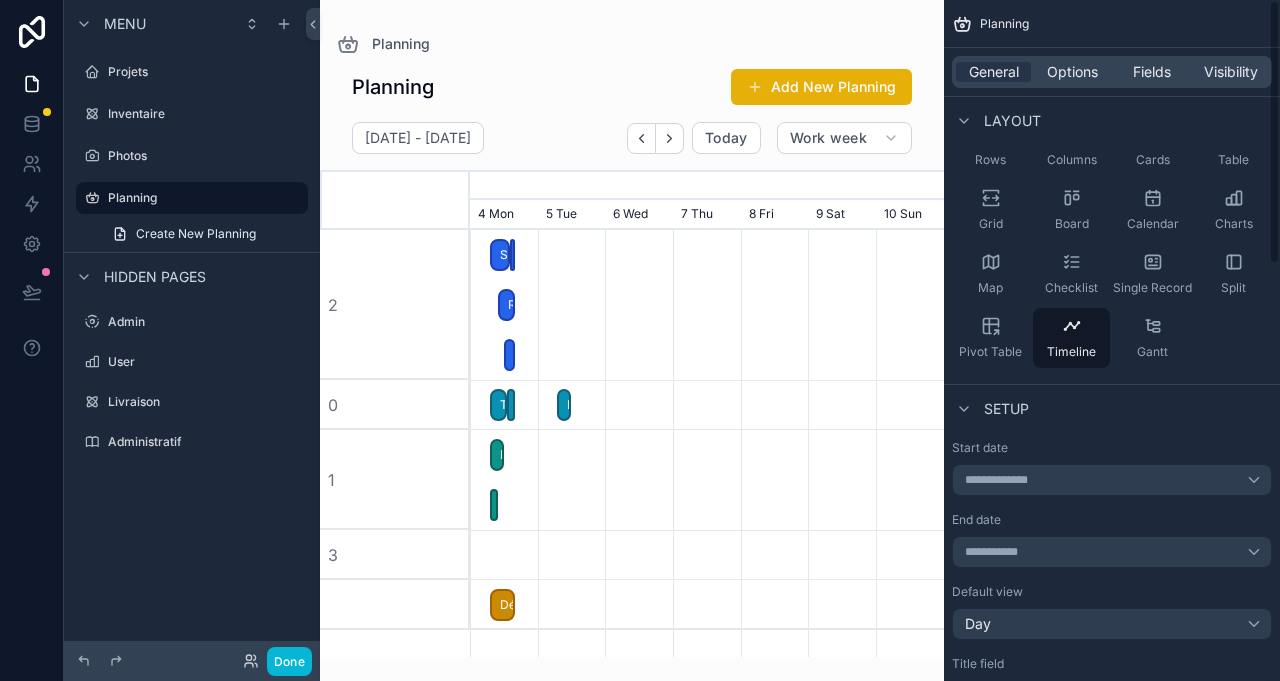 scroll, scrollTop: 0, scrollLeft: 0, axis: both 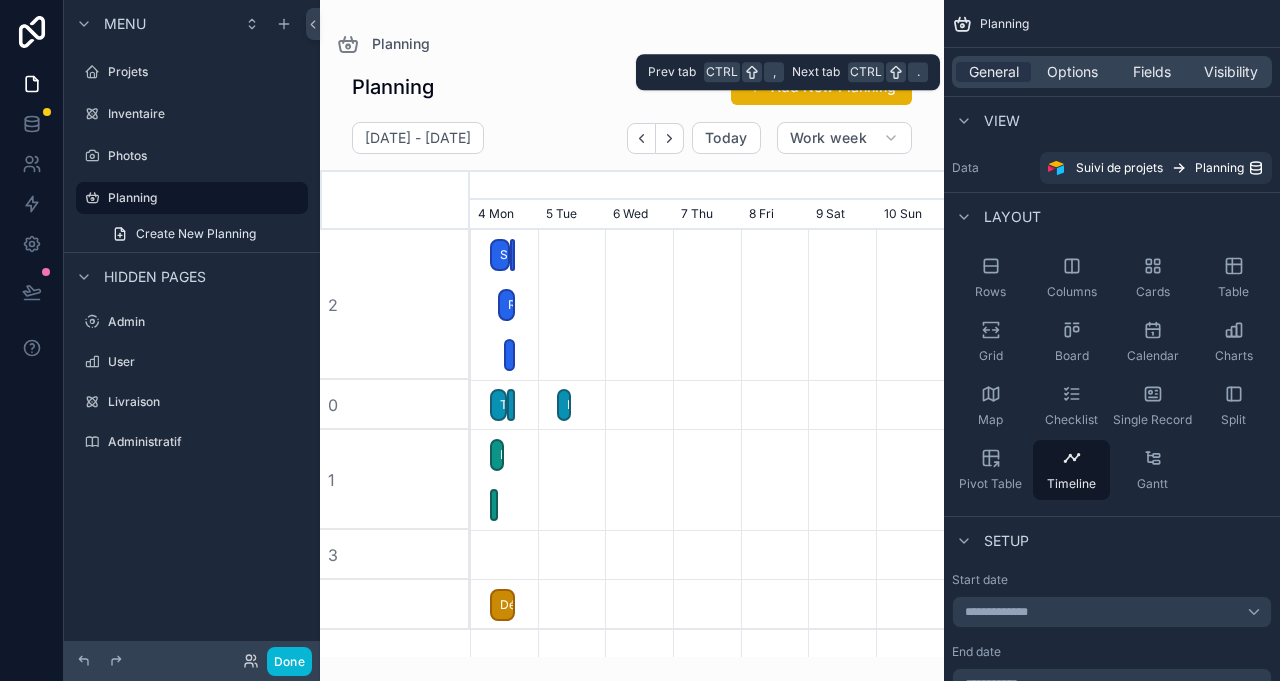 click on "Options" at bounding box center [1072, 72] 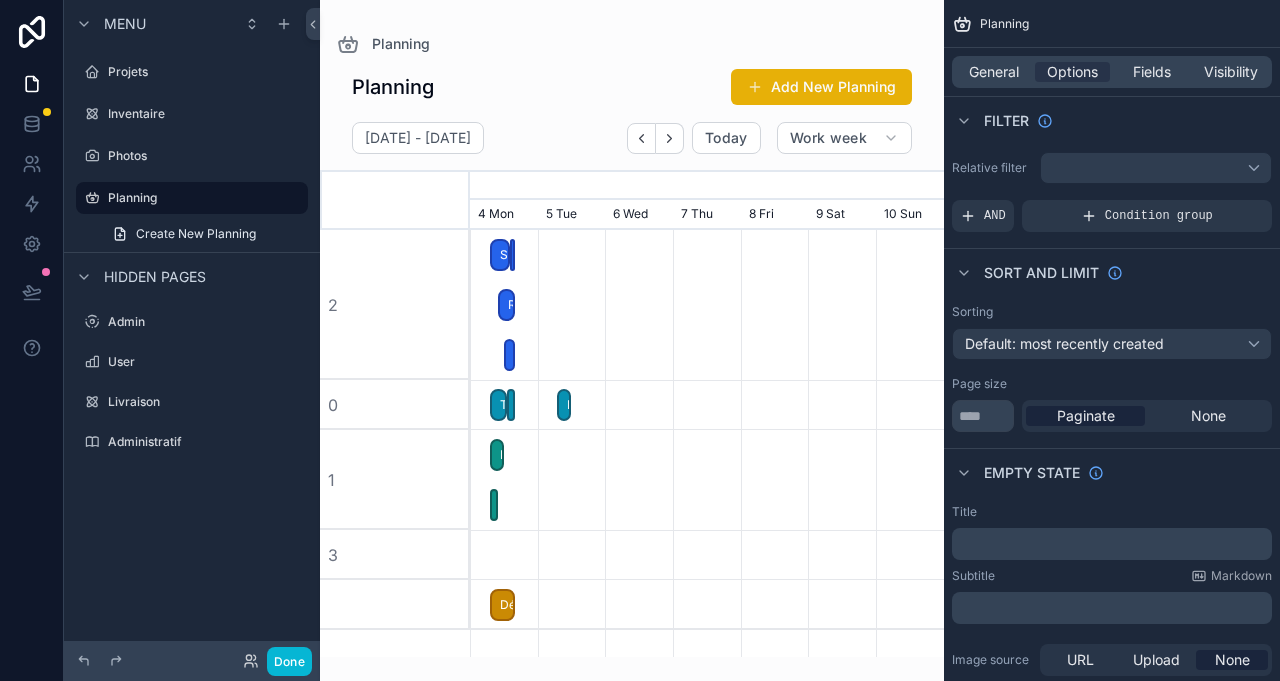 click on "2" at bounding box center (395, 305) 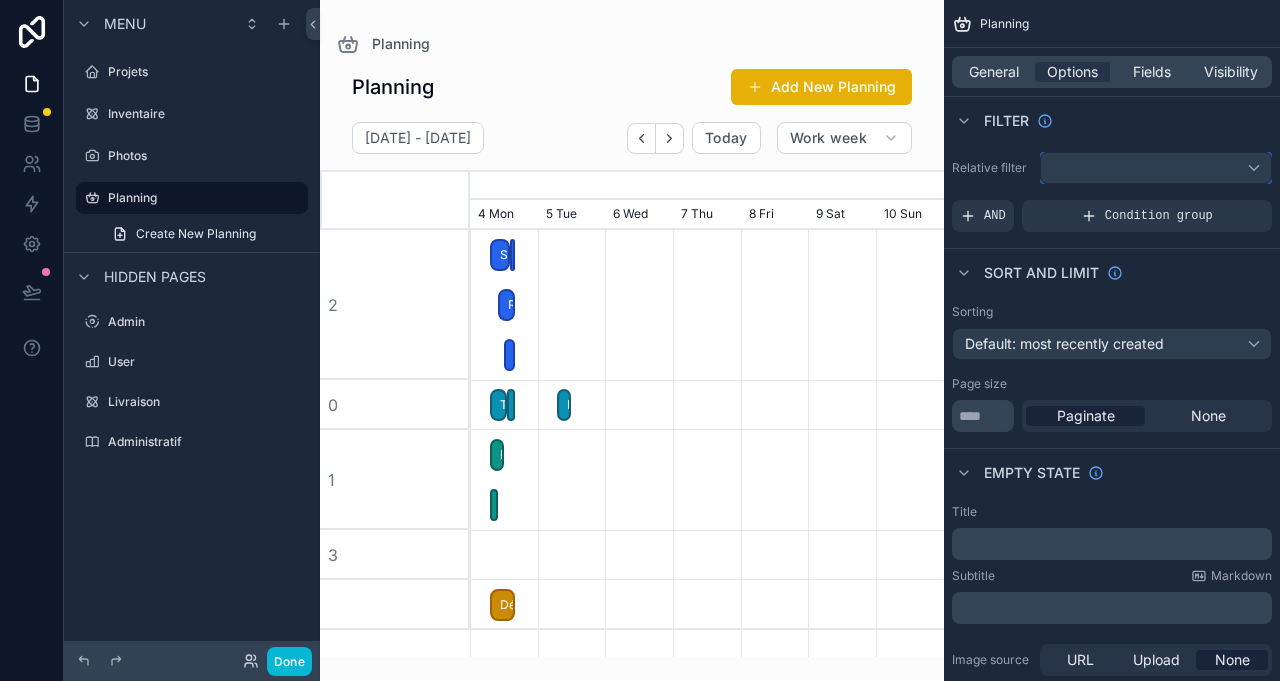 click at bounding box center (1156, 168) 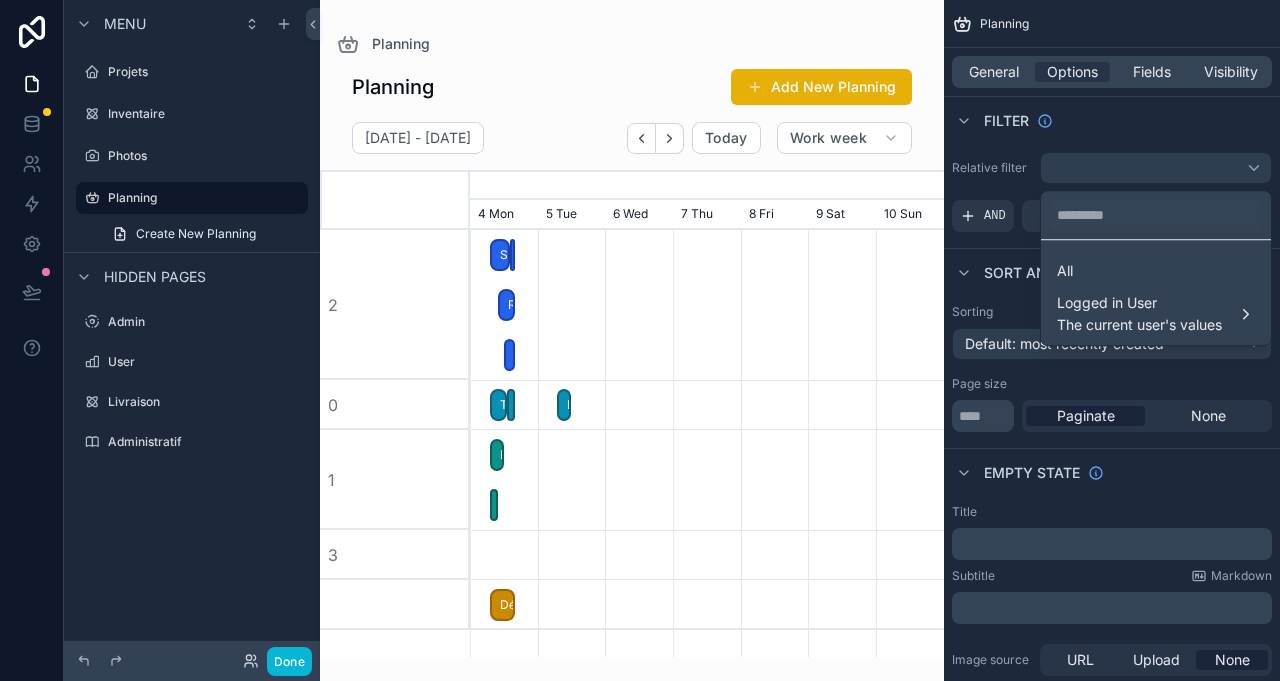 click on "All" at bounding box center [1156, 271] 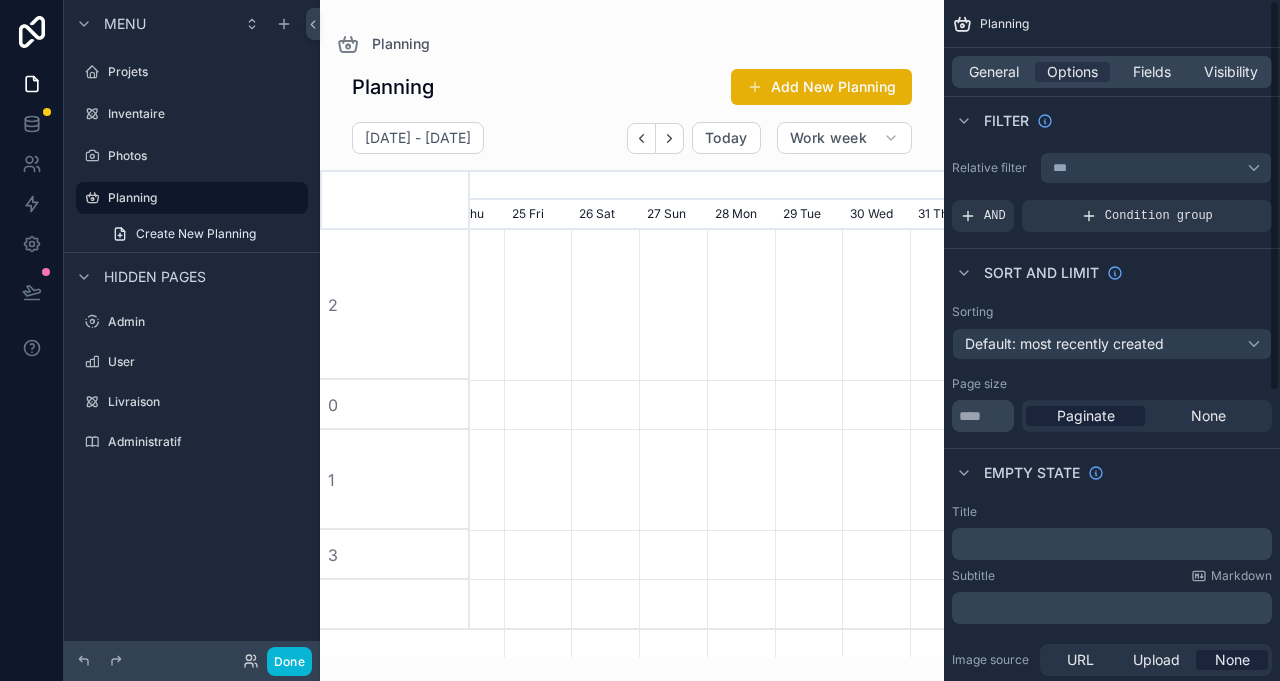 scroll, scrollTop: 0, scrollLeft: 711, axis: horizontal 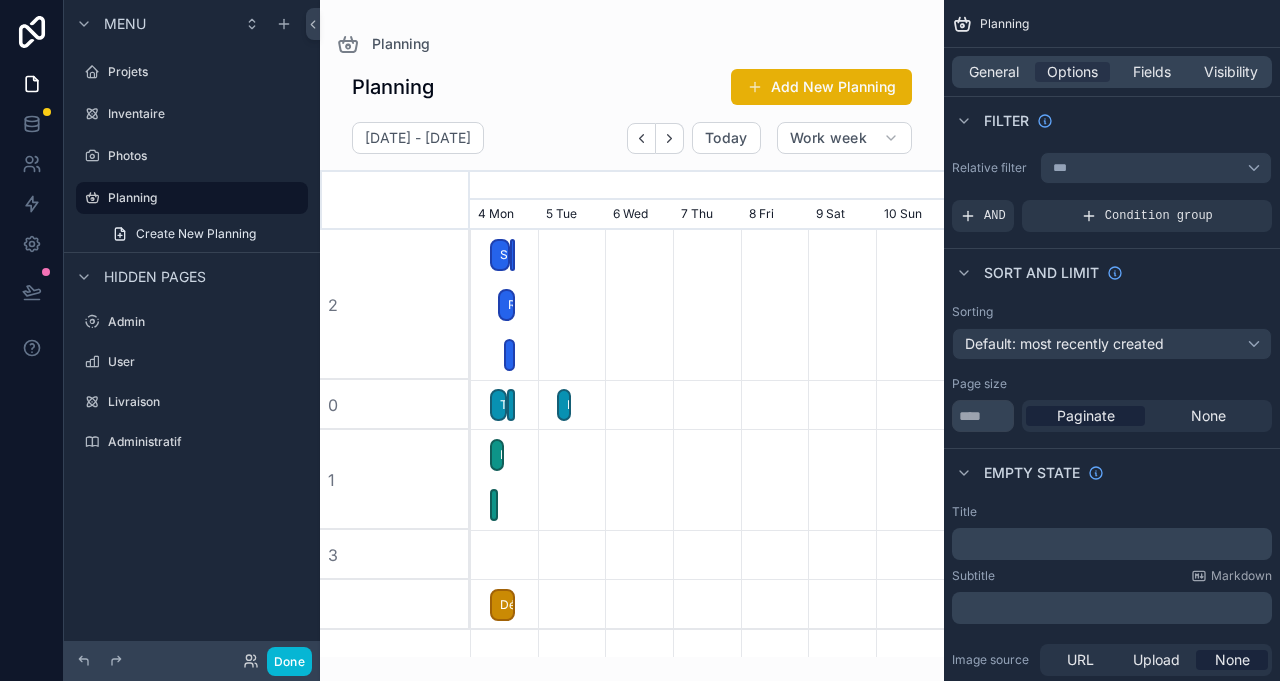 click on "Condition group" at bounding box center [1159, 216] 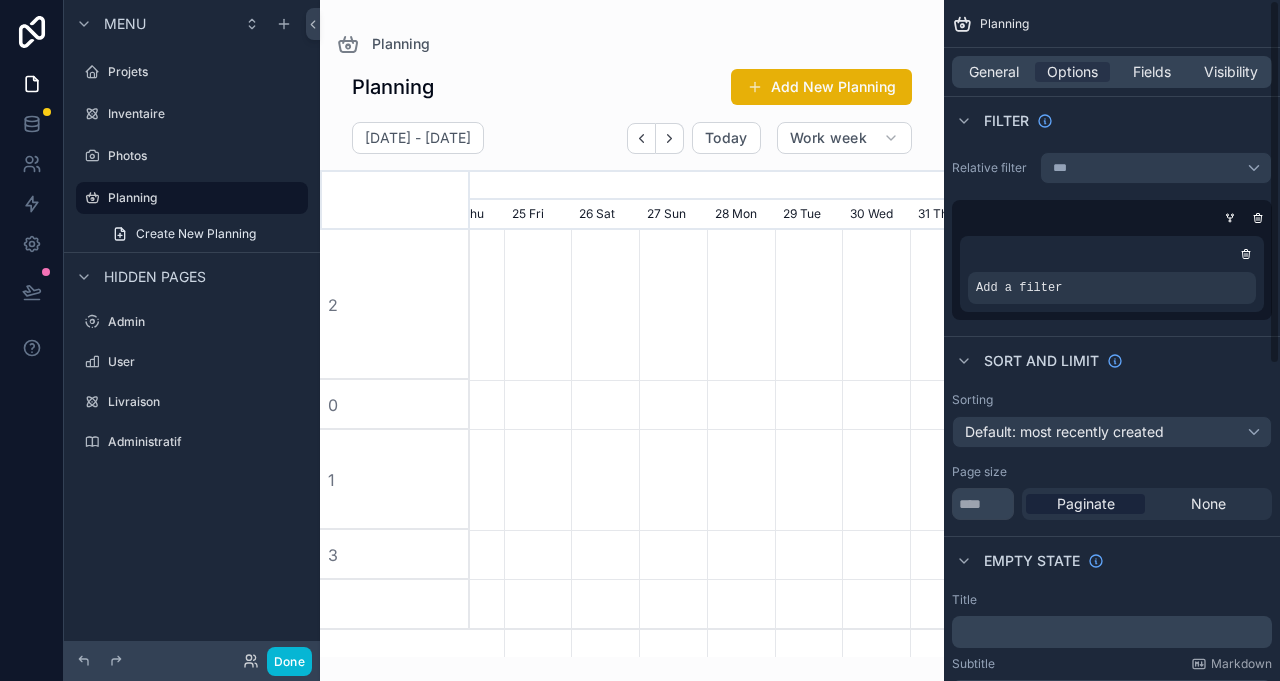 scroll, scrollTop: 0, scrollLeft: 711, axis: horizontal 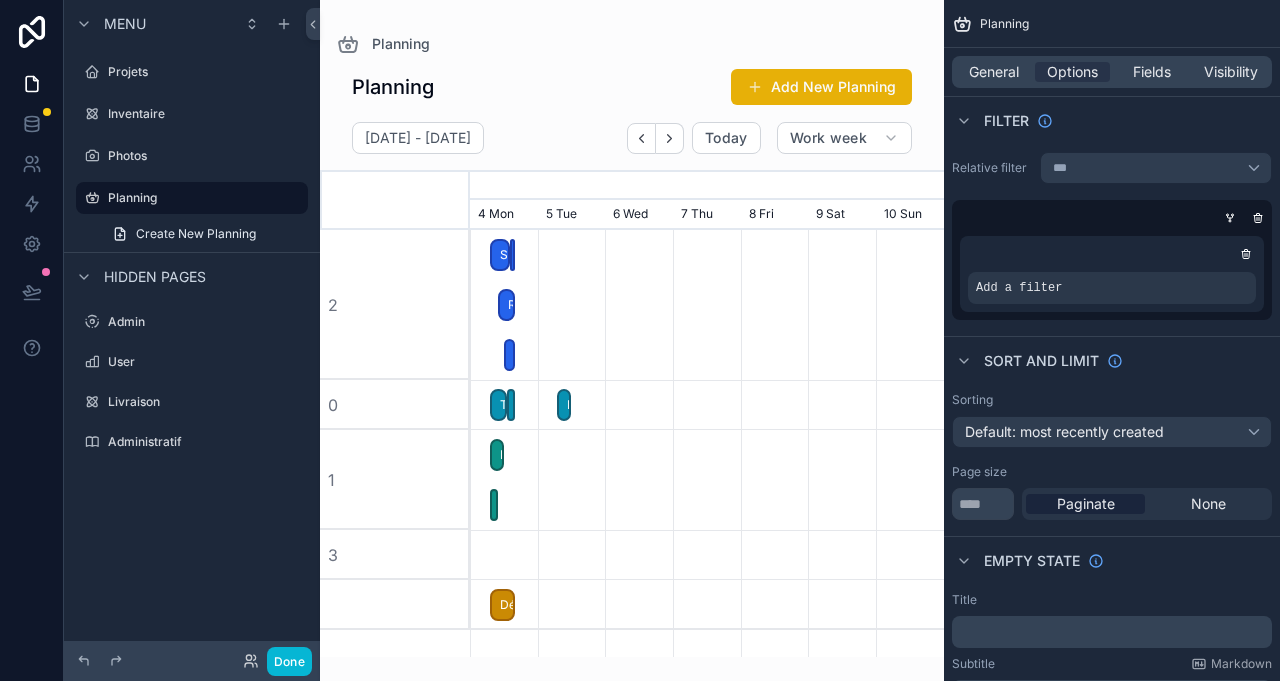 click at bounding box center (1246, 254) 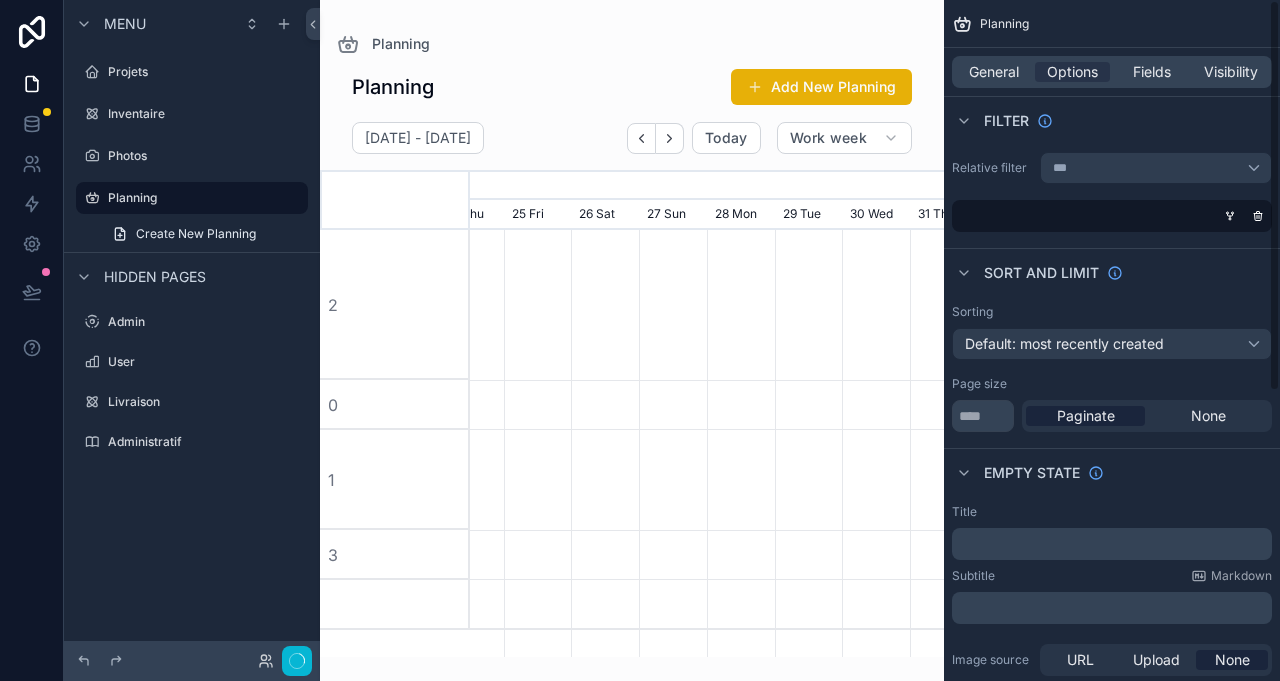 scroll, scrollTop: 0, scrollLeft: 711, axis: horizontal 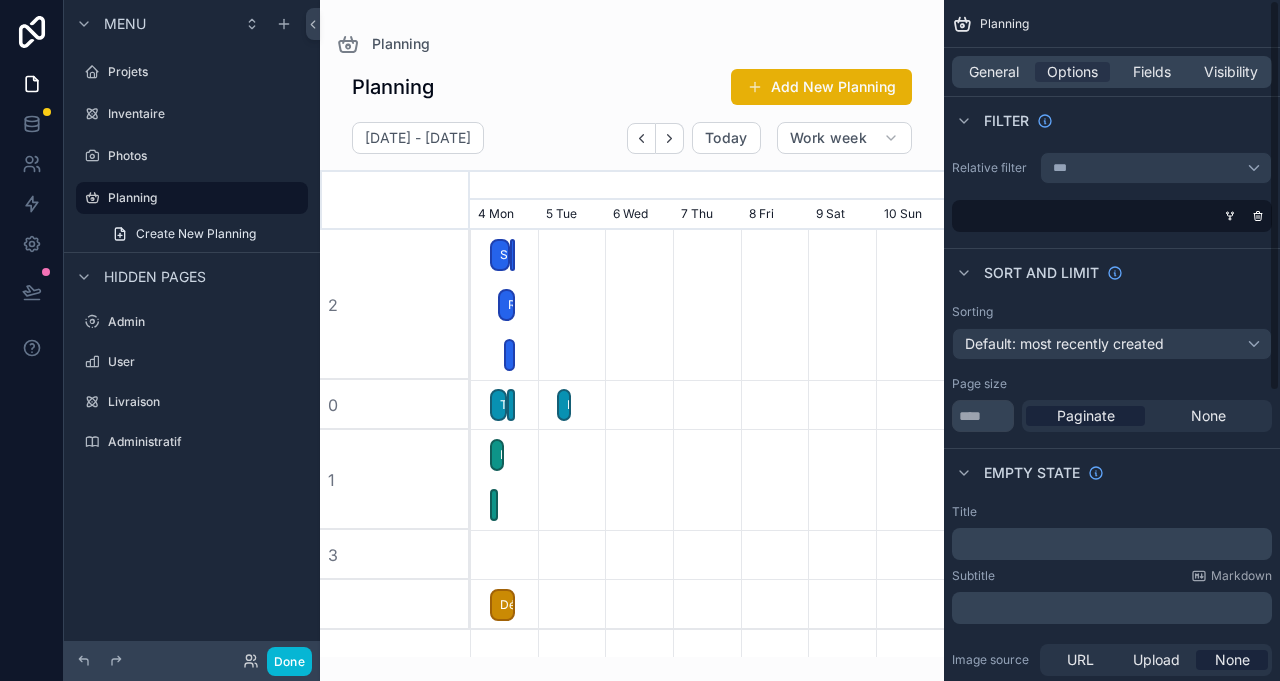 click on "Fields" at bounding box center (1151, 72) 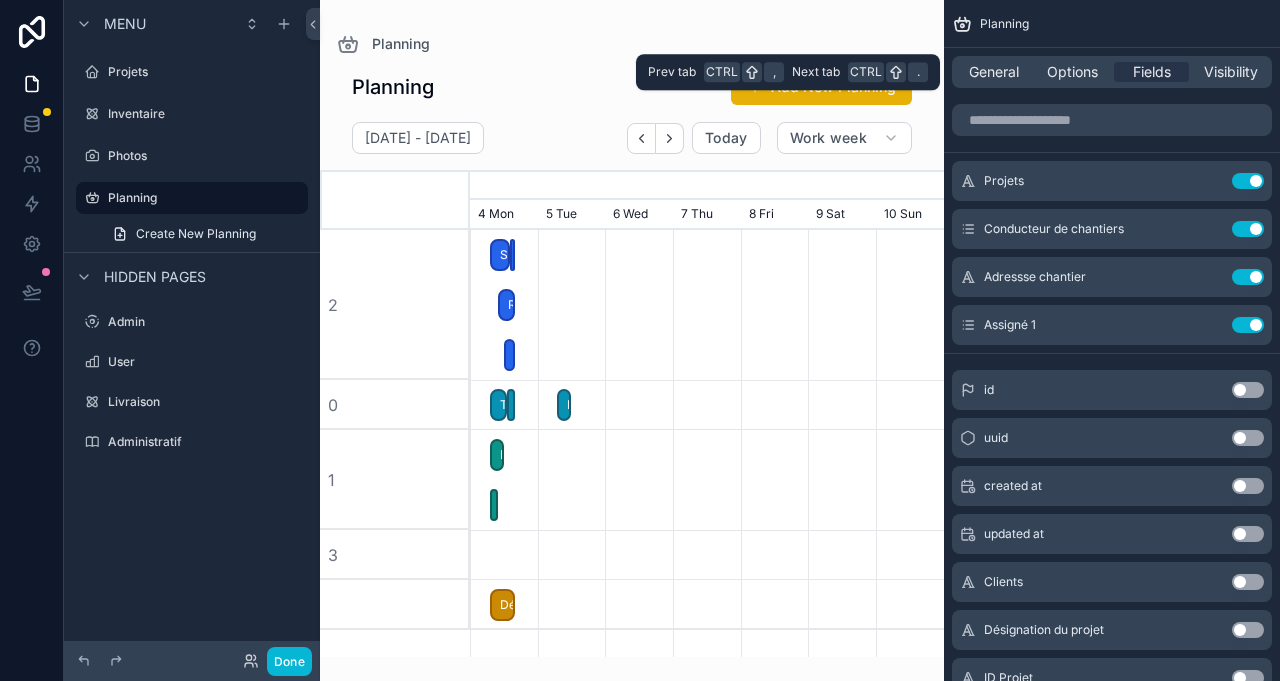 drag, startPoint x: 1002, startPoint y: 70, endPoint x: 998, endPoint y: 57, distance: 13.601471 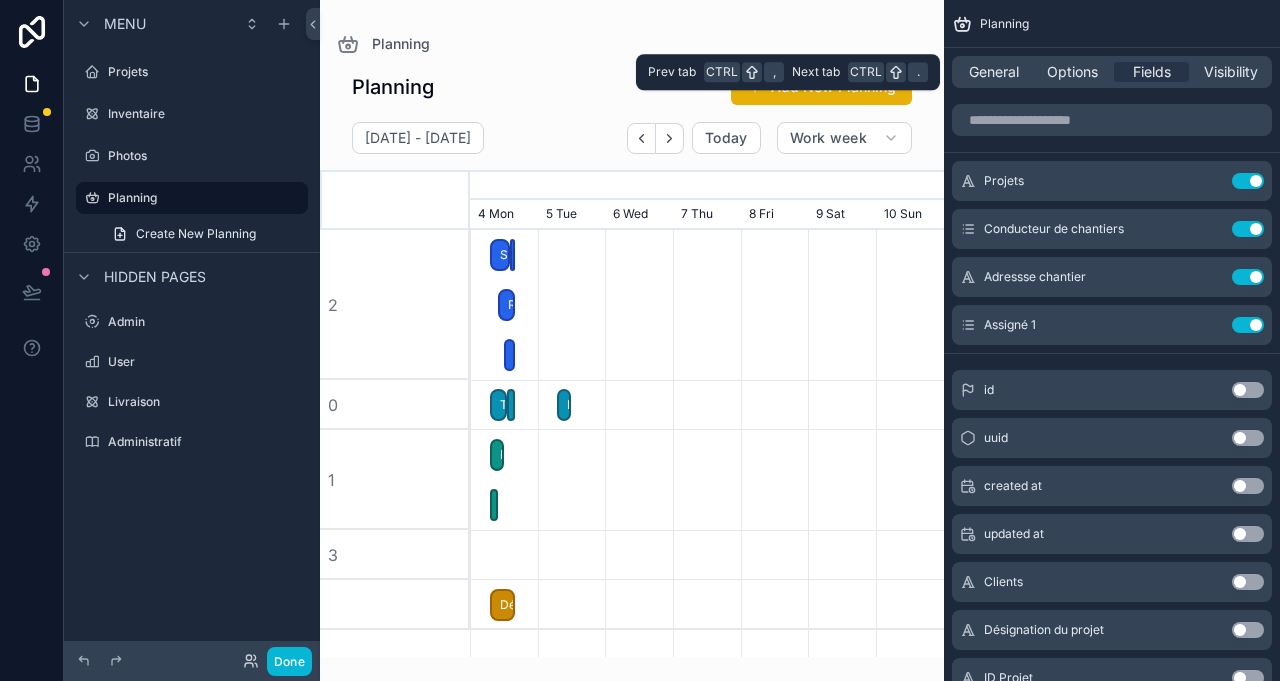 click on "General" at bounding box center (994, 72) 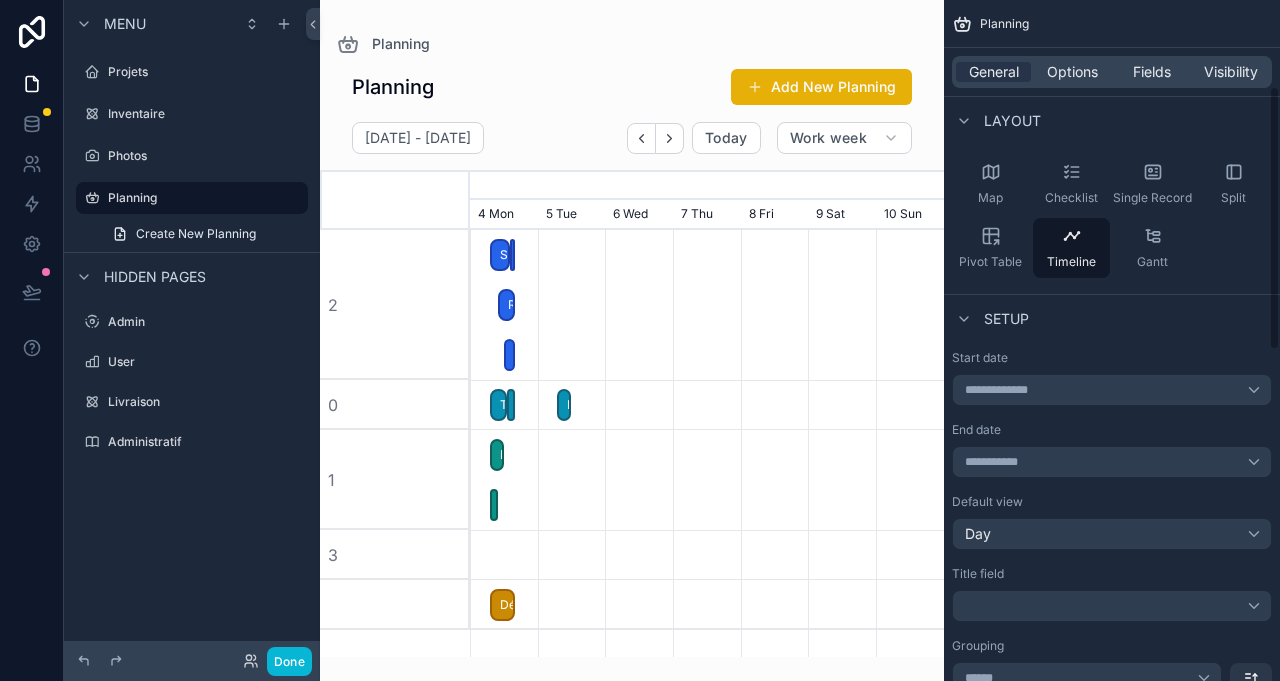 scroll, scrollTop: 444, scrollLeft: 0, axis: vertical 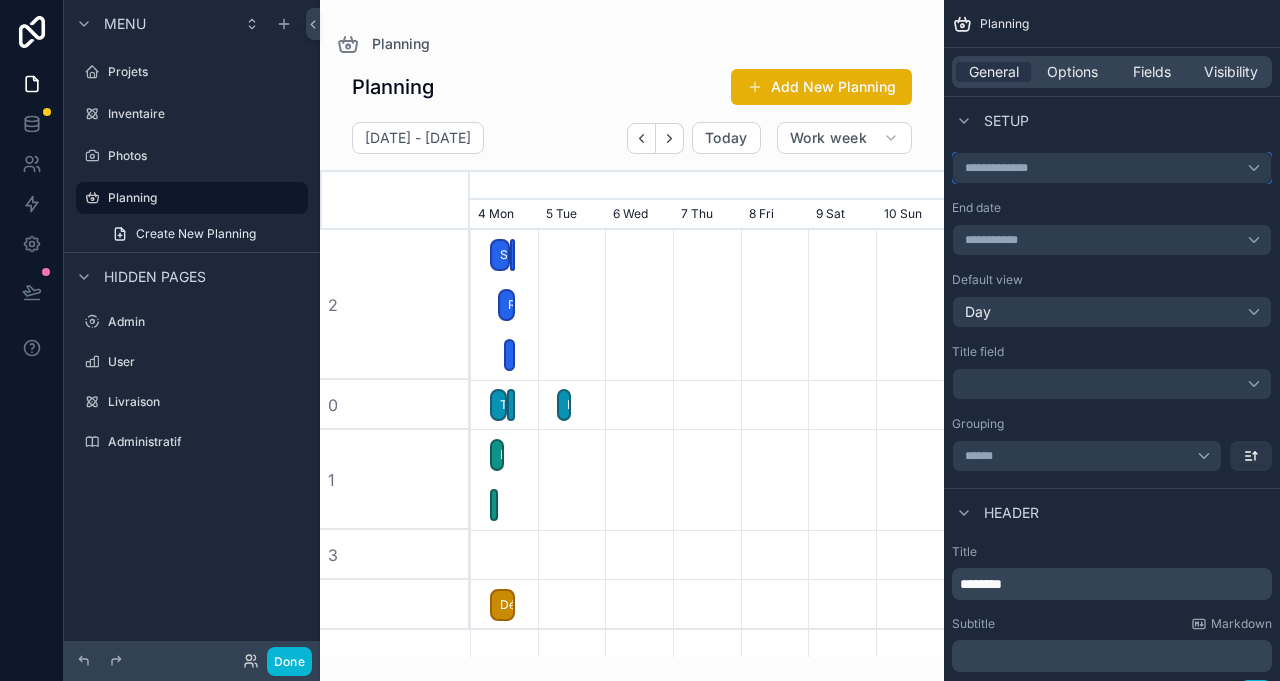 click on "**********" at bounding box center (1112, 168) 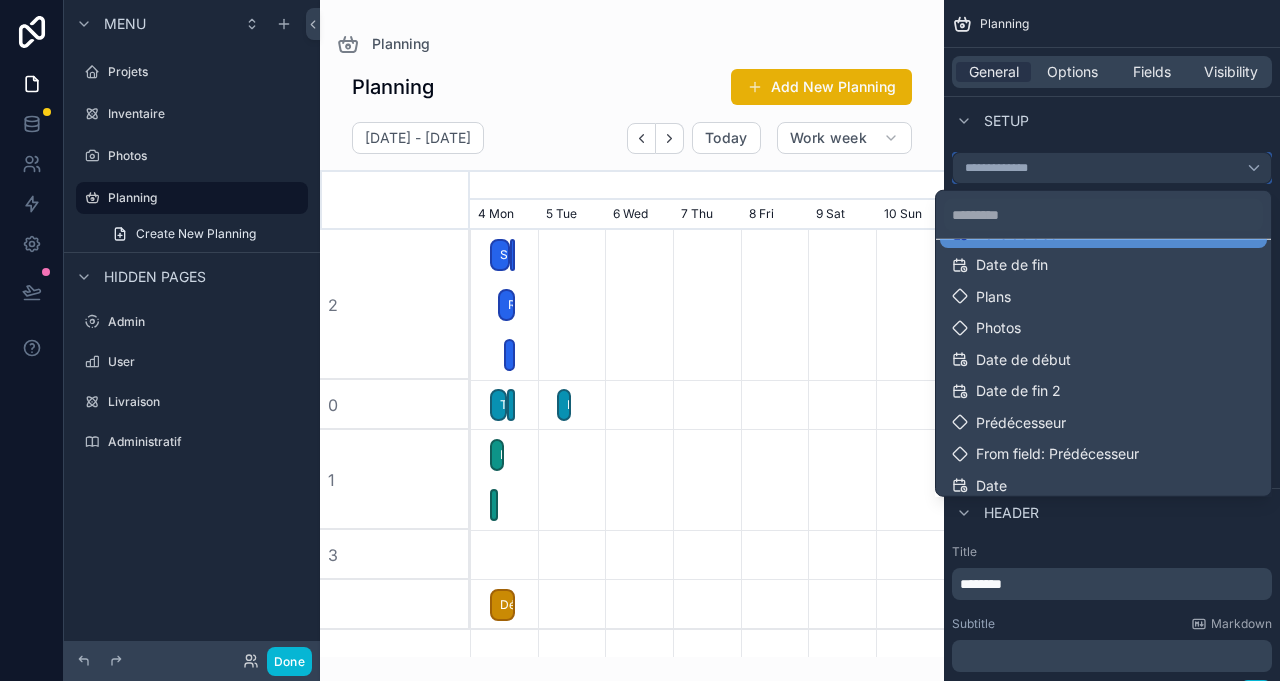 scroll, scrollTop: 0, scrollLeft: 0, axis: both 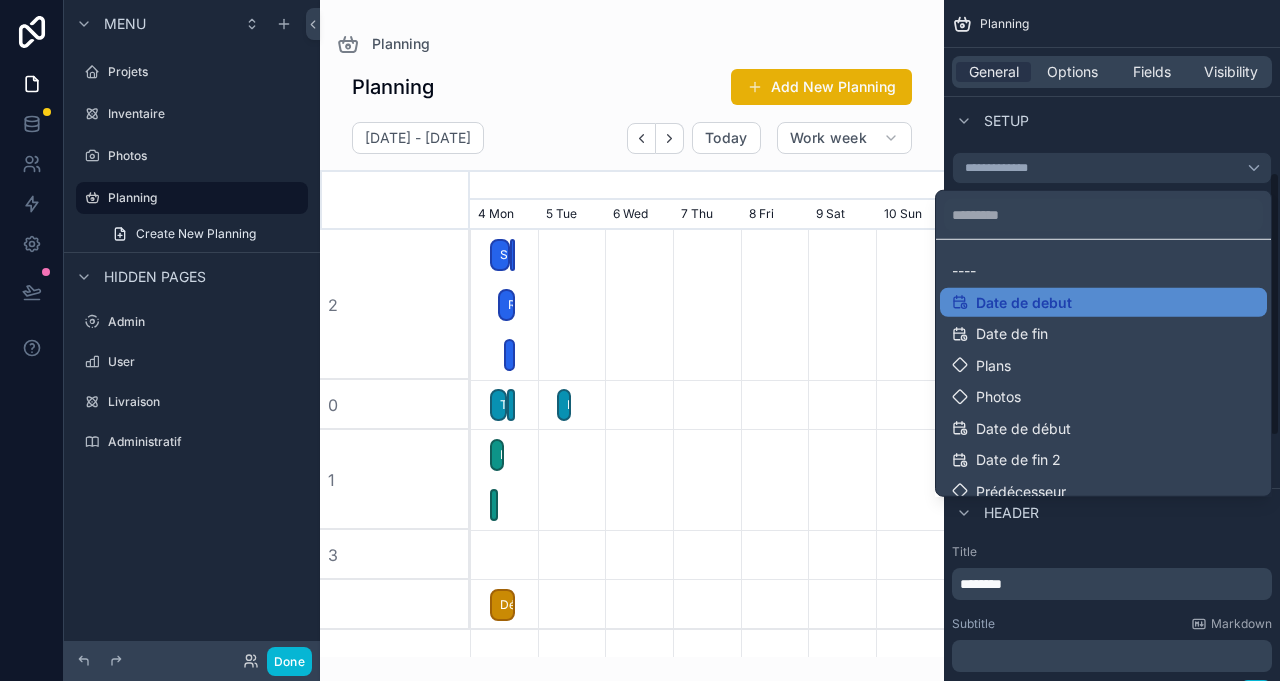 click at bounding box center (640, 340) 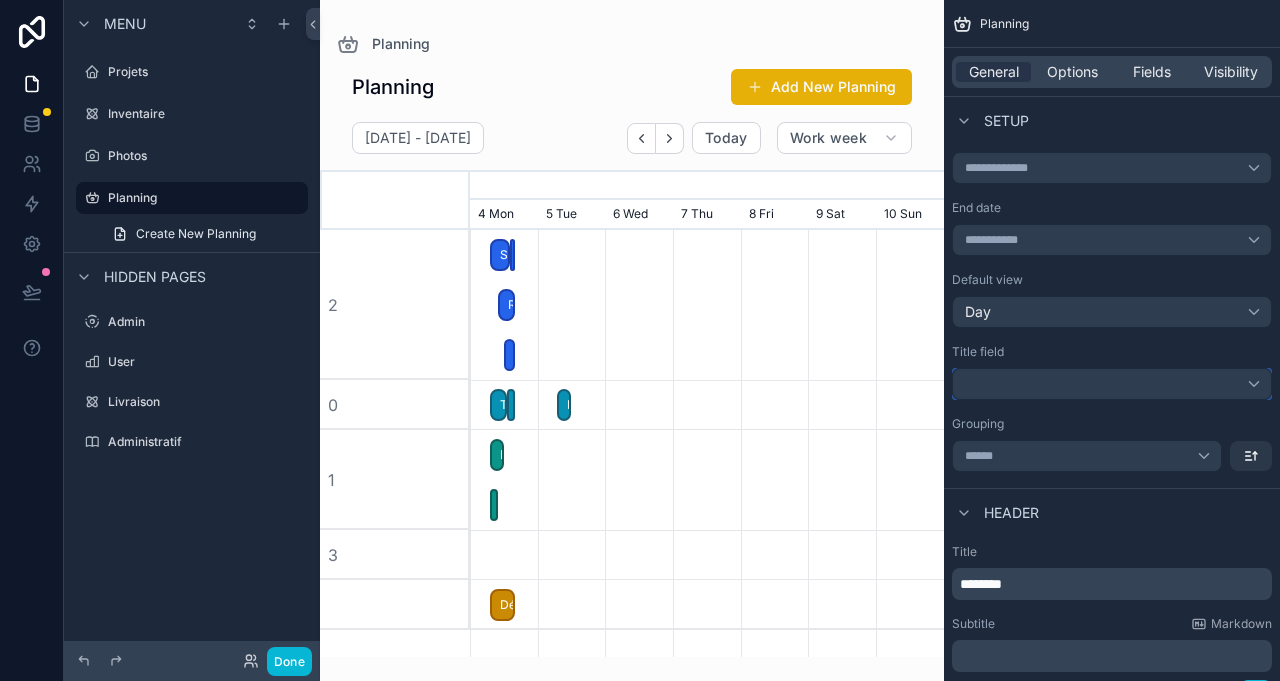 click at bounding box center [1112, 384] 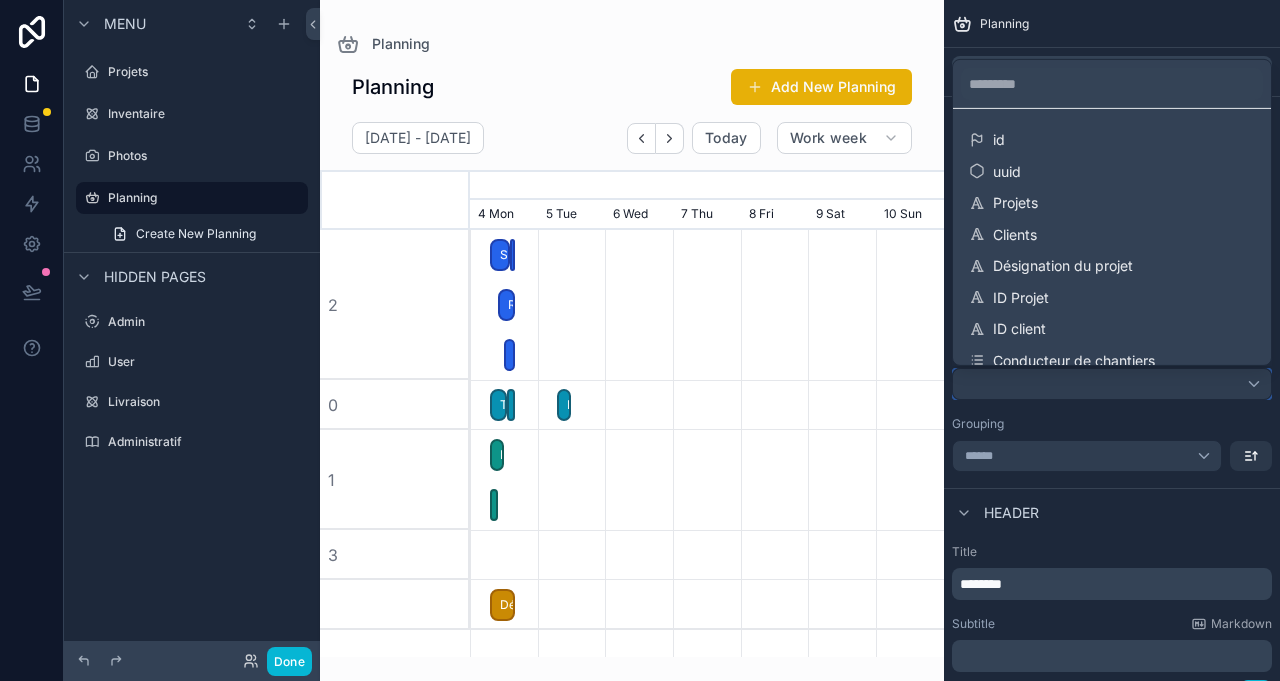 scroll, scrollTop: 222, scrollLeft: 0, axis: vertical 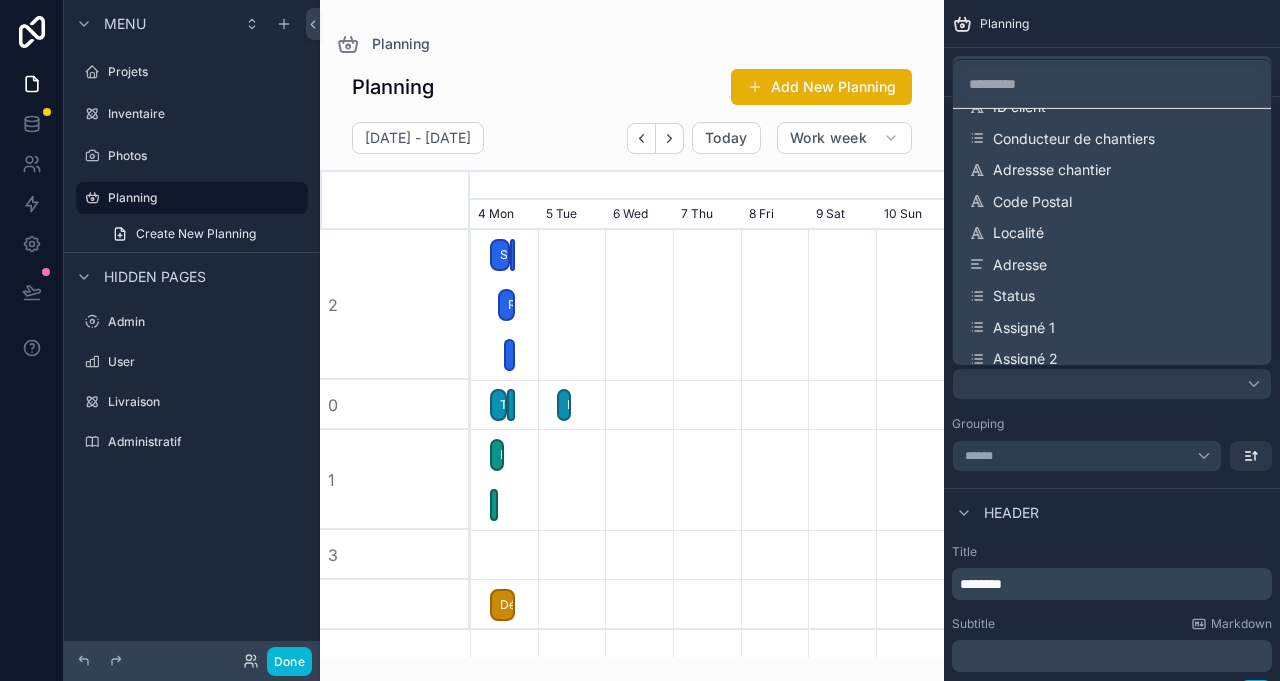 click on "id uuid Projets Clients Désignation du projet ID Projet ID client Conducteur de chantiers Adressse chantier Code Postal Localité Adresse Status Assigné 1 Assigné 2 Assigné 3 Co-equipiers Numéro de téléphone Numéro de GSM Adresse e-mail Livraisons Administrafif Mémo Mémo2 Mémo3 Suivi Evaluation Pièces Nom photos Num photo From field: Clients From field: Clients 2 From field: Clients 3 Administratif 2 Livraison Administratif Administratif 3 Administratif 4 Copie de Photos Livraison 2 Administratif 5 Copie de Administratif Copie de Livraison Administratif 6 Durée Durée 2 Weekly Schedule" at bounding box center [1112, 237] 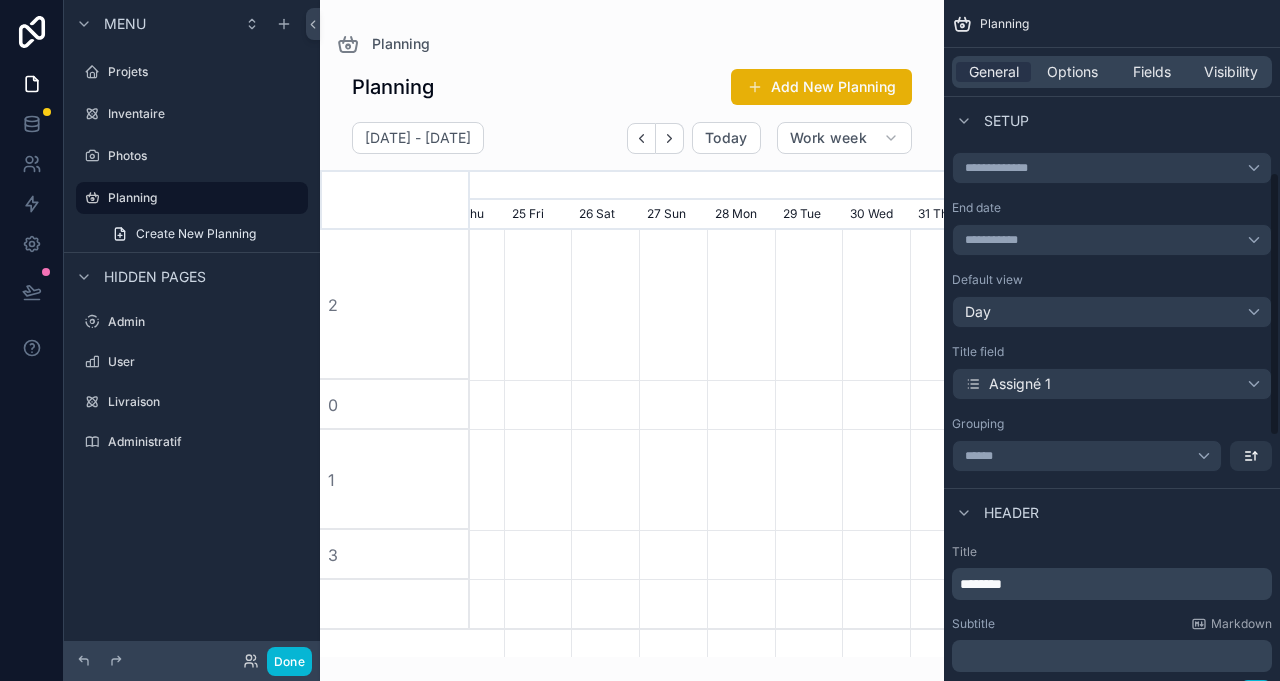 scroll, scrollTop: 0, scrollLeft: 711, axis: horizontal 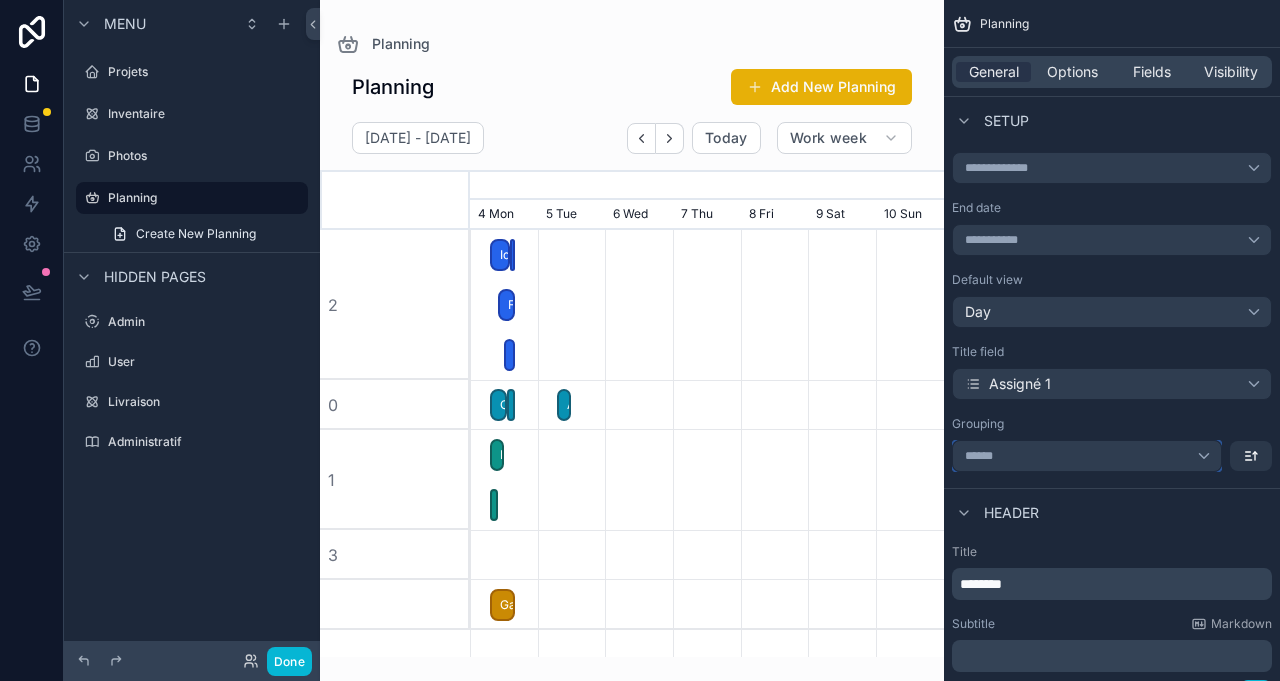 click on "******" at bounding box center (1087, 456) 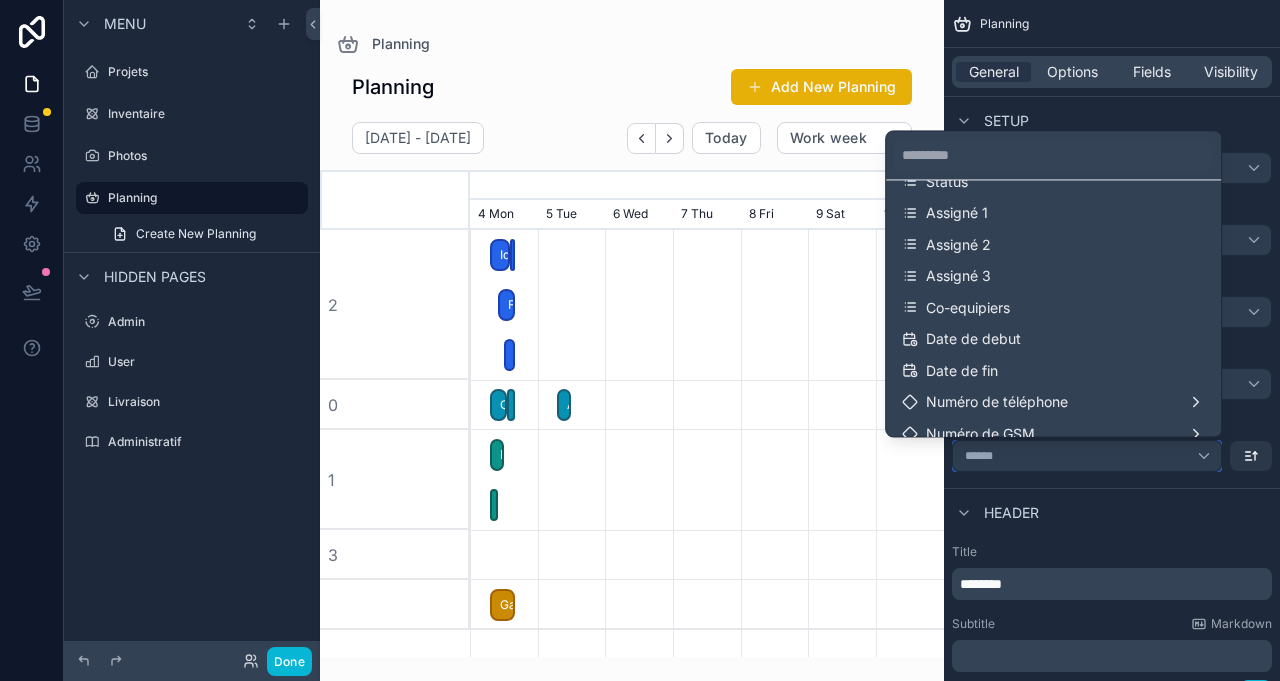 scroll, scrollTop: 444, scrollLeft: 0, axis: vertical 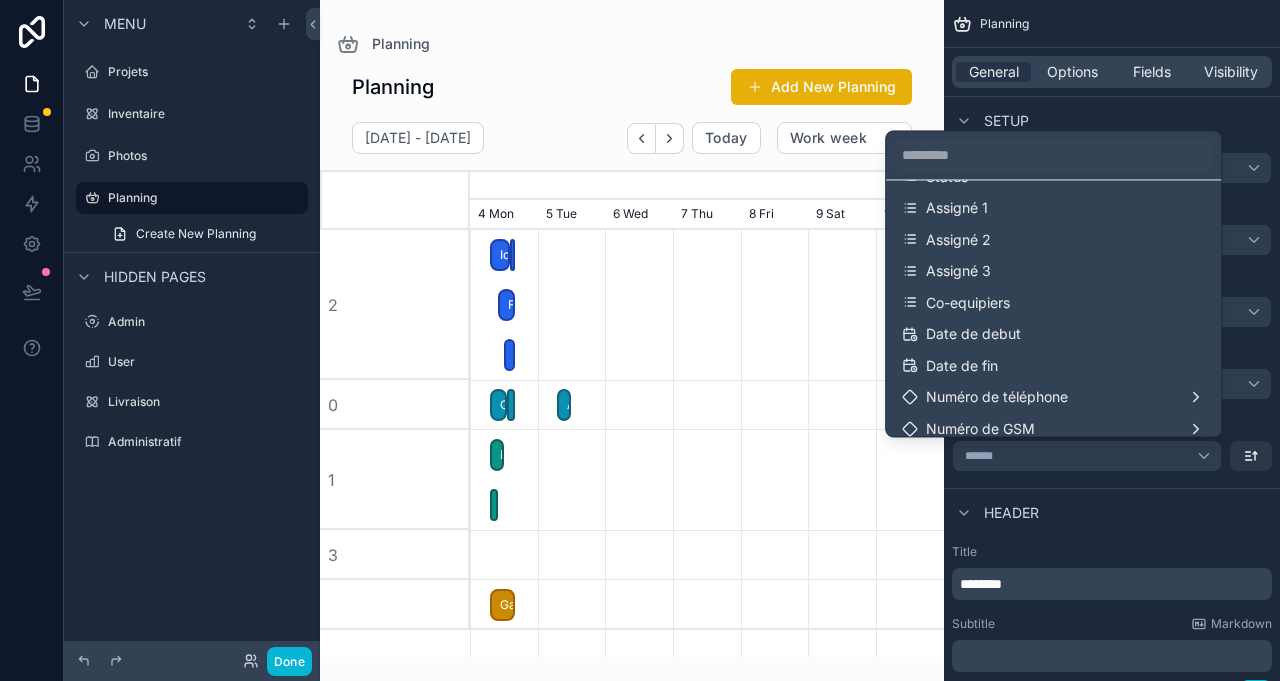 click on "Assigné 1" at bounding box center [1053, 208] 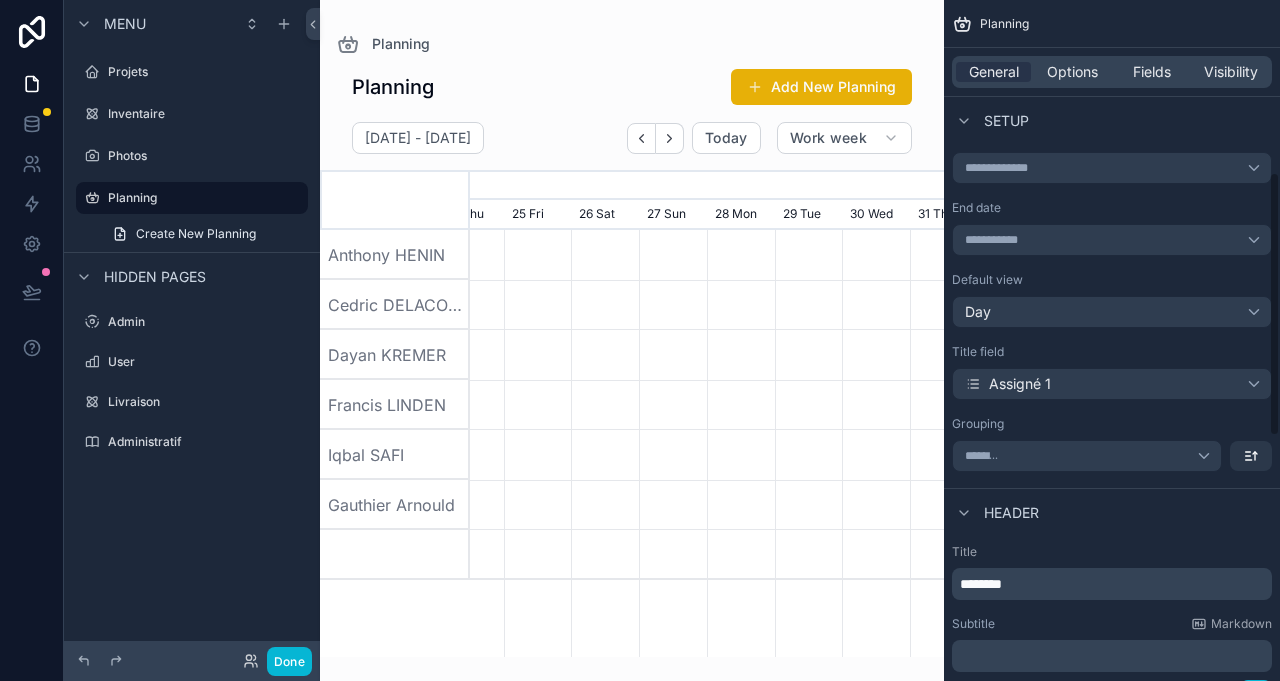 scroll, scrollTop: 0, scrollLeft: 711, axis: horizontal 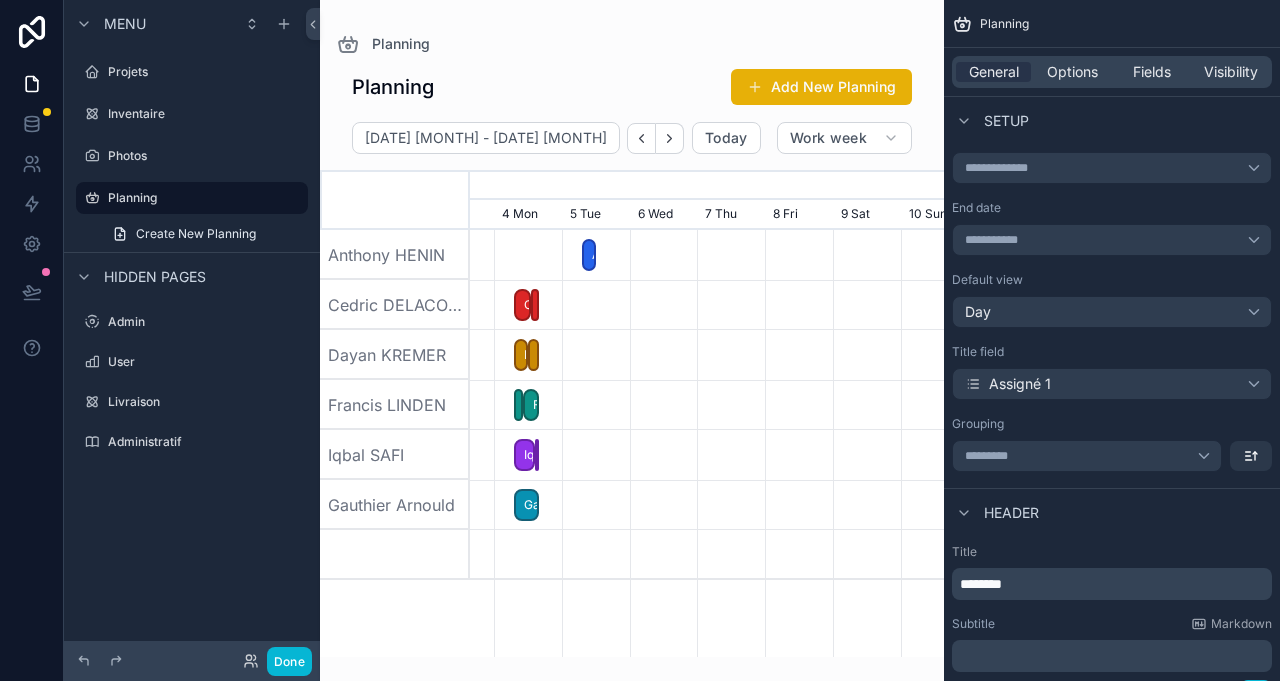 drag, startPoint x: 562, startPoint y: 247, endPoint x: 587, endPoint y: 244, distance: 25.179358 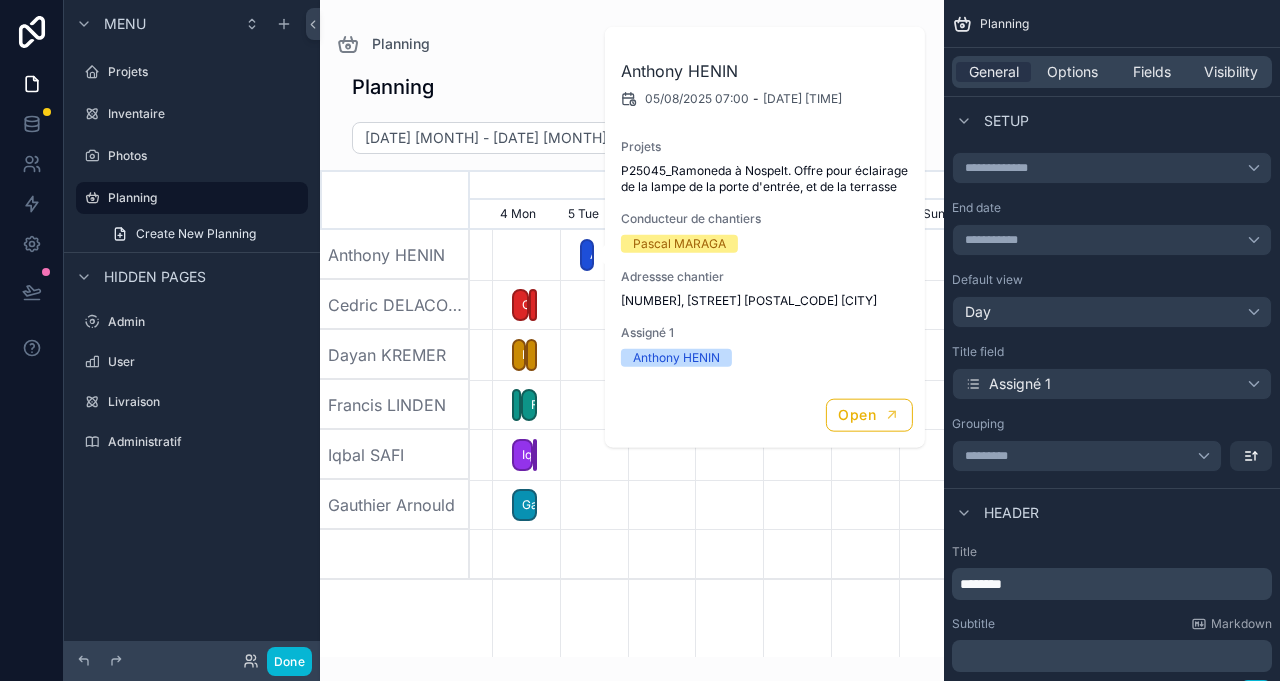 scroll, scrollTop: 0, scrollLeft: 691, axis: horizontal 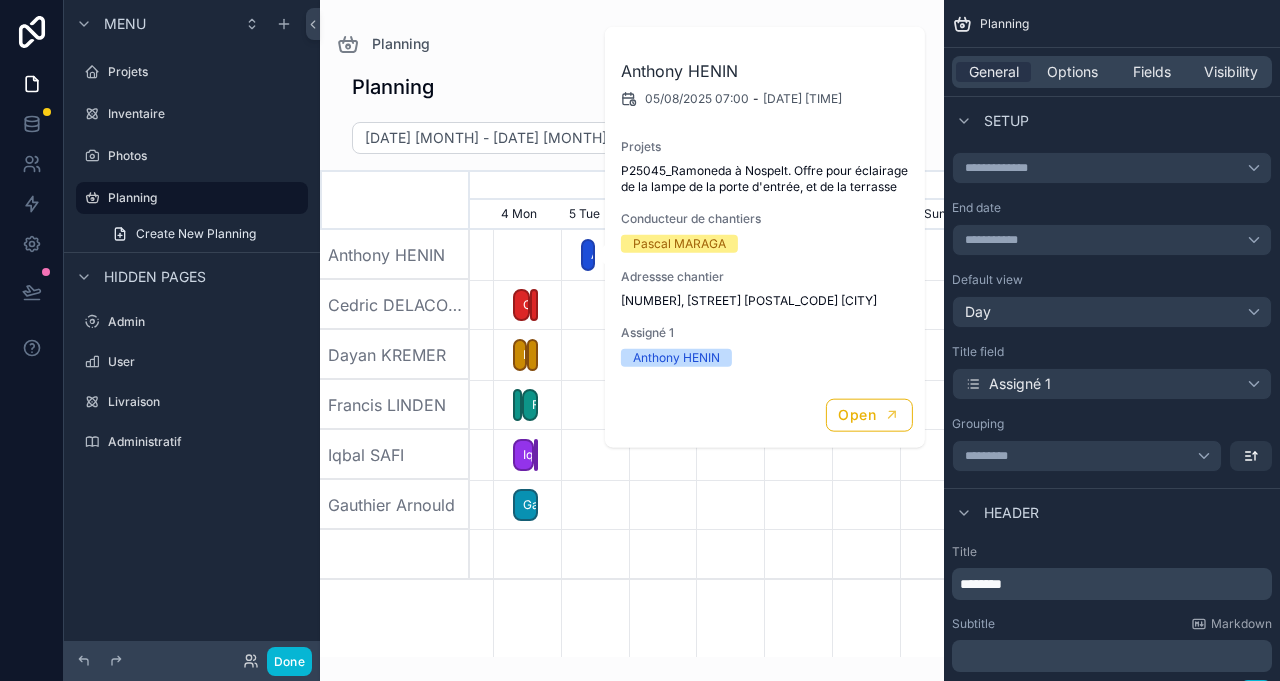 click on "Iqbal SAFI Francis LINDEN Anthony HENIN Cedric DELACOLETTE Dayan KREMER Dayan KREMER Iqbal SAFI Gauthier Arnould Francis LINDEN Cedric DELACOLETTE" at bounding box center (707, 443) 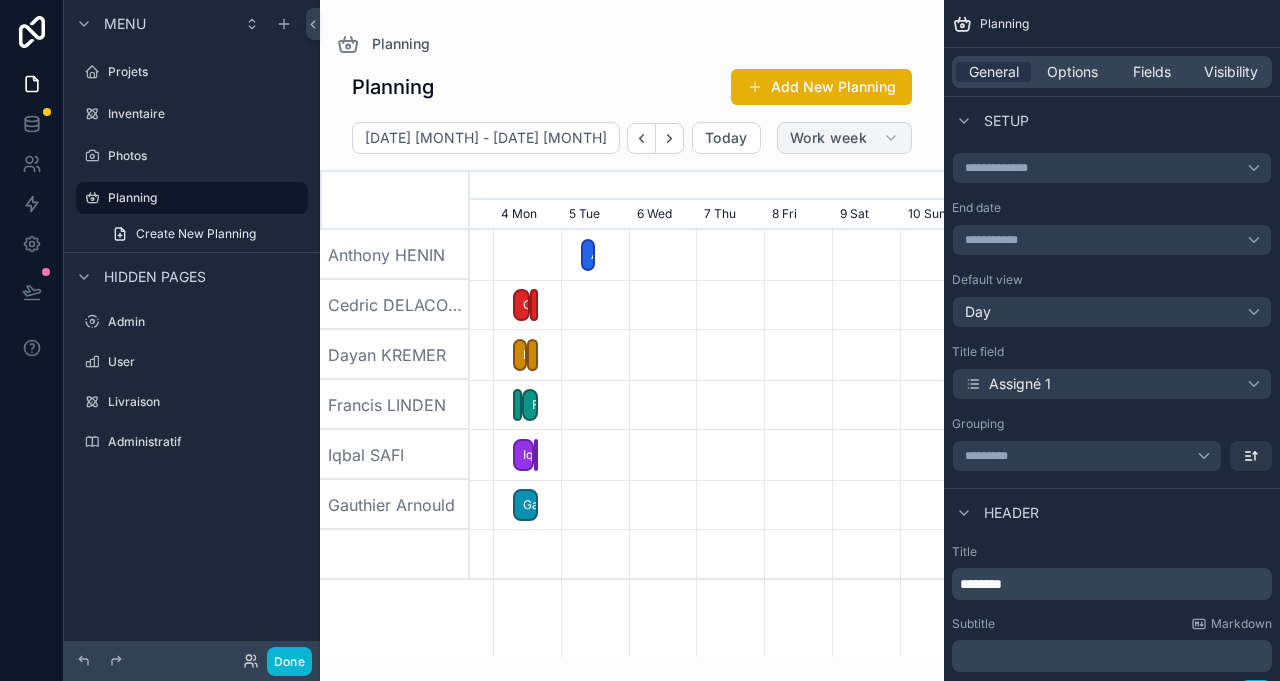 click on "Work week" at bounding box center (828, 138) 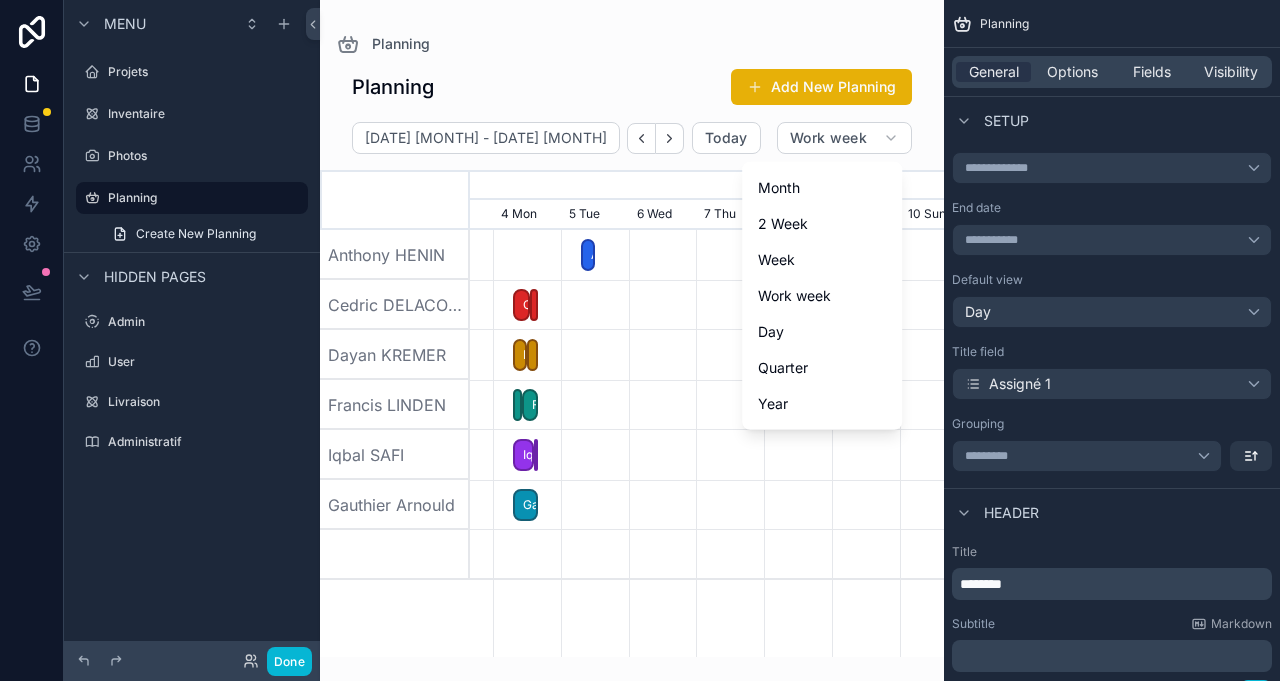 click on "Day" at bounding box center [771, 332] 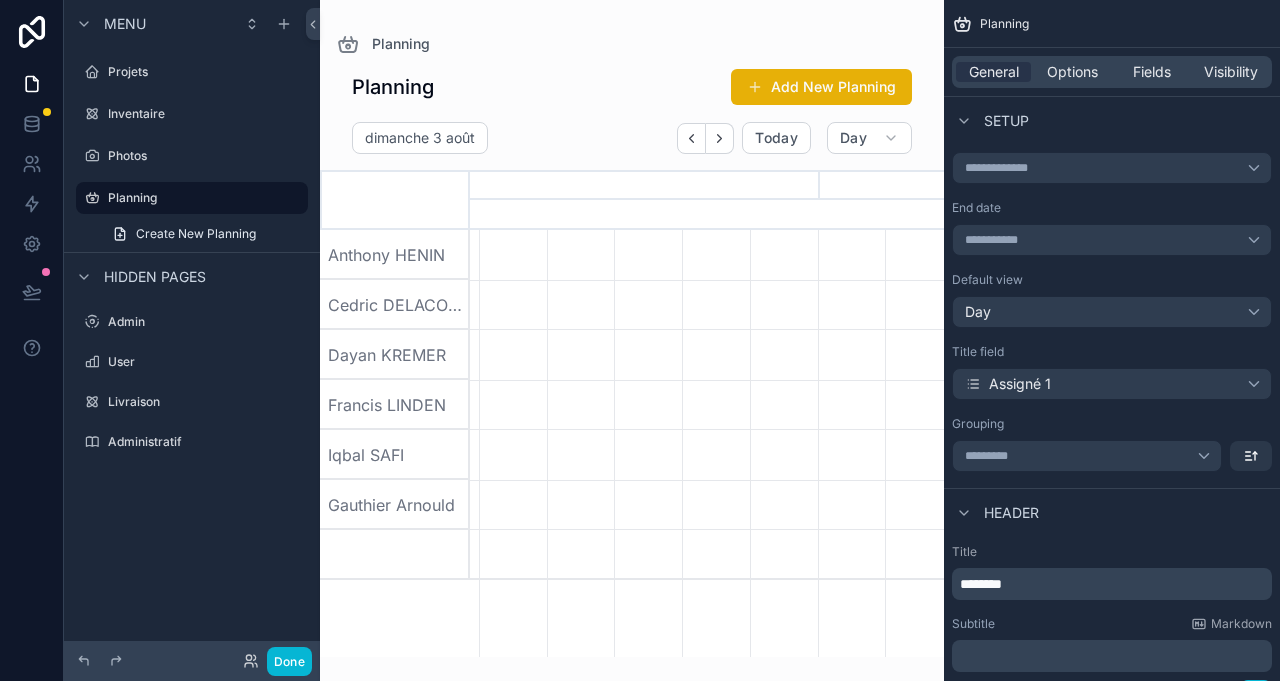 scroll, scrollTop: 0, scrollLeft: 3318, axis: horizontal 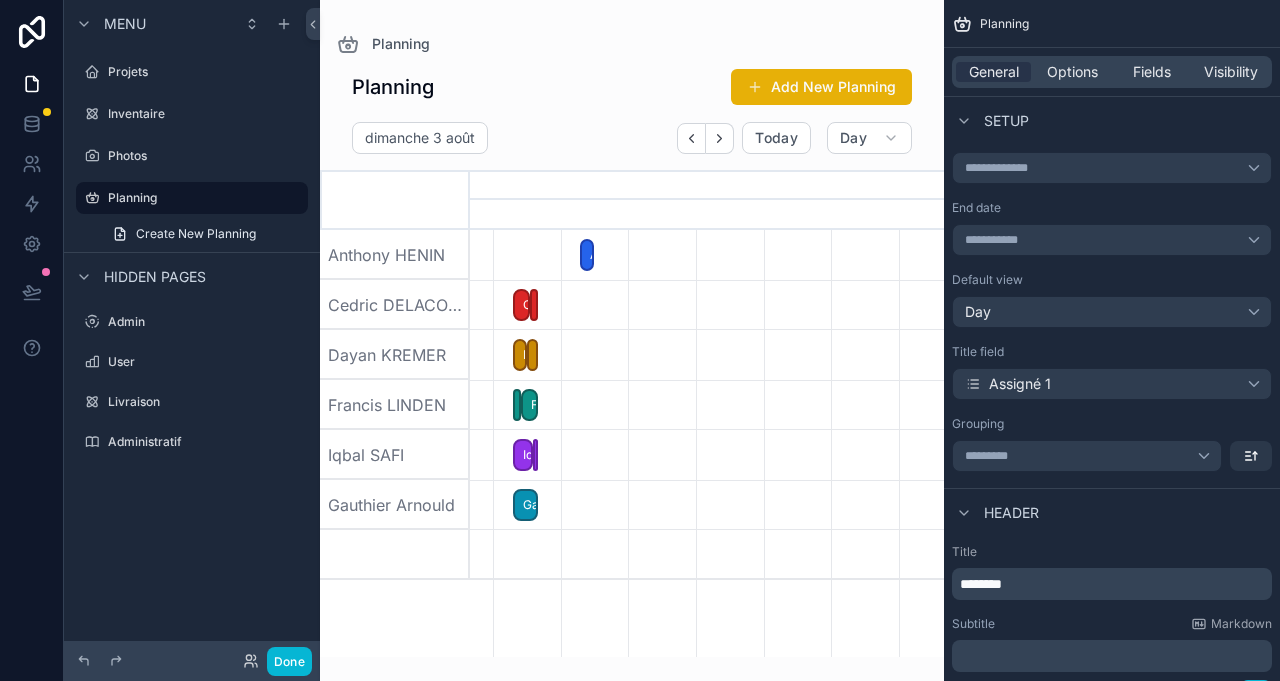 click at bounding box center (-2611, 405) 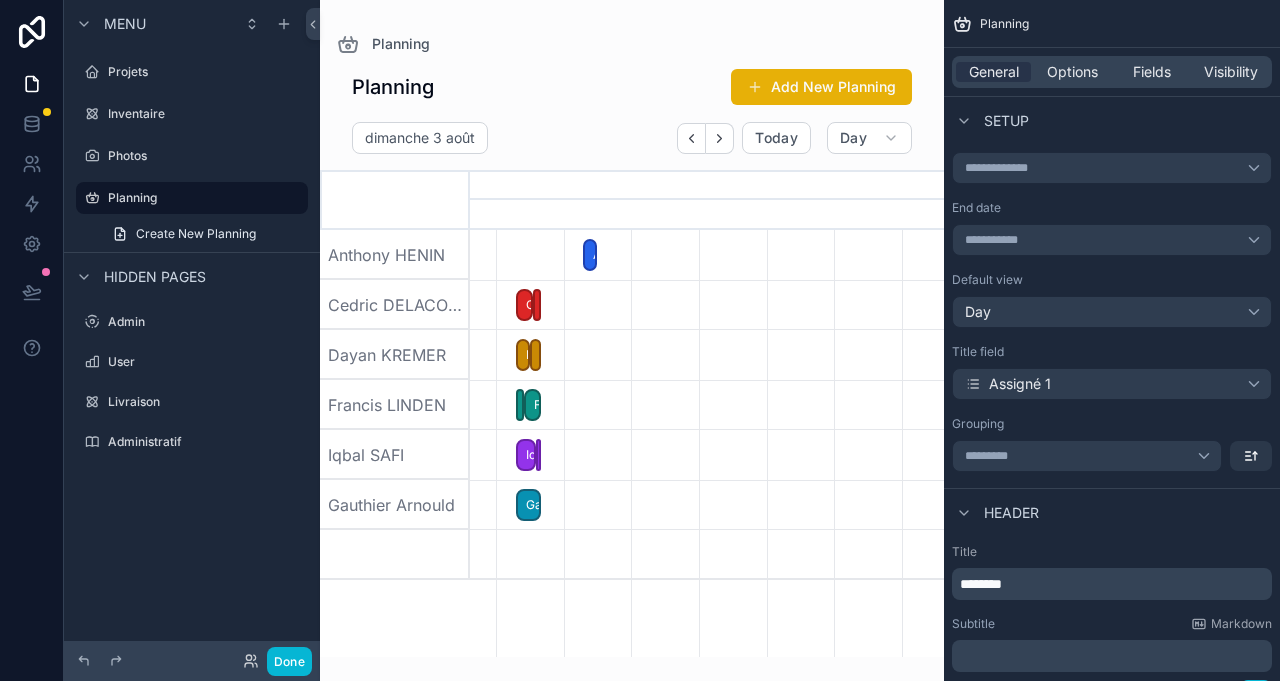 click 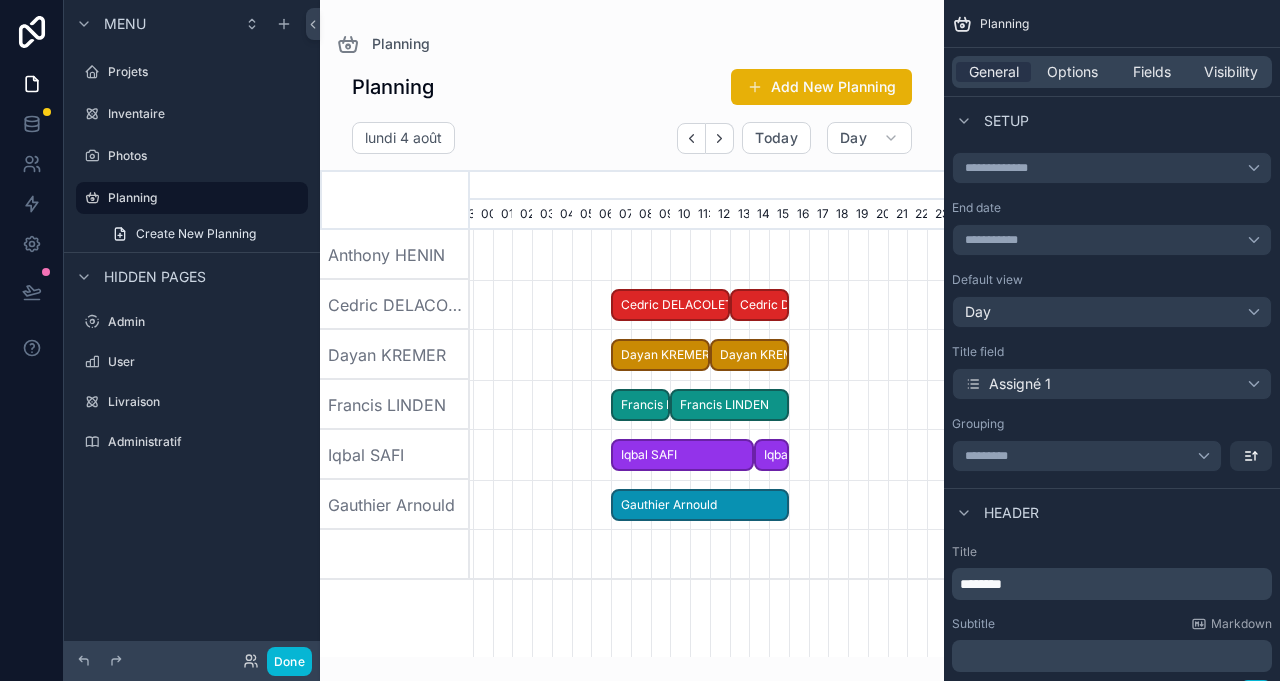 scroll, scrollTop: 0, scrollLeft: 3318, axis: horizontal 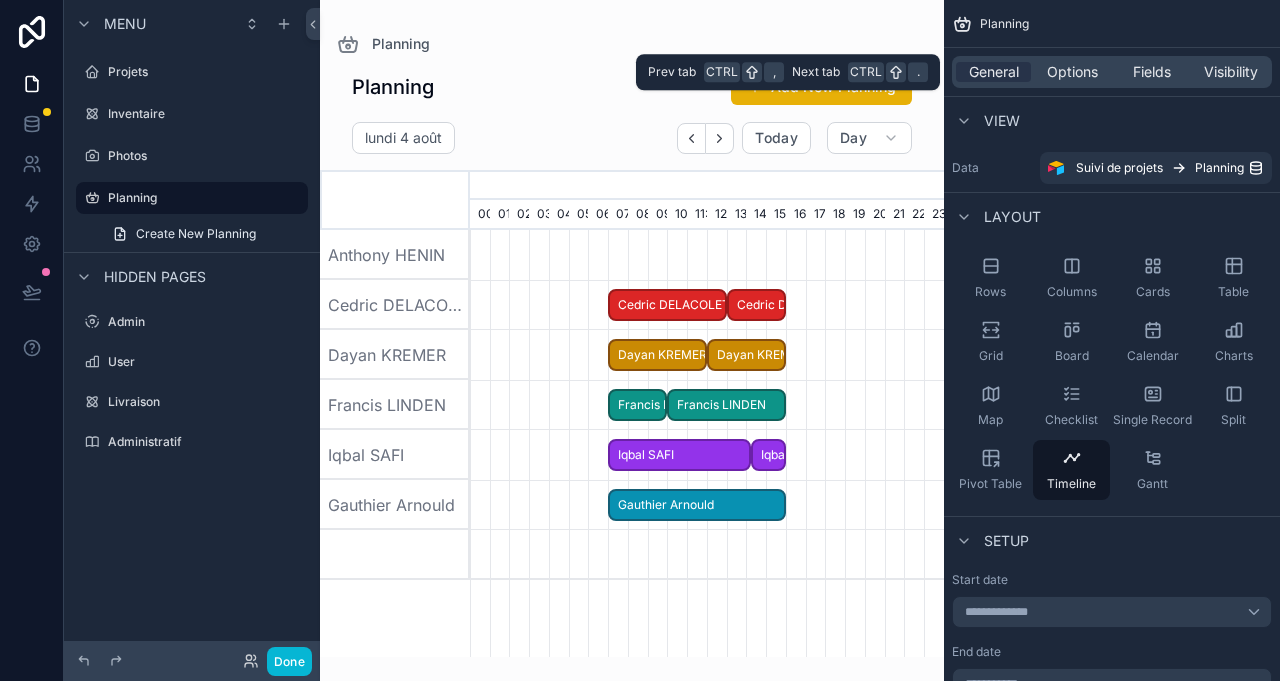click on "Fields" at bounding box center [1152, 72] 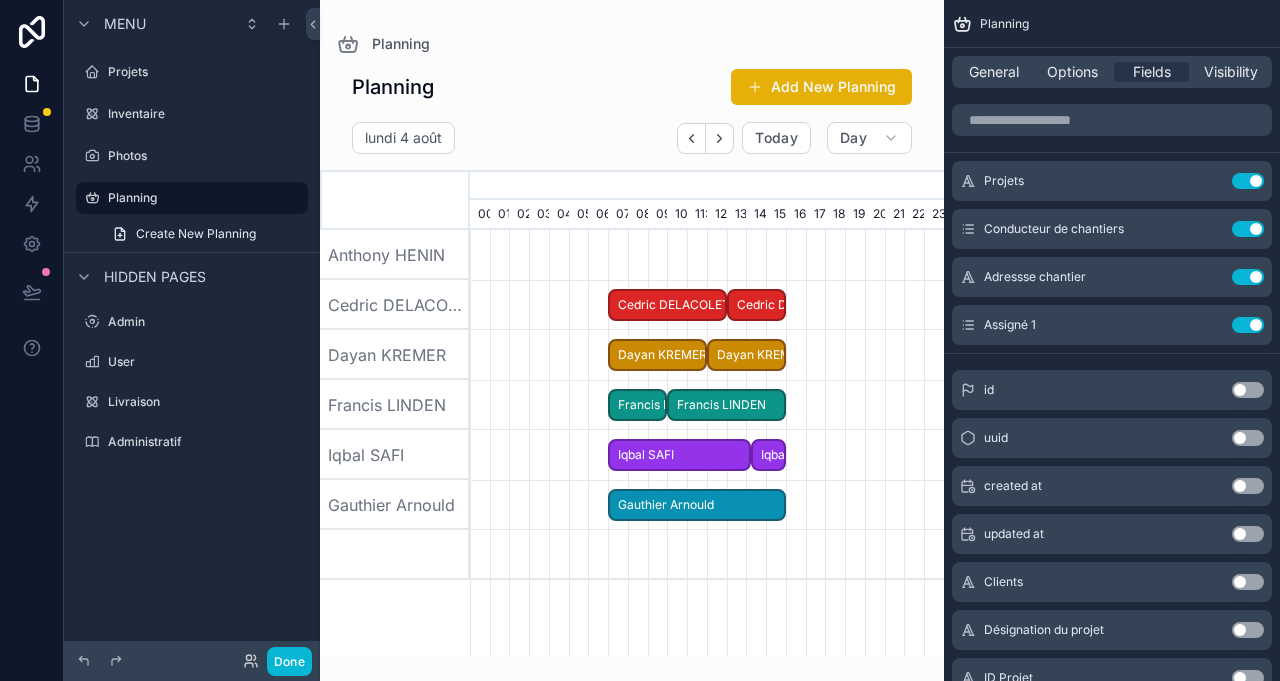 click on "General" at bounding box center (994, 72) 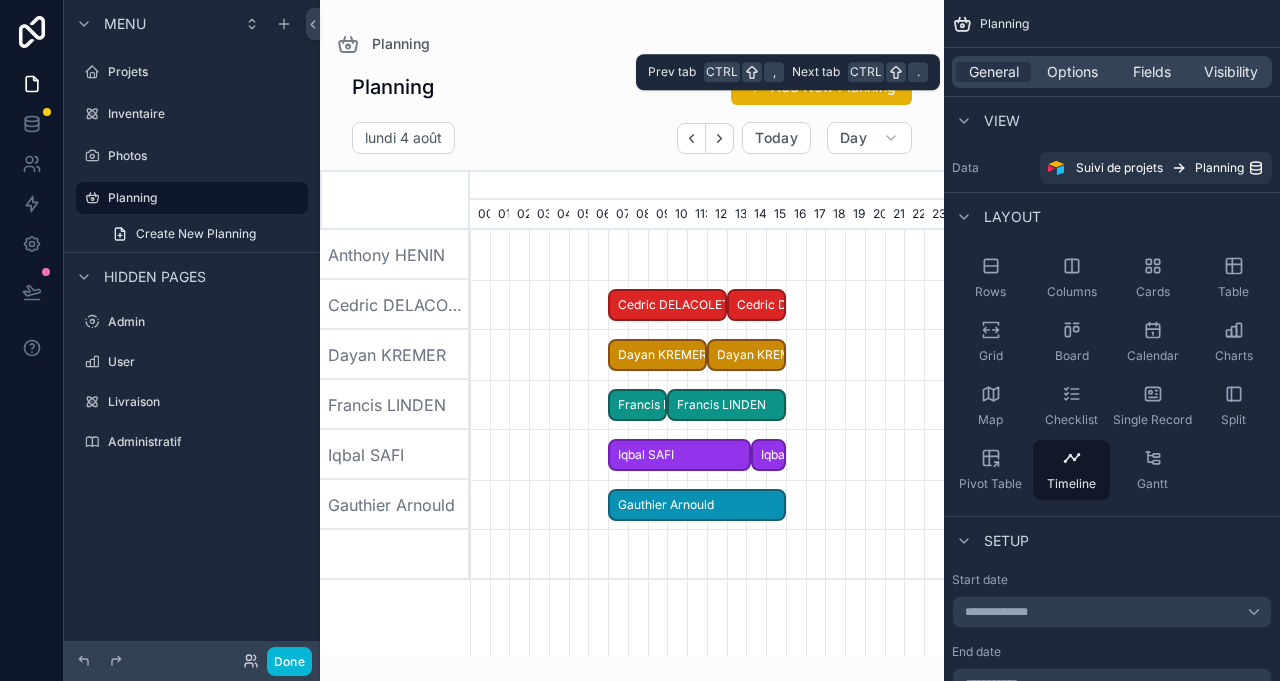 click on "Options" at bounding box center [1072, 72] 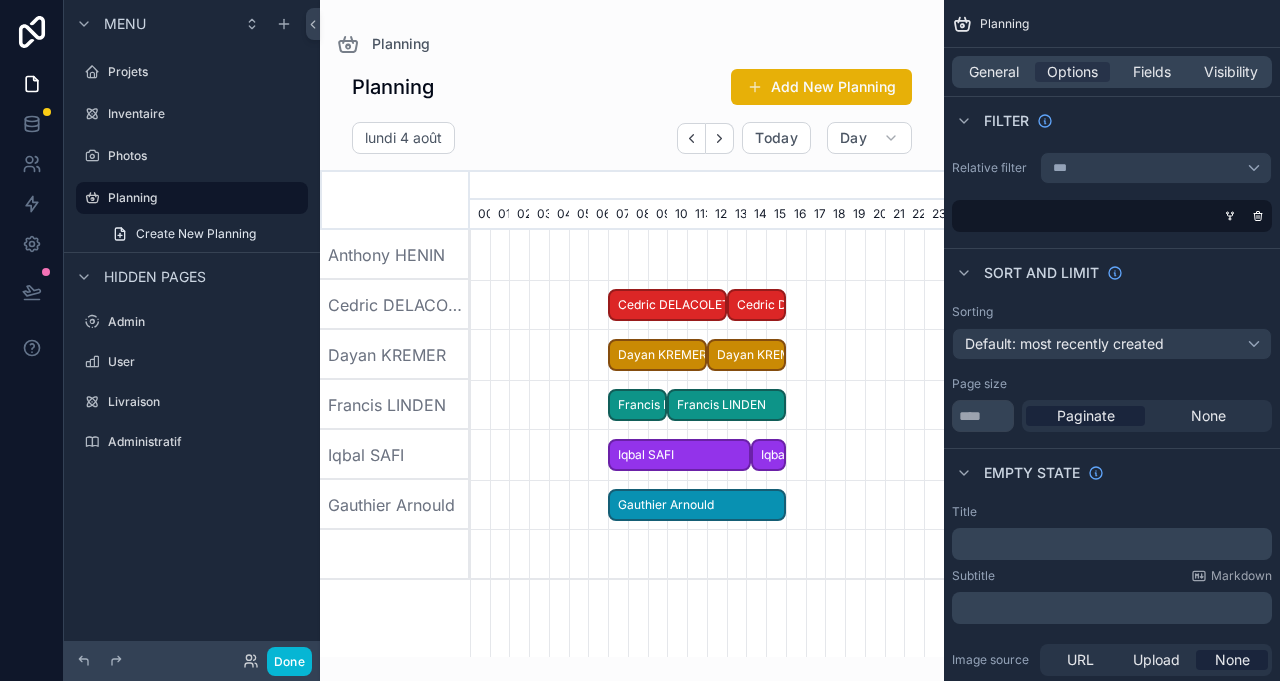 click on "Filter" at bounding box center (1112, 120) 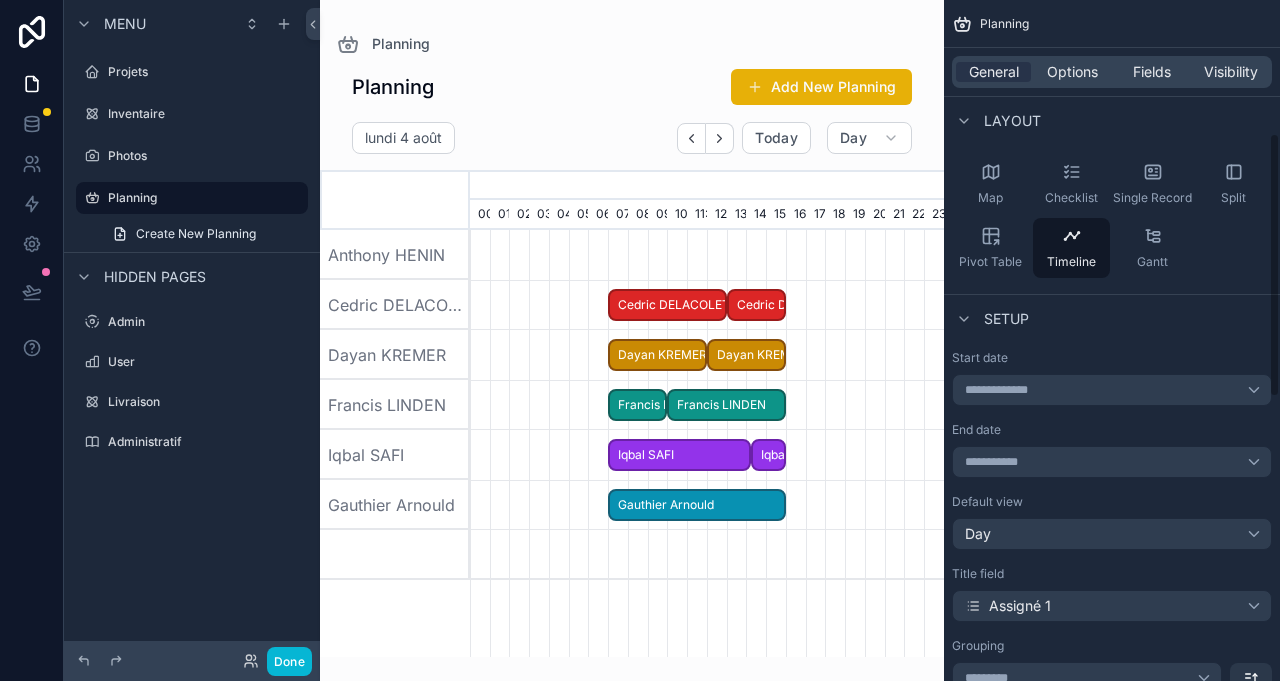scroll, scrollTop: 444, scrollLeft: 0, axis: vertical 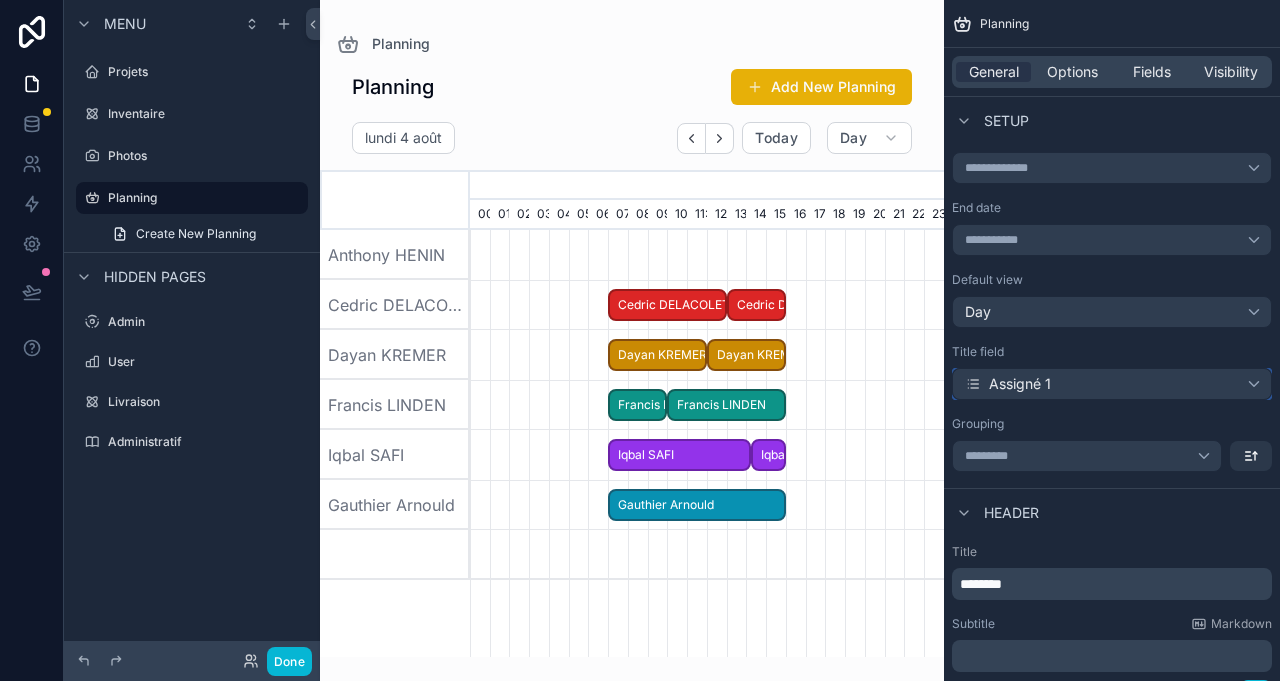 click on "Assigné 1" at bounding box center [1112, 384] 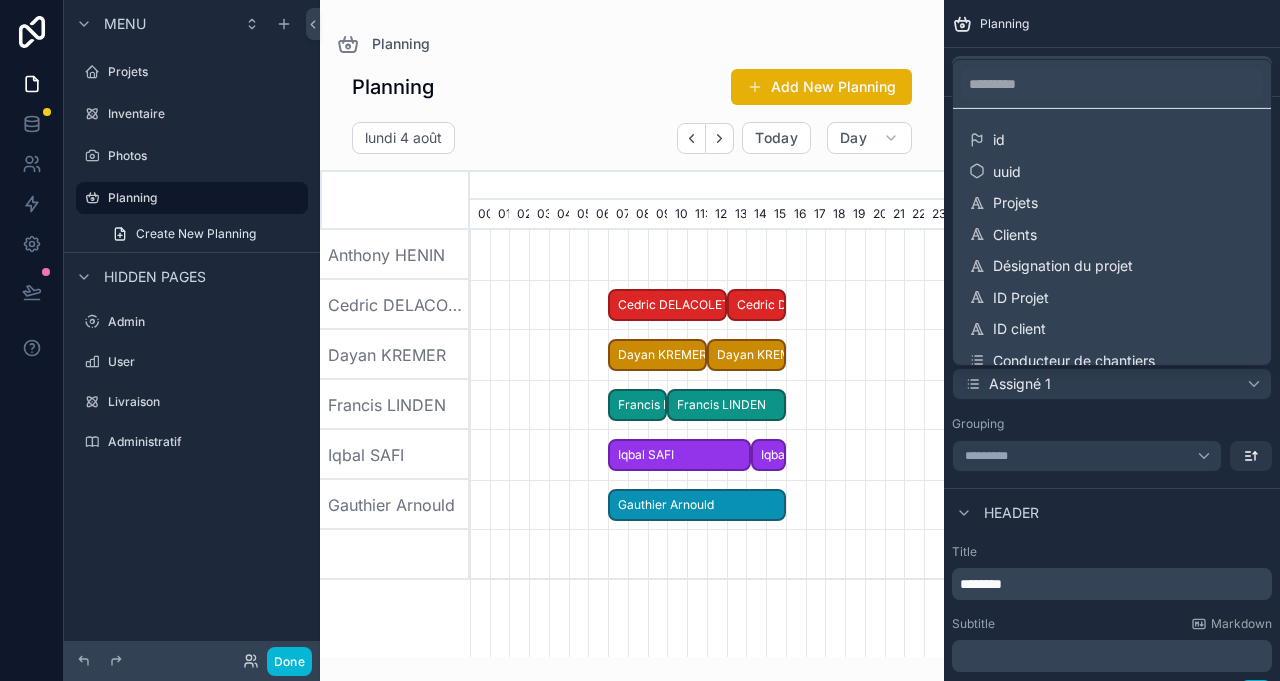 click on "Projets" at bounding box center (1112, 203) 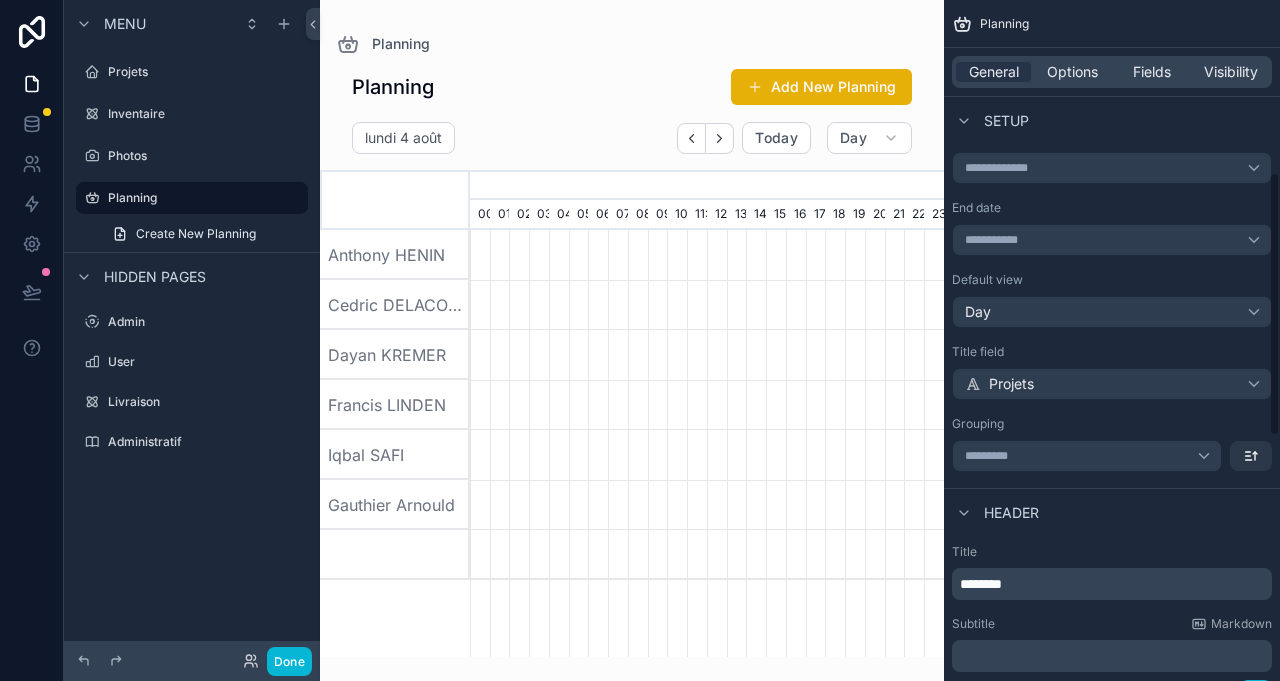scroll, scrollTop: 0, scrollLeft: 3318, axis: horizontal 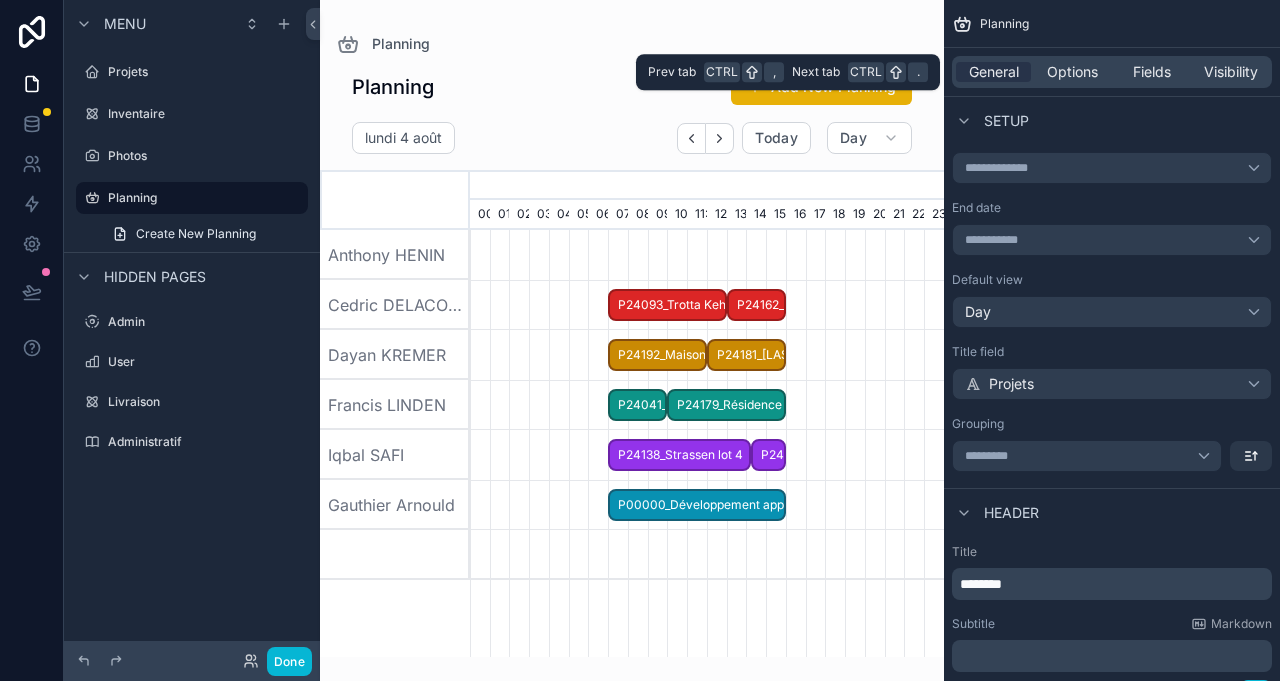 click on "Options" at bounding box center [1072, 72] 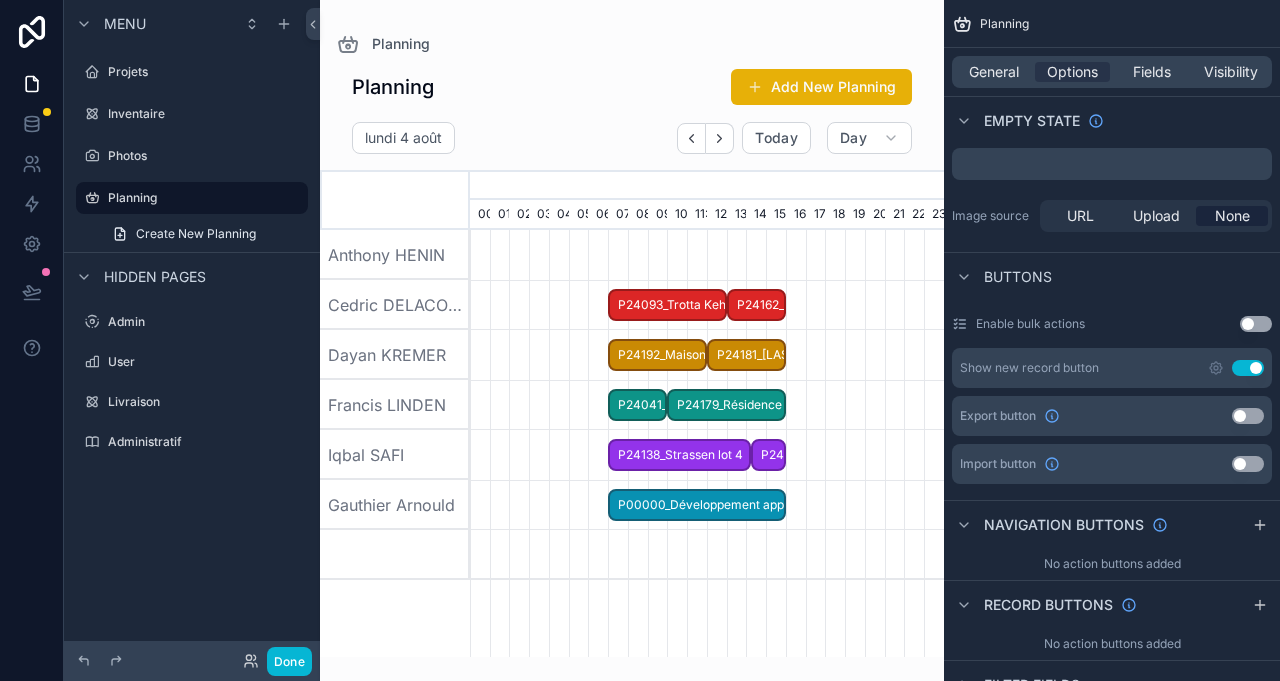 click on "Use setting" at bounding box center [1248, 368] 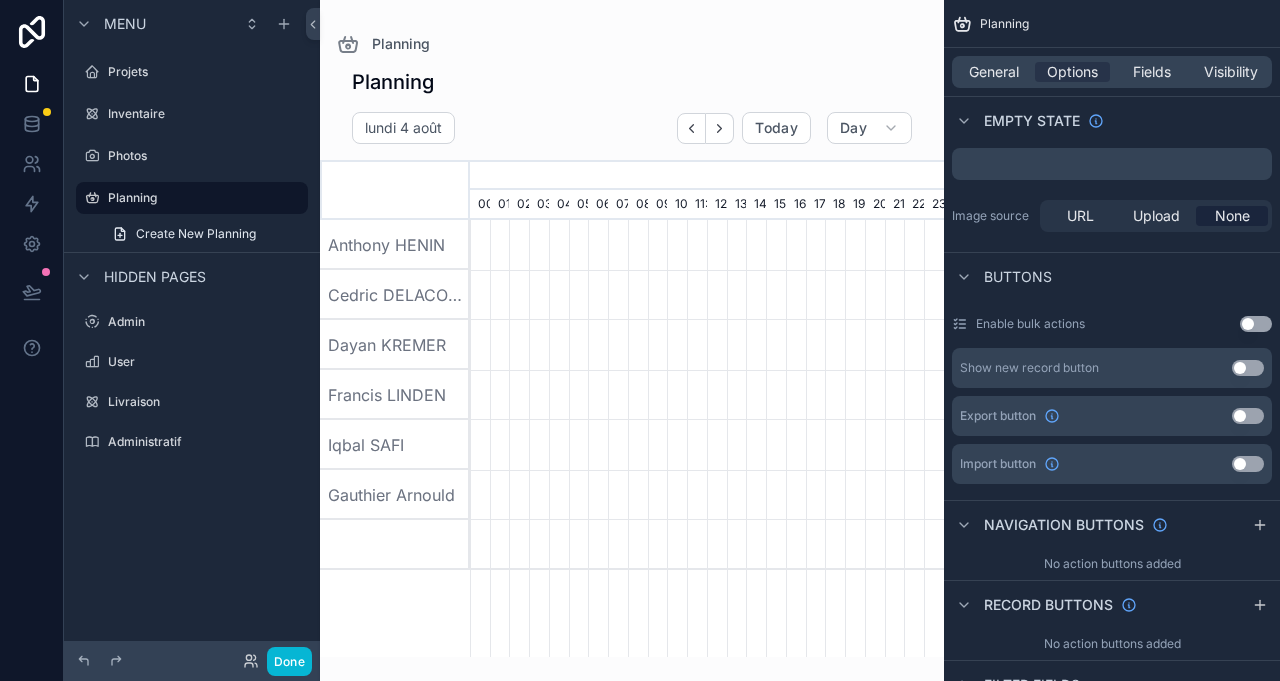 scroll, scrollTop: 0, scrollLeft: 3318, axis: horizontal 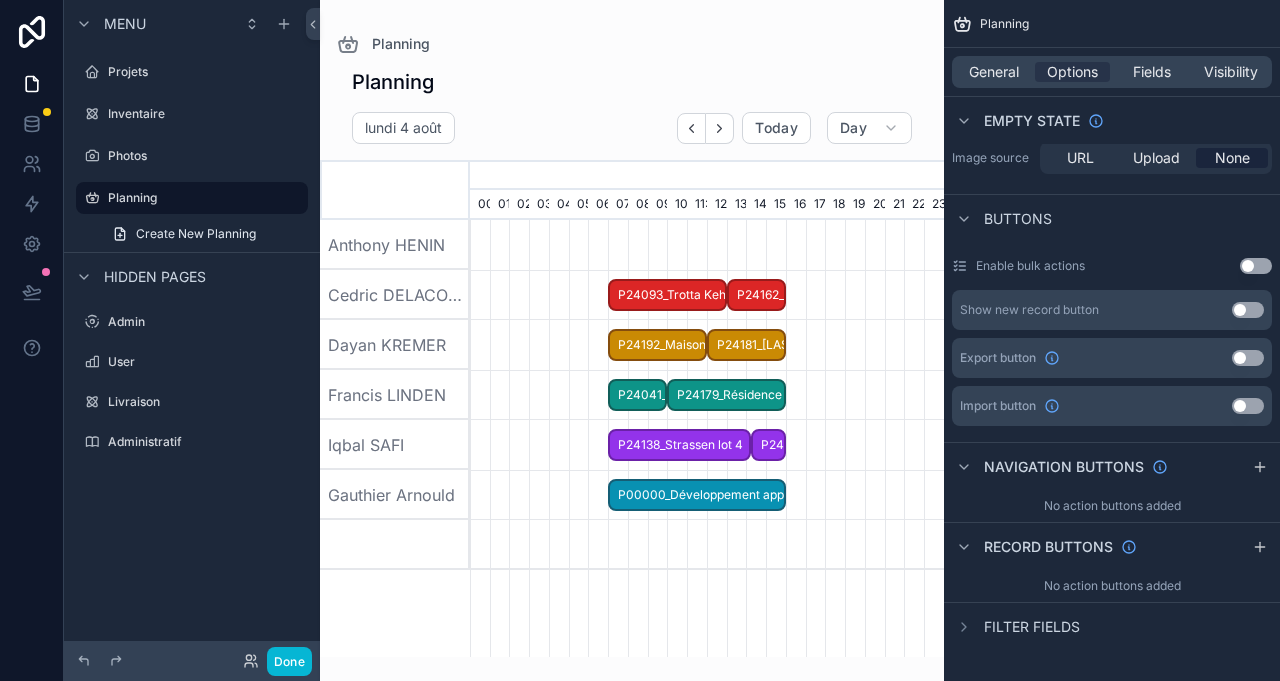 click 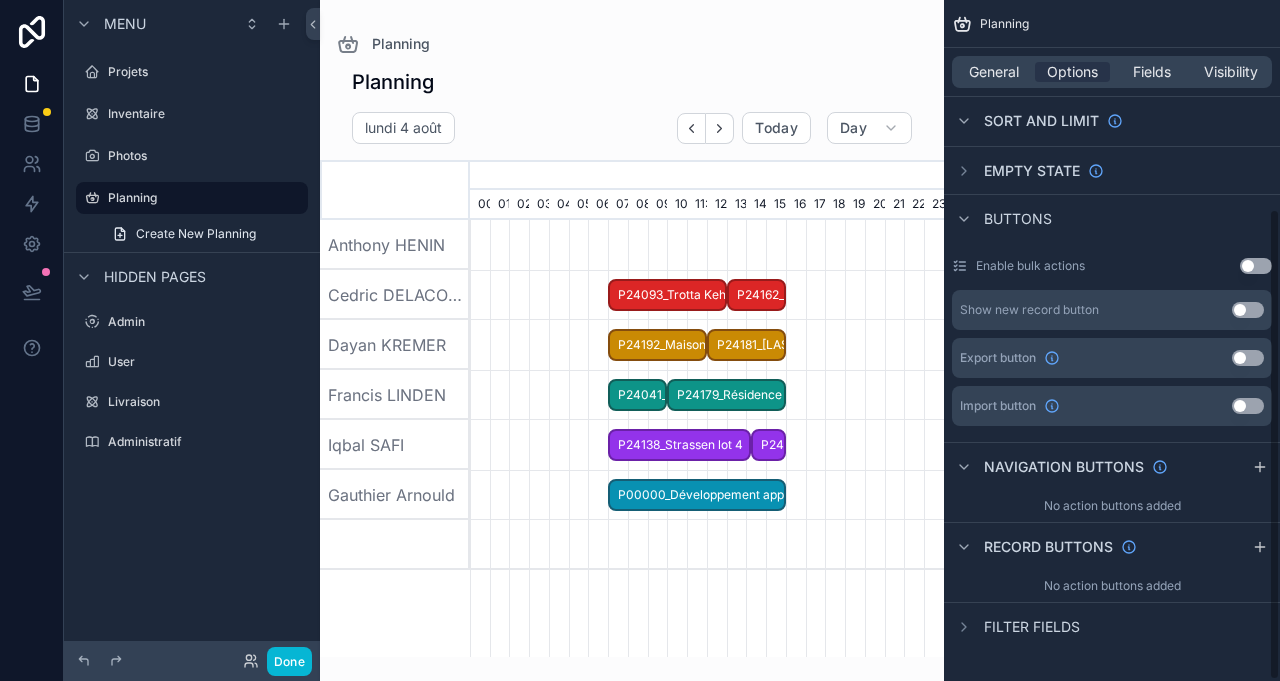 click 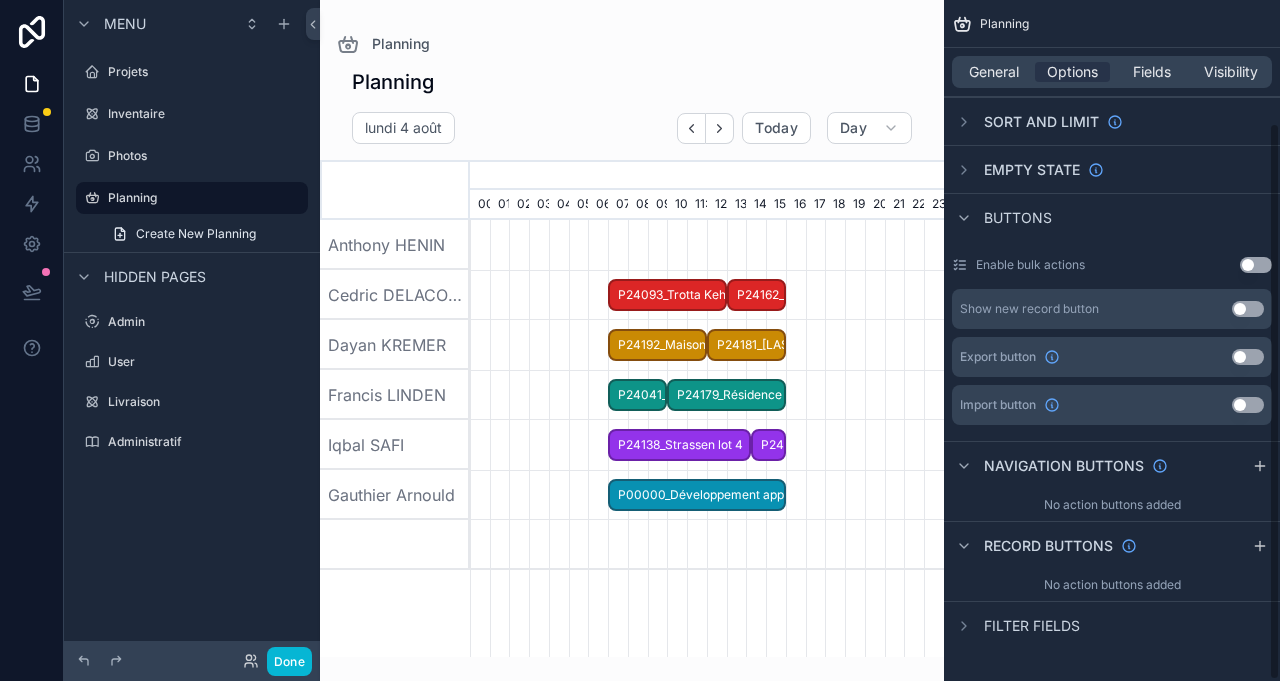 scroll, scrollTop: 150, scrollLeft: 0, axis: vertical 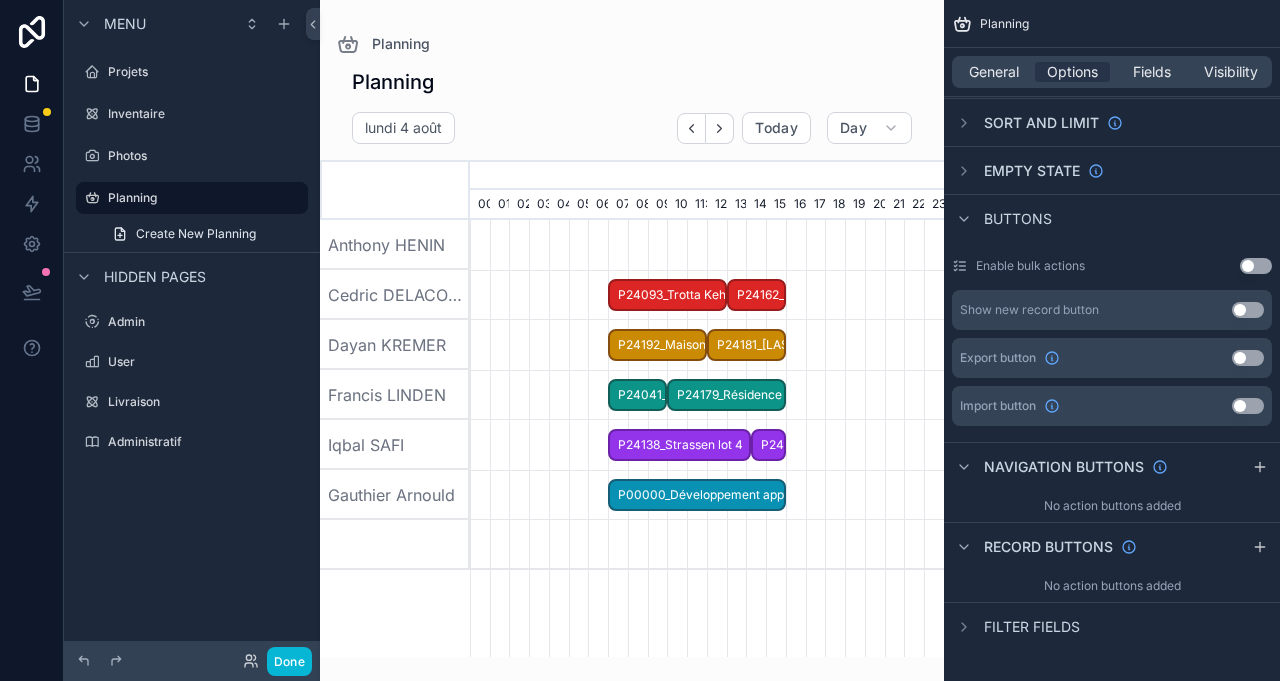 click at bounding box center (964, 123) 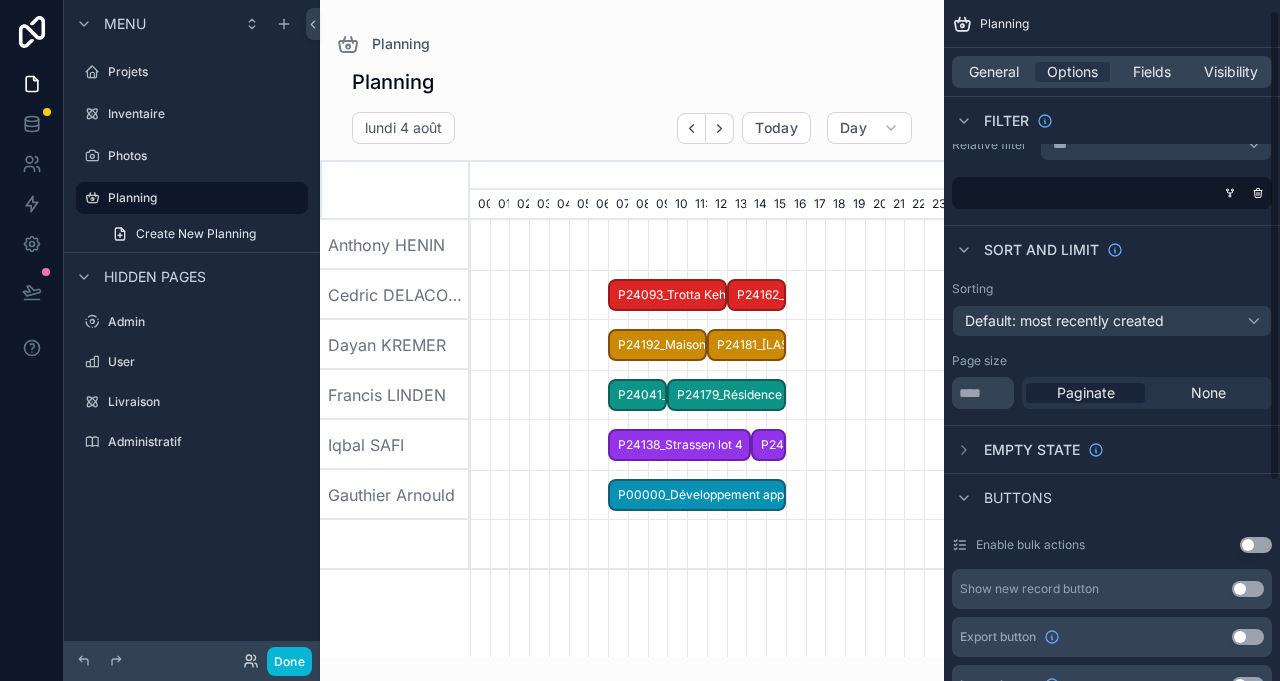 scroll, scrollTop: 0, scrollLeft: 0, axis: both 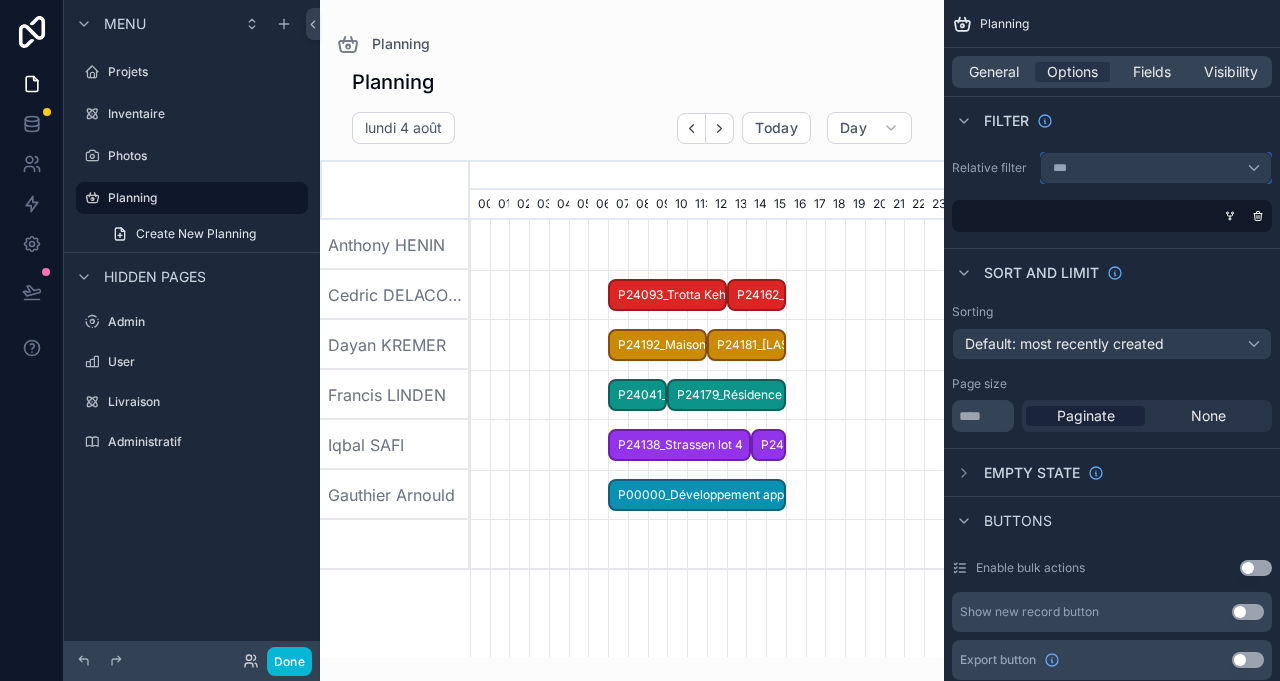 click on "***" at bounding box center (1156, 168) 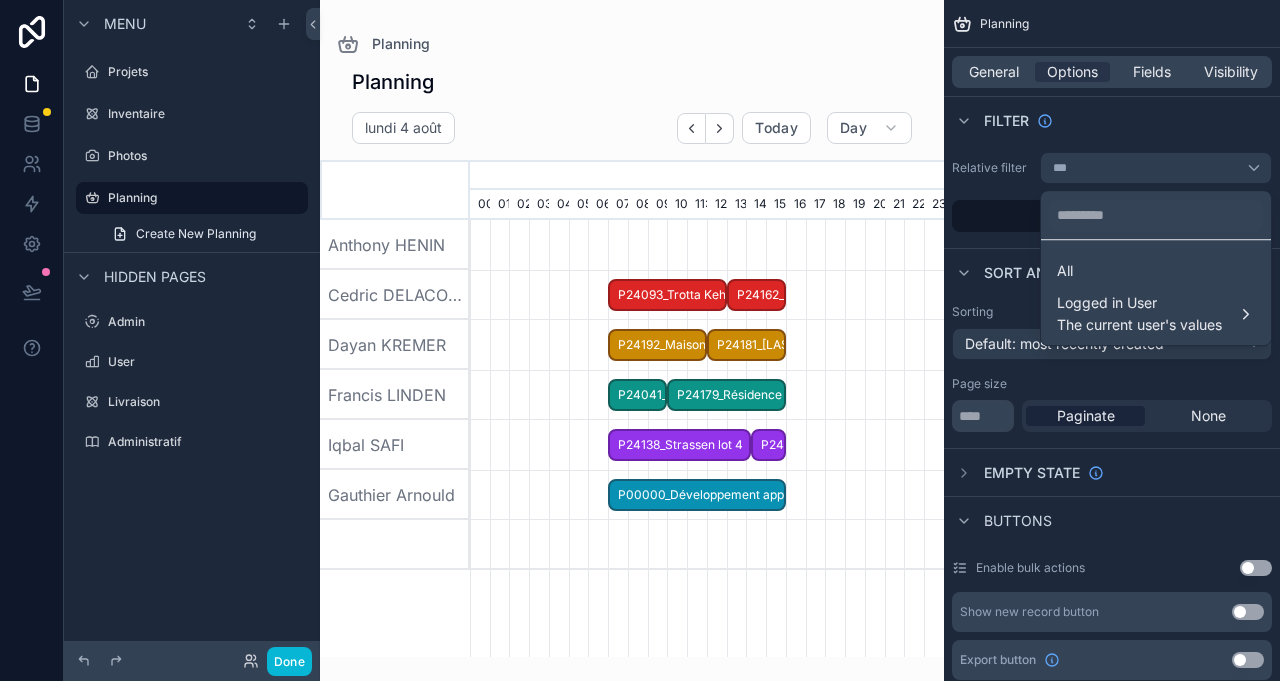 drag, startPoint x: 1127, startPoint y: 267, endPoint x: 1124, endPoint y: 237, distance: 30.149628 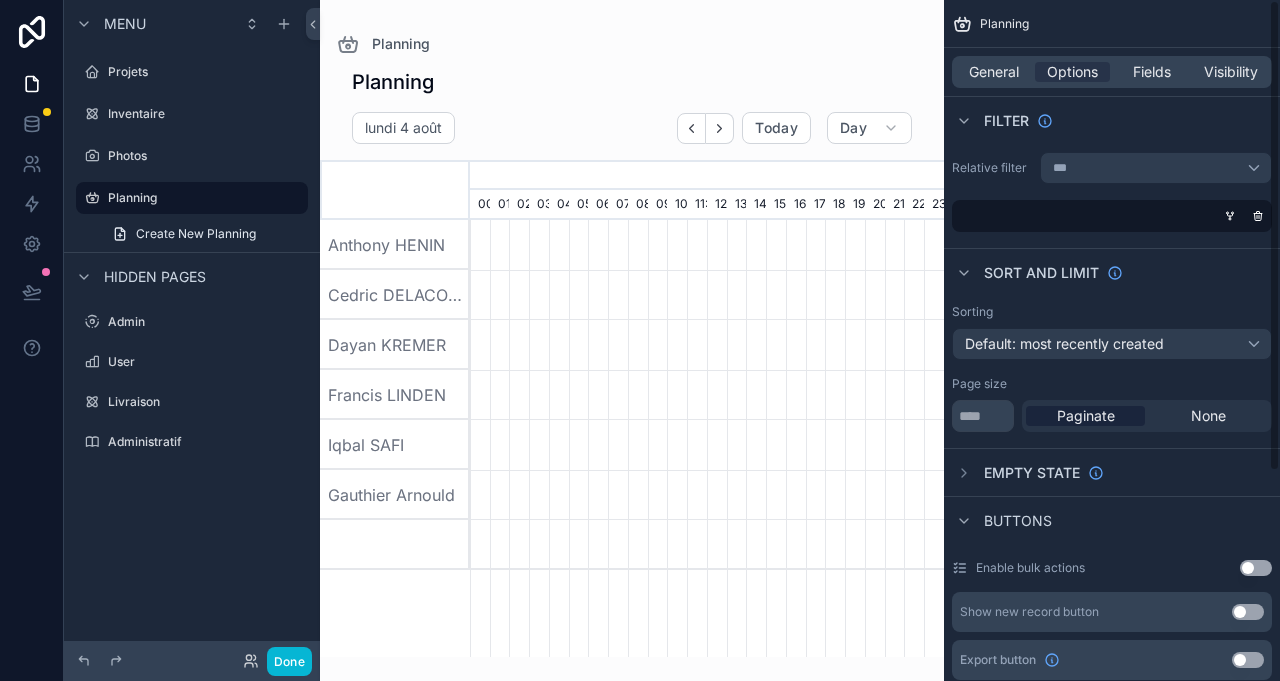 scroll, scrollTop: 0, scrollLeft: 3318, axis: horizontal 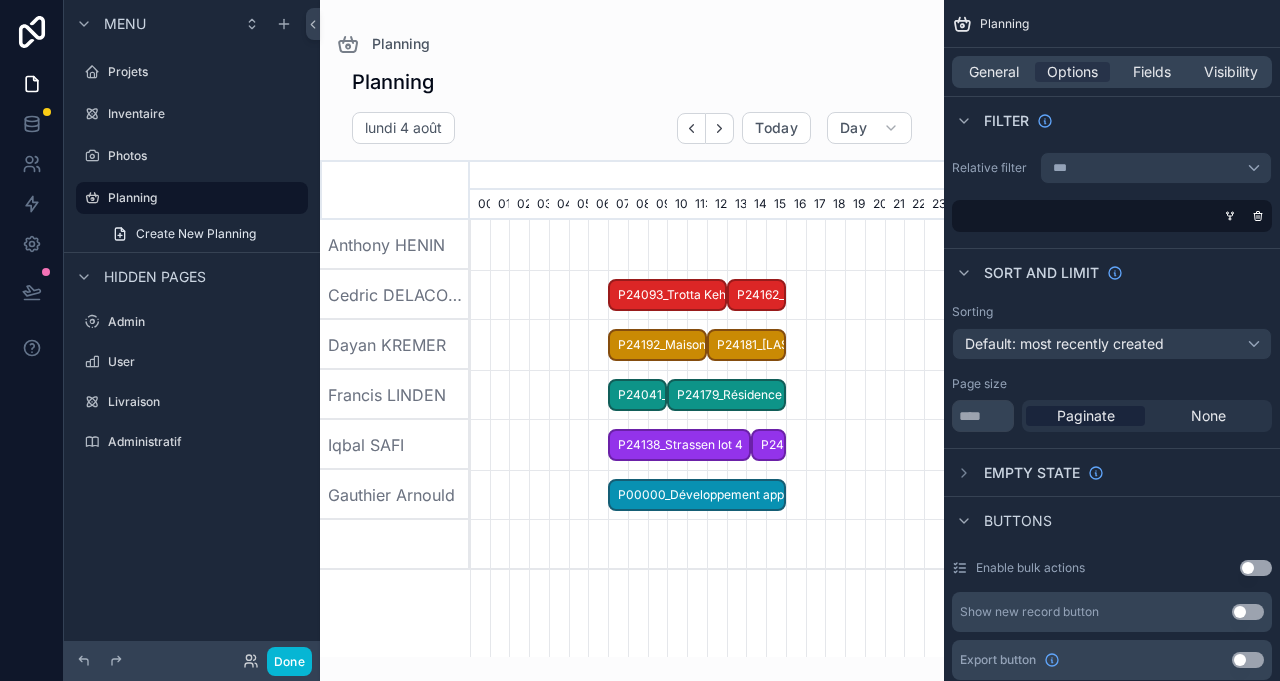 click at bounding box center [1230, 216] 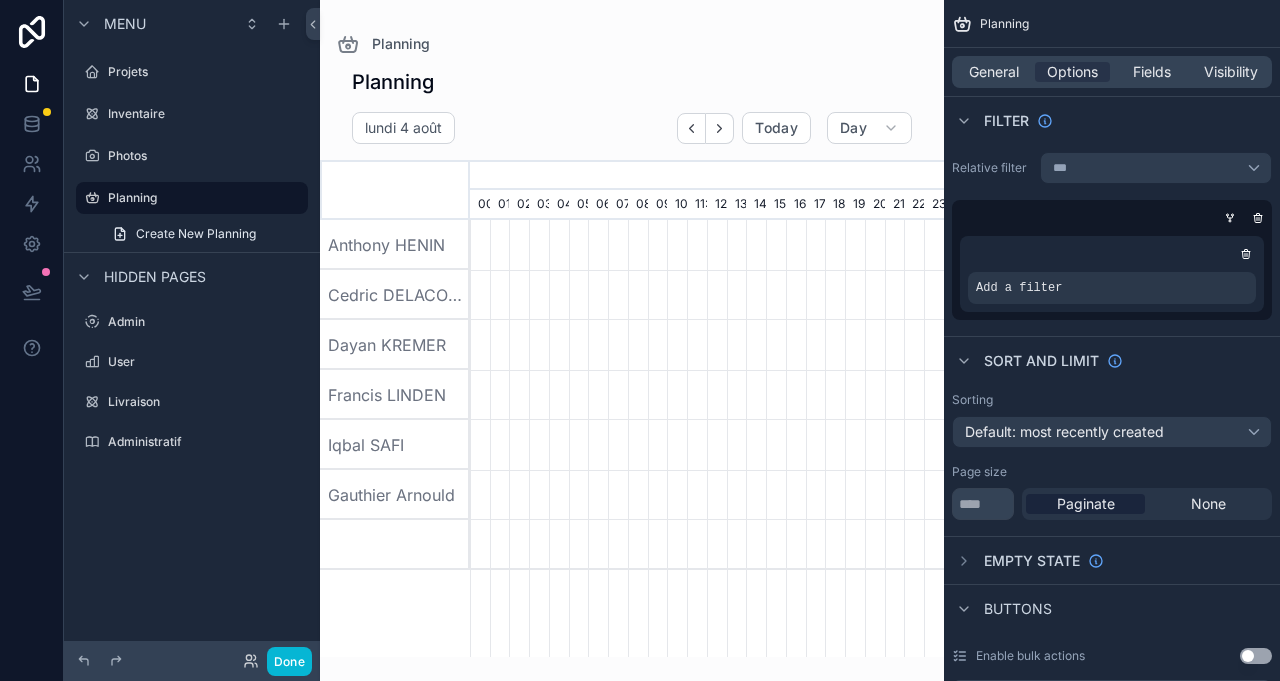 scroll, scrollTop: 0, scrollLeft: 3318, axis: horizontal 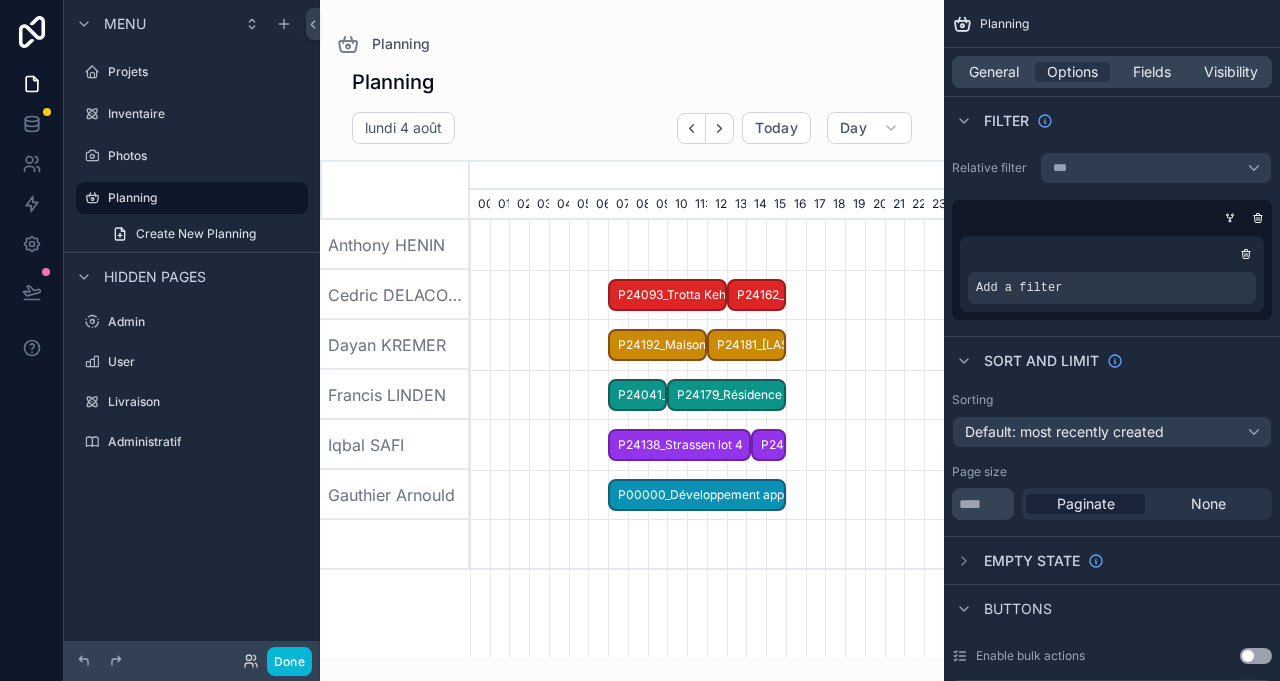 click on "Add a filter" at bounding box center [1112, 288] 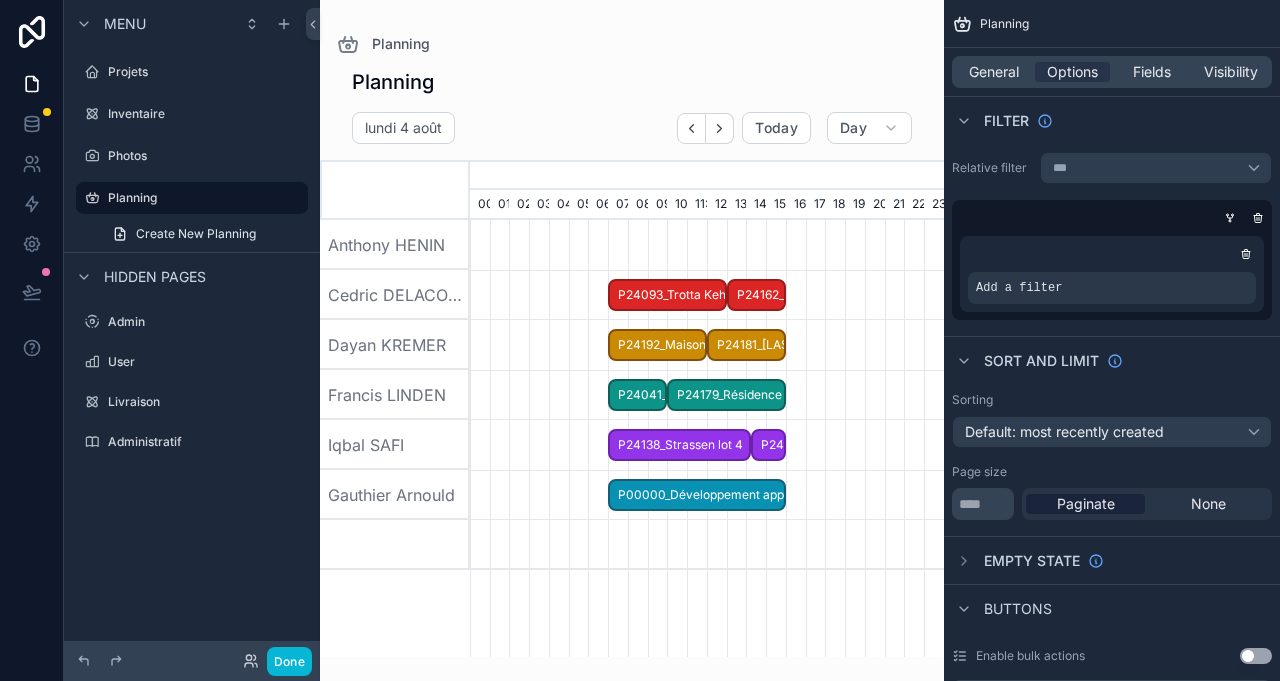 click on "Add a filter" at bounding box center [1112, 288] 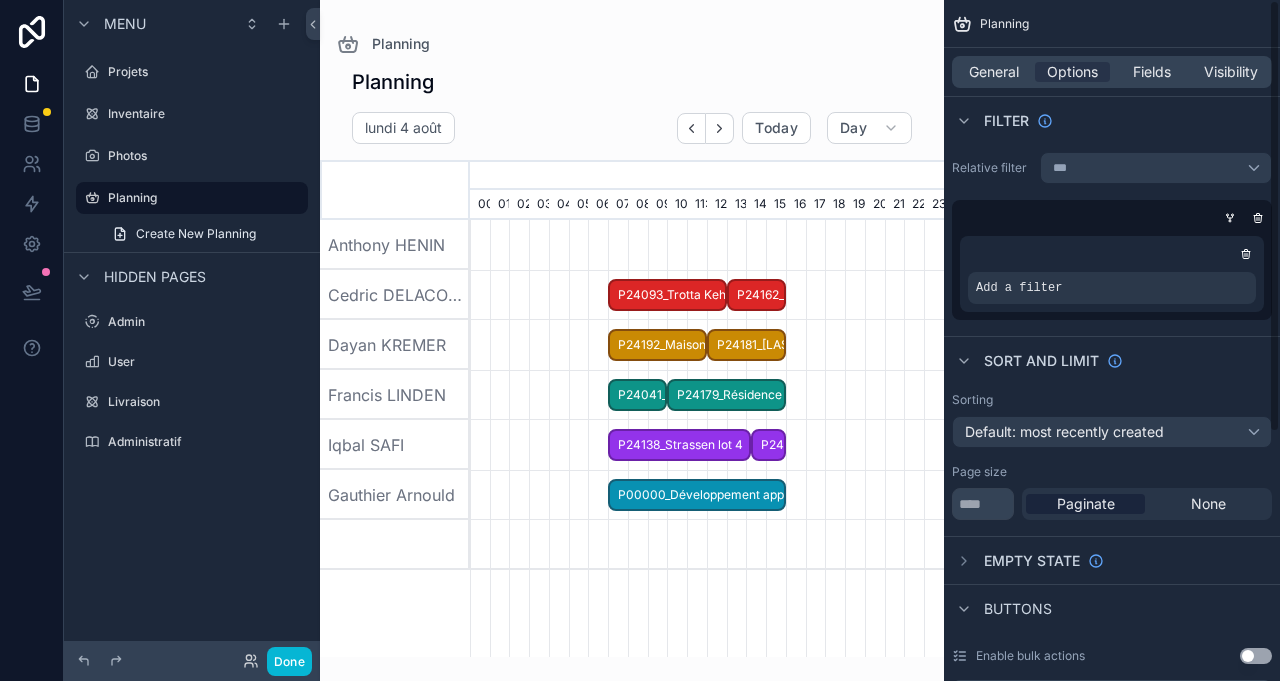 click on "Add a filter" at bounding box center [1019, 288] 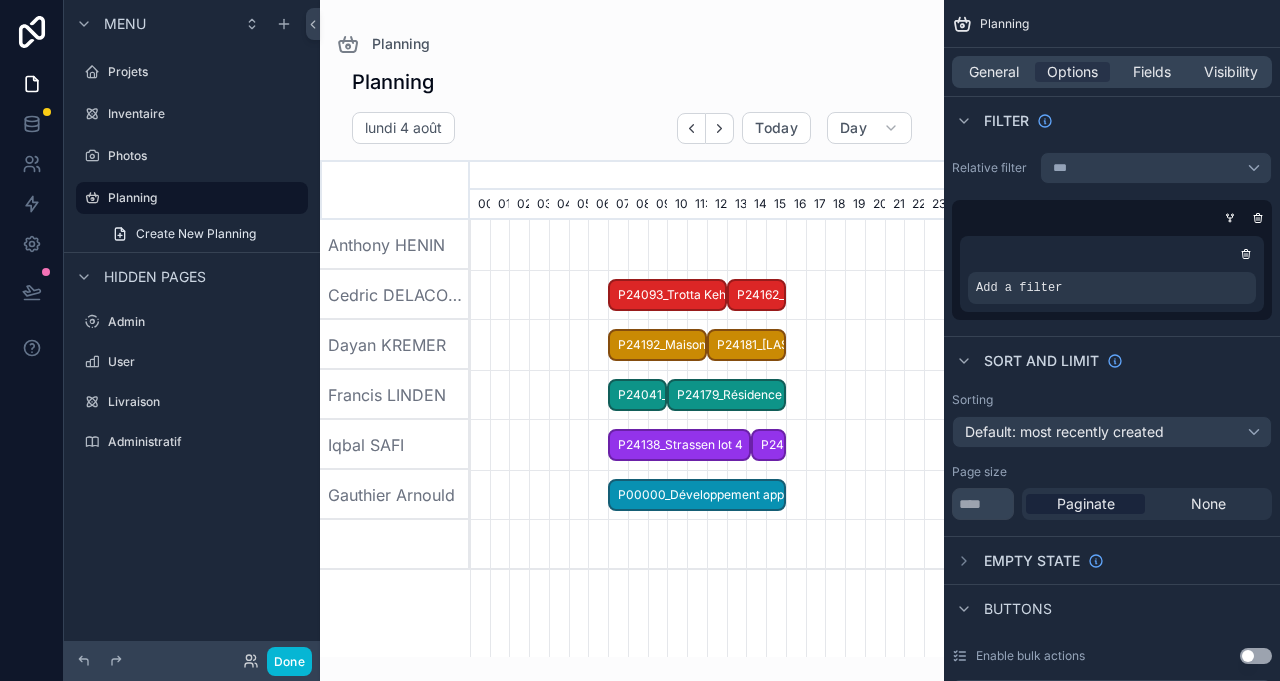 click at bounding box center [1112, 254] 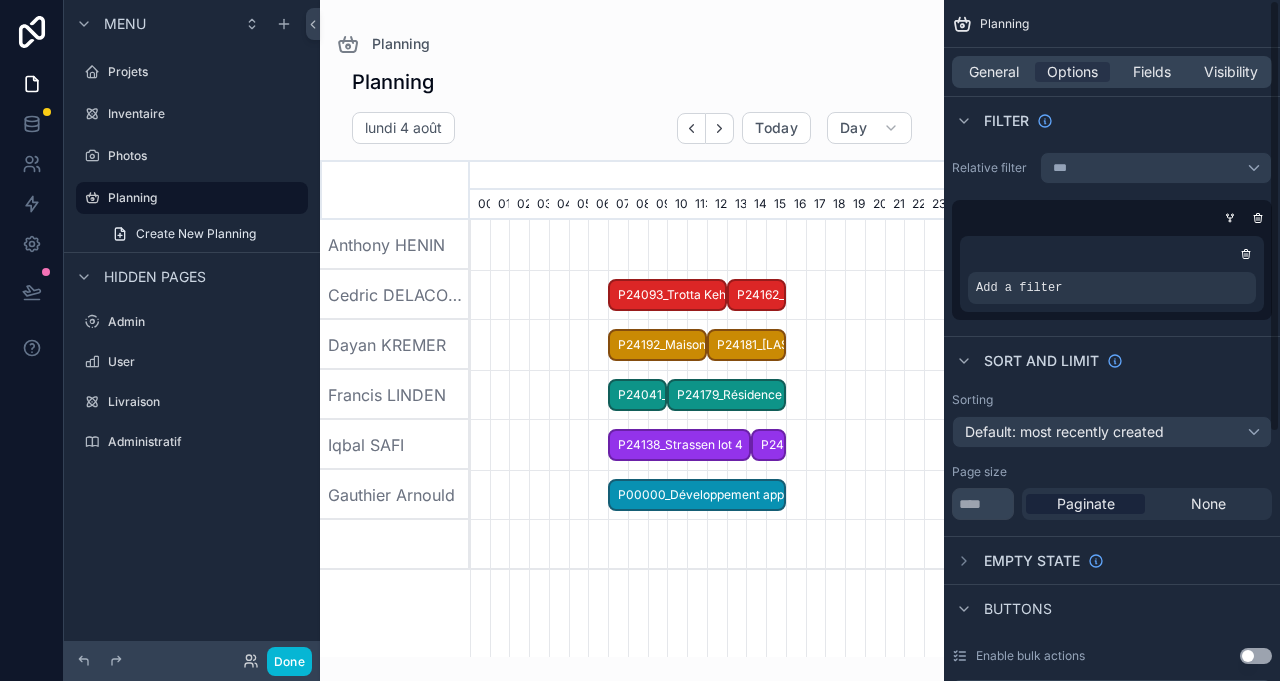 click on "Planning General Options Fields Visibility Filter Relative filter *** Add a filter Sort And Limit Sorting Default: most recently created Page size ** Paginate None Empty state Buttons Enable bulk actions Use setting Show new record button Use setting Export button Use setting Import button Use setting Navigation buttons No action buttons added Record buttons No action buttons added Filter fields" at bounding box center [1112, 340] 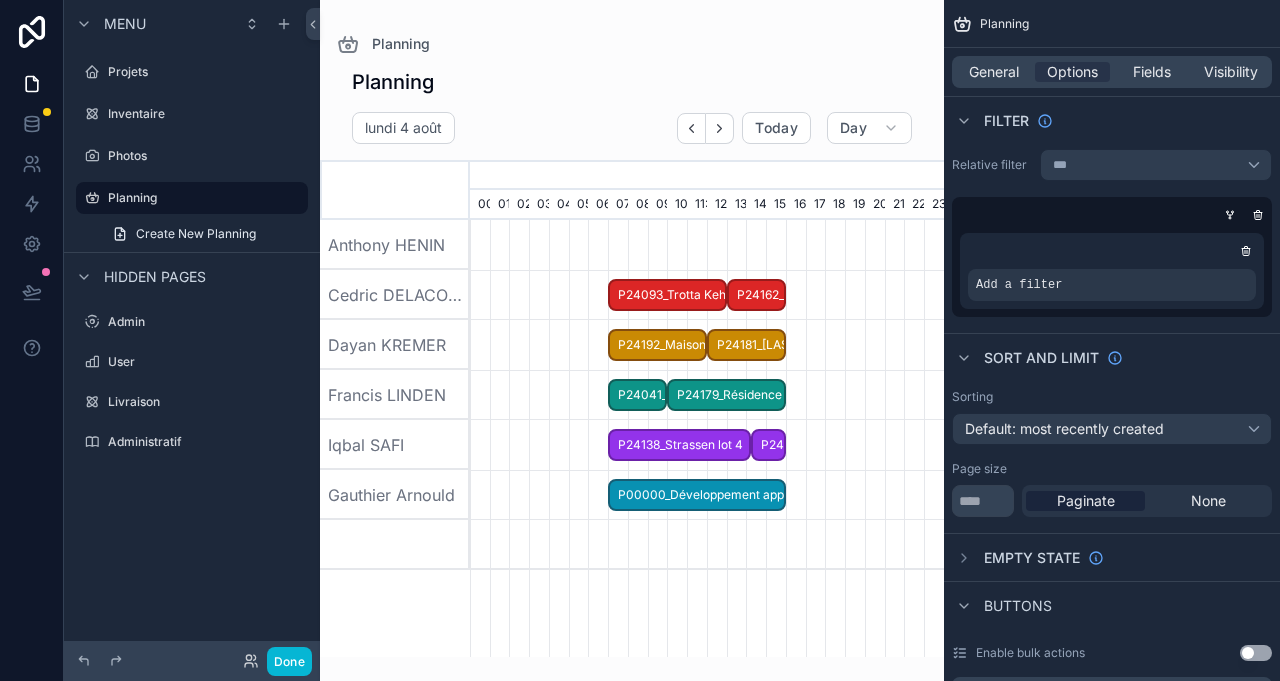 click at bounding box center [0, 0] 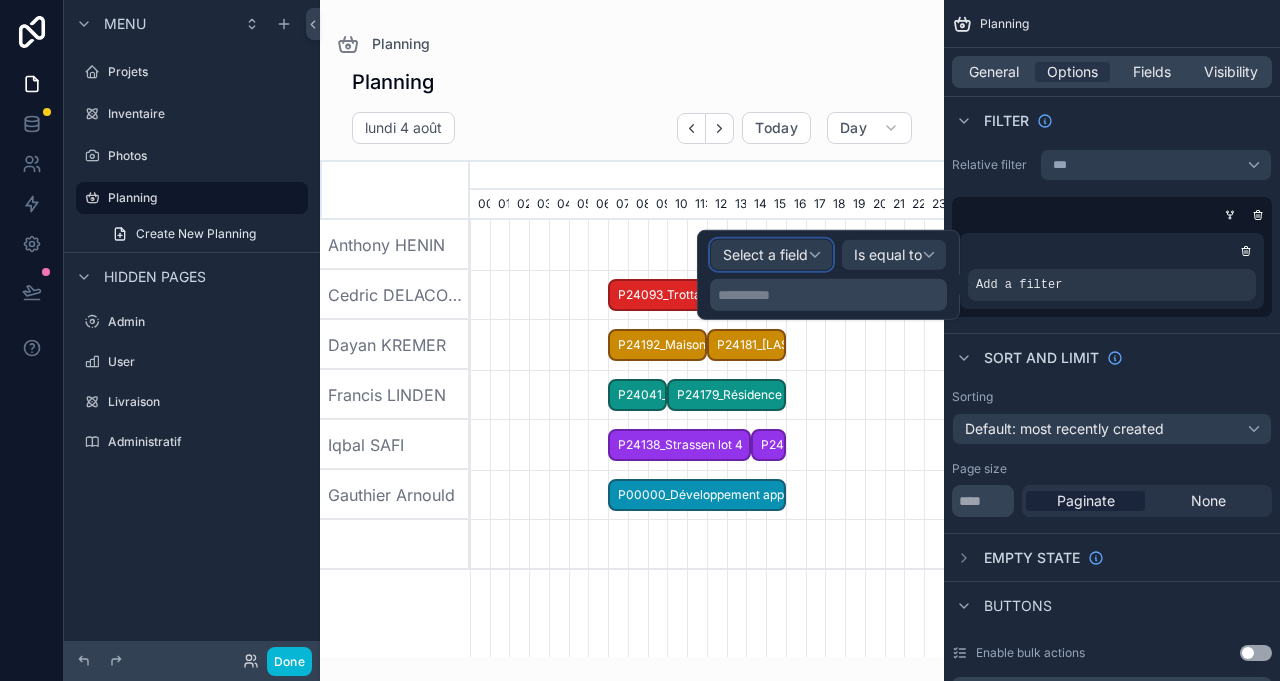 click on "Select a field" at bounding box center [771, 255] 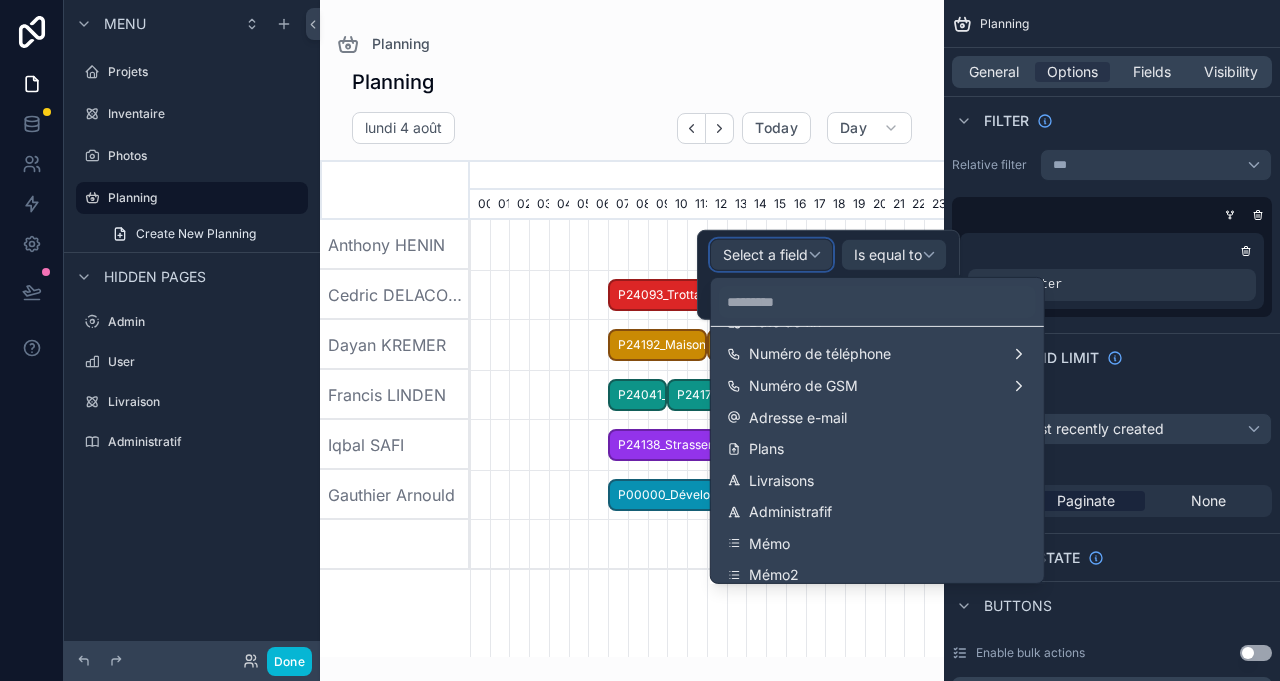 scroll, scrollTop: 444, scrollLeft: 0, axis: vertical 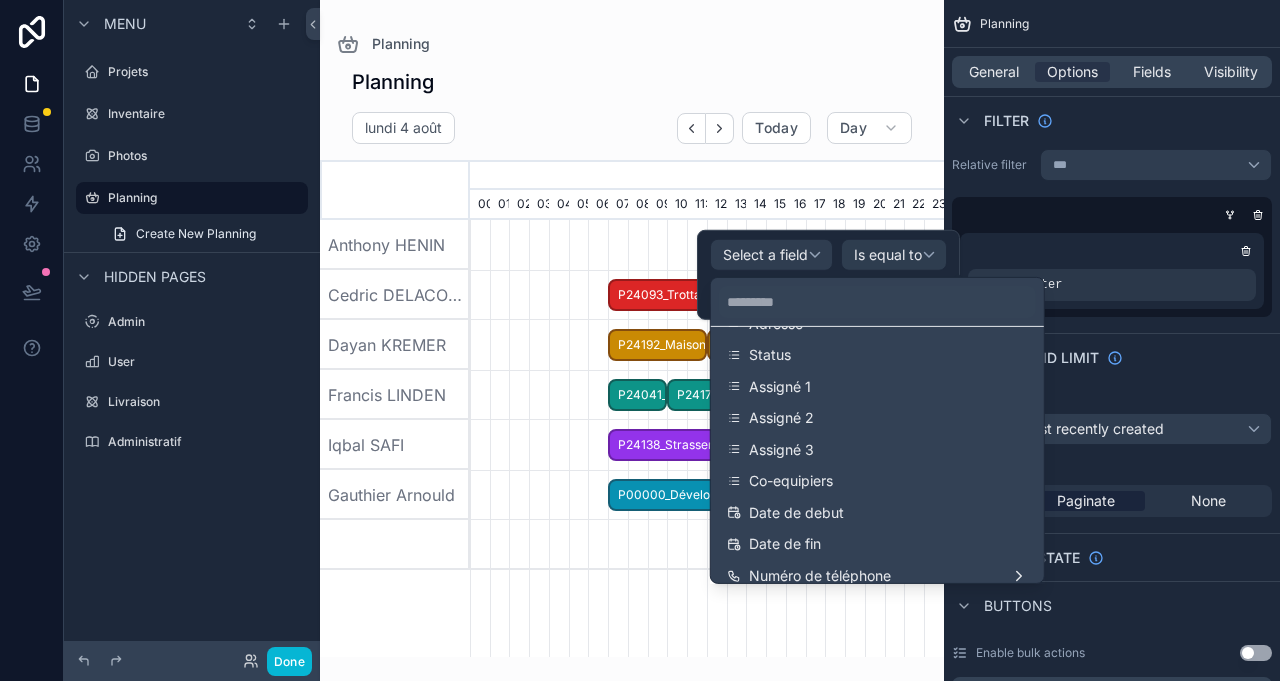 click on "Date de debut" at bounding box center (877, 512) 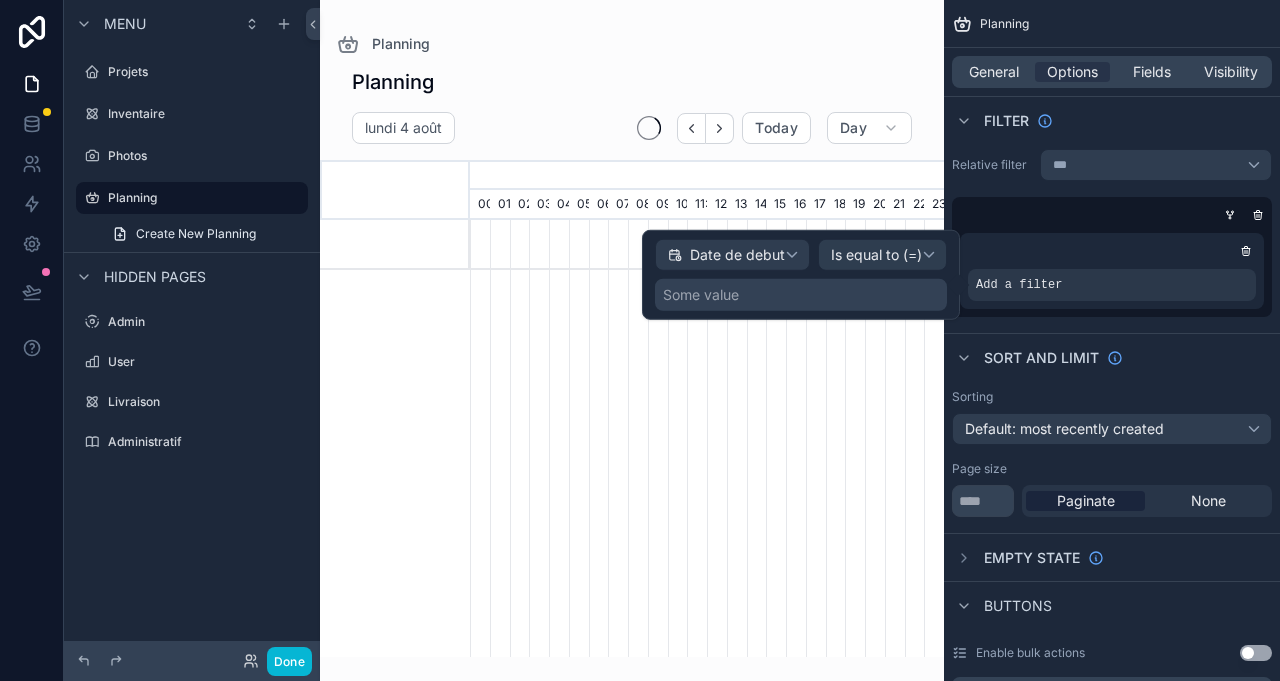 scroll, scrollTop: 0, scrollLeft: 3318, axis: horizontal 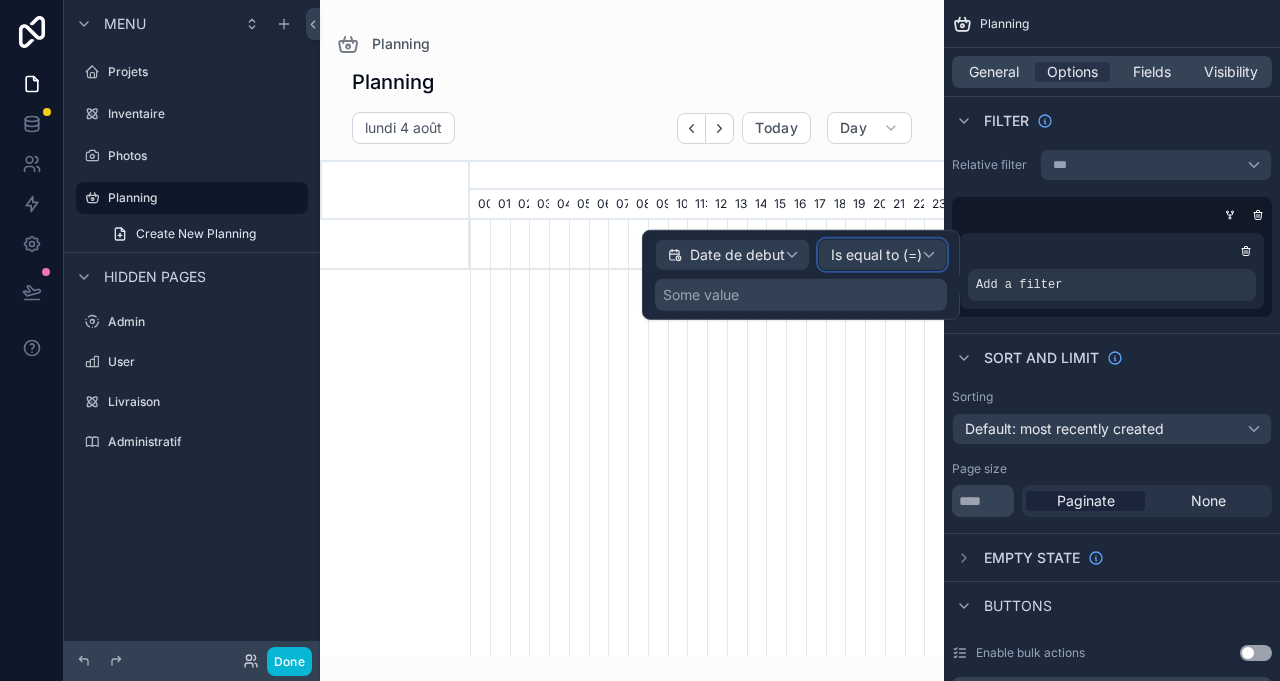 click on "Is equal to (=)" at bounding box center [876, 255] 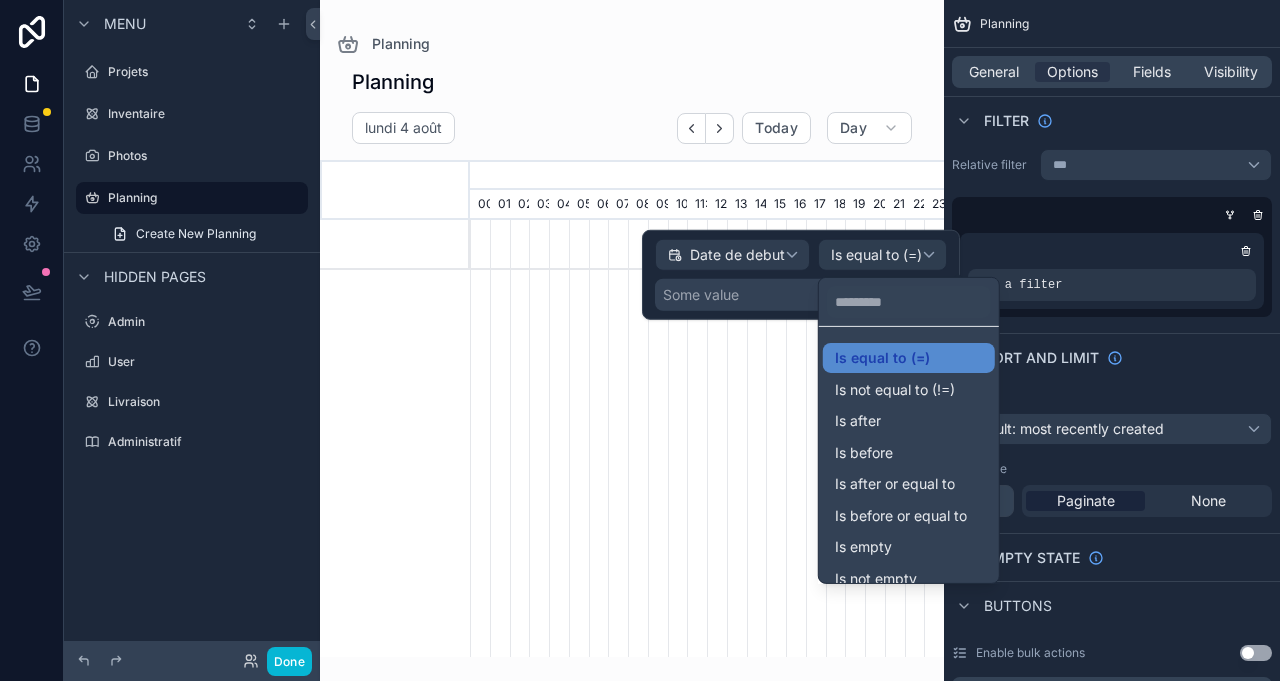click on "Is before" at bounding box center [909, 452] 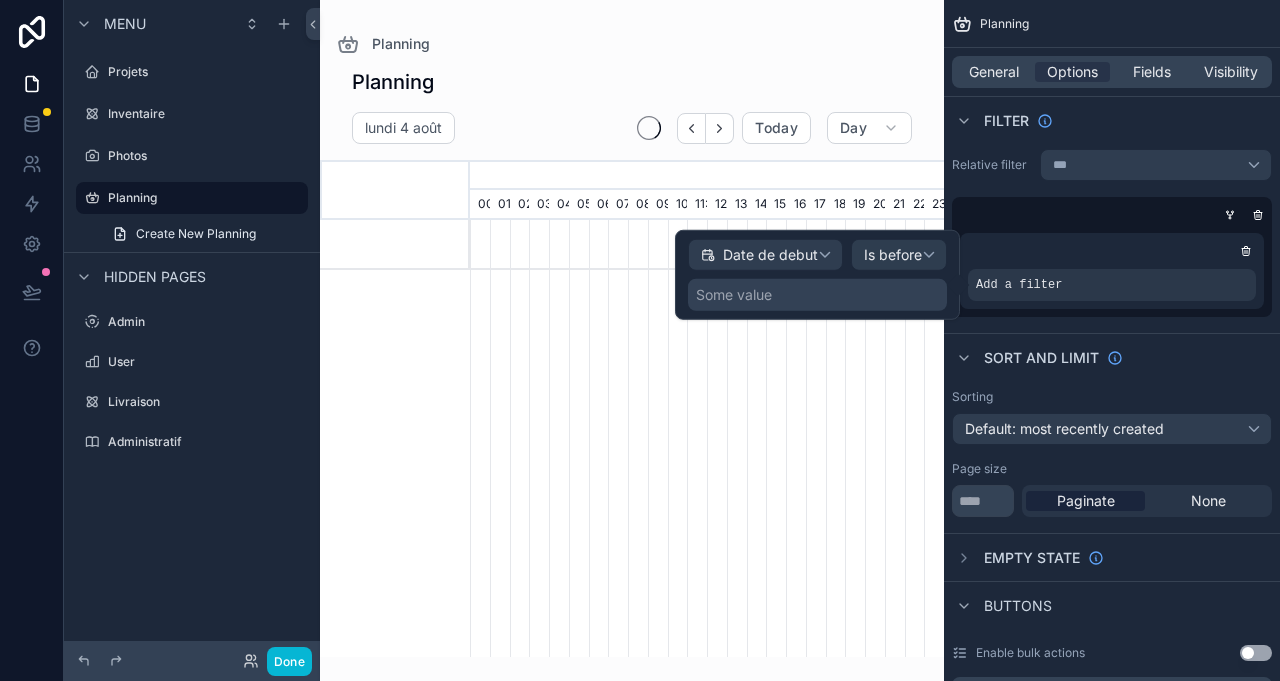 scroll, scrollTop: 0, scrollLeft: 3318, axis: horizontal 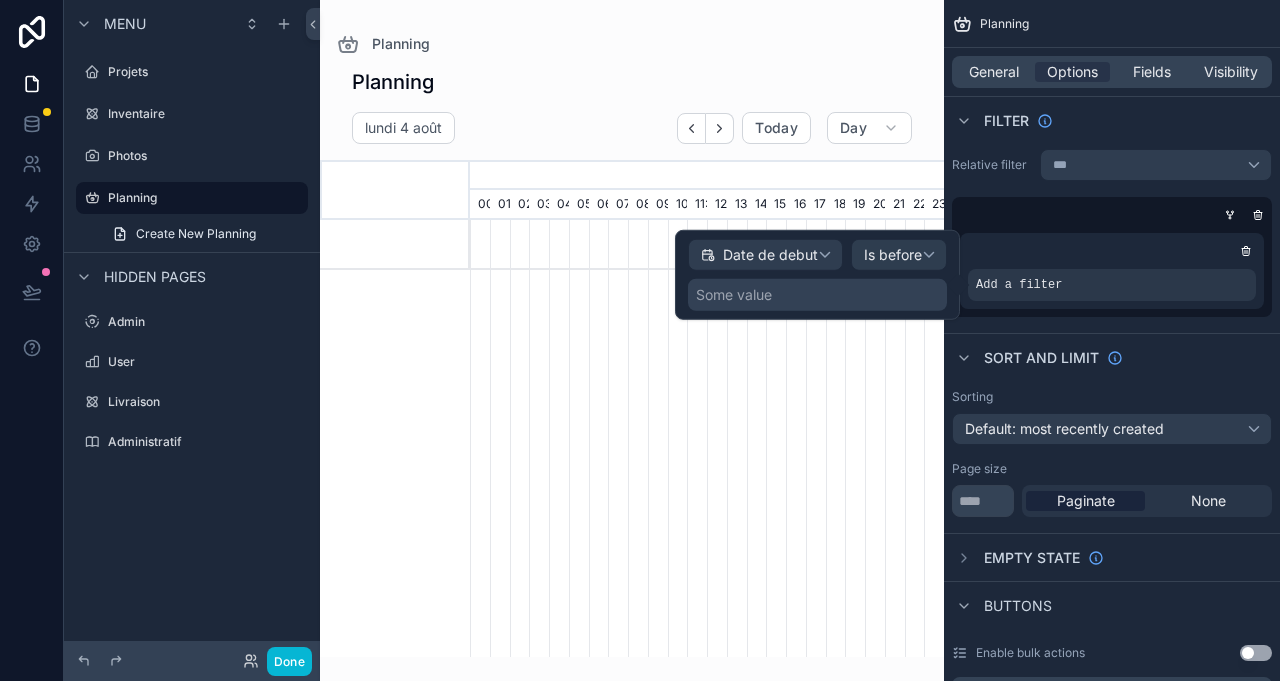 click on "Some value" at bounding box center [817, 295] 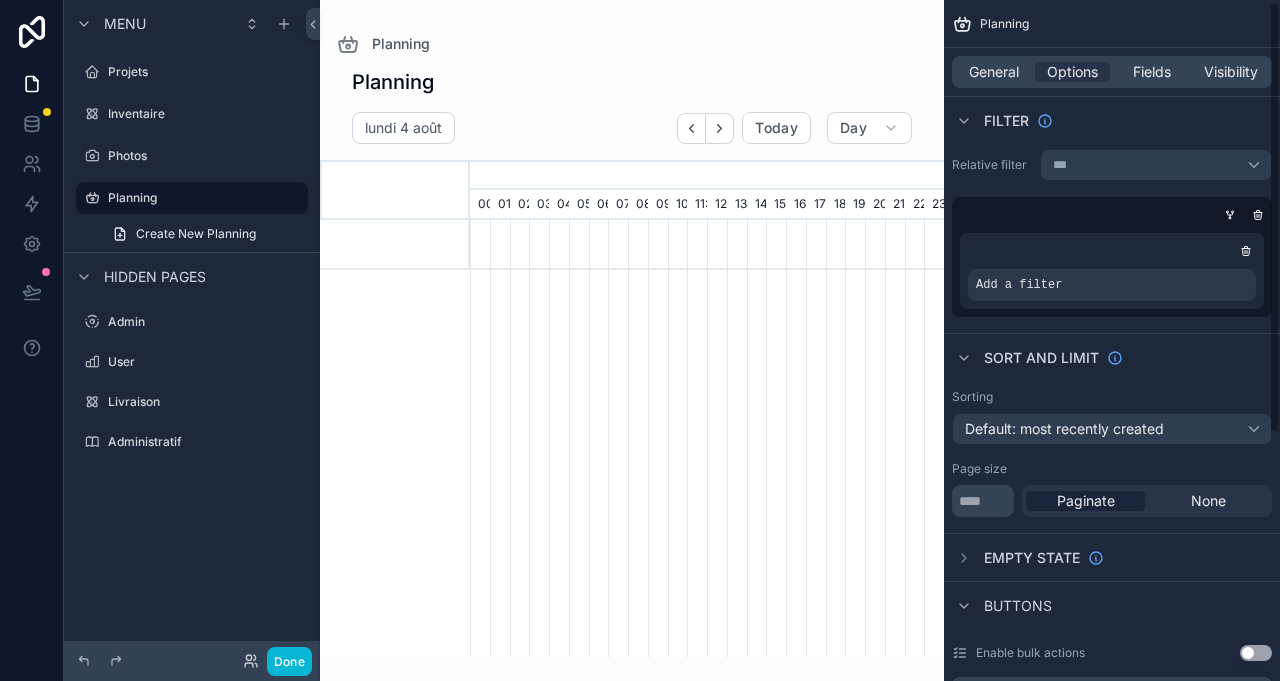 click at bounding box center (1108, 215) 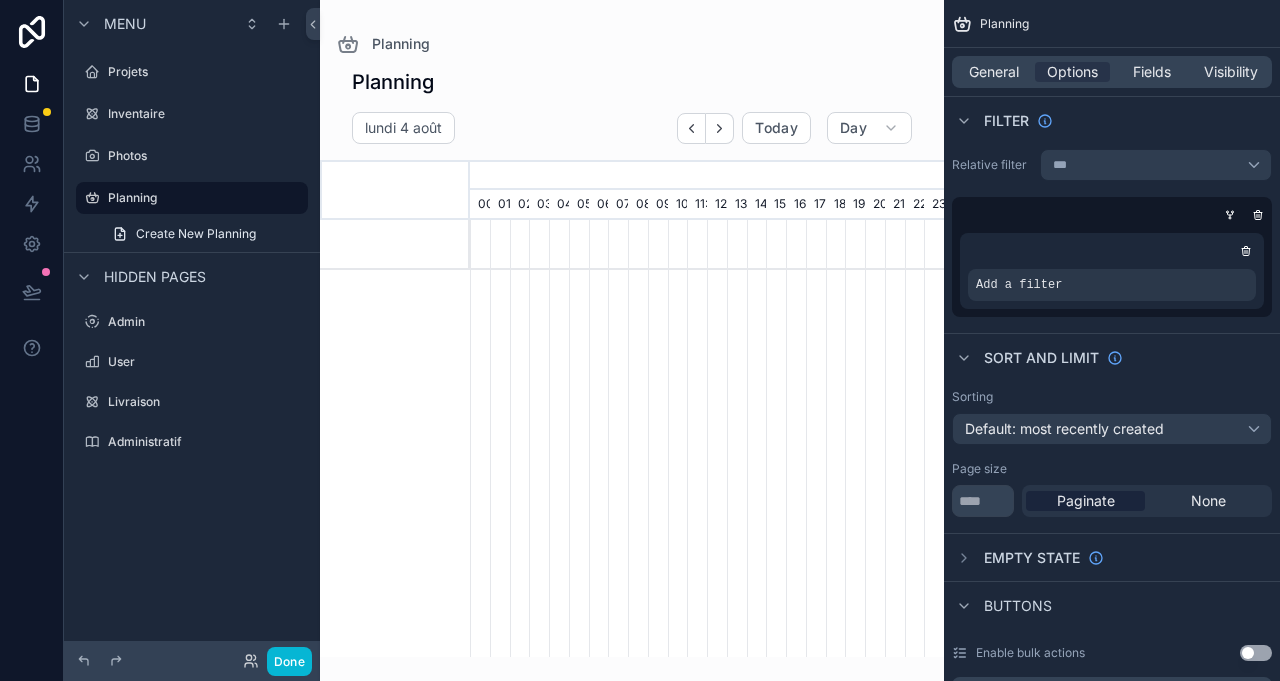 click at bounding box center [1258, 215] 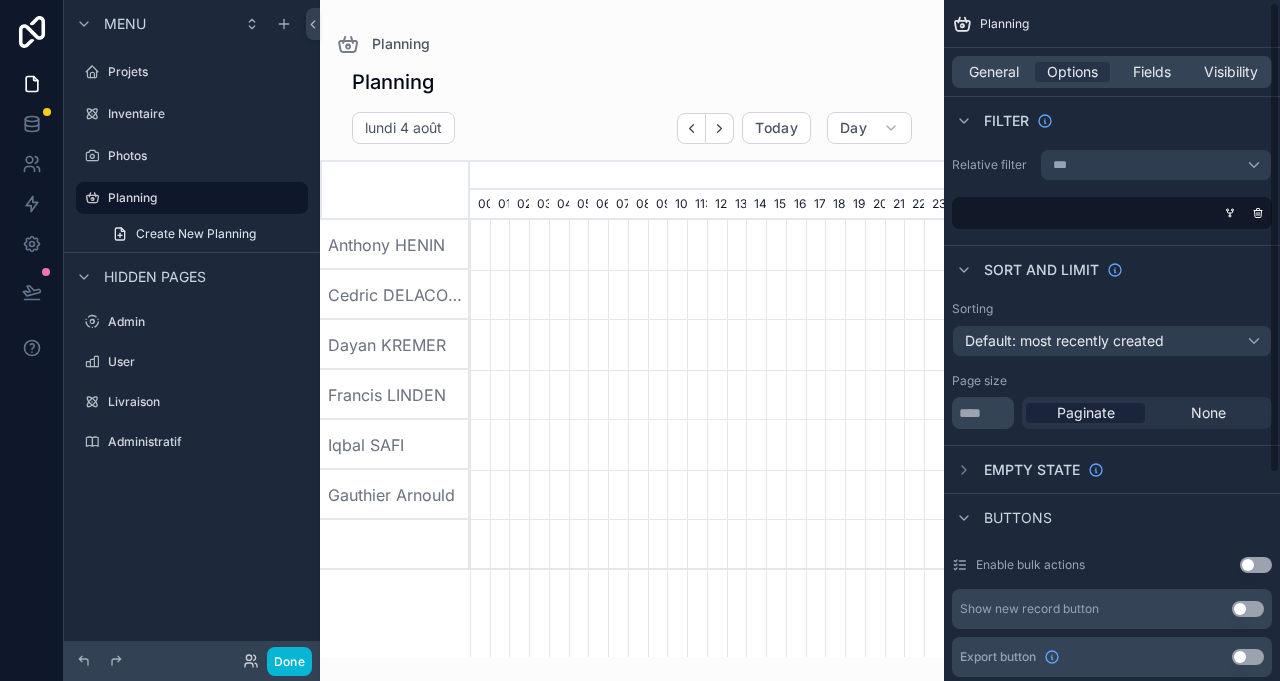 scroll, scrollTop: 0, scrollLeft: 3318, axis: horizontal 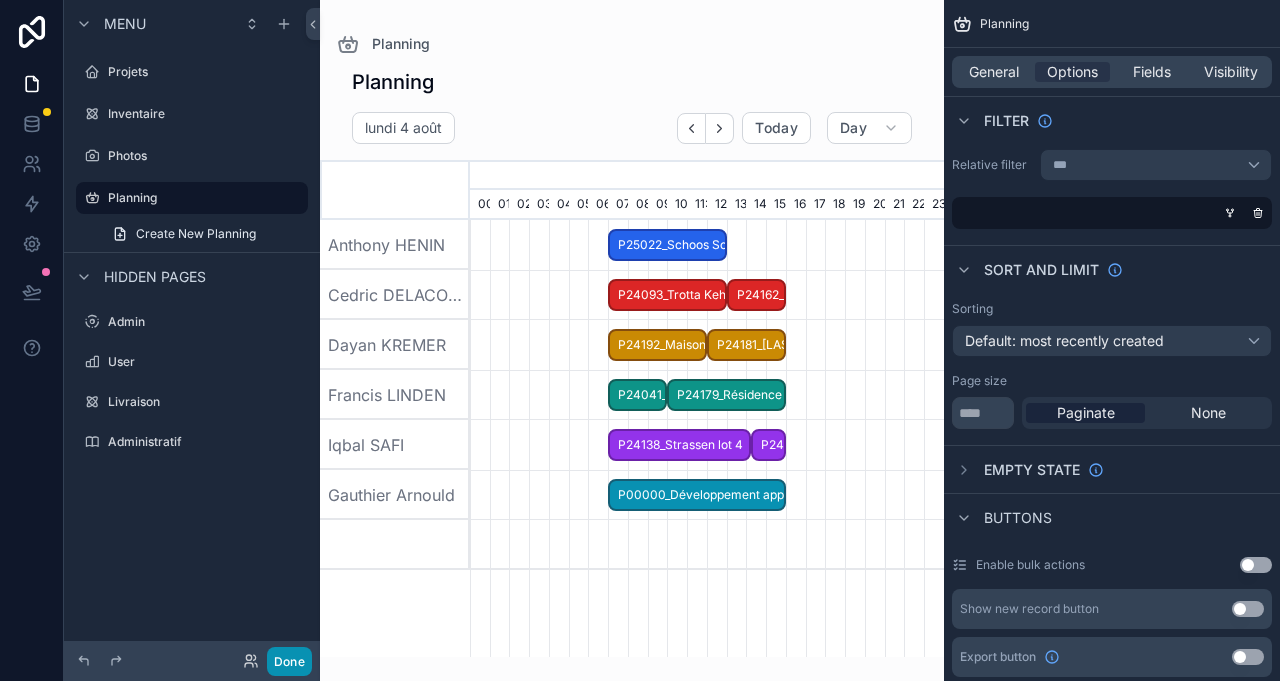 click on "Done" at bounding box center [289, 661] 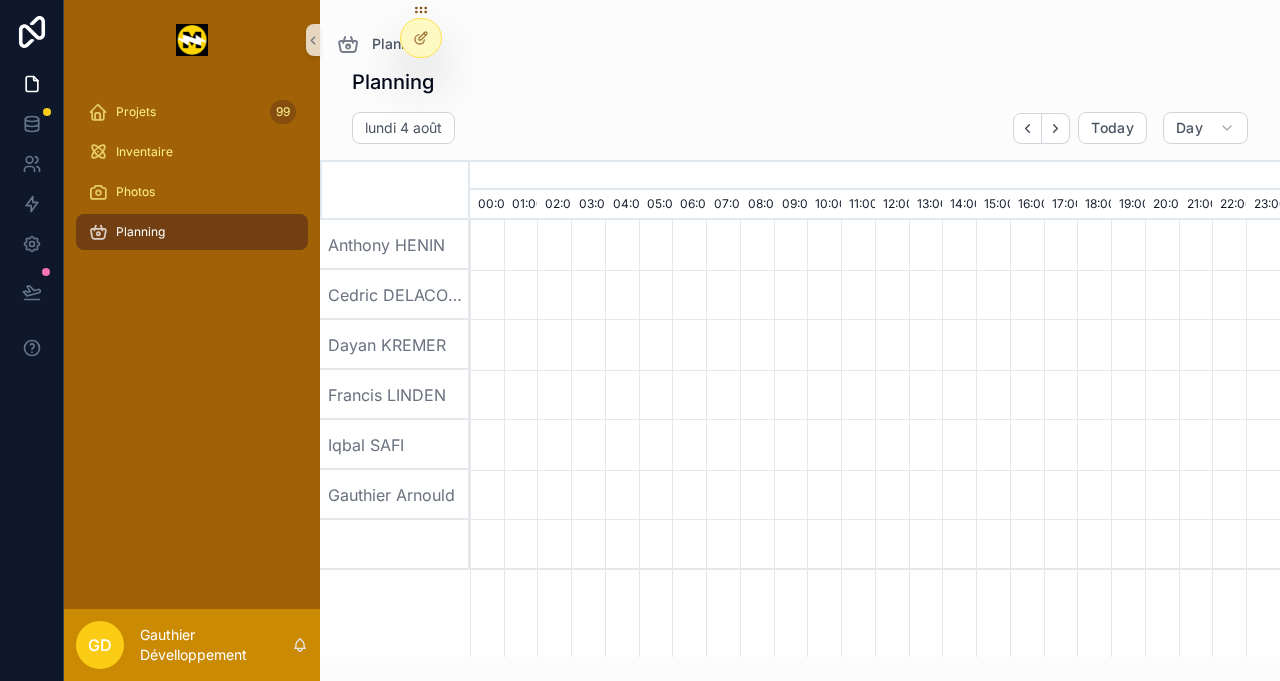 scroll, scrollTop: 0, scrollLeft: 5670, axis: horizontal 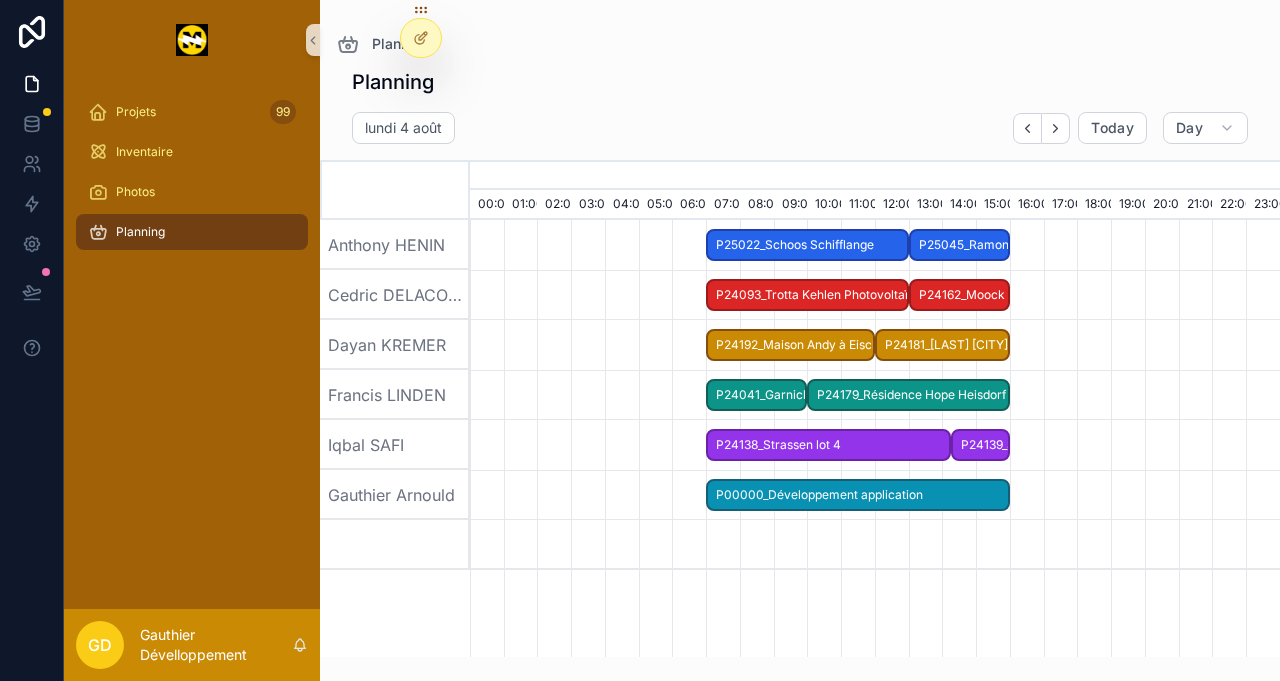click on "Gauthier Dévelloppement" at bounding box center [216, 645] 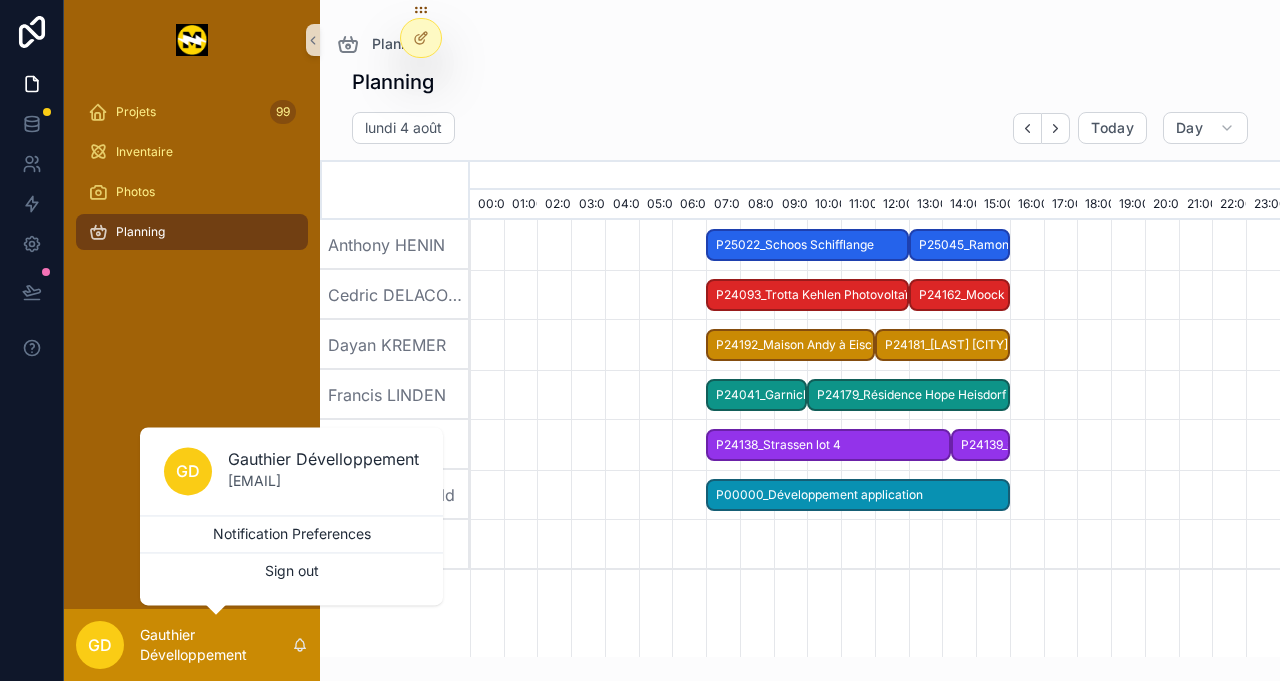 click on "Gauthier Dévelloppement ia@electricite-maraga.lu" at bounding box center (323, 475) 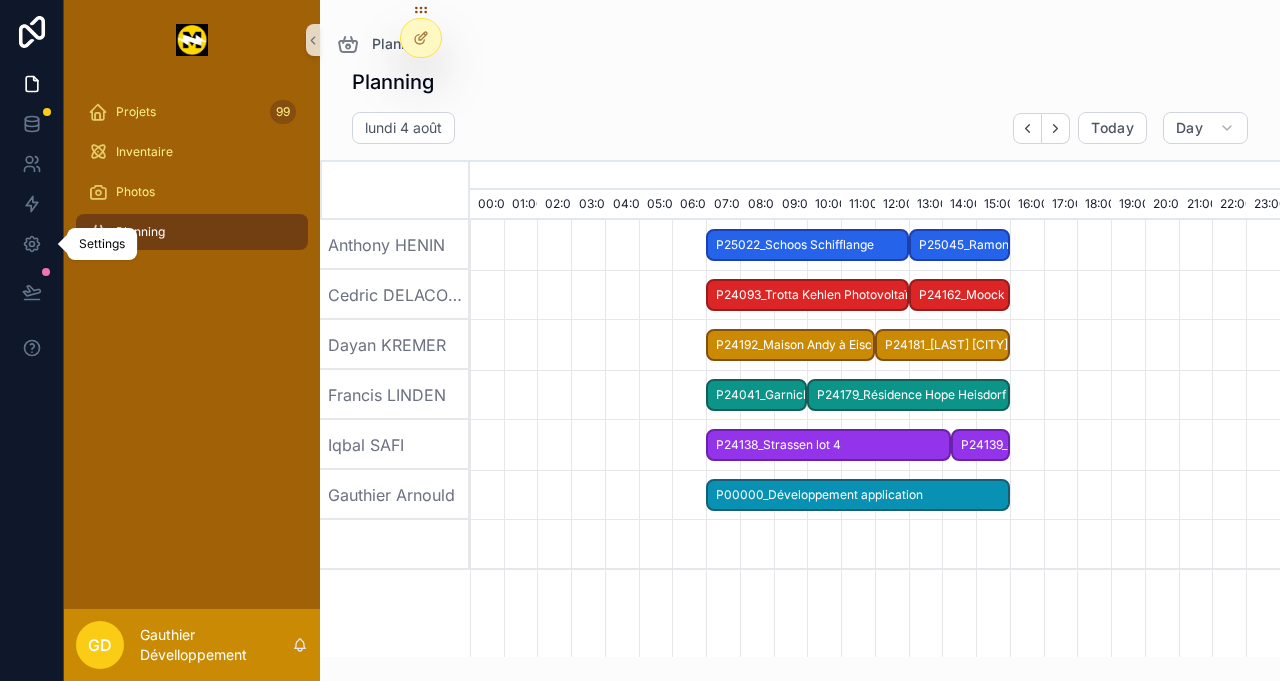 click 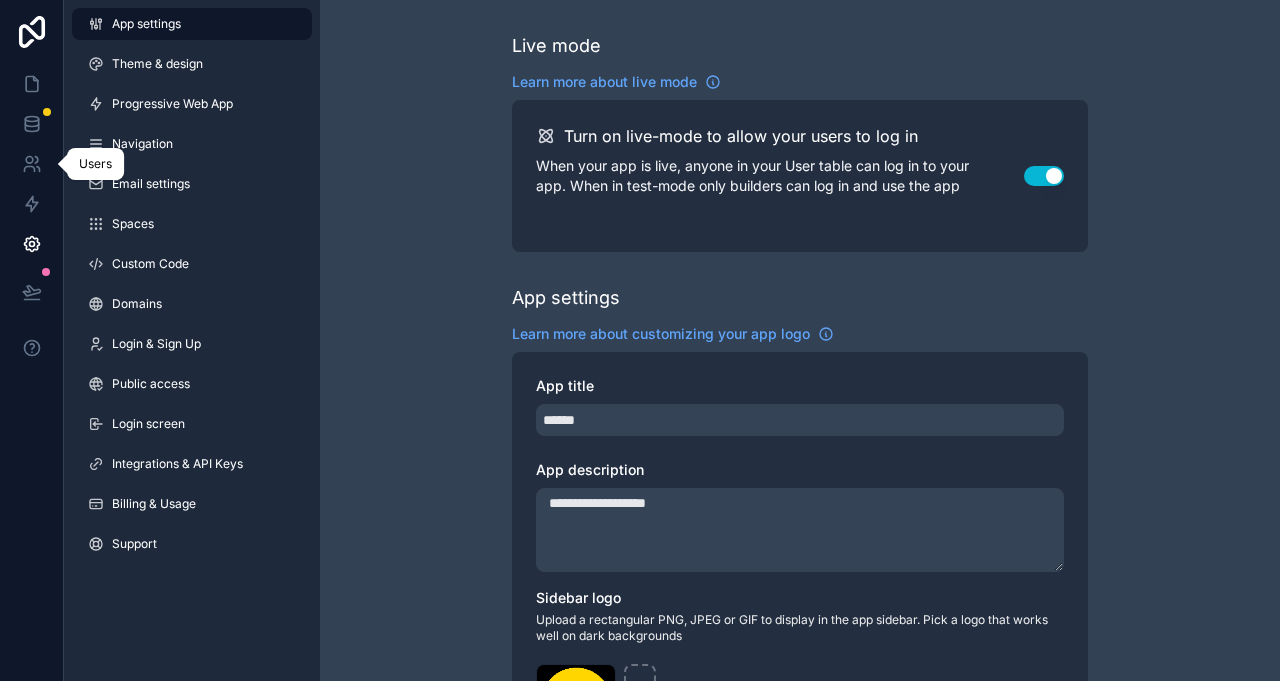 click 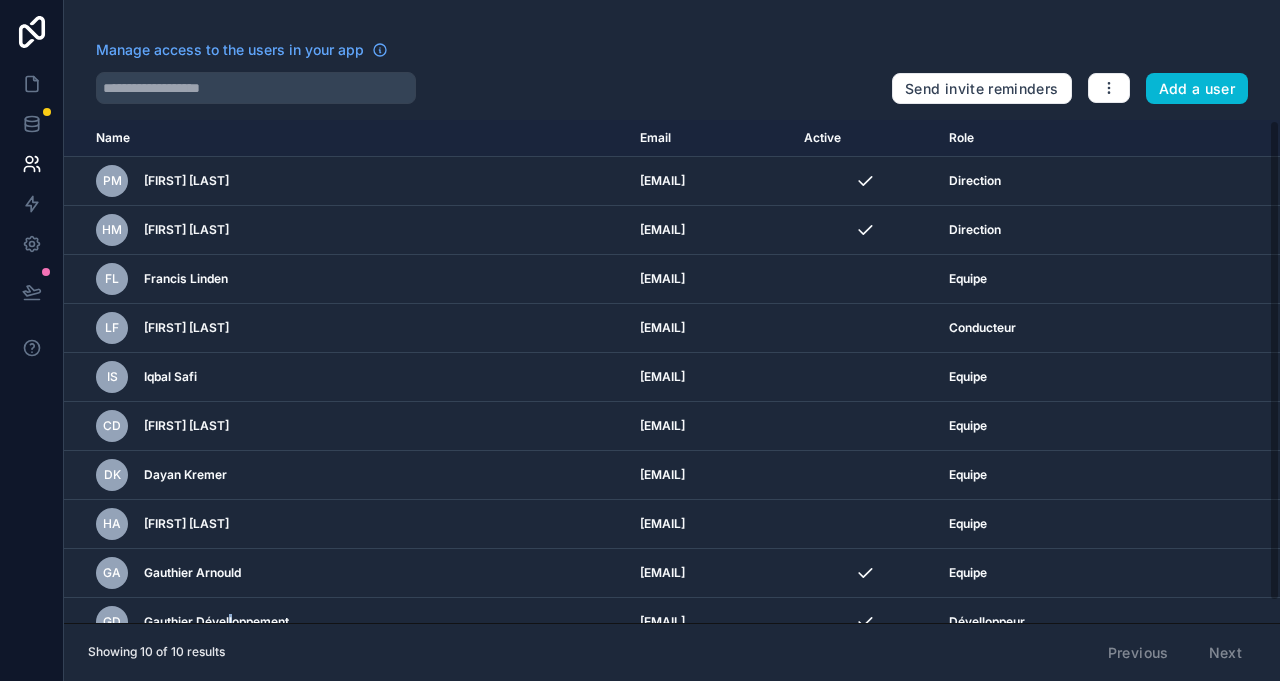 click on "Gauthier Dévelloppement" at bounding box center [216, 622] 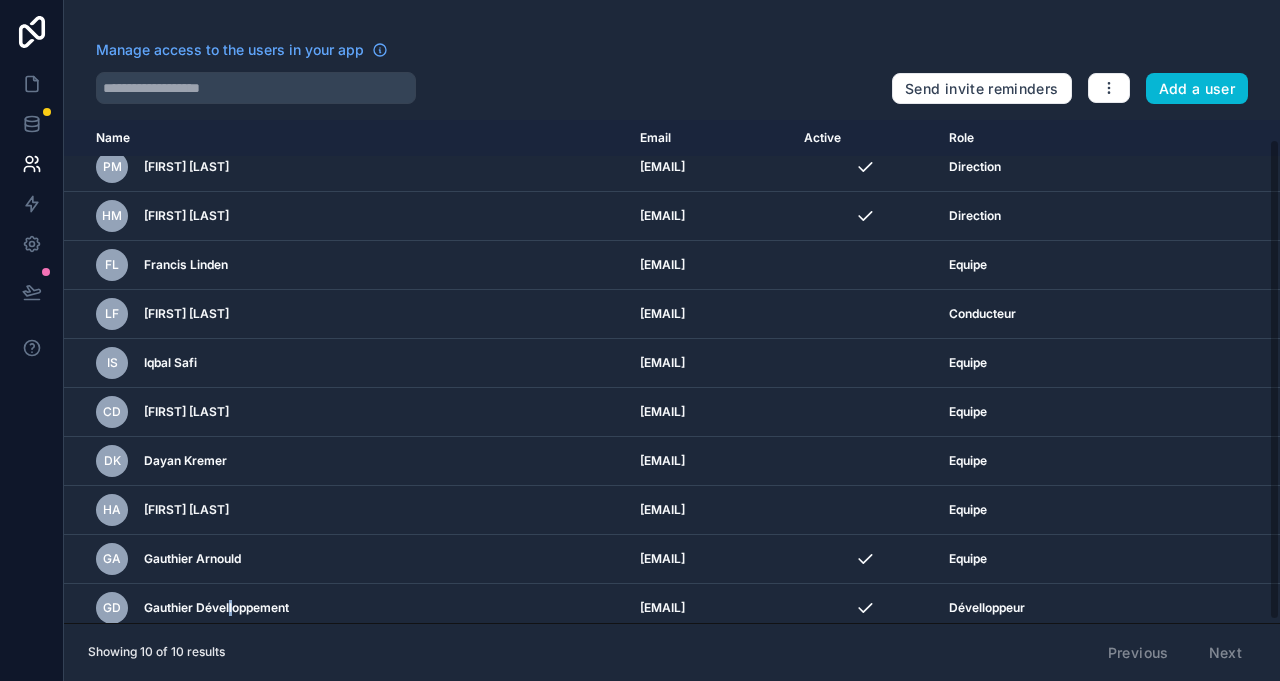 scroll, scrollTop: 21, scrollLeft: 0, axis: vertical 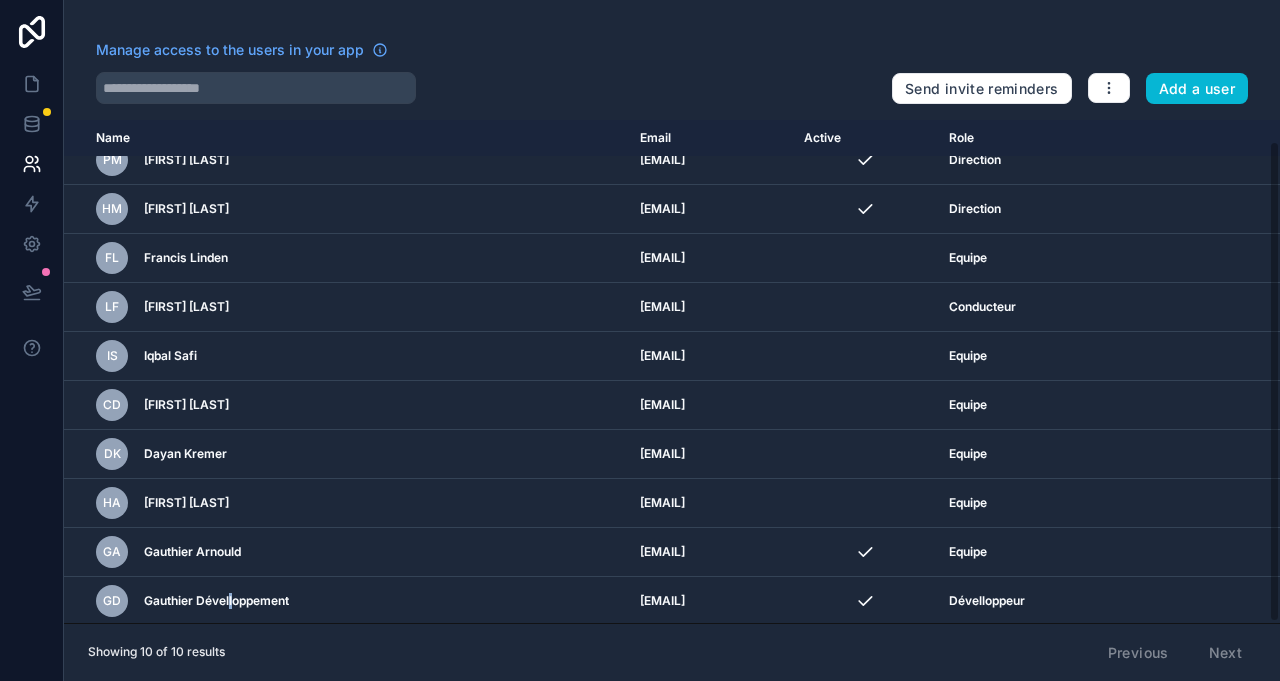click 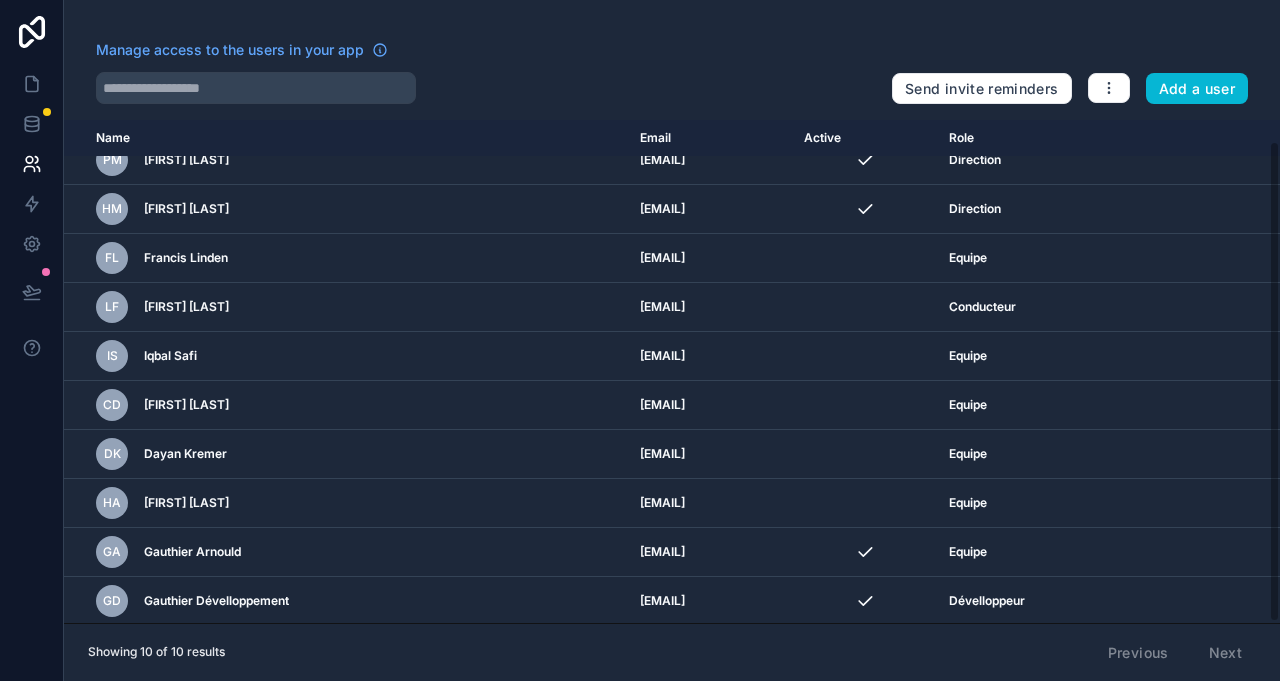 click on "Gauthier Dévelloppement" at bounding box center [216, 601] 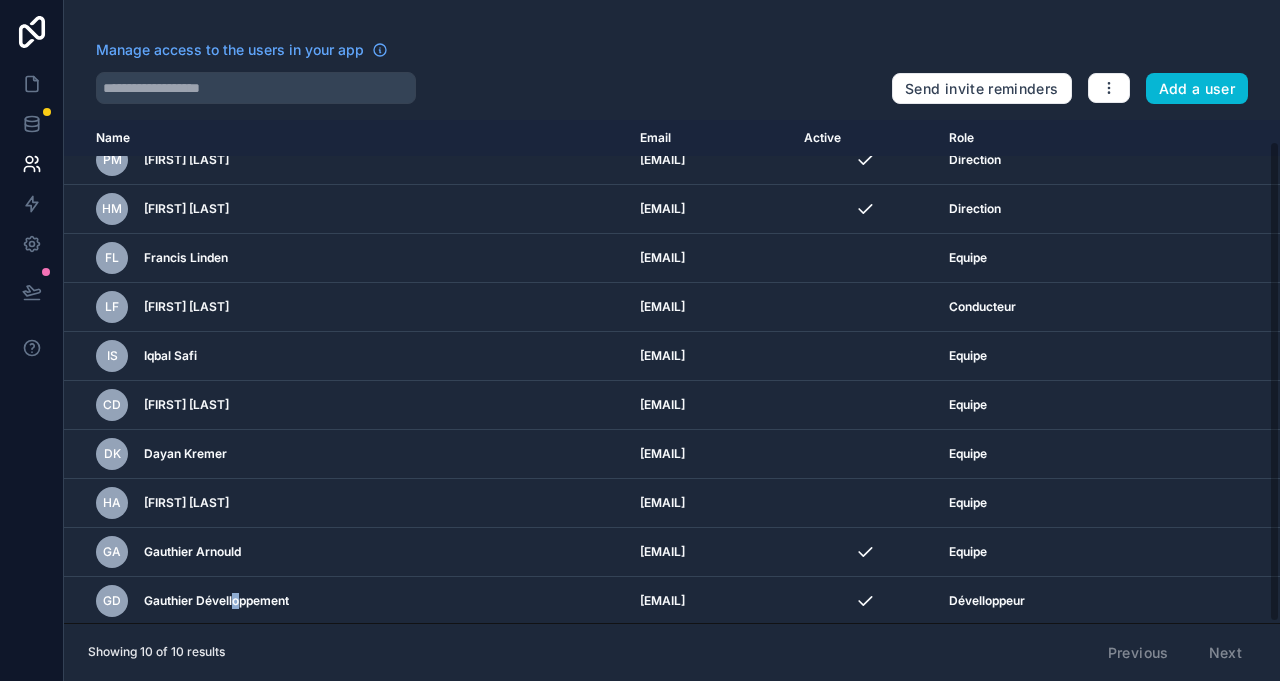 click on "Gauthier Dévelloppement" at bounding box center [216, 601] 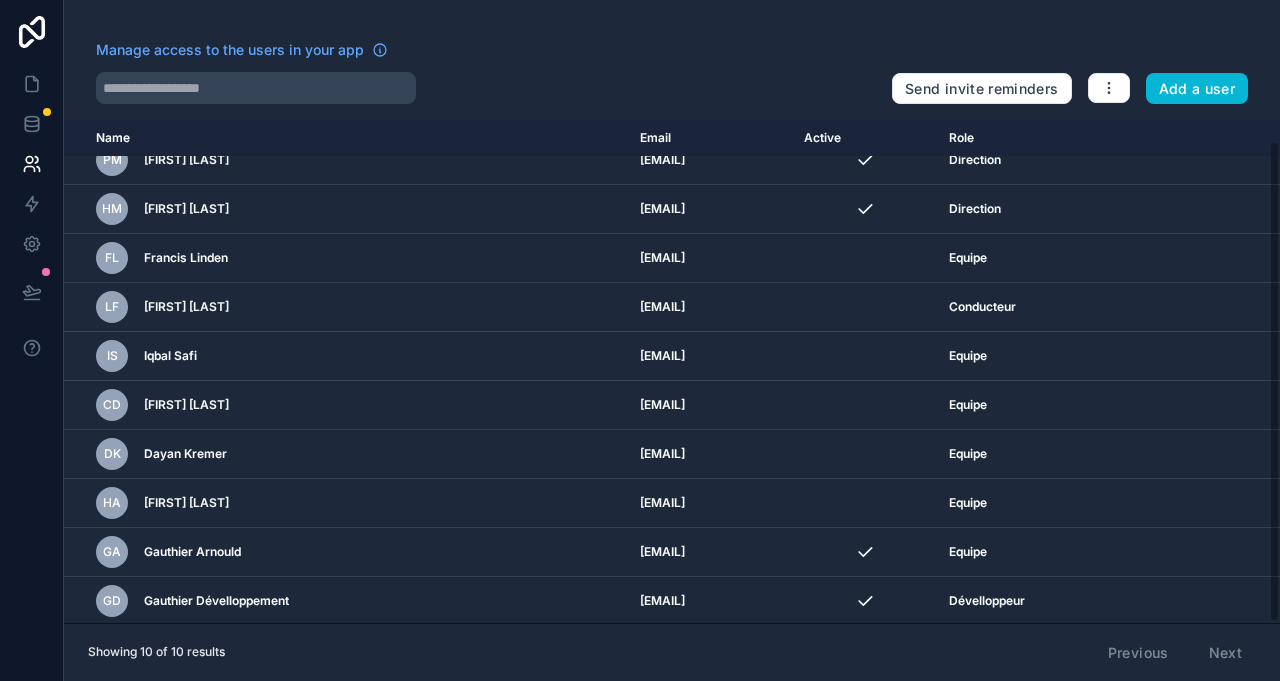 click at bounding box center (1227, 601) 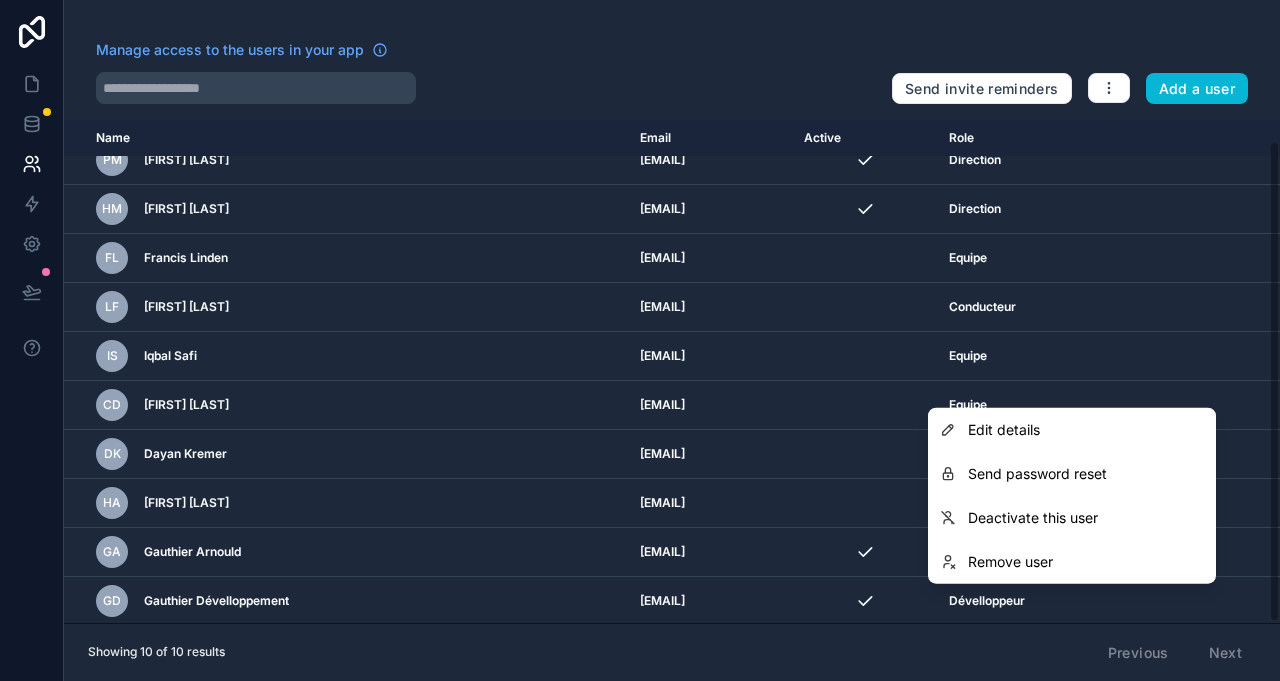 click on "Edit details" at bounding box center (1072, 430) 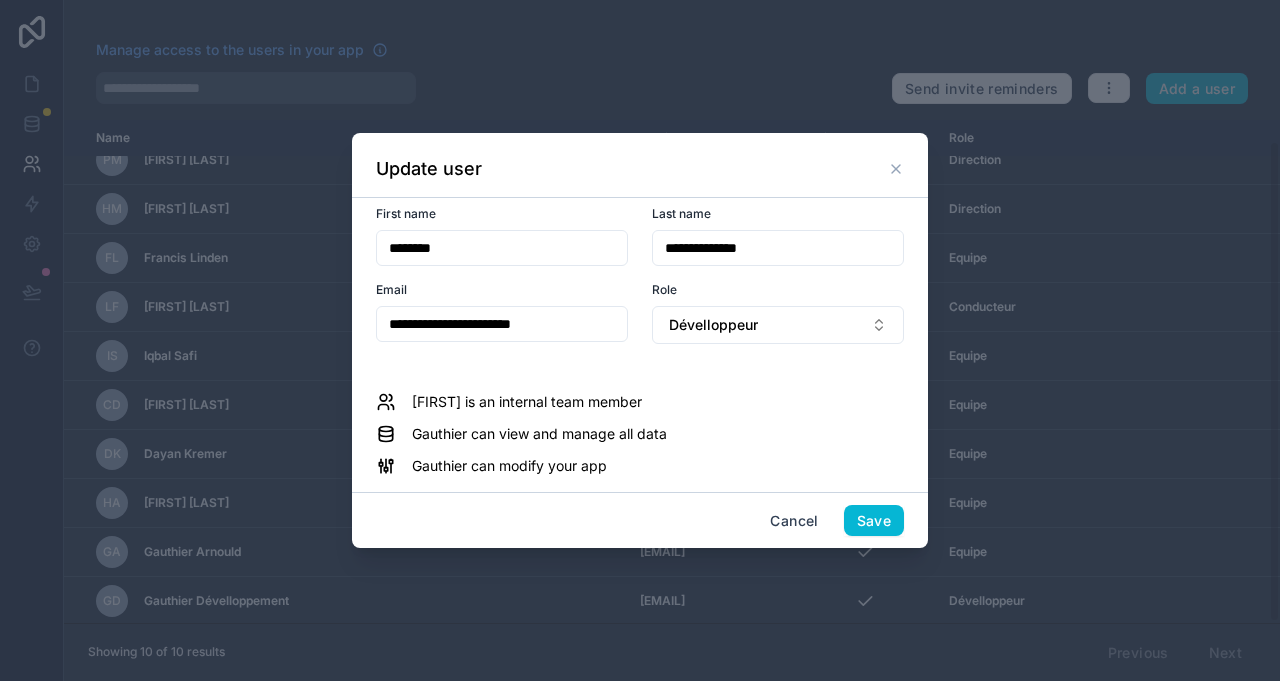 click on "**********" at bounding box center (778, 248) 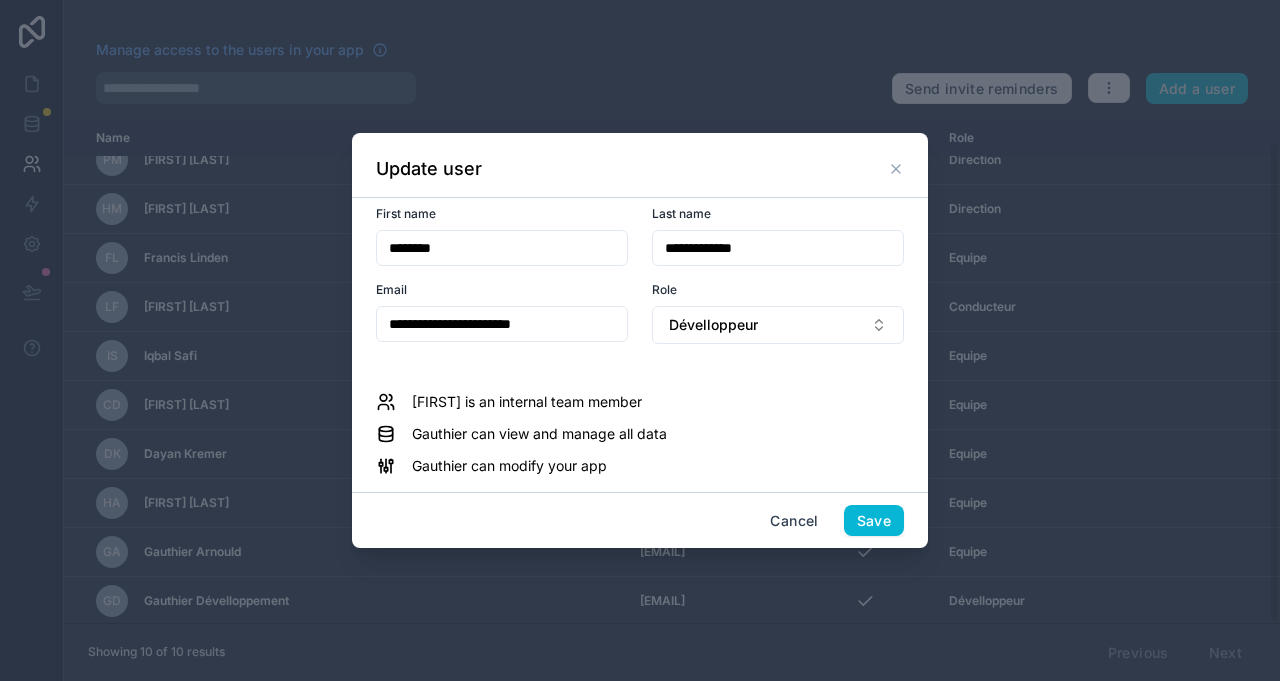 type on "**********" 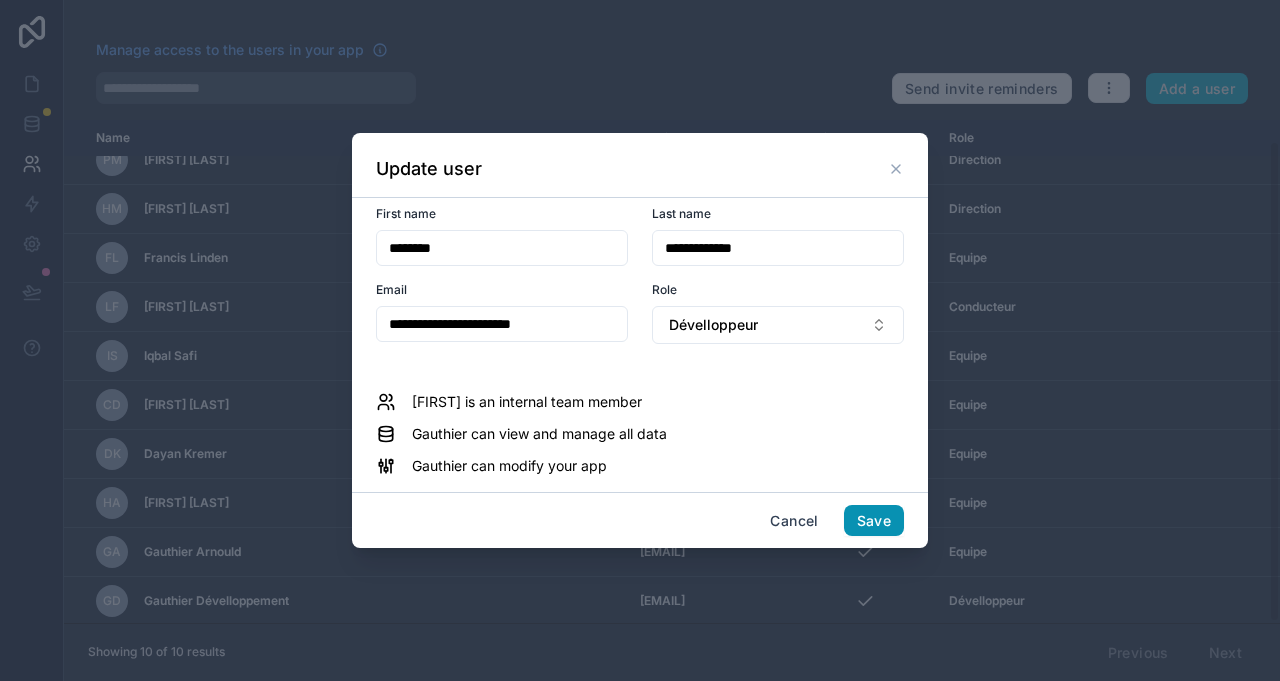 click on "Save" at bounding box center [874, 521] 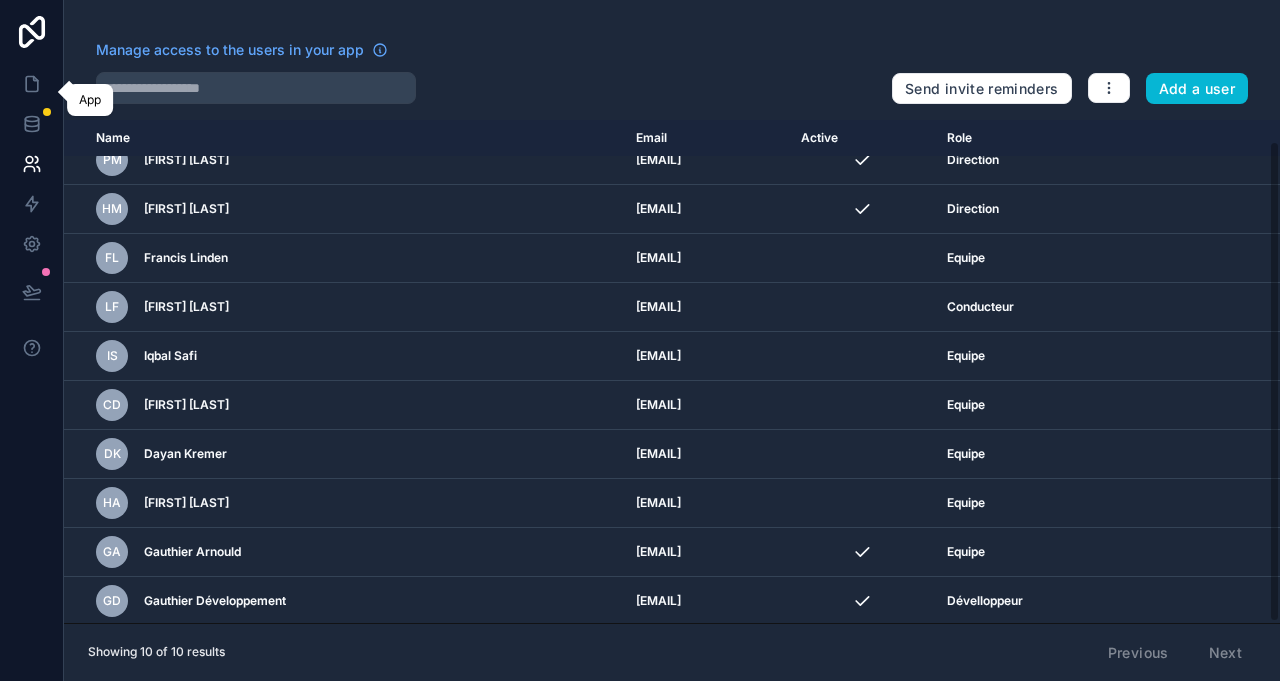 click at bounding box center [31, 84] 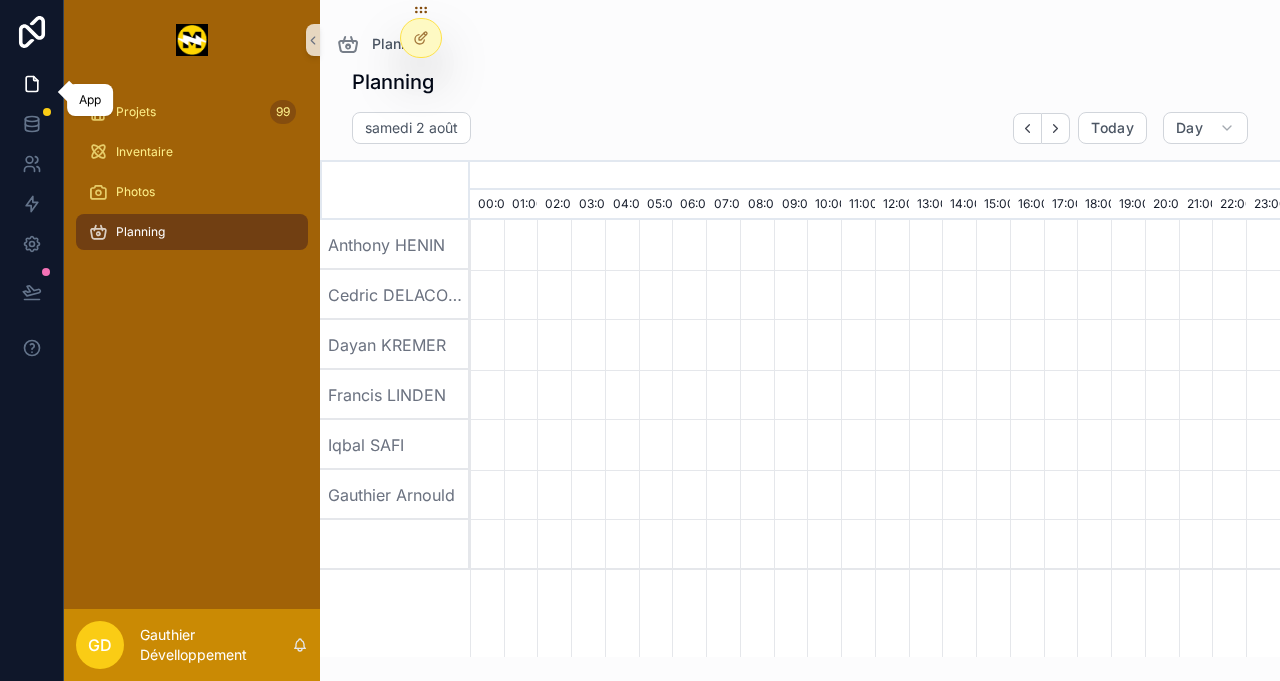 scroll, scrollTop: 0, scrollLeft: 5670, axis: horizontal 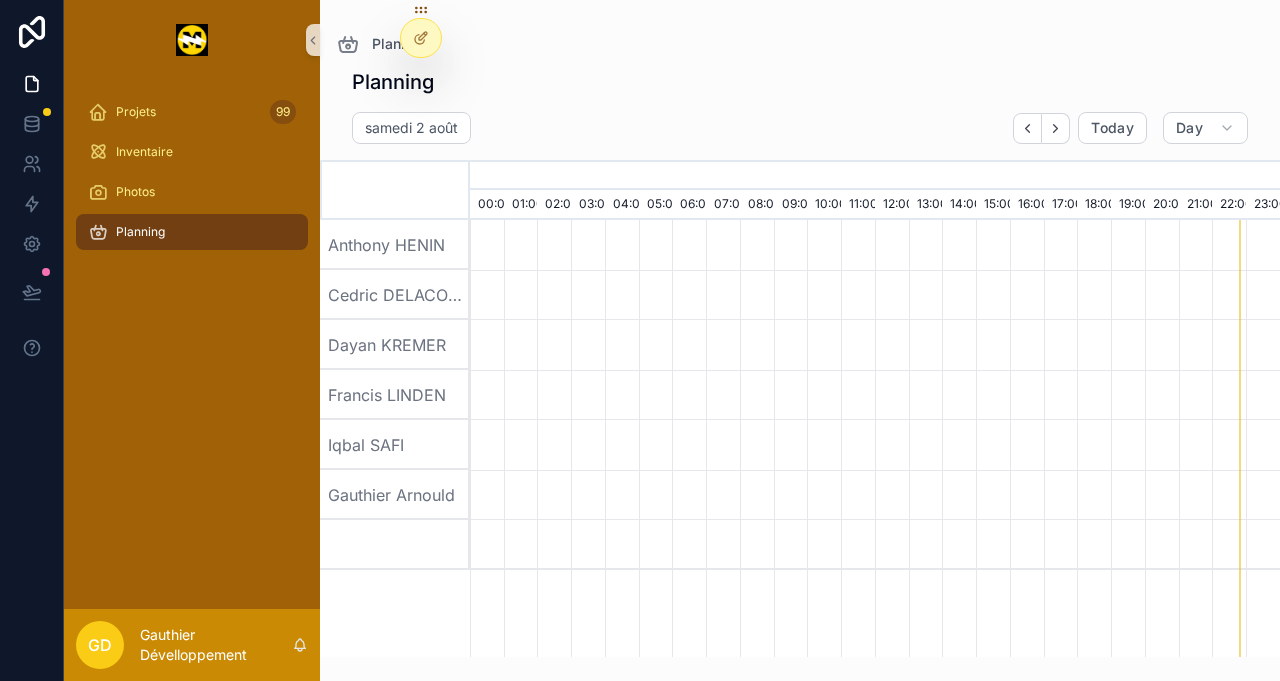 click at bounding box center [421, 38] 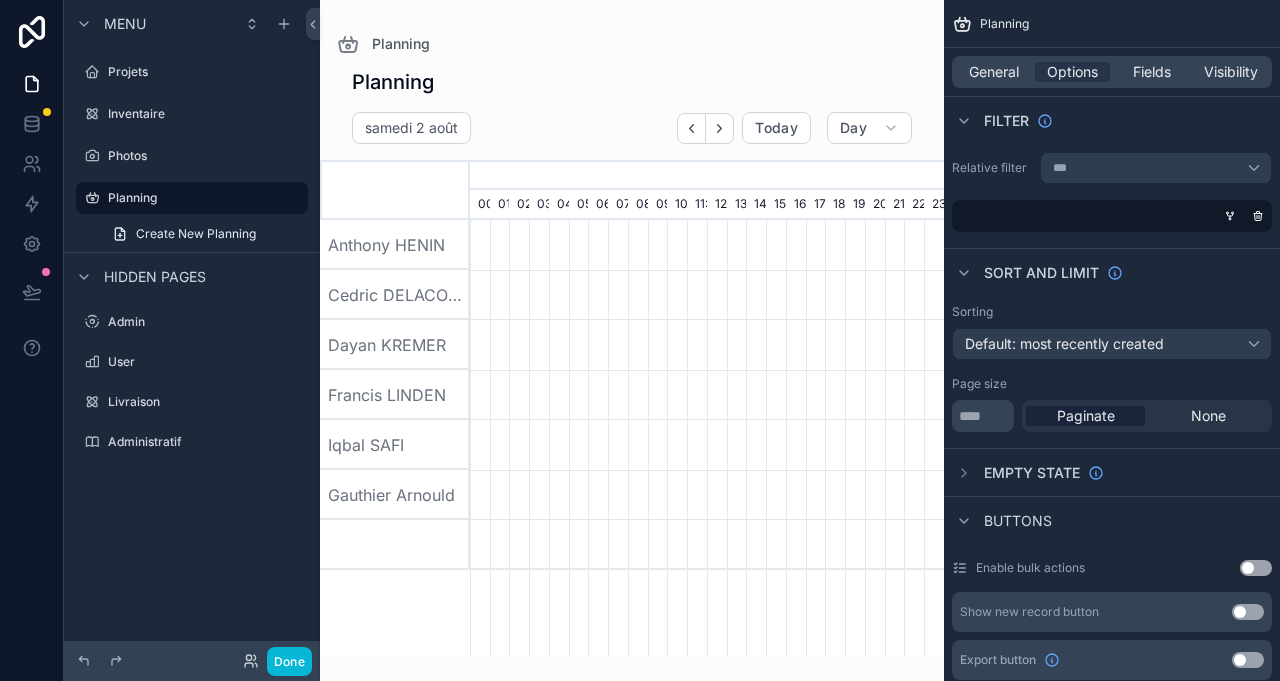 scroll, scrollTop: 0, scrollLeft: 3318, axis: horizontal 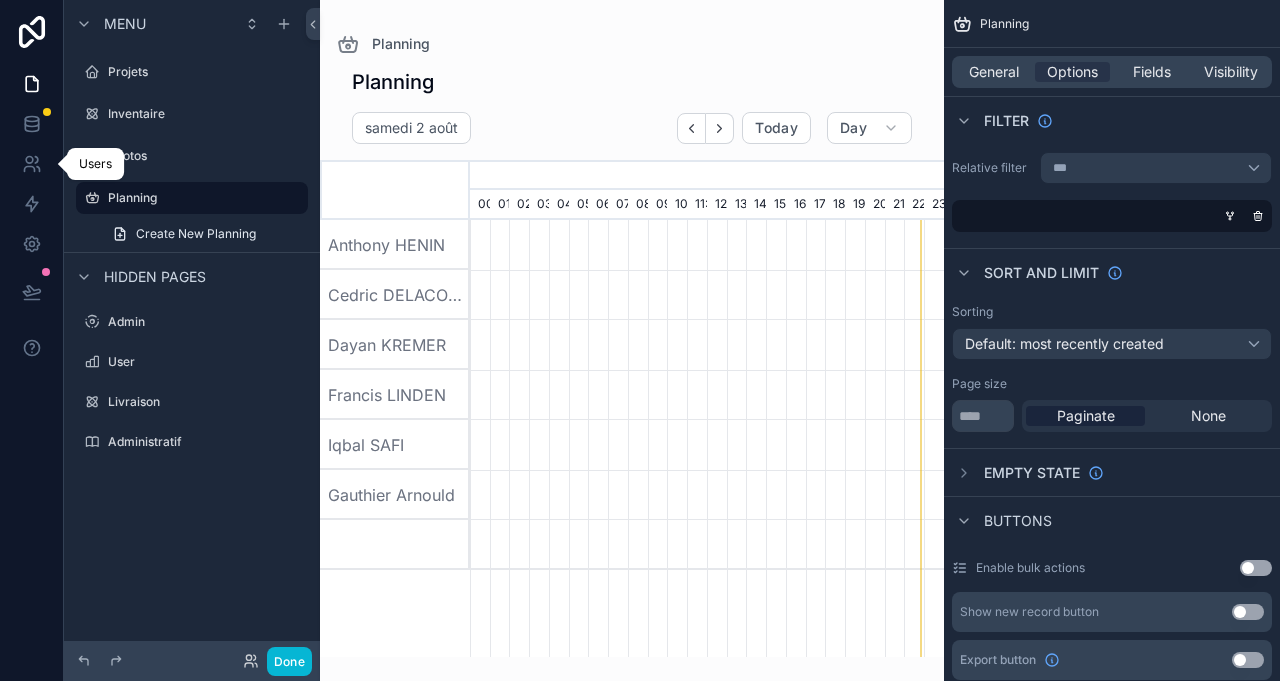 click 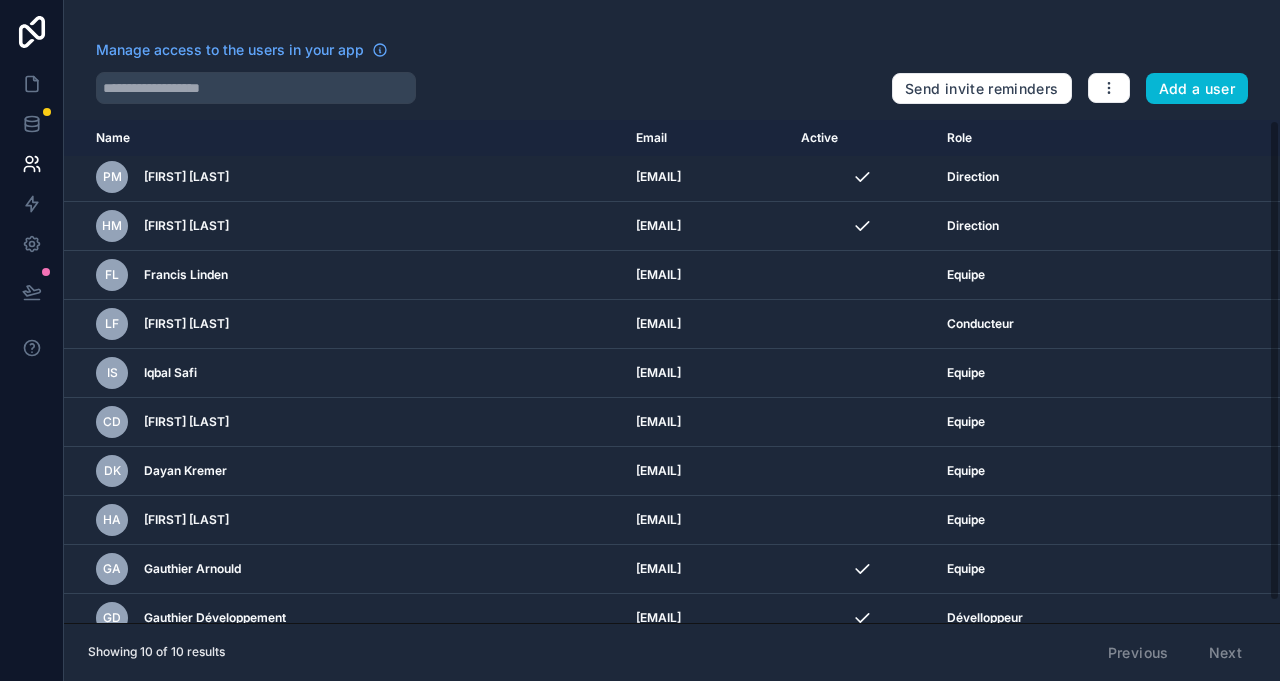 scroll, scrollTop: 21, scrollLeft: 0, axis: vertical 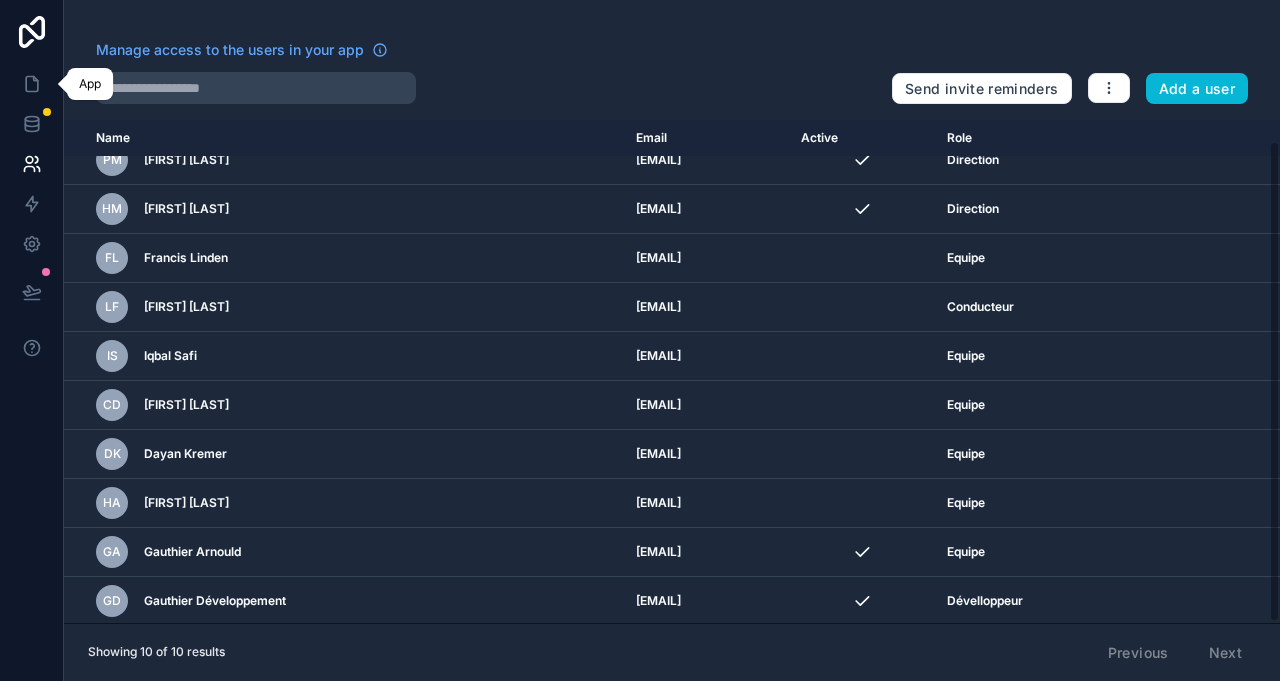 click 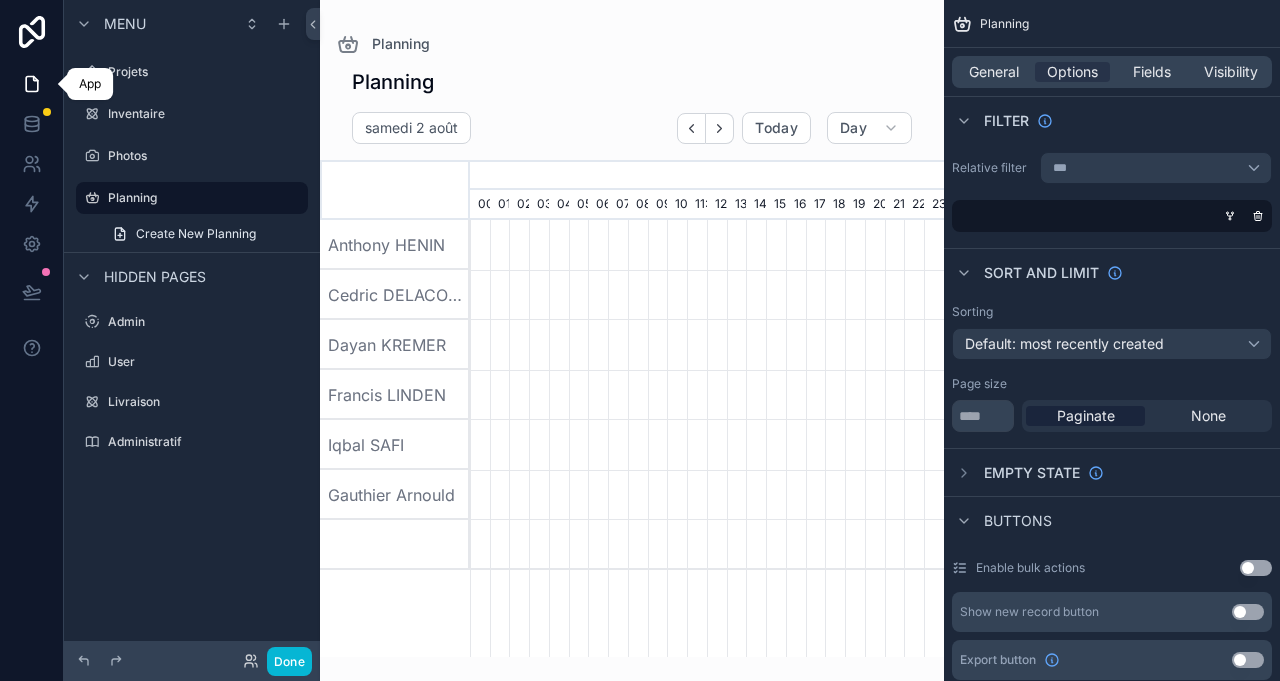 scroll, scrollTop: 0, scrollLeft: 3318, axis: horizontal 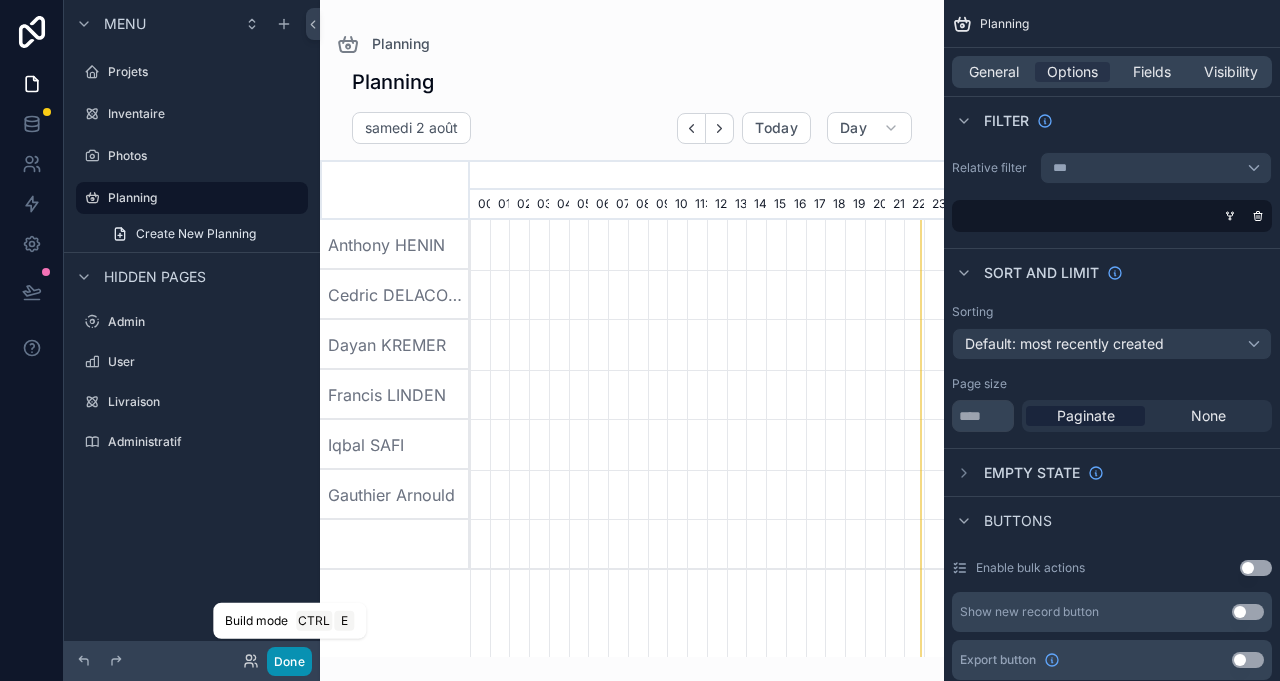 click on "Done" at bounding box center (289, 661) 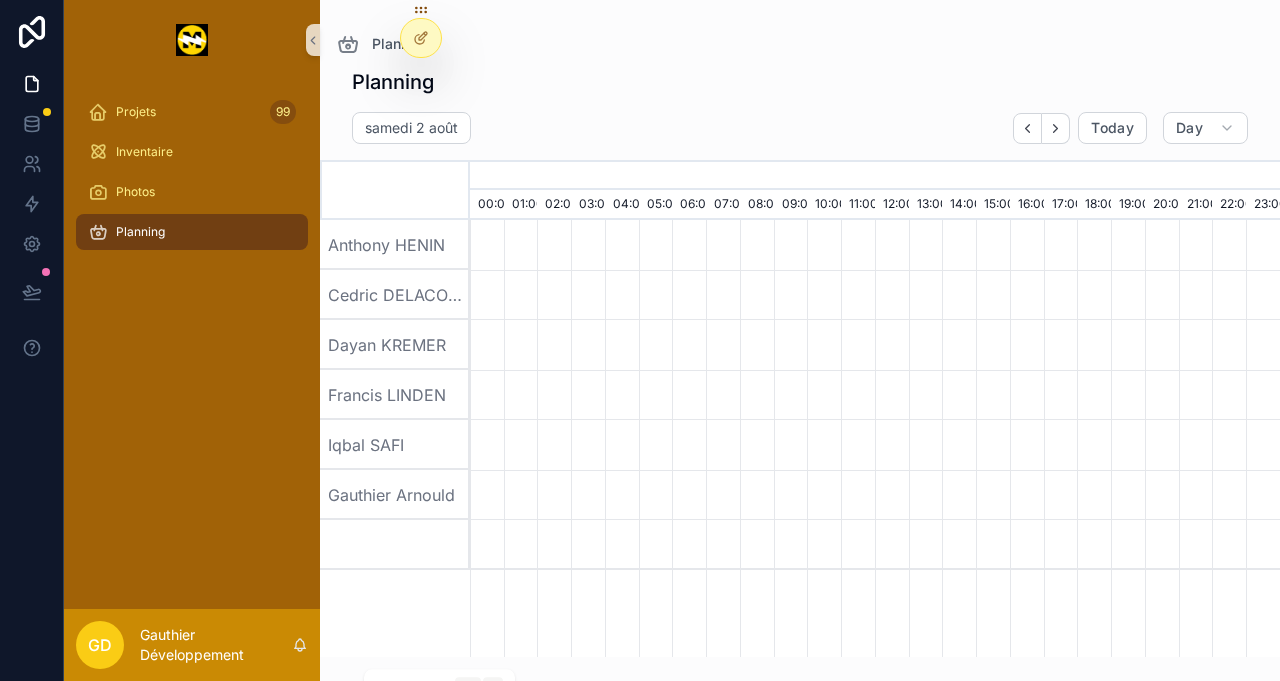 scroll, scrollTop: 0, scrollLeft: 5670, axis: horizontal 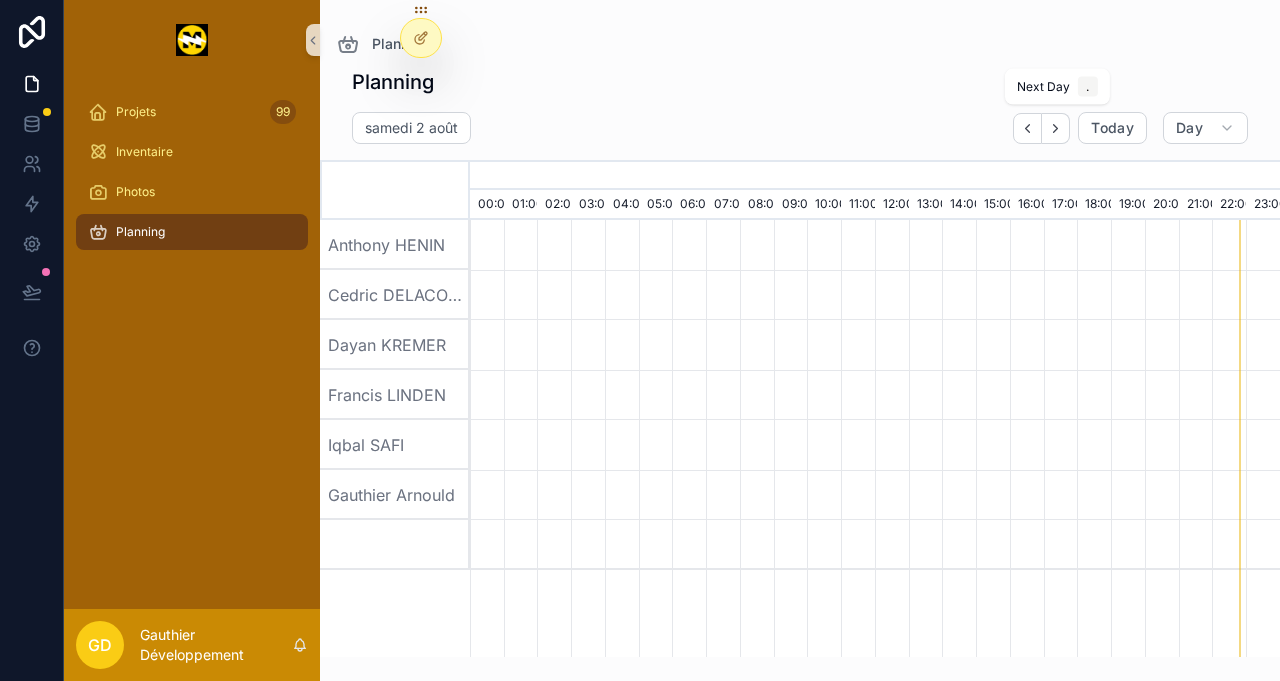 click at bounding box center [1056, 128] 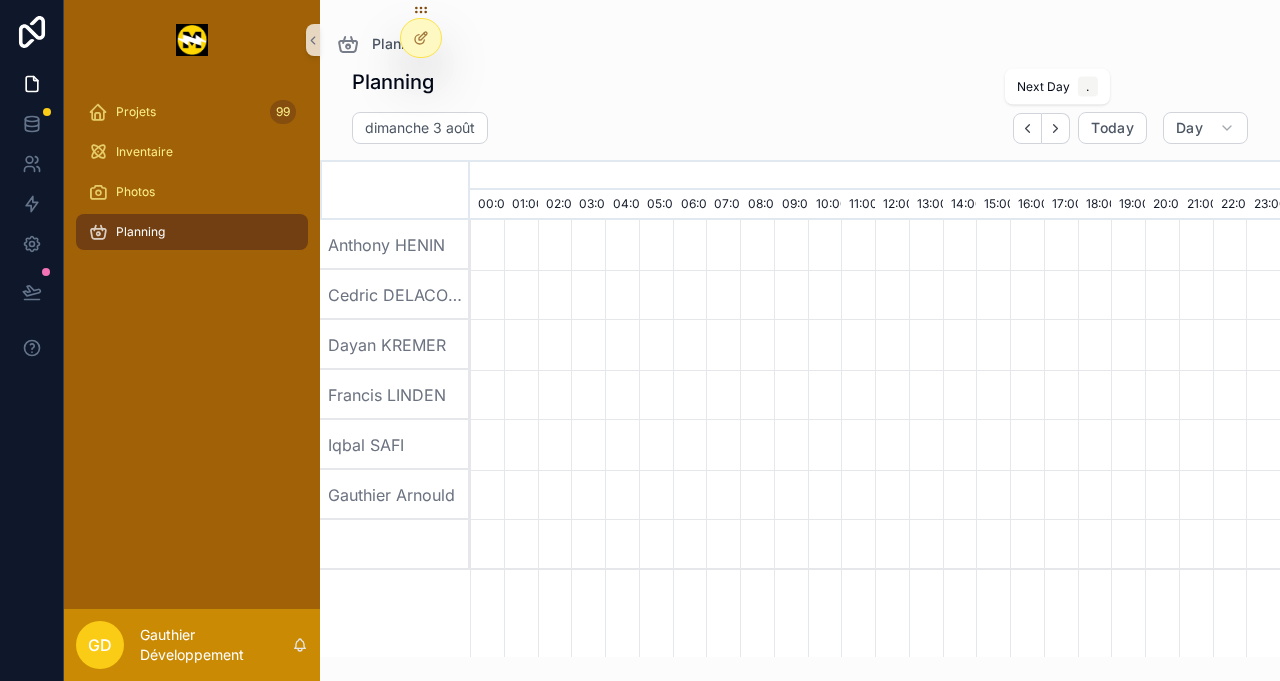 click at bounding box center [1056, 128] 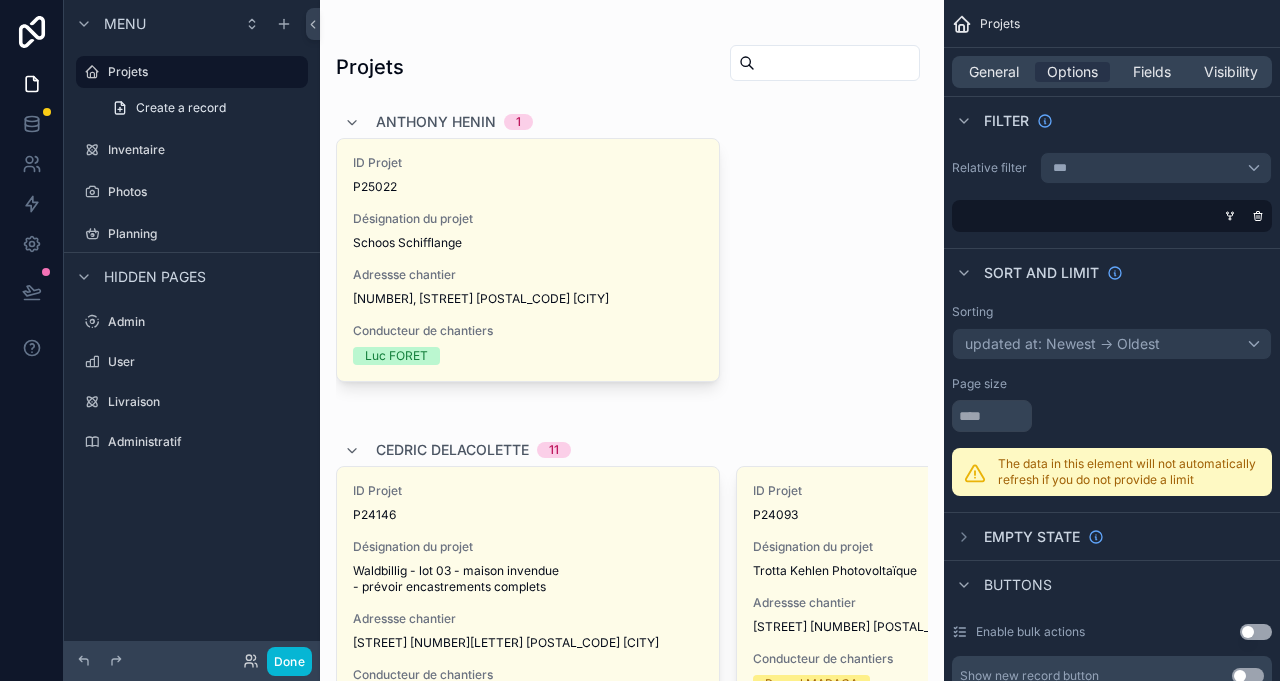 scroll, scrollTop: 0, scrollLeft: 0, axis: both 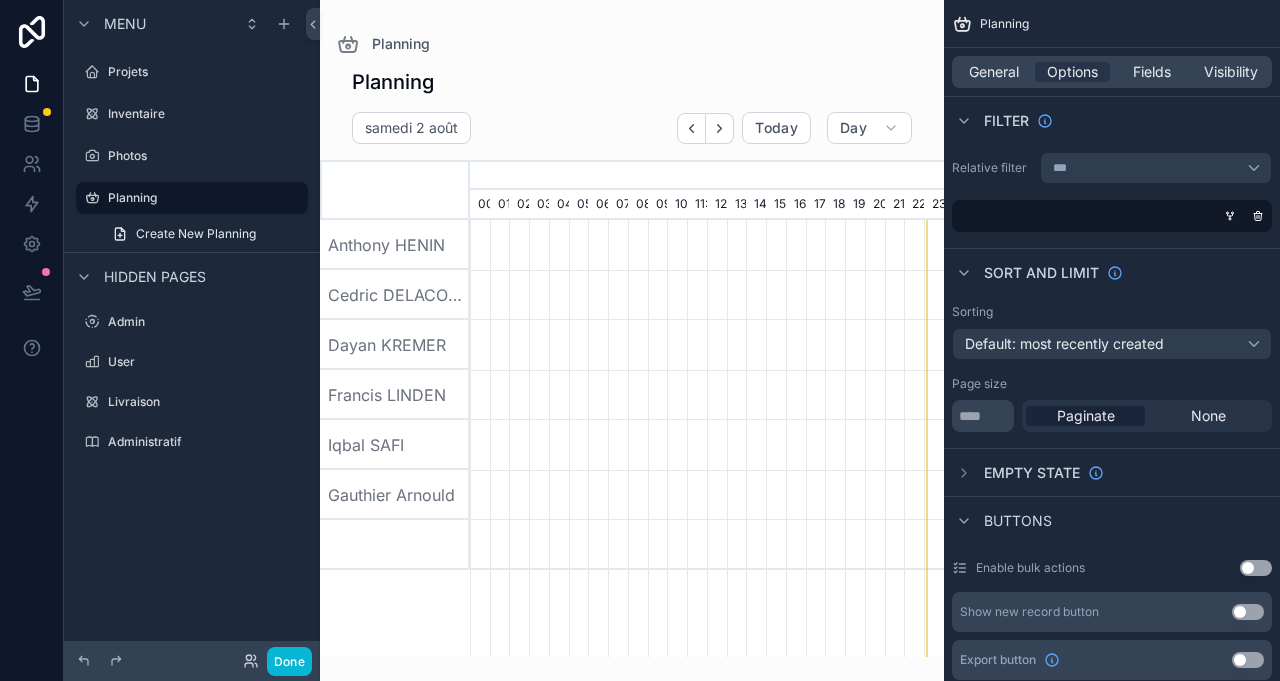 click at bounding box center (632, 328) 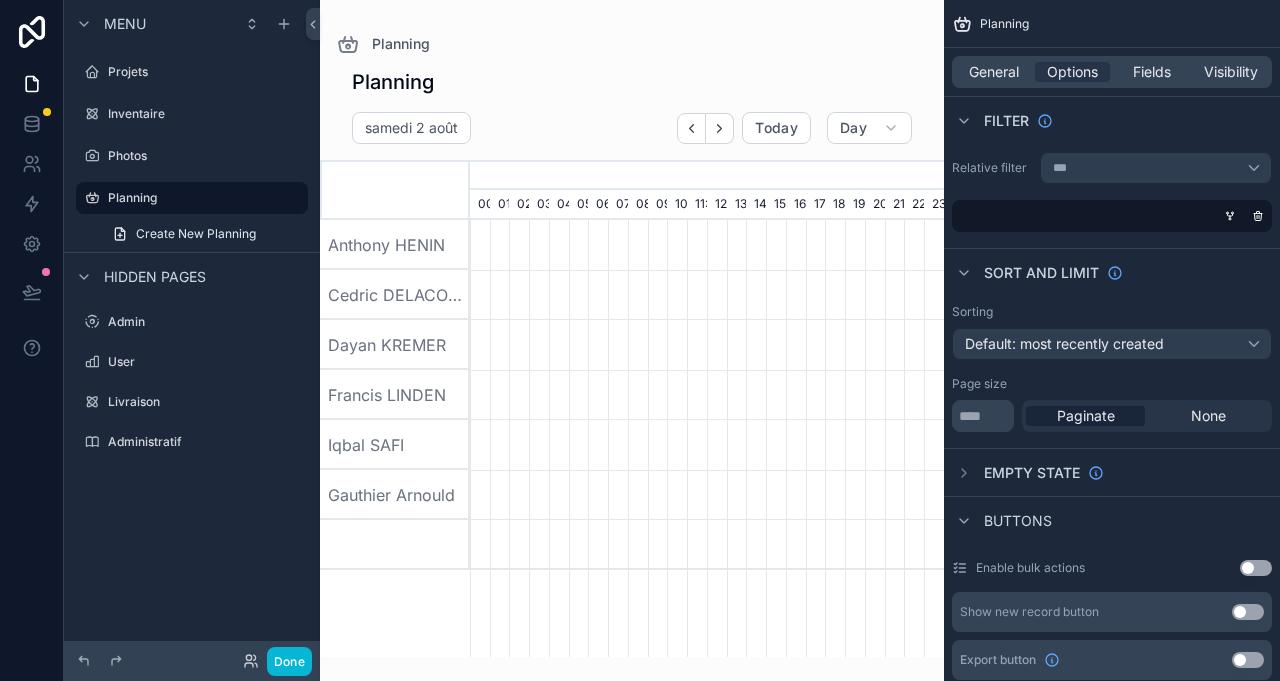 scroll, scrollTop: 0, scrollLeft: 3318, axis: horizontal 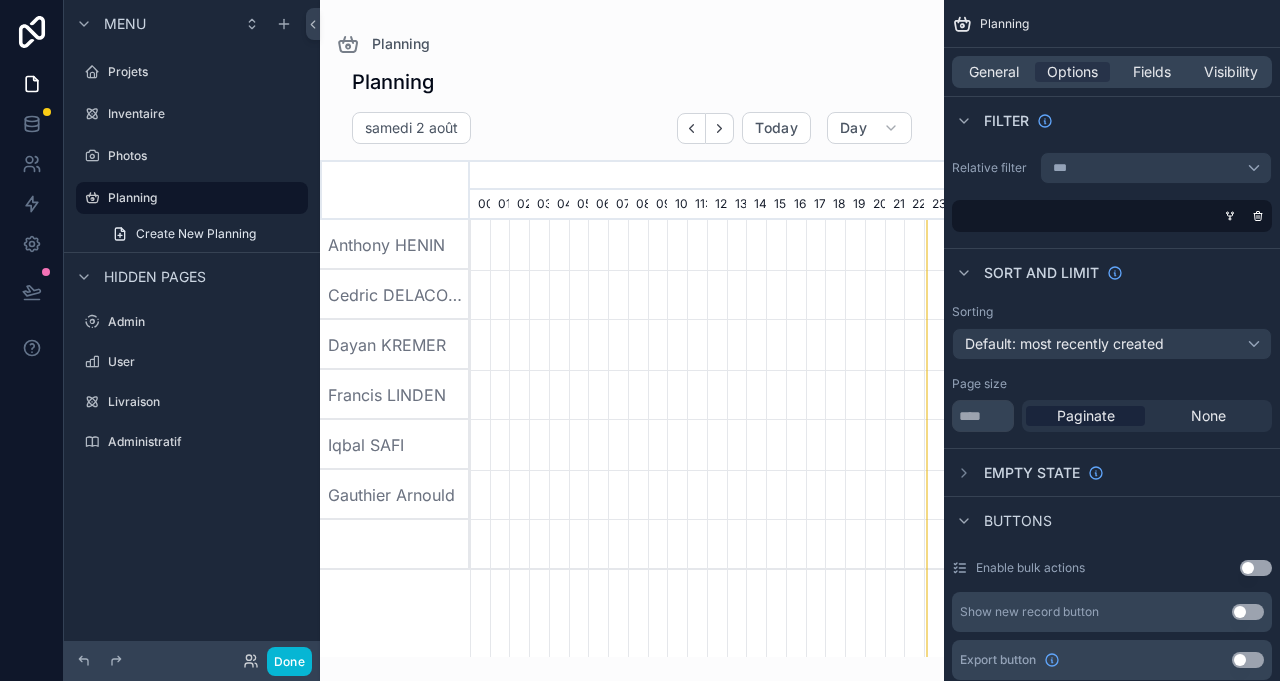 click at bounding box center (720, 128) 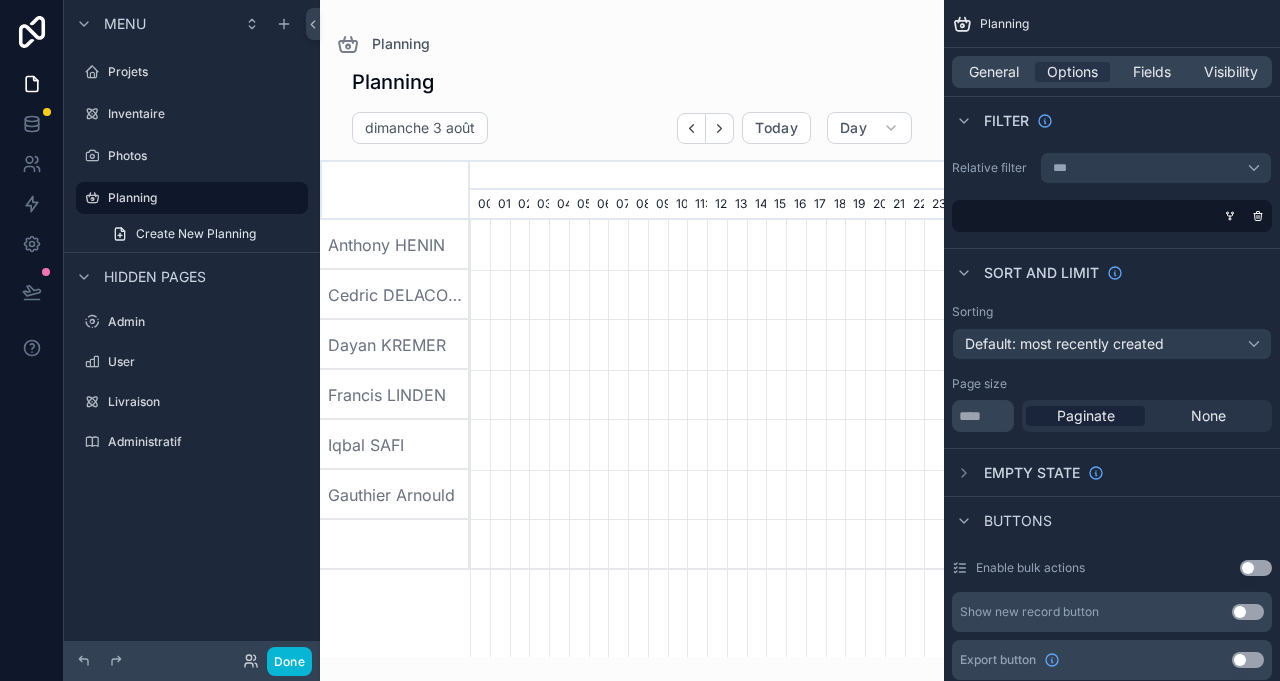 click at bounding box center (720, 128) 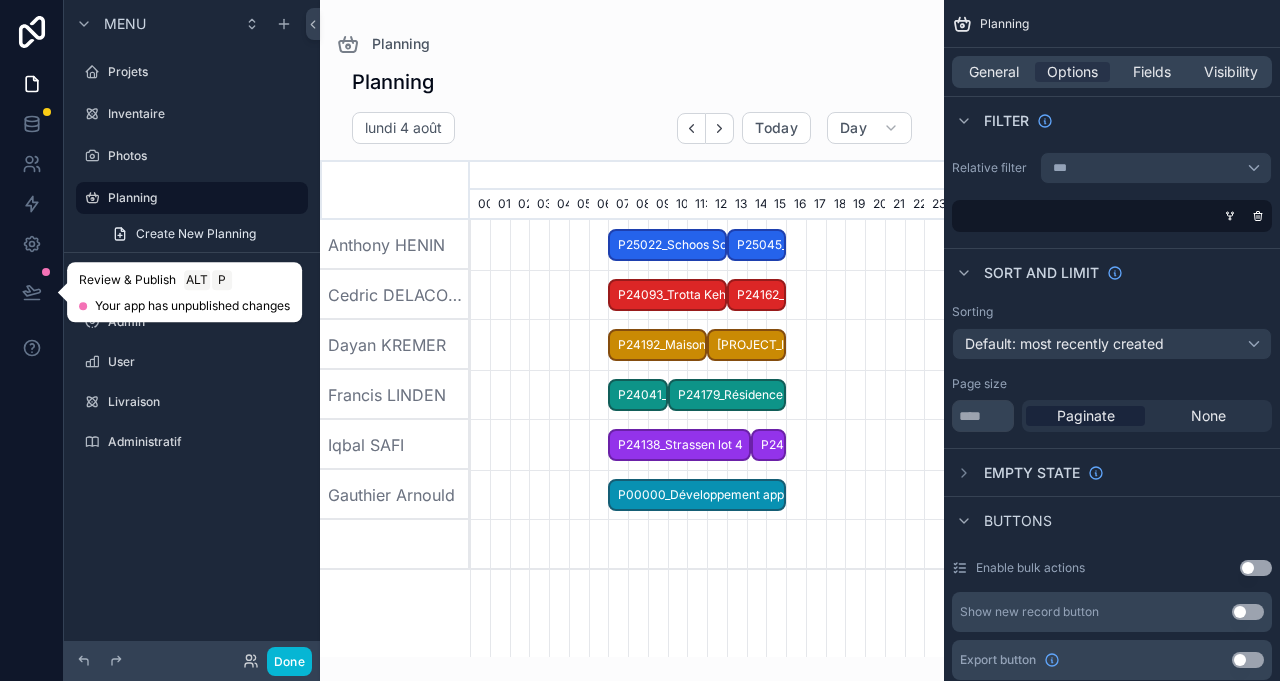click 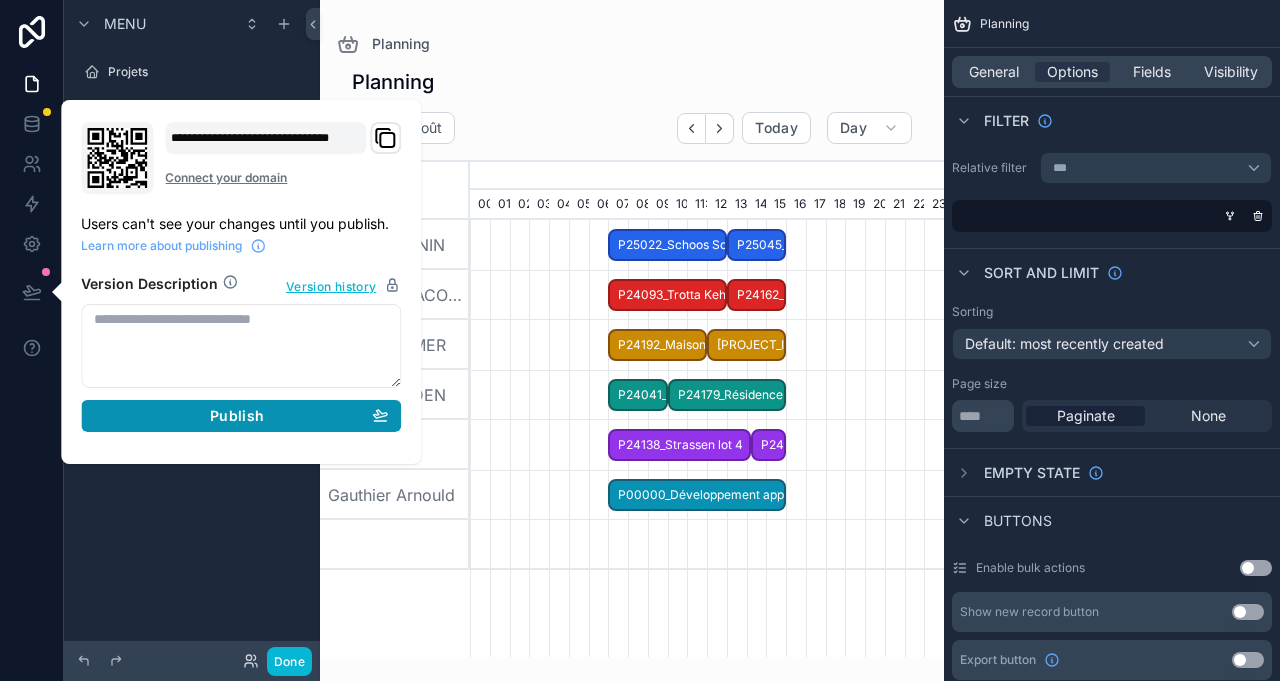 click on "Publish" at bounding box center (237, 416) 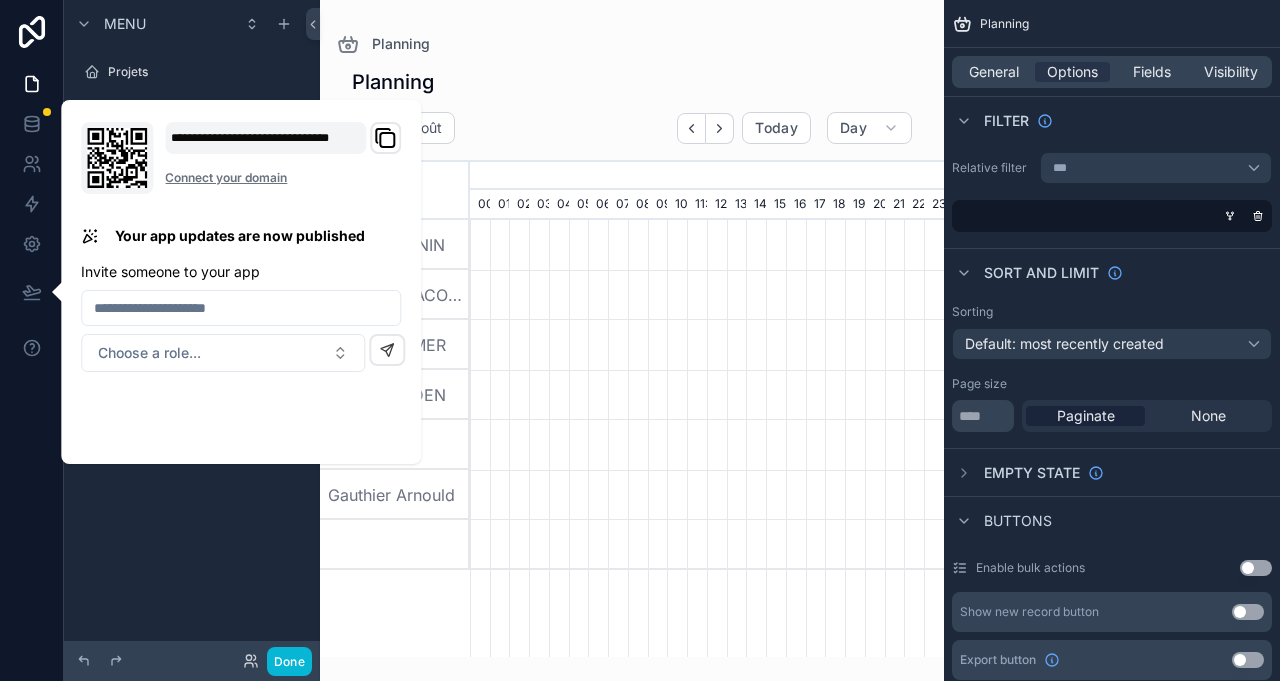 scroll, scrollTop: 0, scrollLeft: 3318, axis: horizontal 